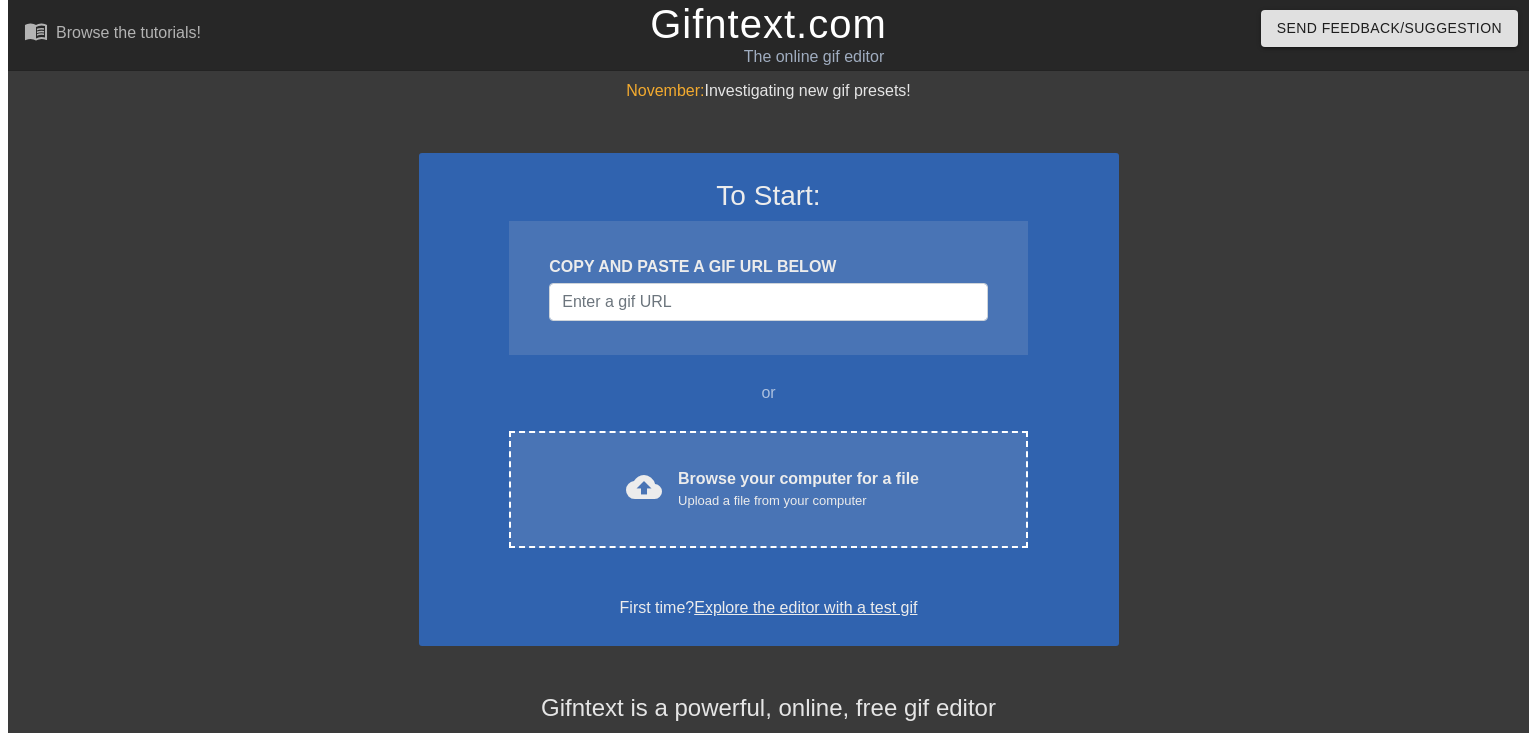 scroll, scrollTop: 0, scrollLeft: 0, axis: both 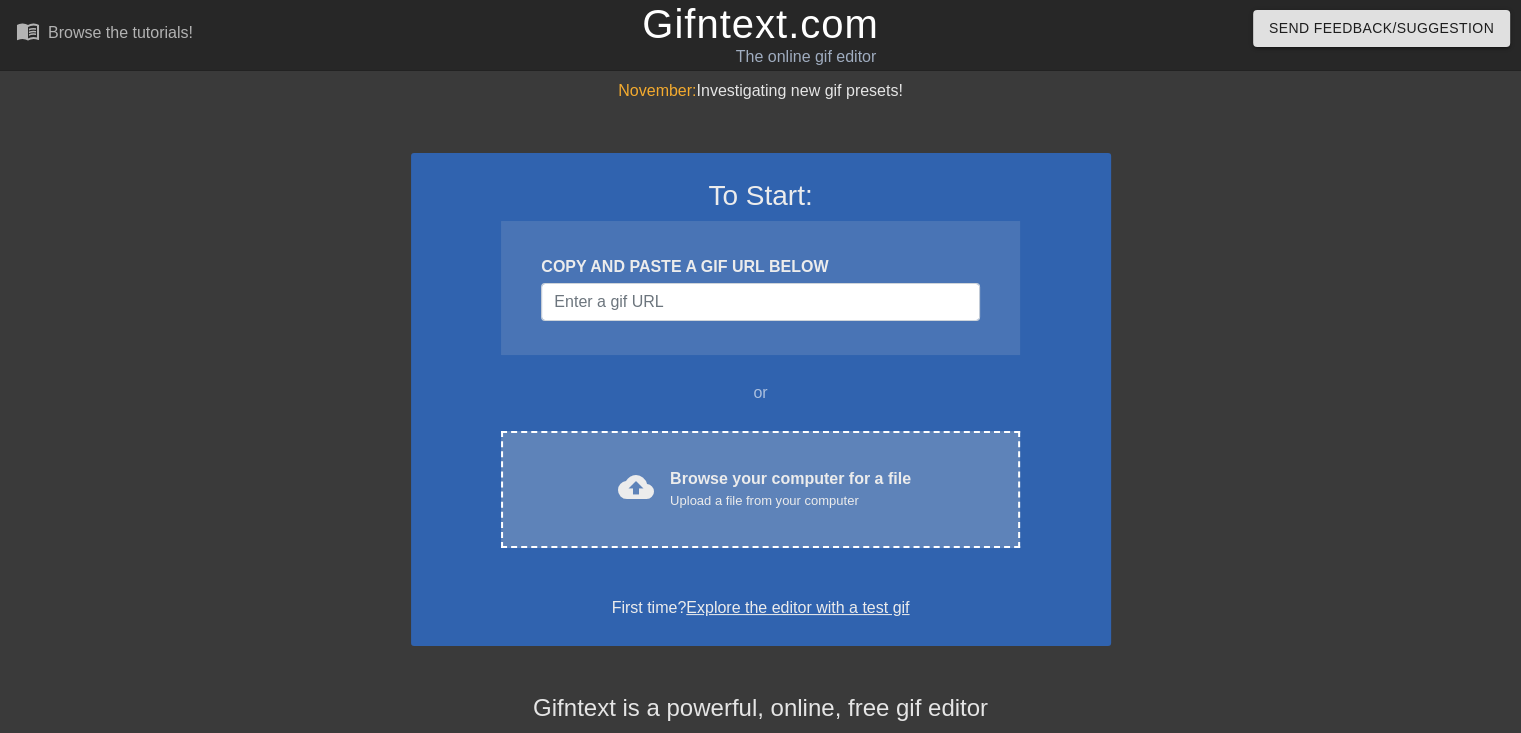 click on "Upload a file from your computer" at bounding box center (790, 501) 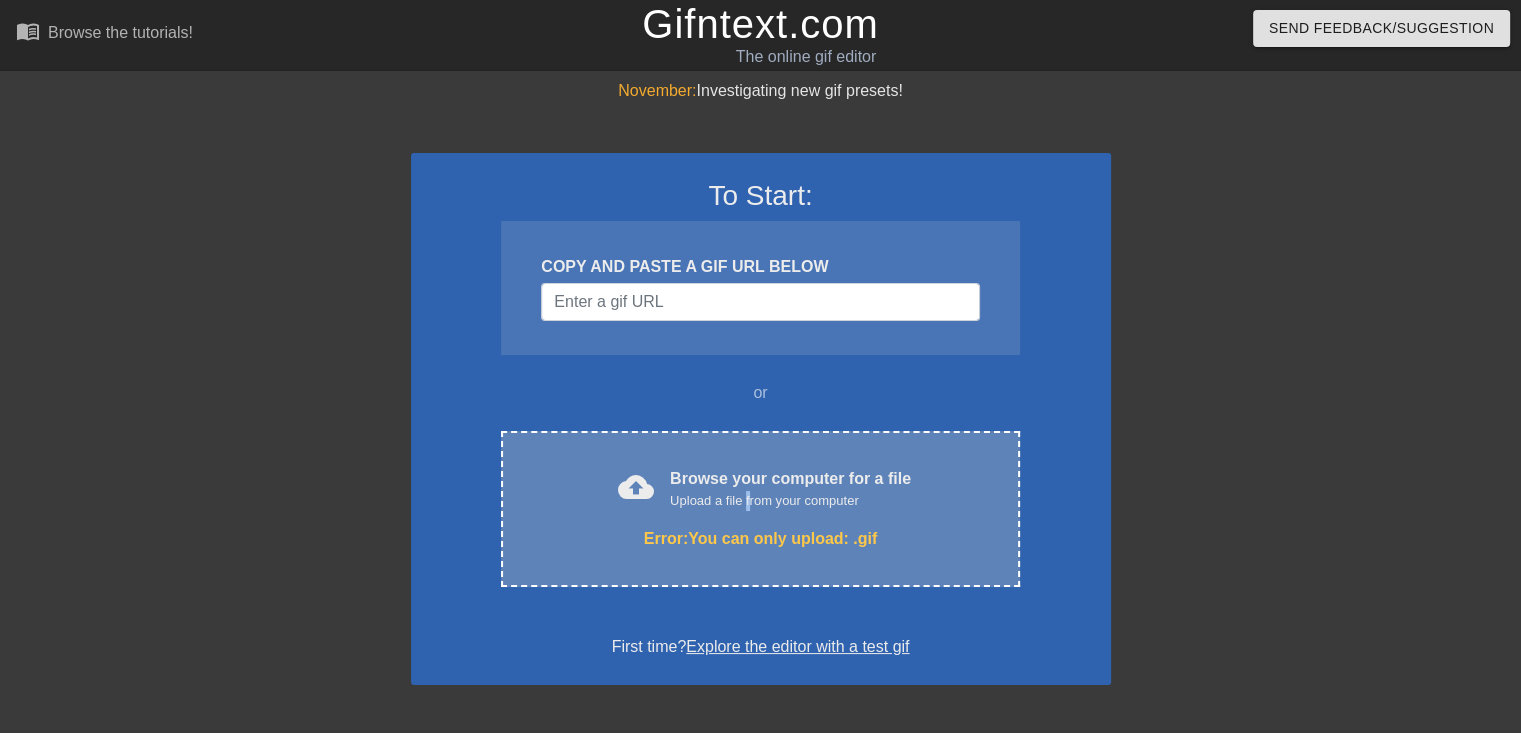 click on "Upload a file from your computer" at bounding box center [790, 501] 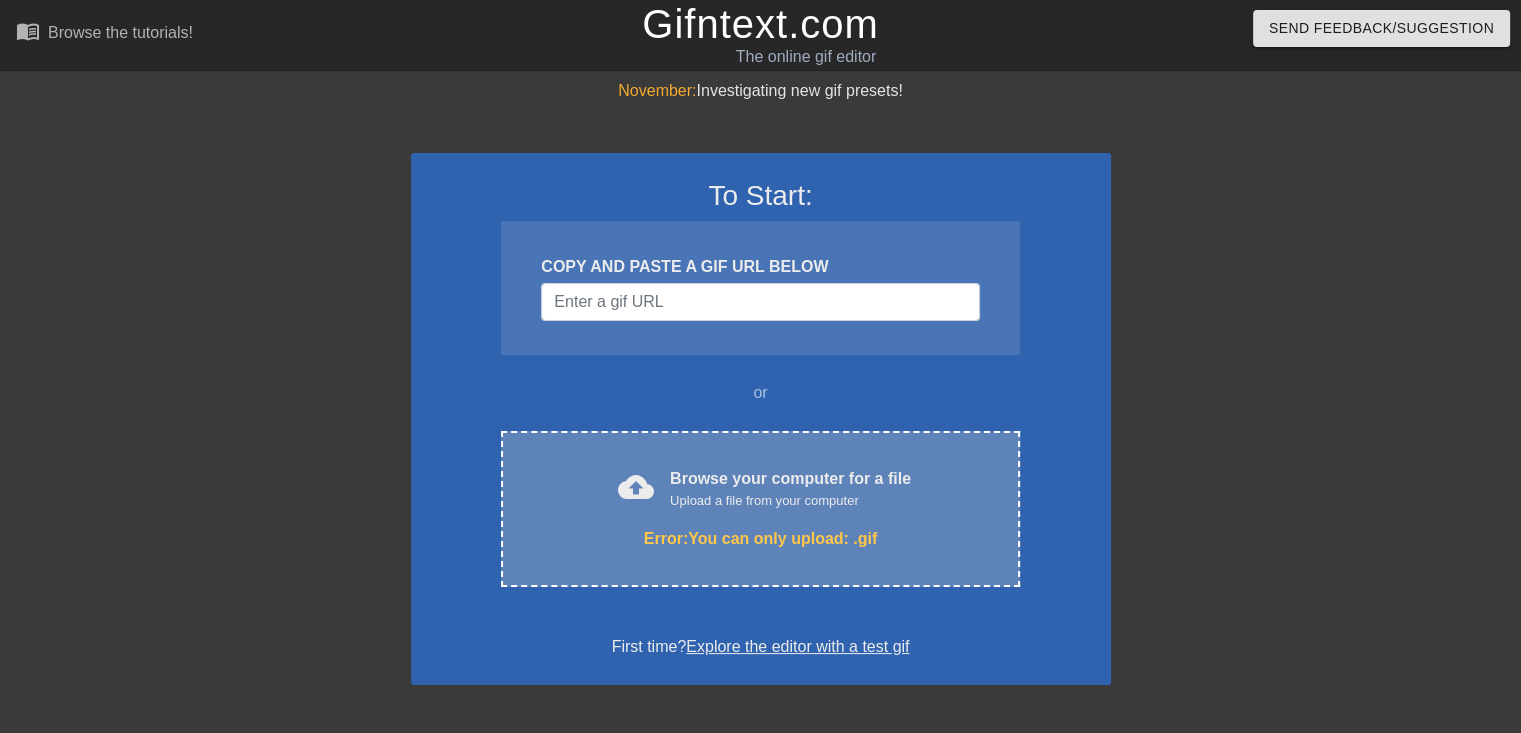 click on "cloud_upload Browse your computer for a file Upload a file from your computer Error:  You can only upload: .gif Choose files" at bounding box center (760, 509) 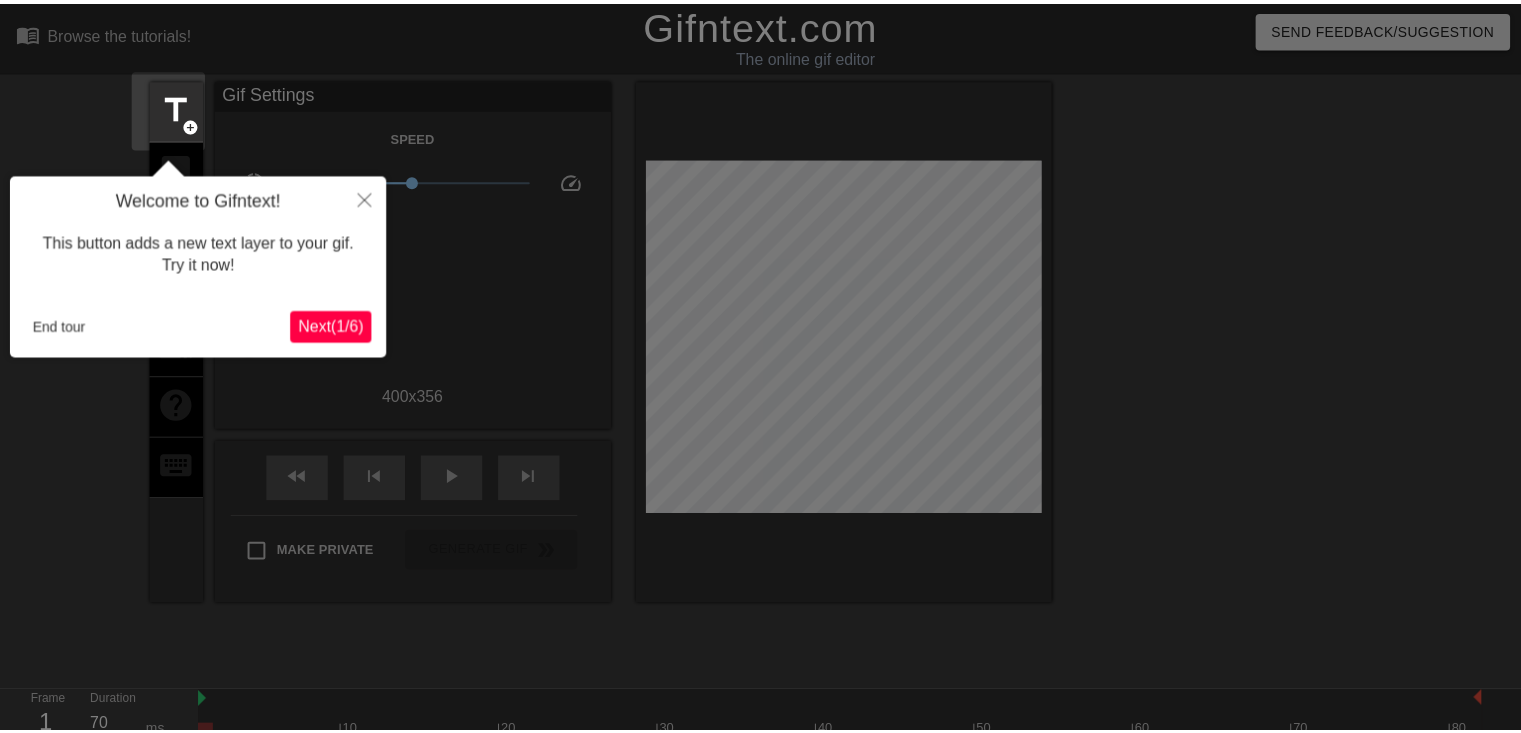scroll, scrollTop: 48, scrollLeft: 0, axis: vertical 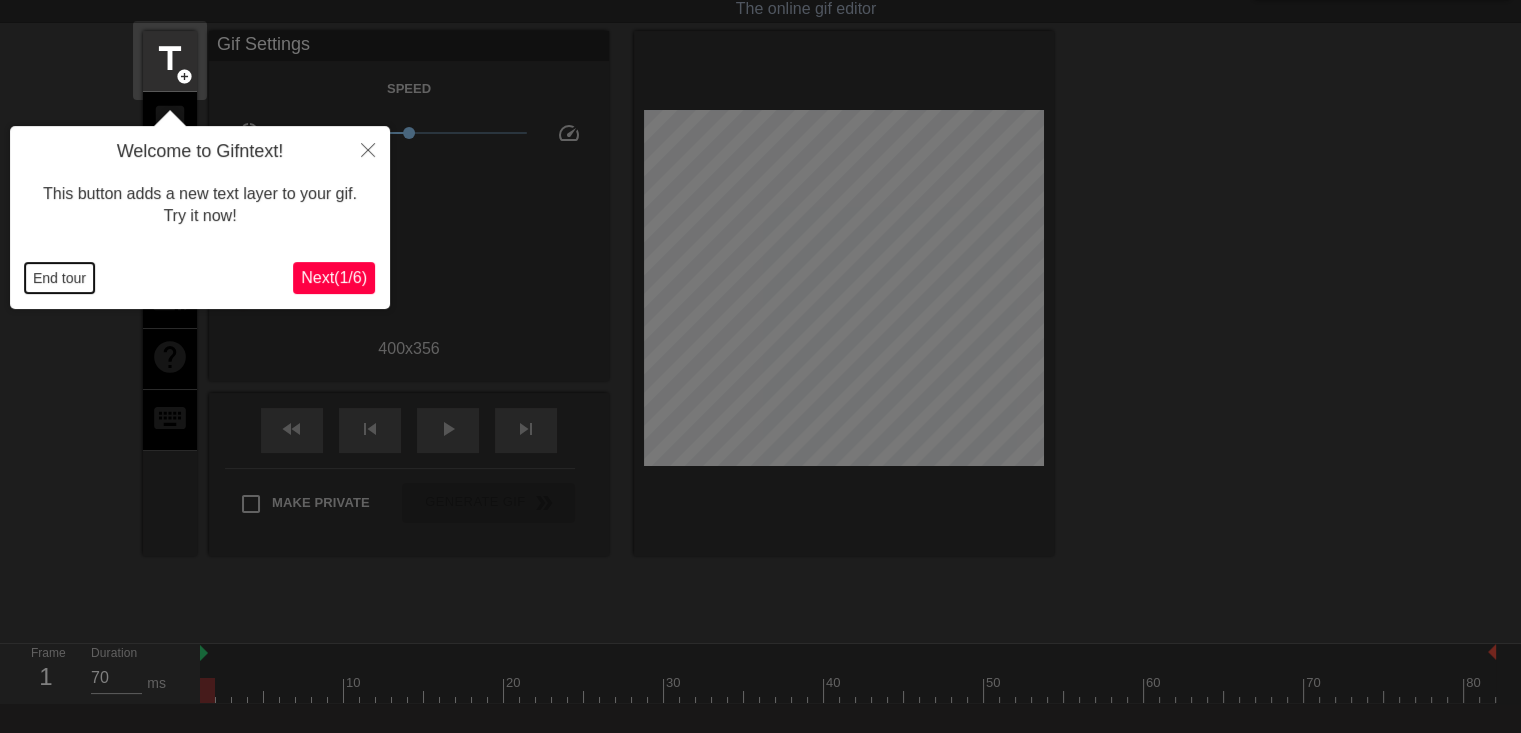 click on "End tour" at bounding box center (59, 278) 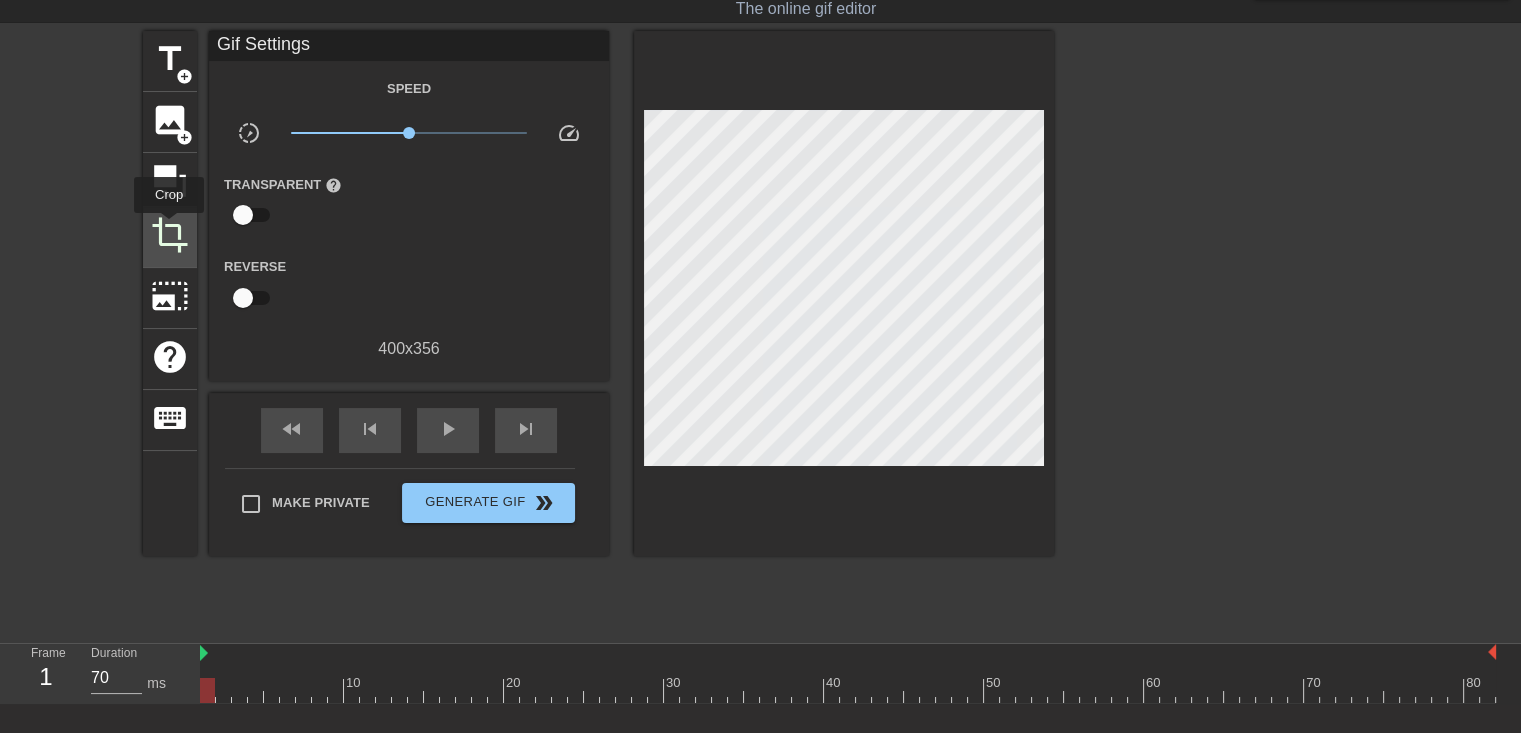 click on "crop" at bounding box center [170, 235] 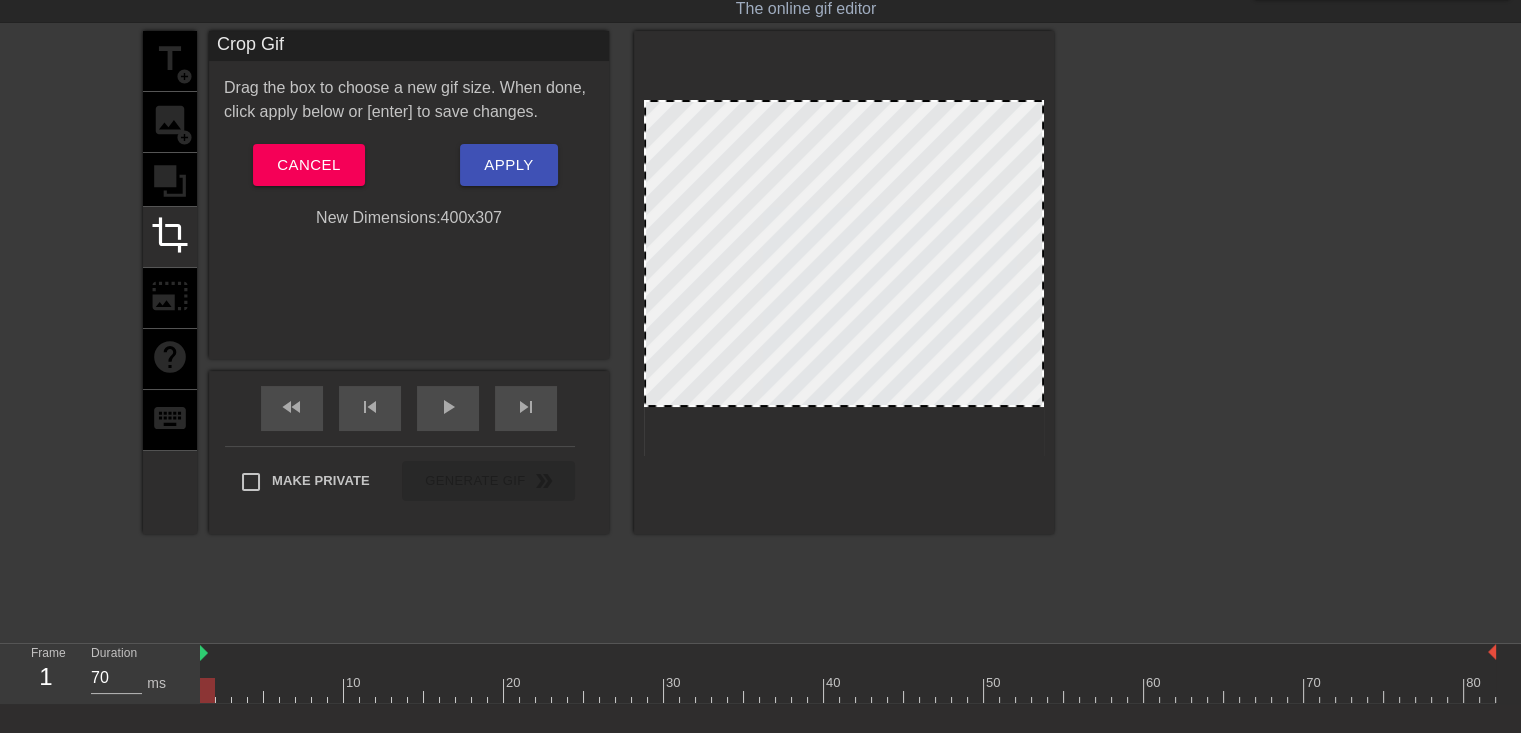 drag, startPoint x: 645, startPoint y: 453, endPoint x: 645, endPoint y: 404, distance: 49 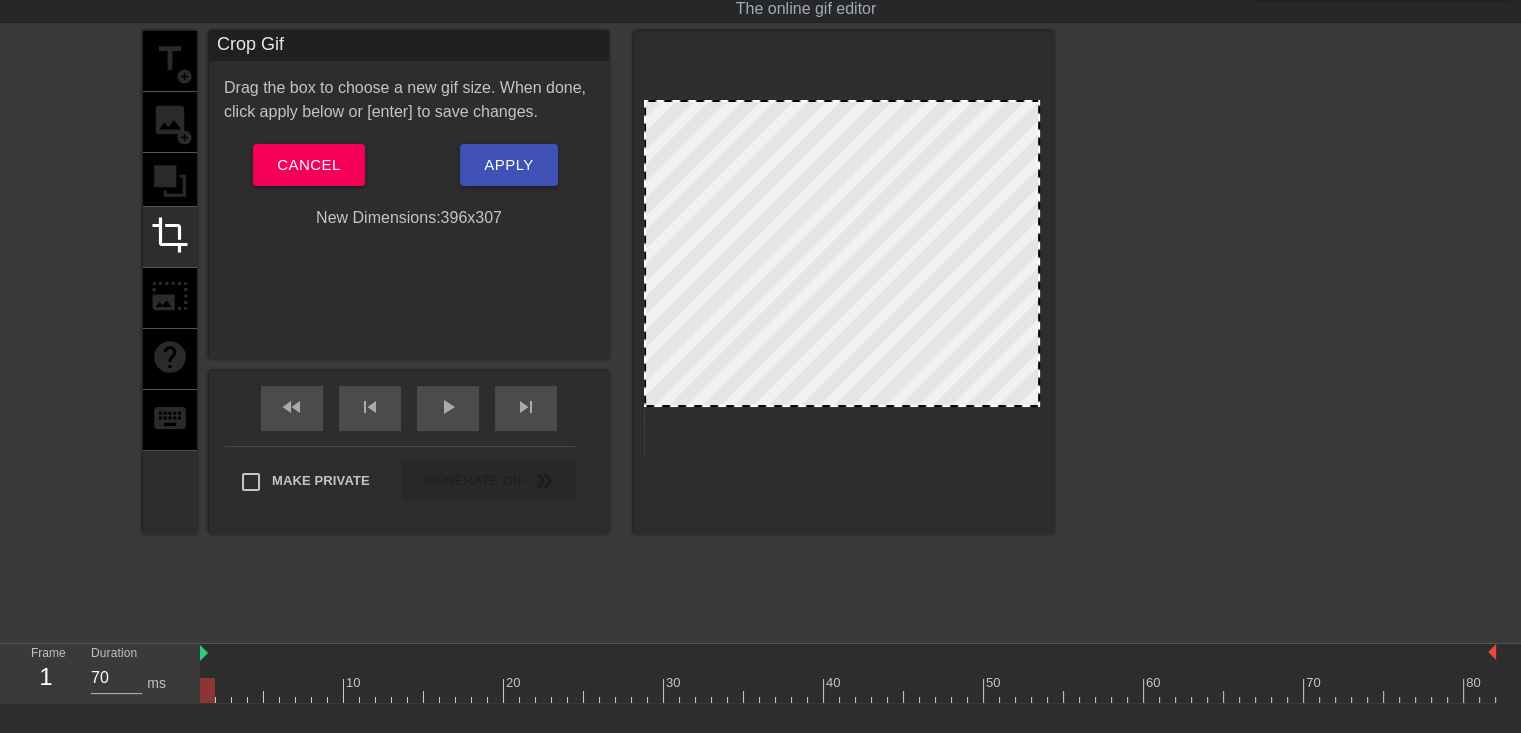 click at bounding box center [842, 102] 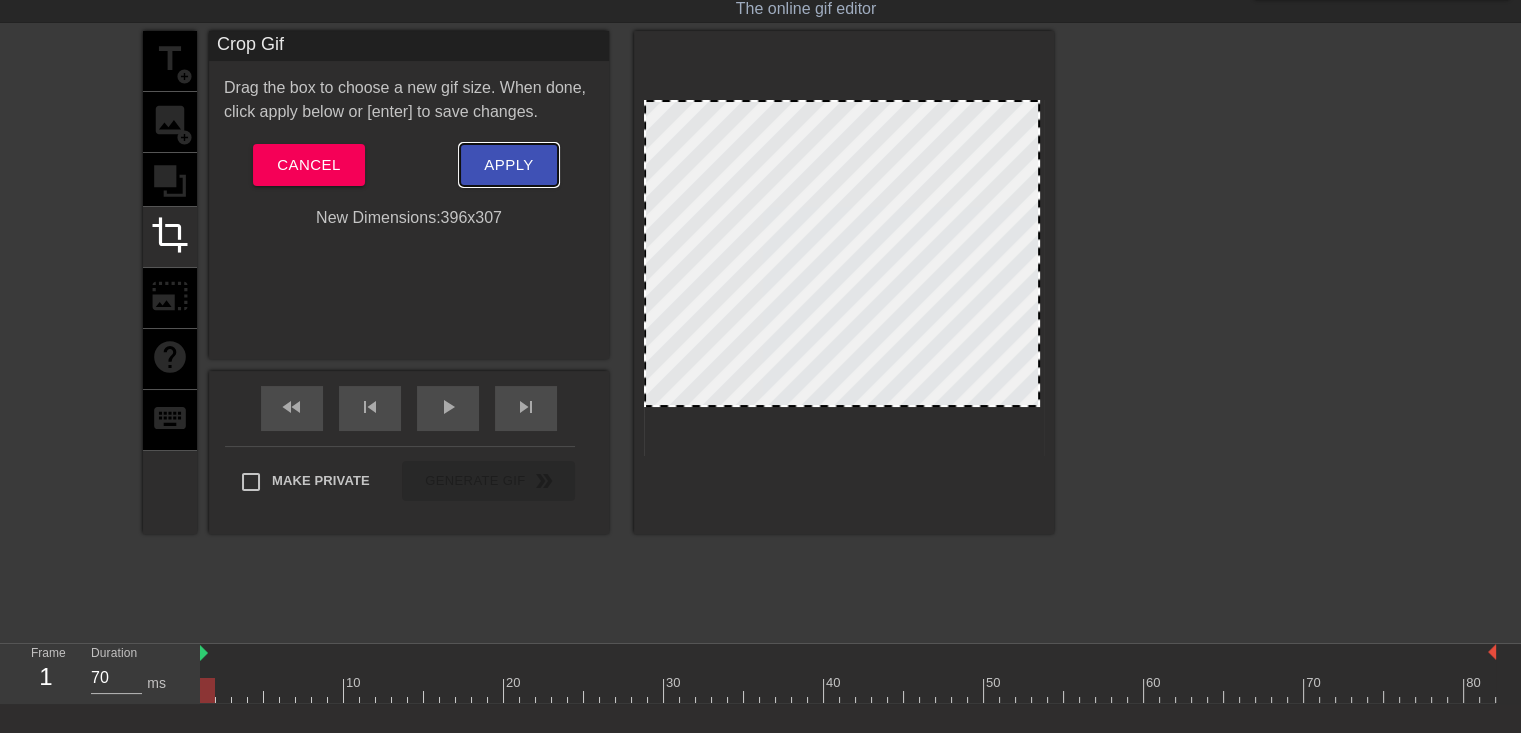 click on "Apply" at bounding box center [508, 165] 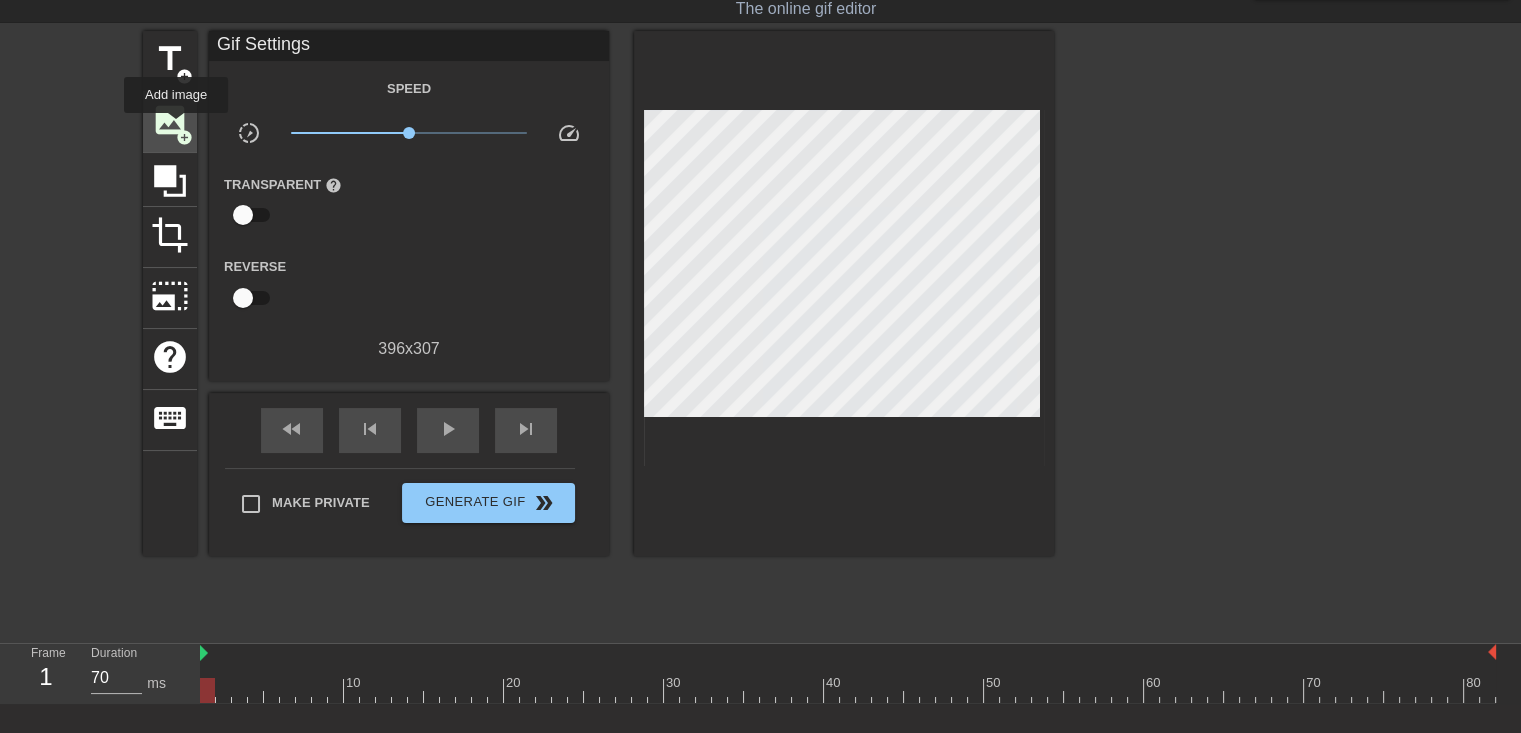 click on "add_circle" at bounding box center [184, 137] 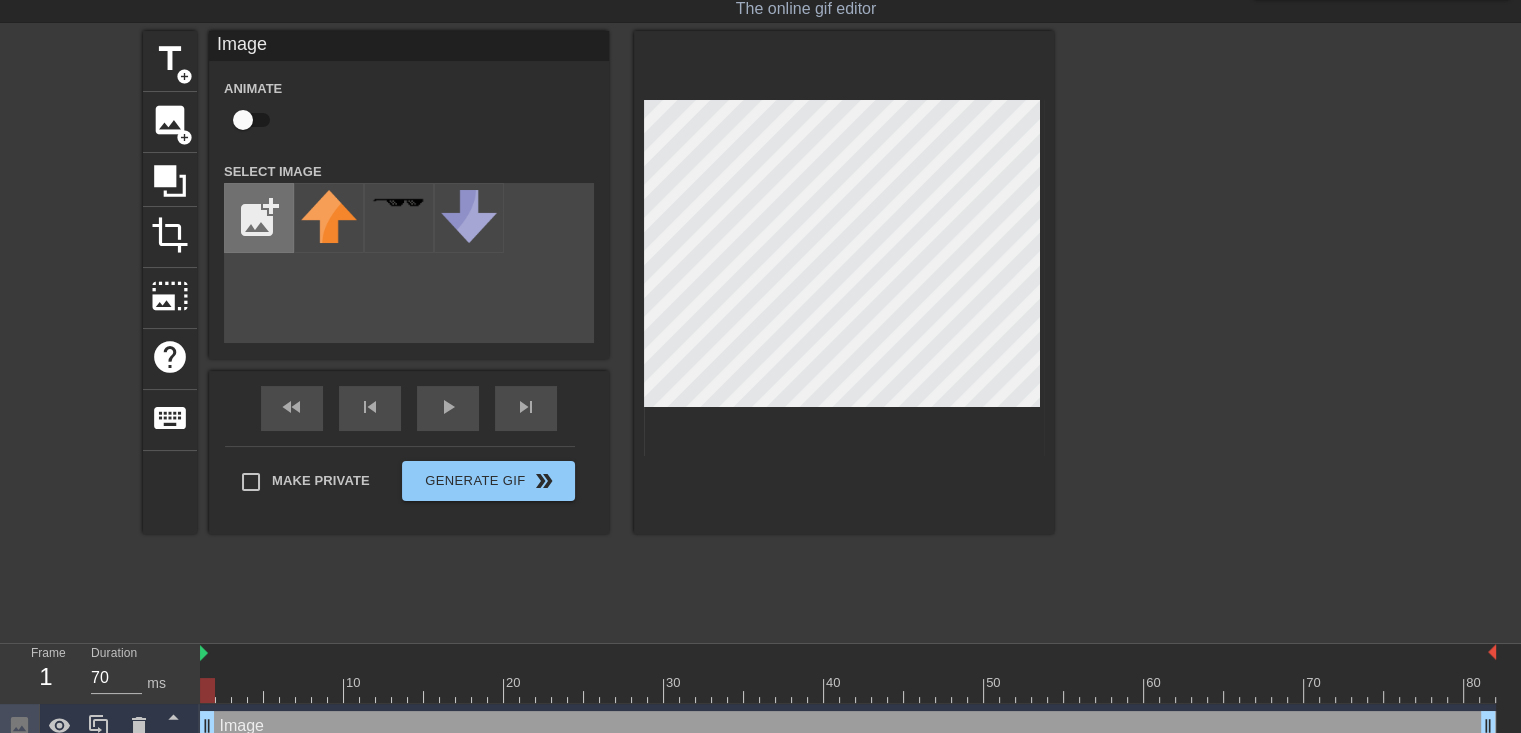 click at bounding box center [259, 218] 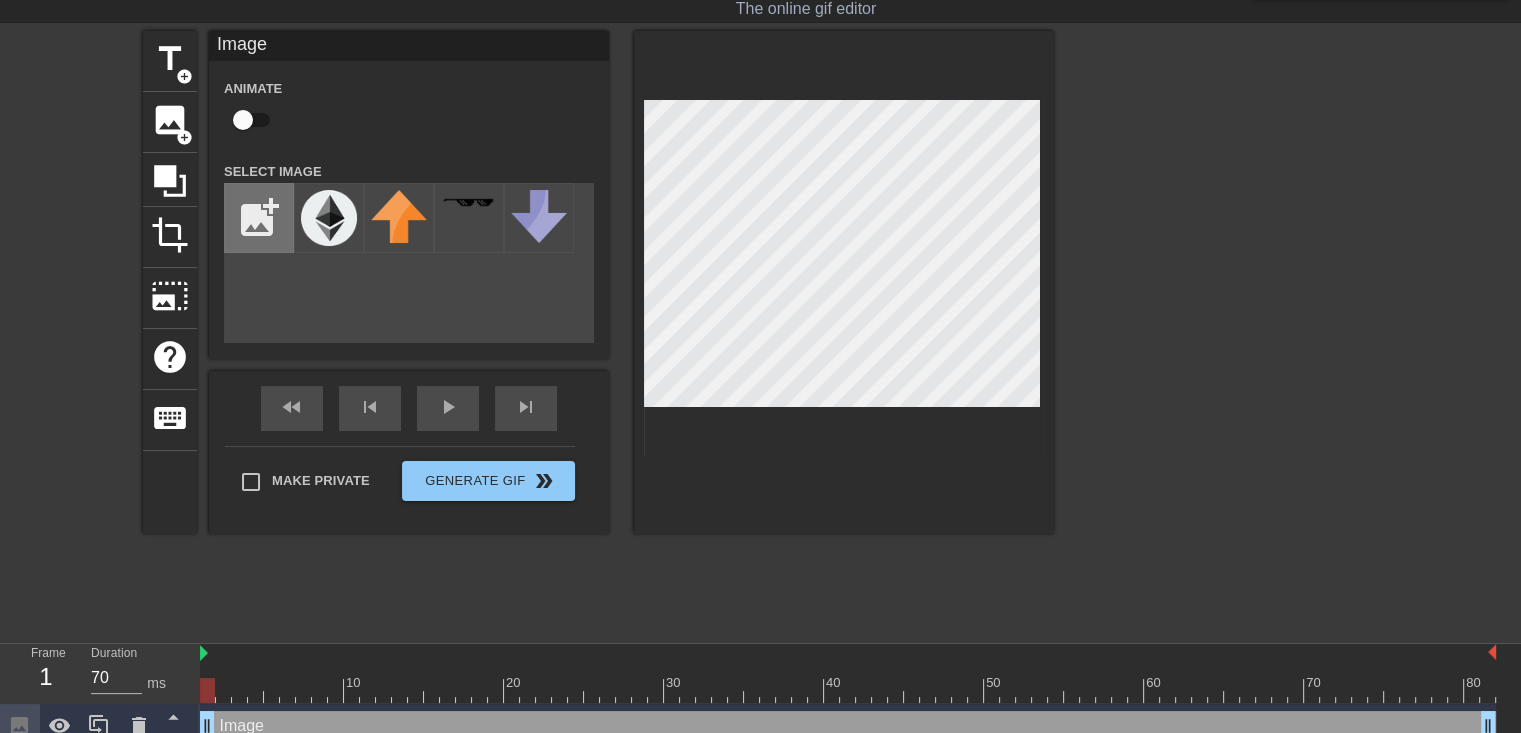 click at bounding box center (259, 218) 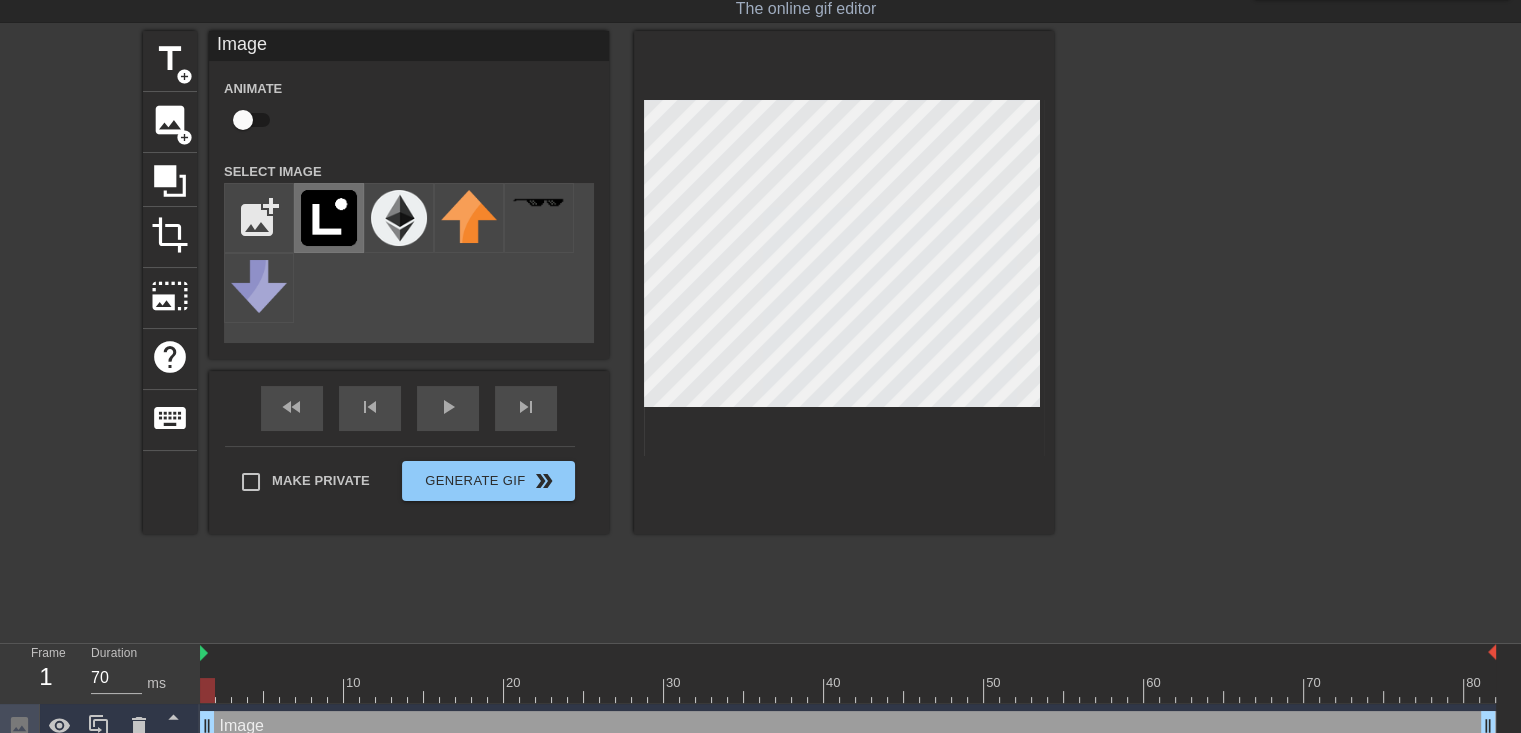 click at bounding box center [329, 218] 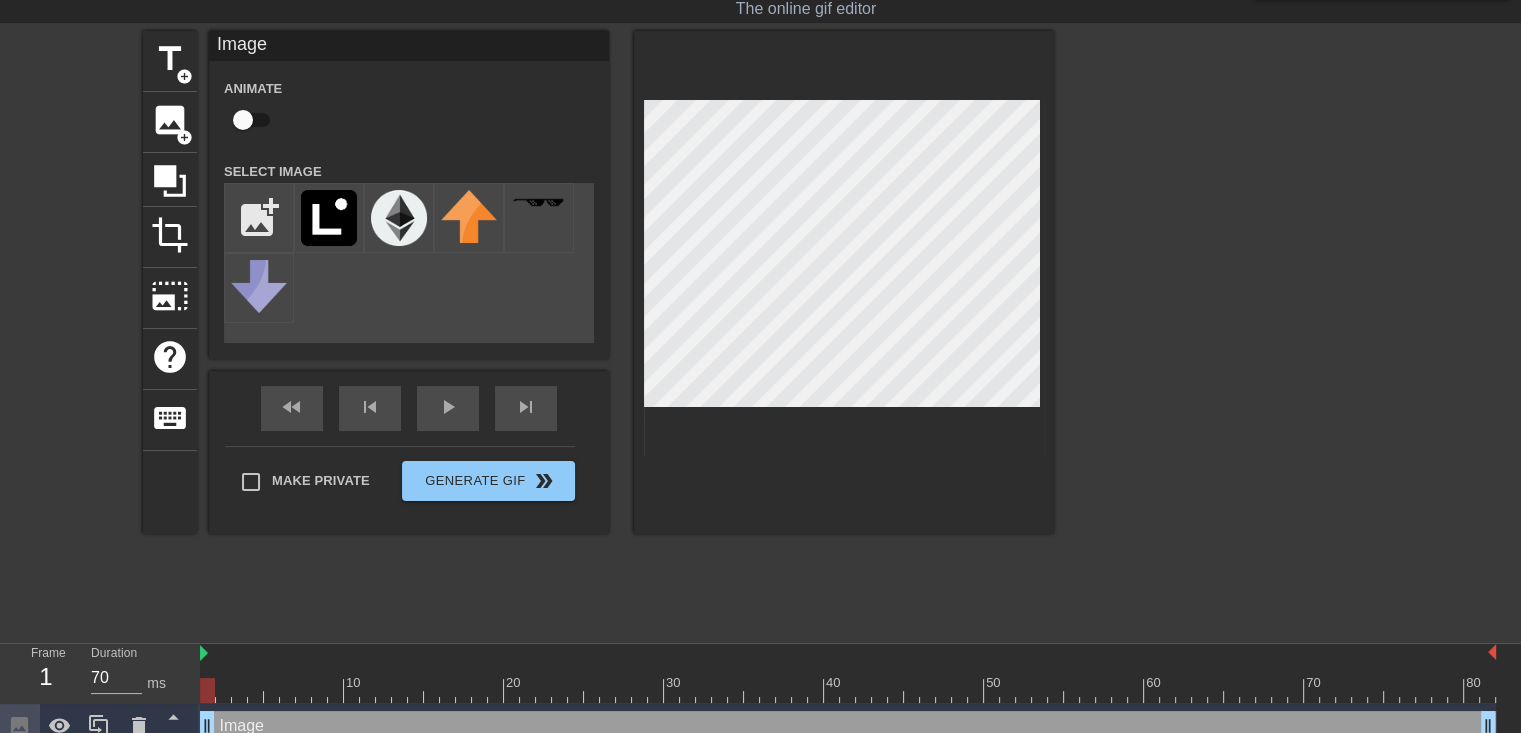 click on "title add_circle image add_circle crop photo_size_select_large help keyboard Image Animate Select Image add_photo_alternate fast_rewind skip_previous play_arrow skip_next Make Private Generate Gif double_arrow" at bounding box center [598, 331] 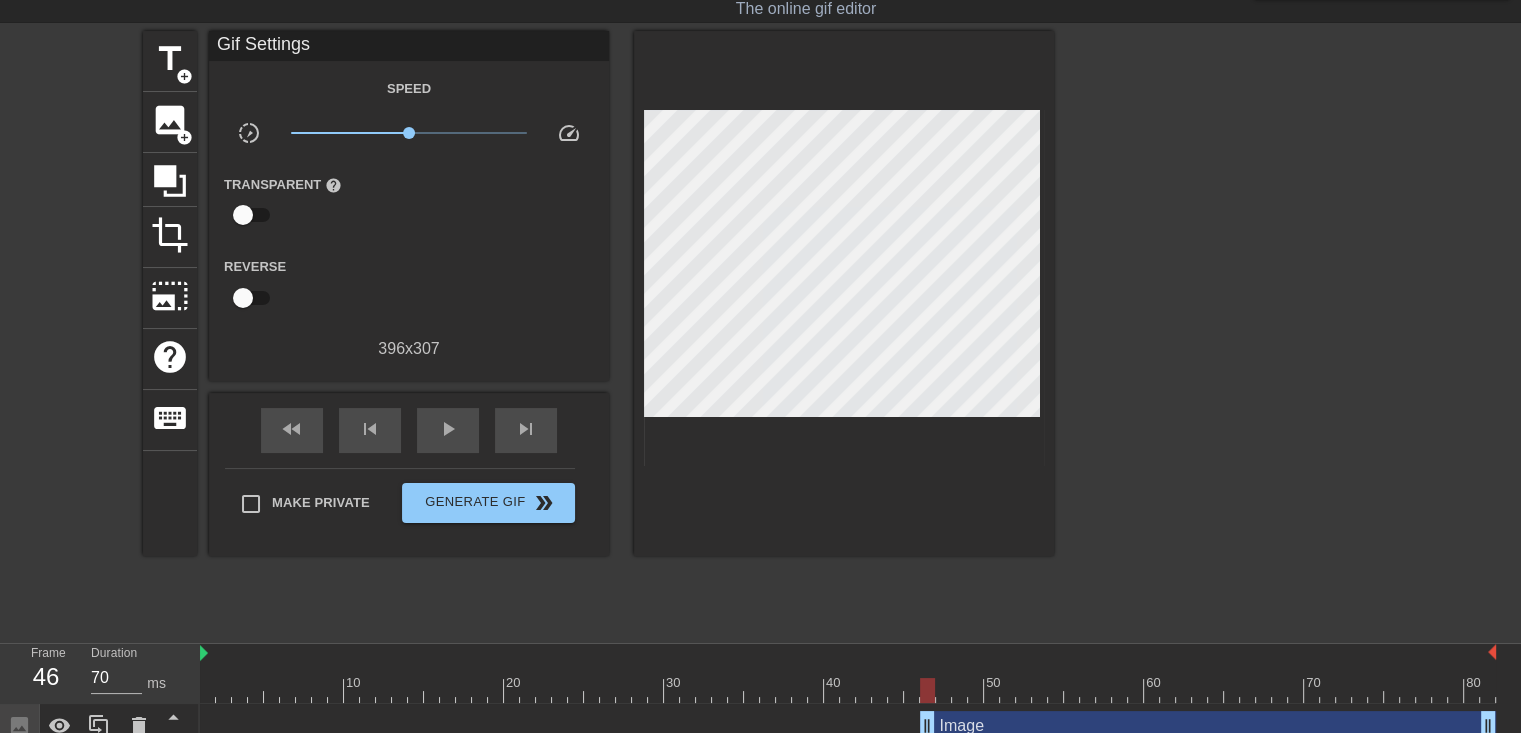drag, startPoint x: 207, startPoint y: 718, endPoint x: 930, endPoint y: 680, distance: 723.9979 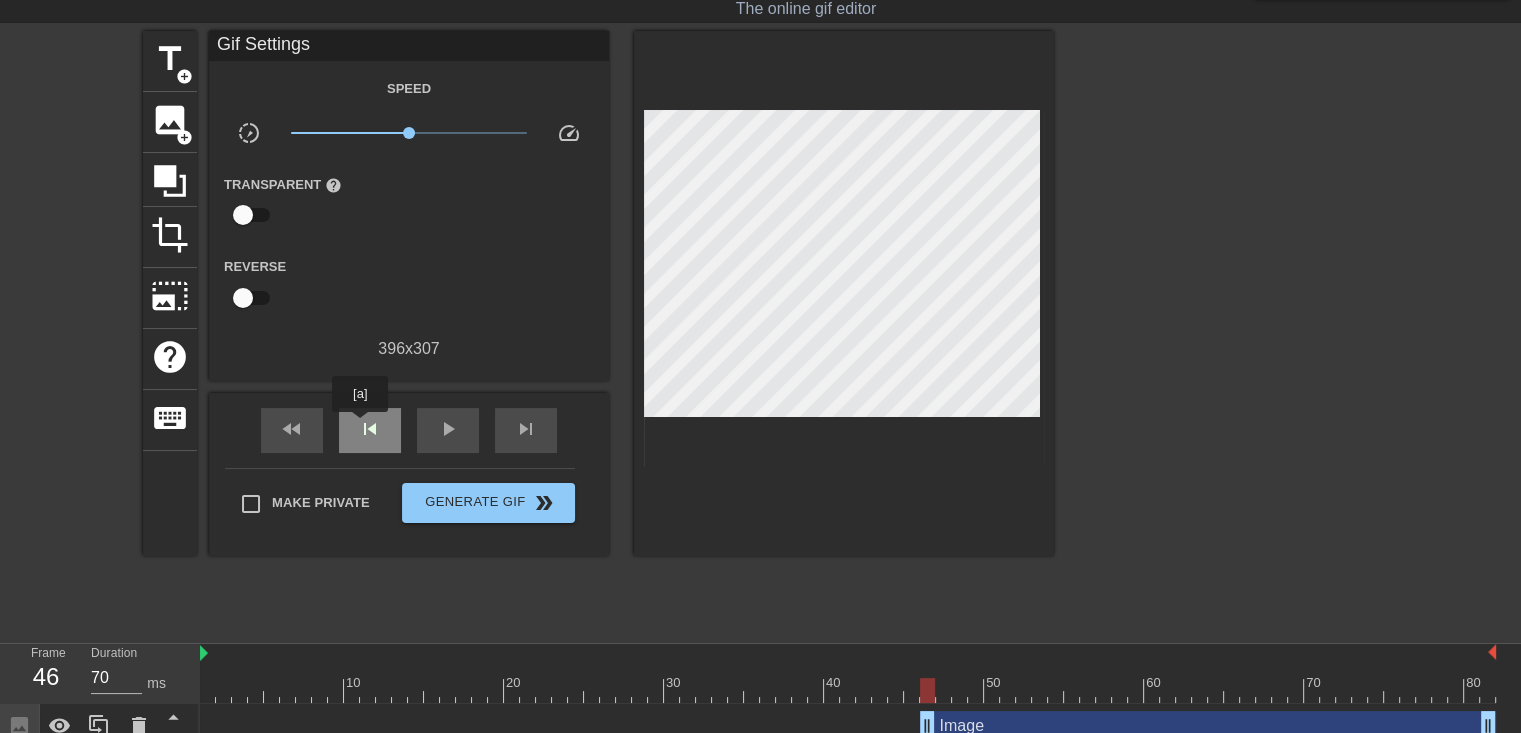 click on "skip_previous" at bounding box center [370, 429] 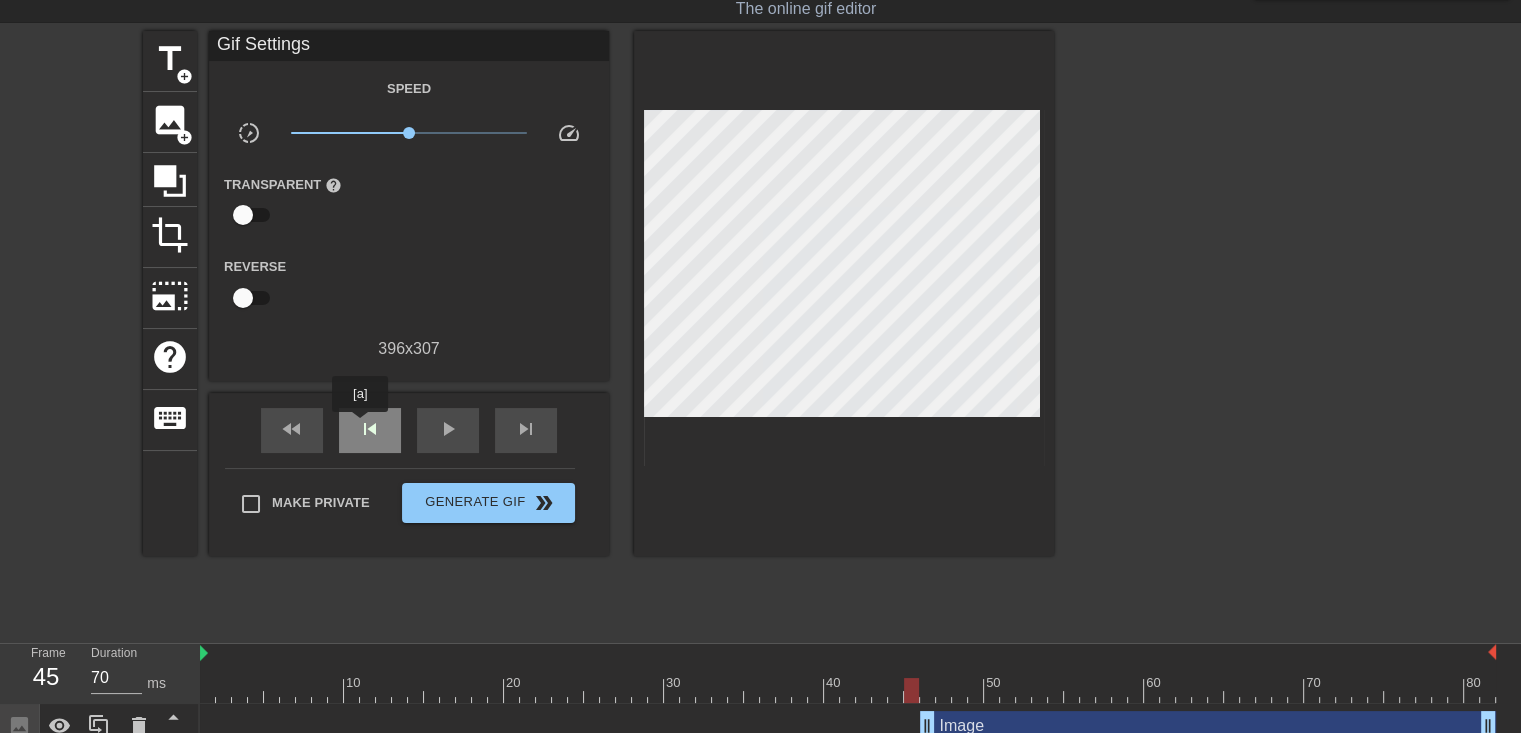click on "skip_previous" at bounding box center (370, 429) 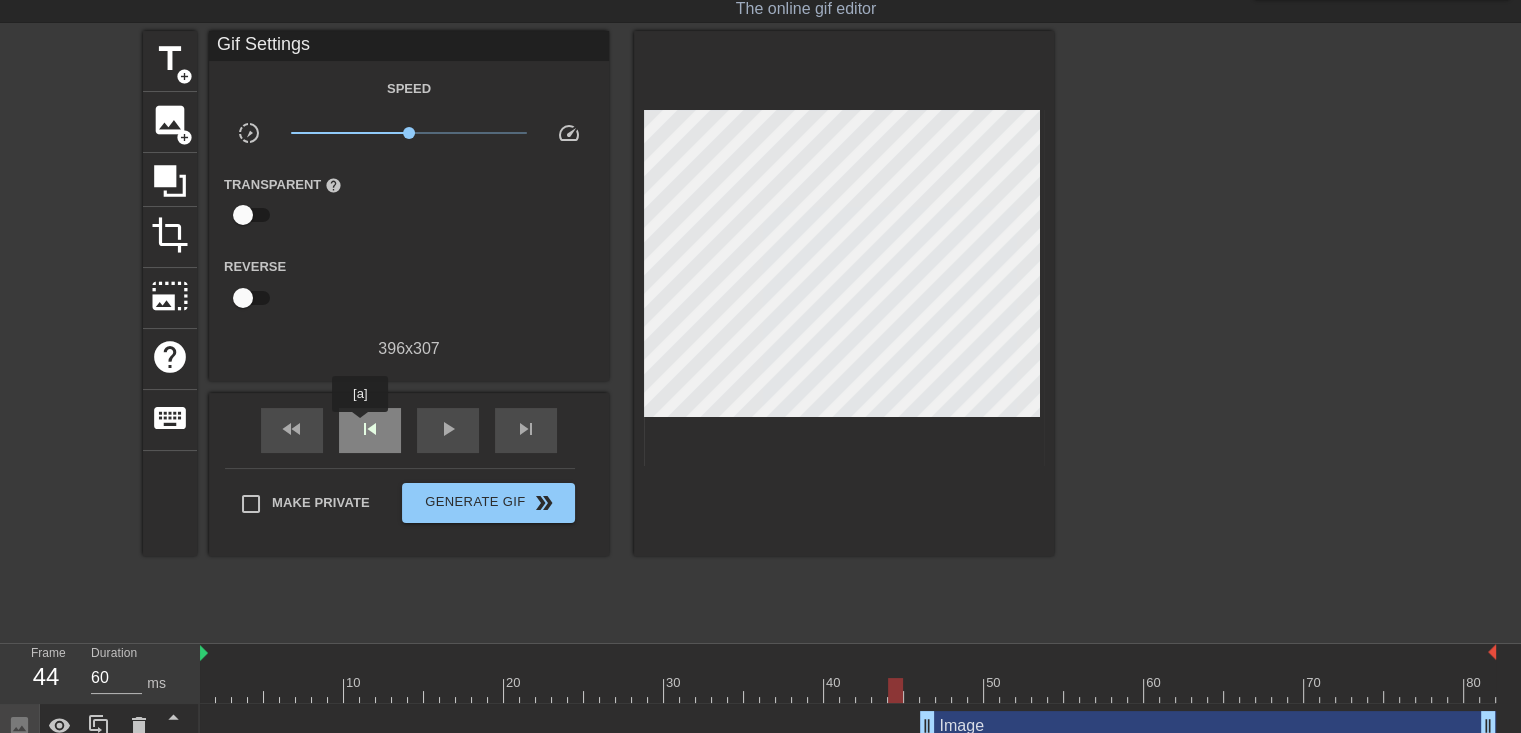 click on "skip_previous" at bounding box center [370, 429] 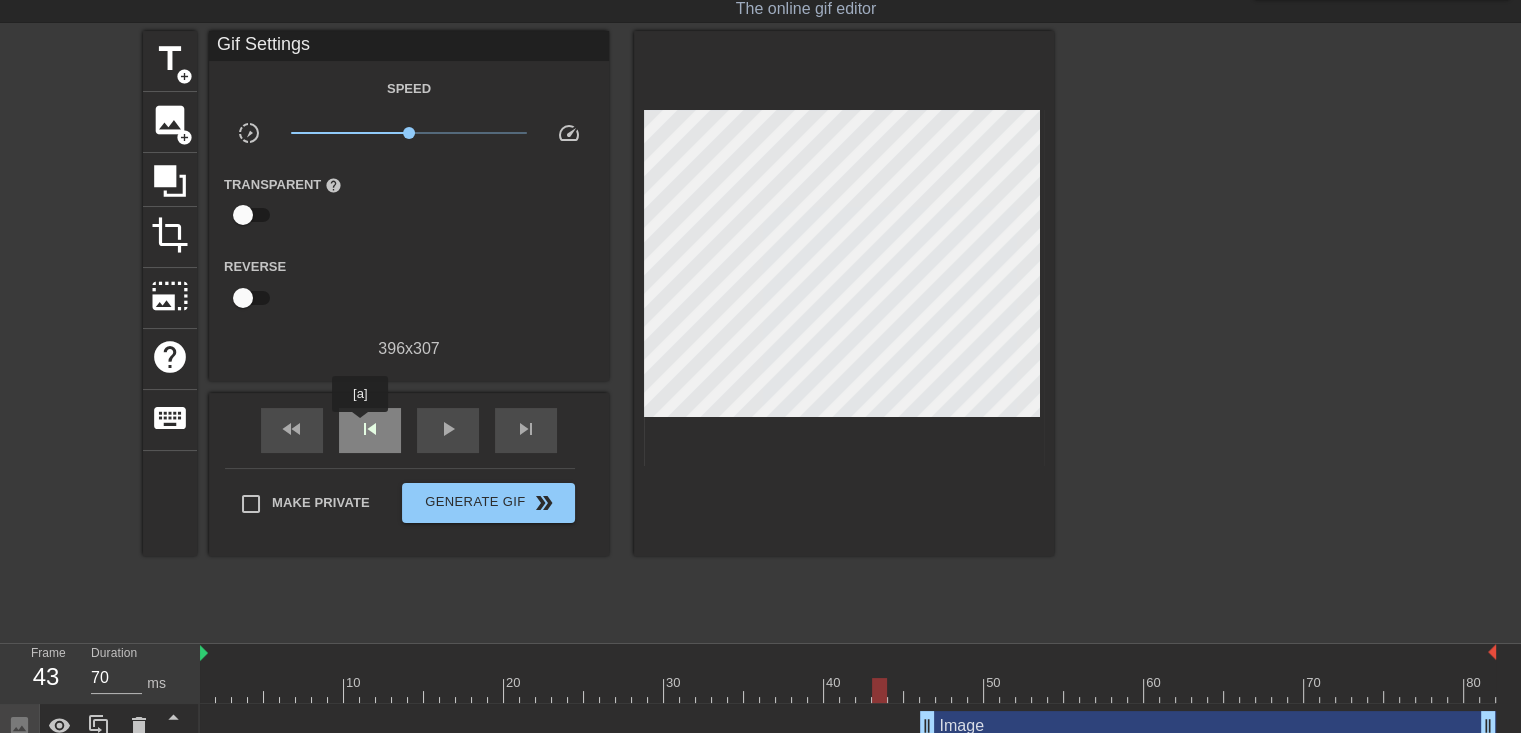 click on "skip_previous" at bounding box center (370, 429) 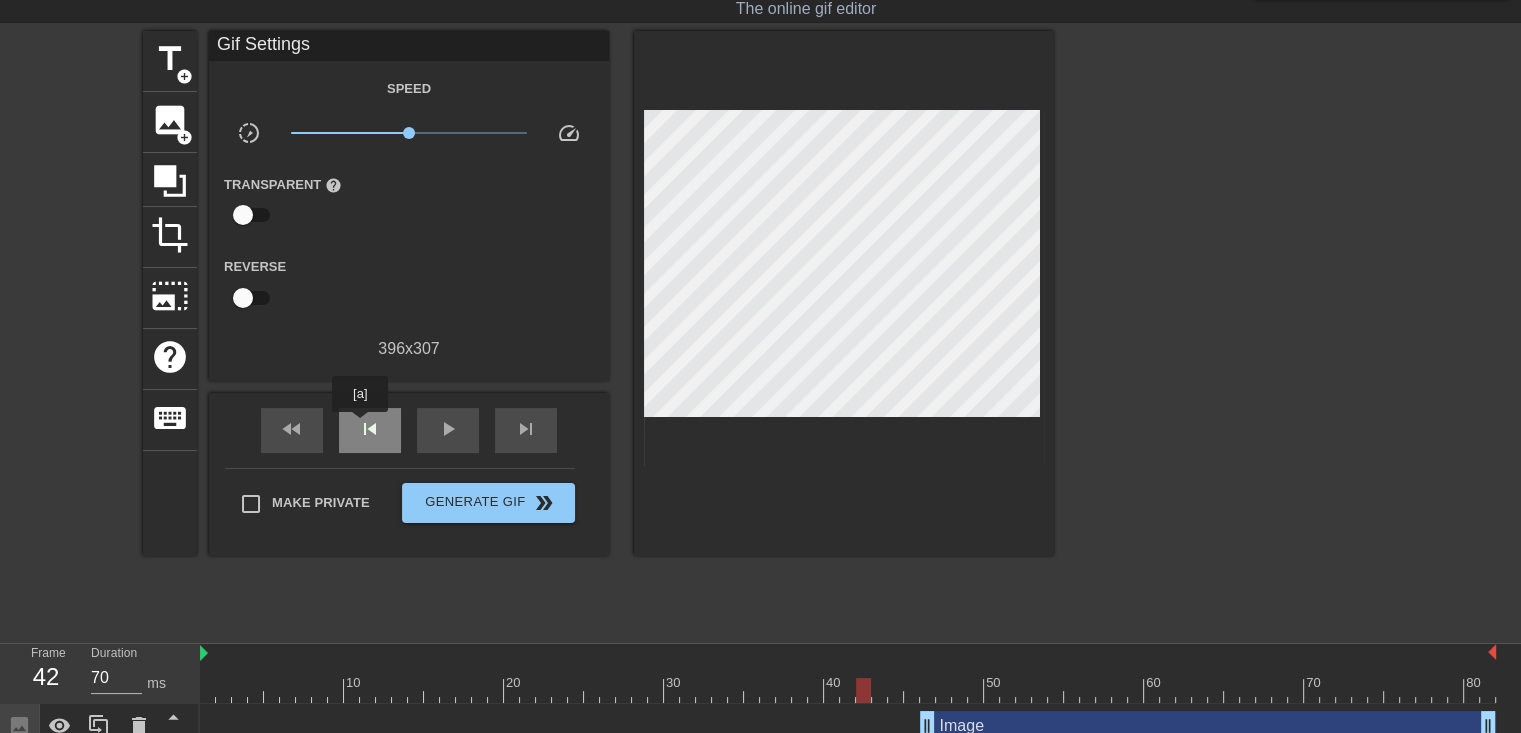 click on "skip_previous" at bounding box center (370, 429) 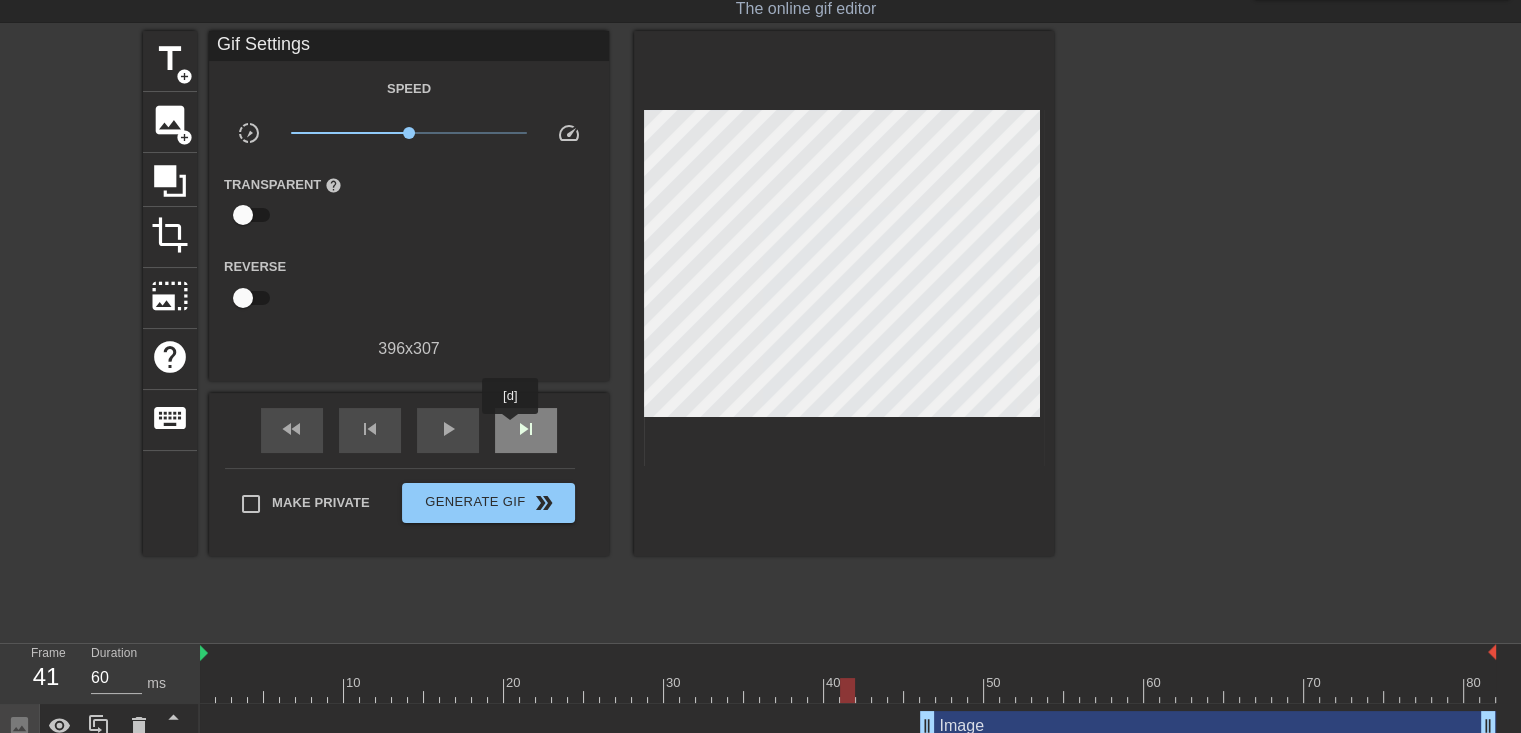 click on "skip_next" at bounding box center [526, 430] 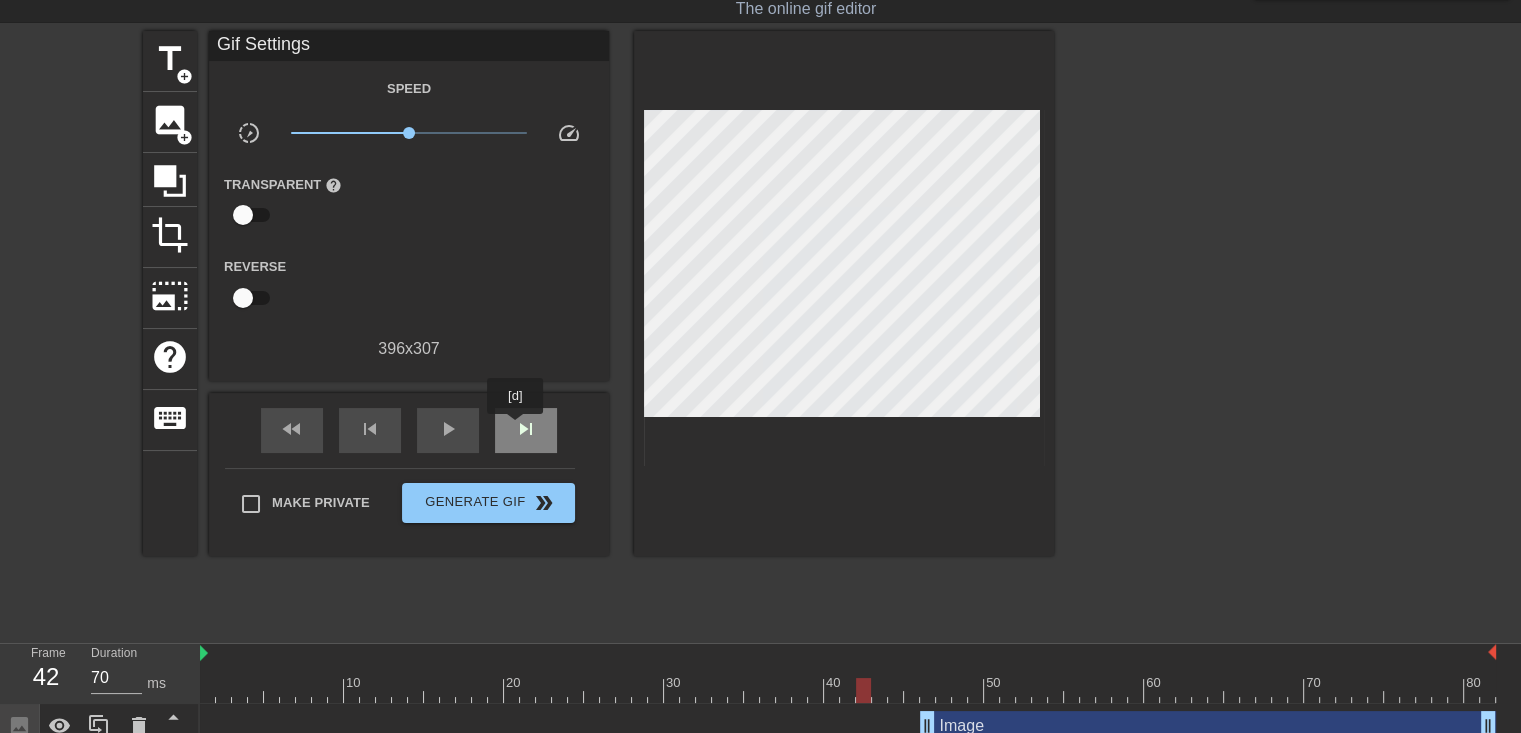 click on "skip_next" at bounding box center [526, 429] 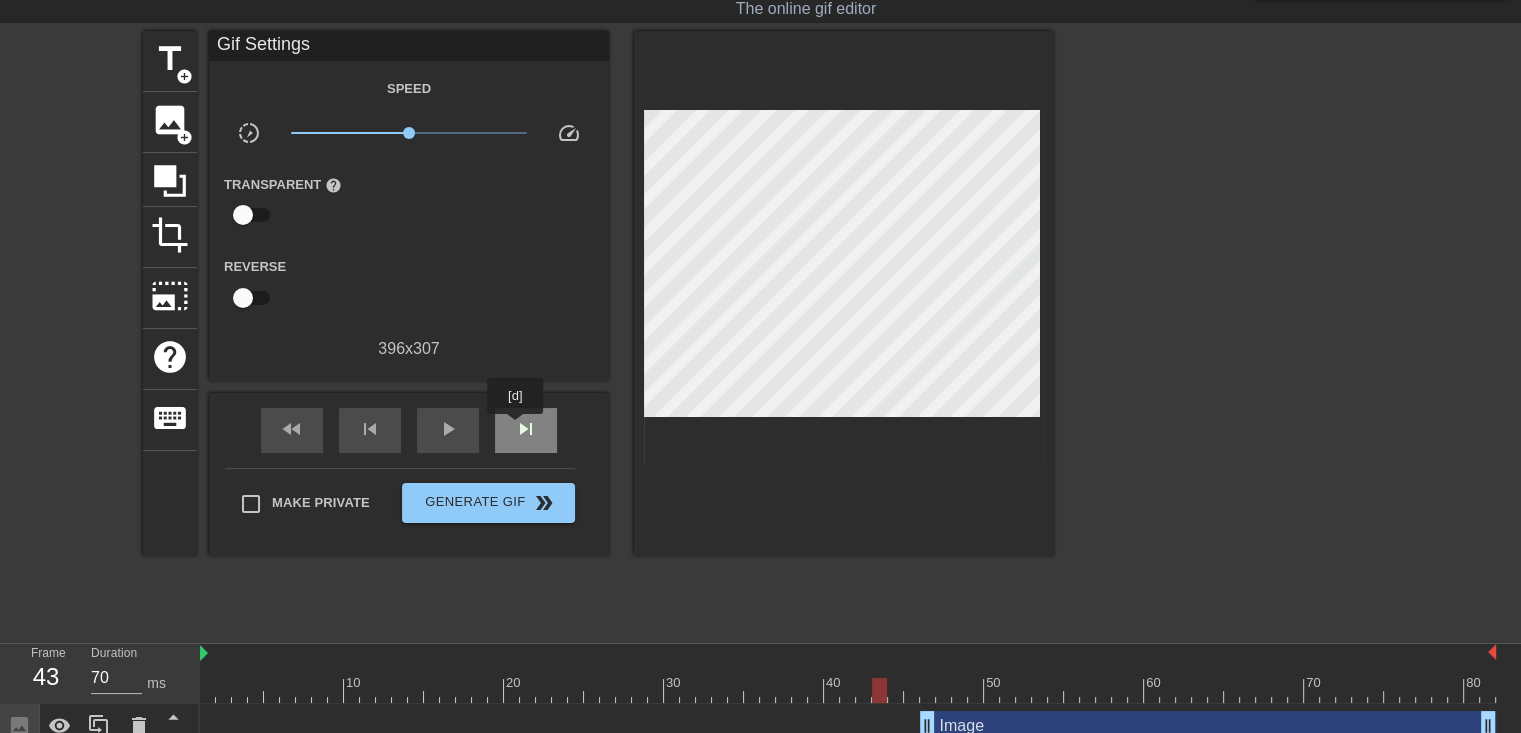 click on "skip_next" at bounding box center (526, 429) 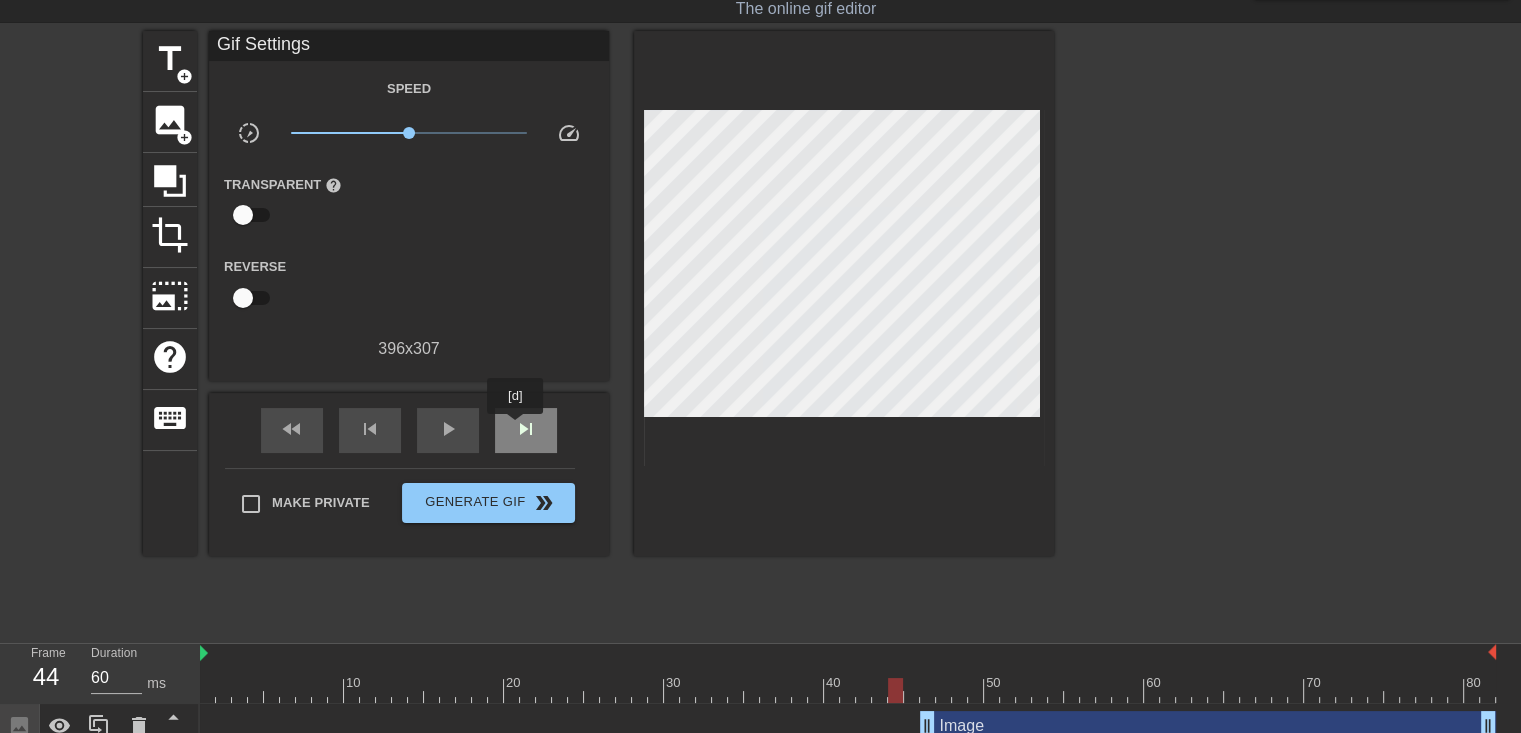 click on "skip_next" at bounding box center (526, 429) 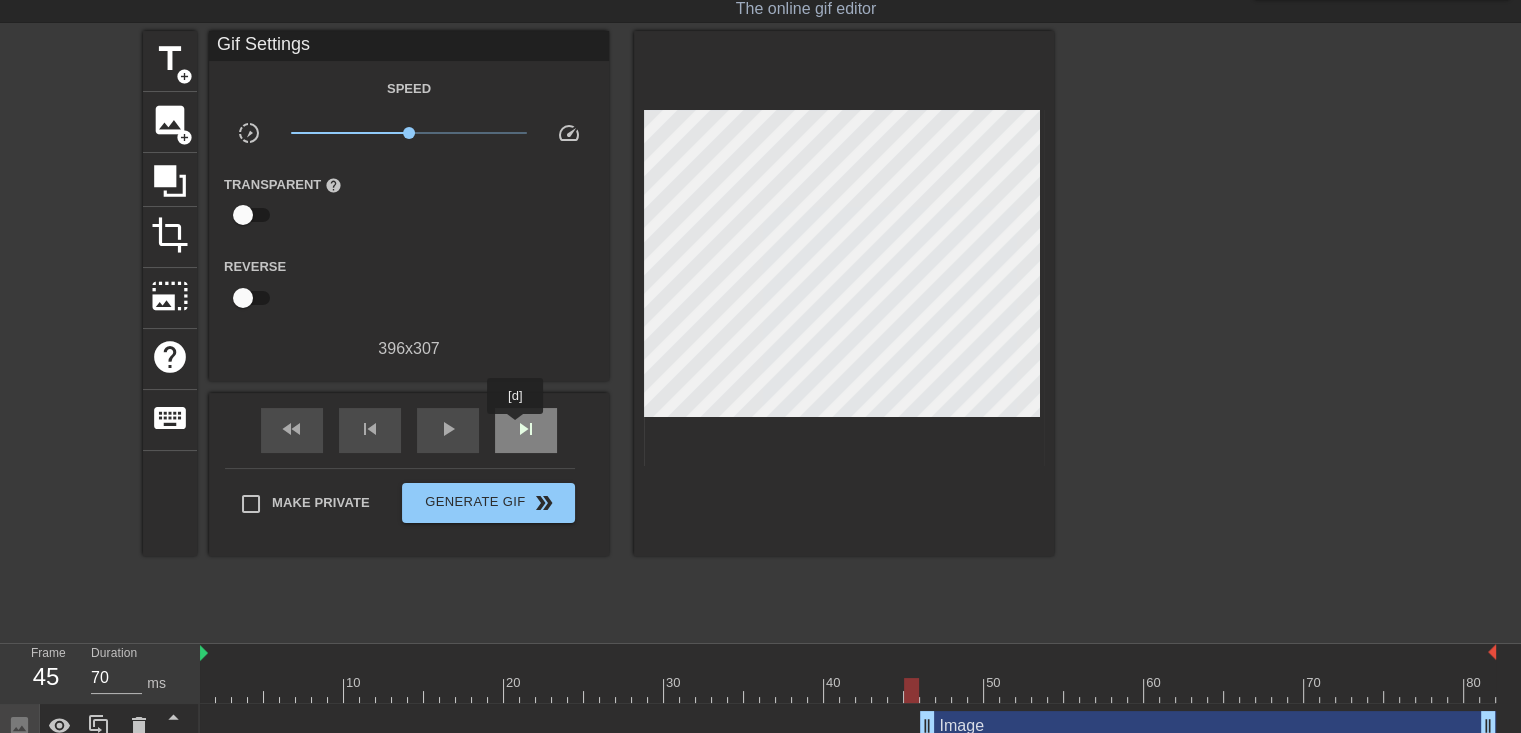 click on "skip_next" at bounding box center (526, 429) 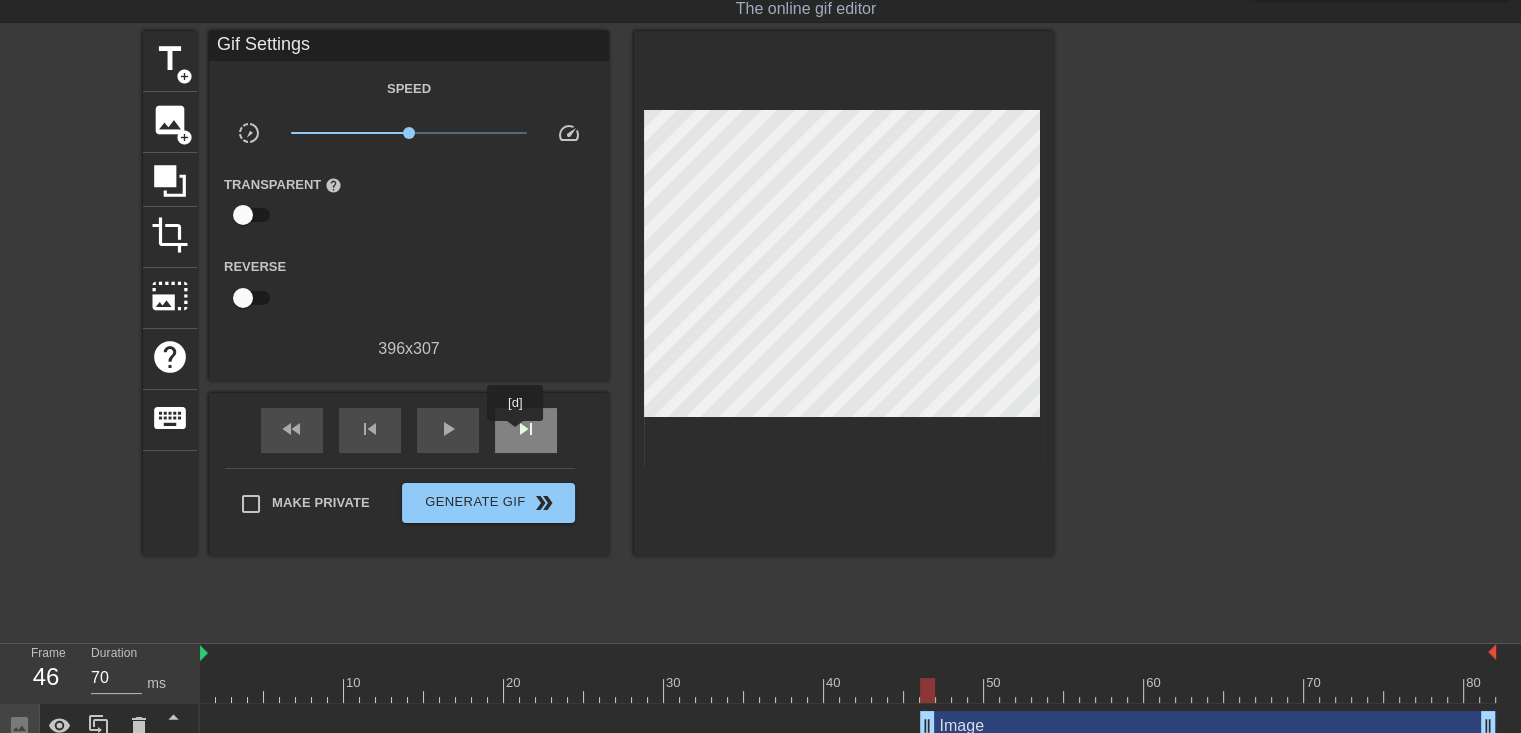 click on "skip_next" at bounding box center (526, 429) 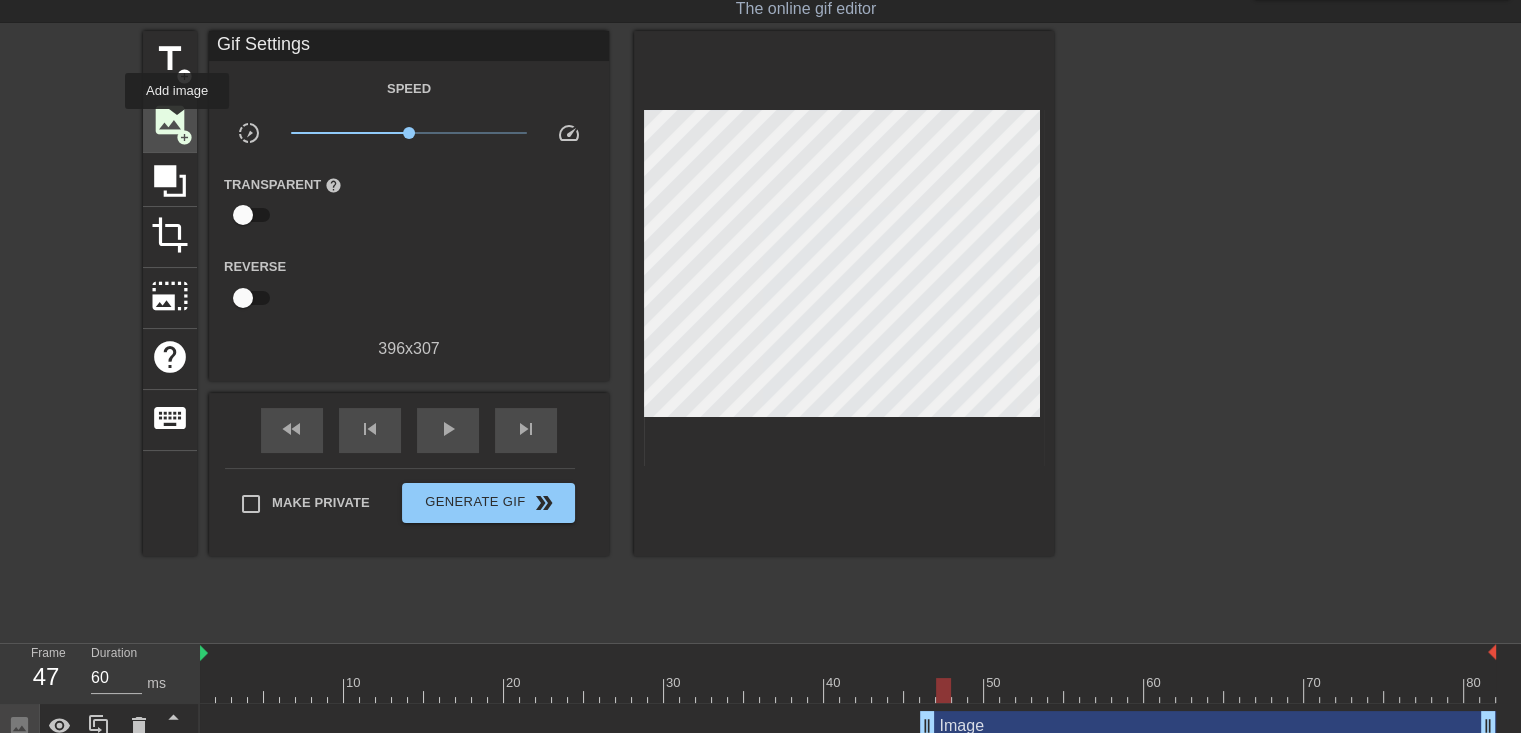 click on "image" at bounding box center (170, 120) 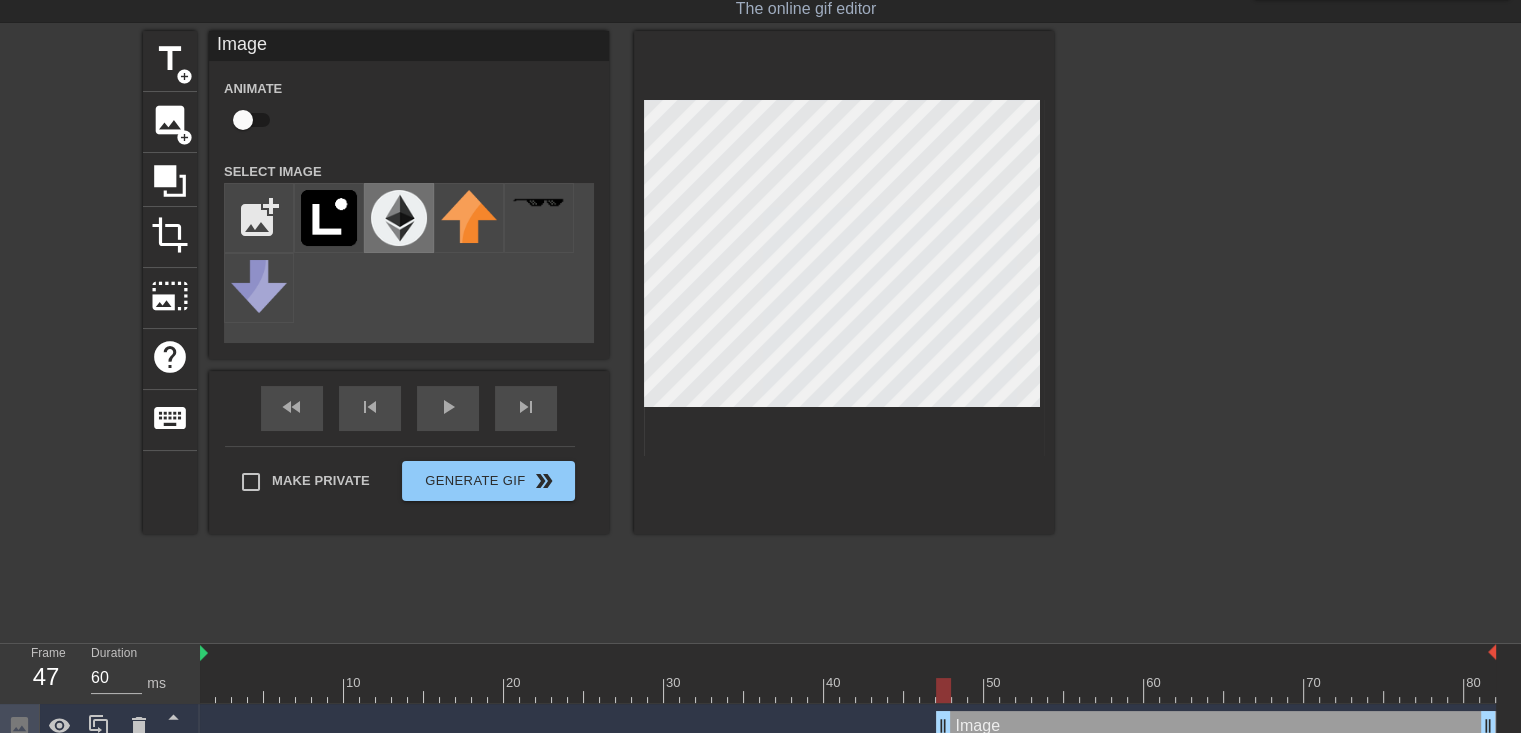 click at bounding box center [399, 218] 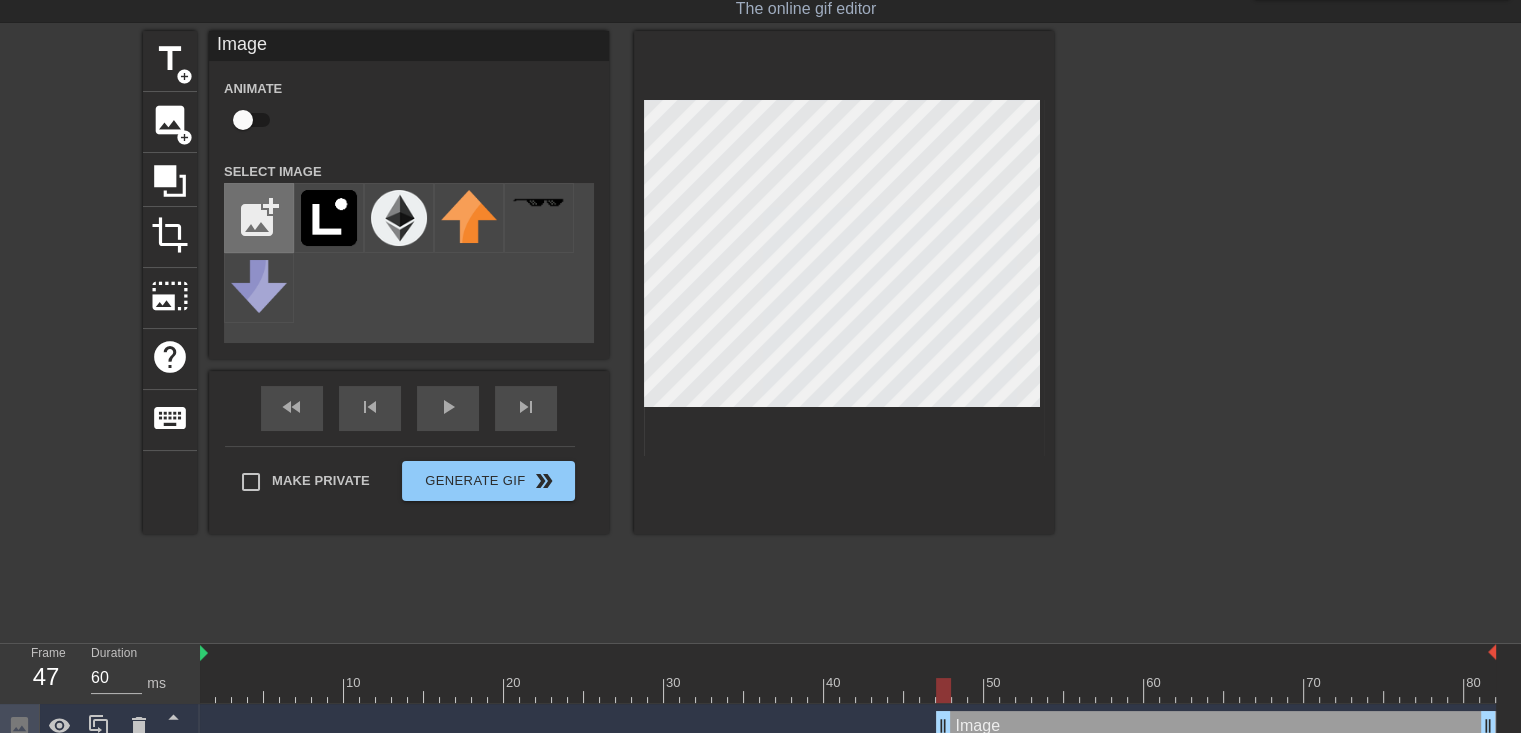 click at bounding box center [259, 218] 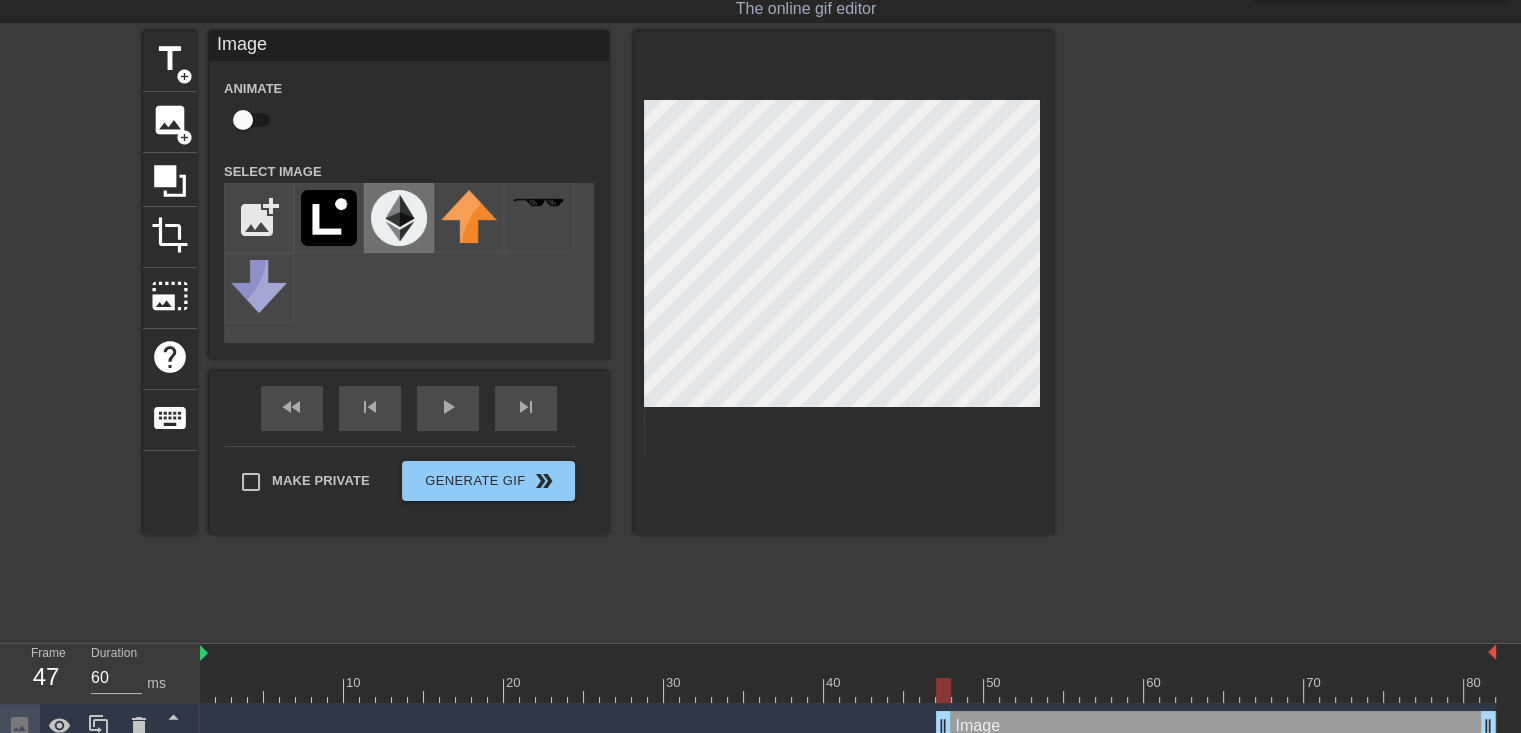 click at bounding box center [399, 218] 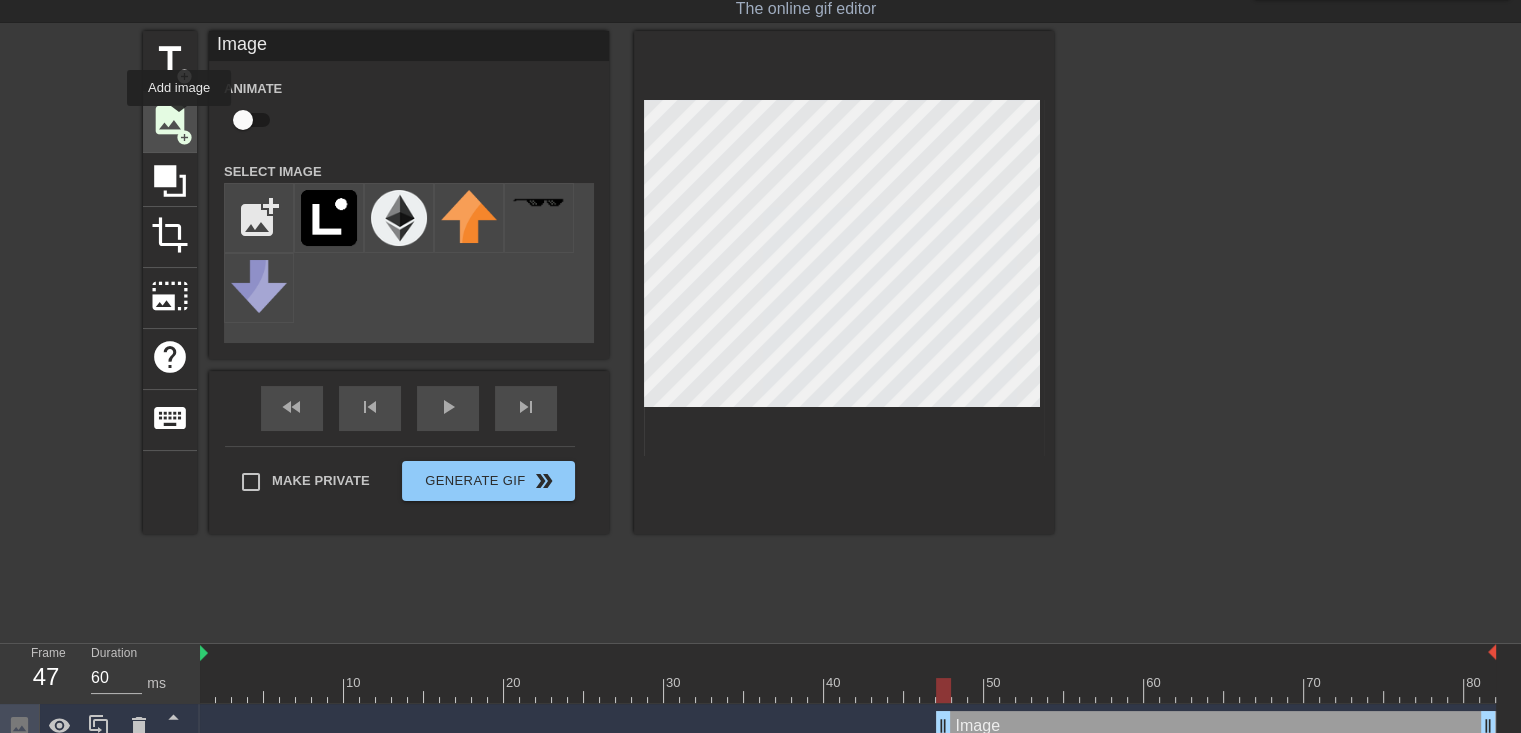 click on "image" at bounding box center (170, 120) 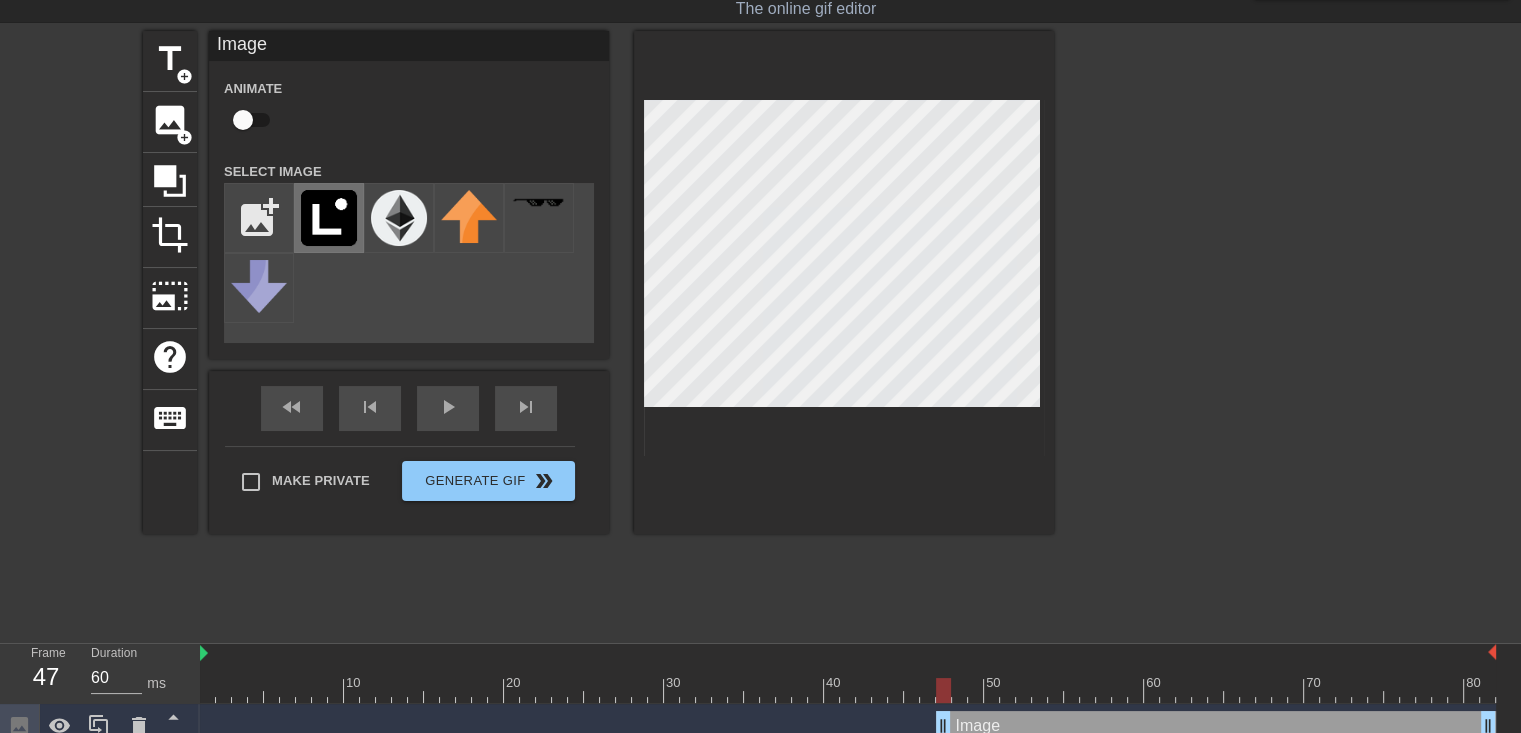 click at bounding box center [329, 218] 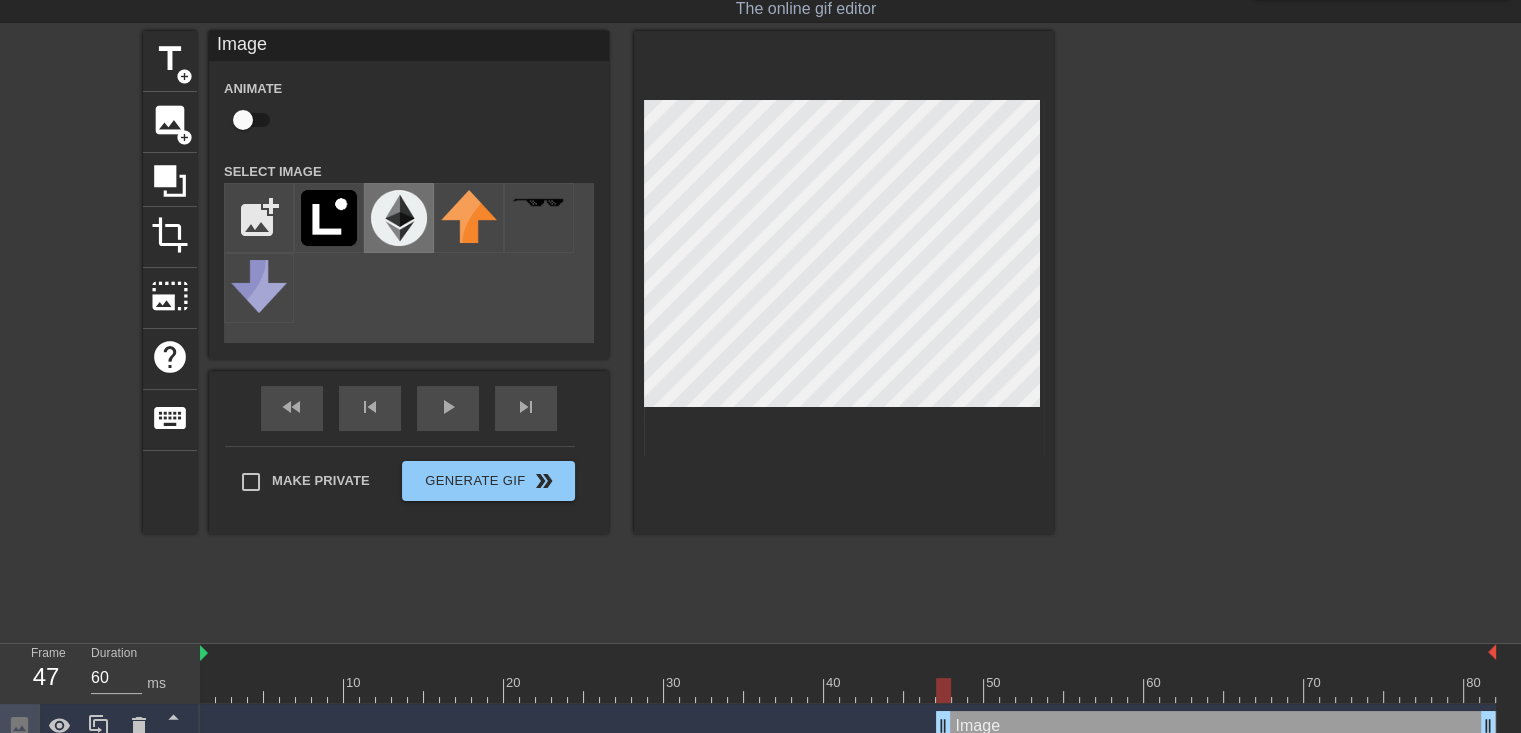 click at bounding box center (399, 218) 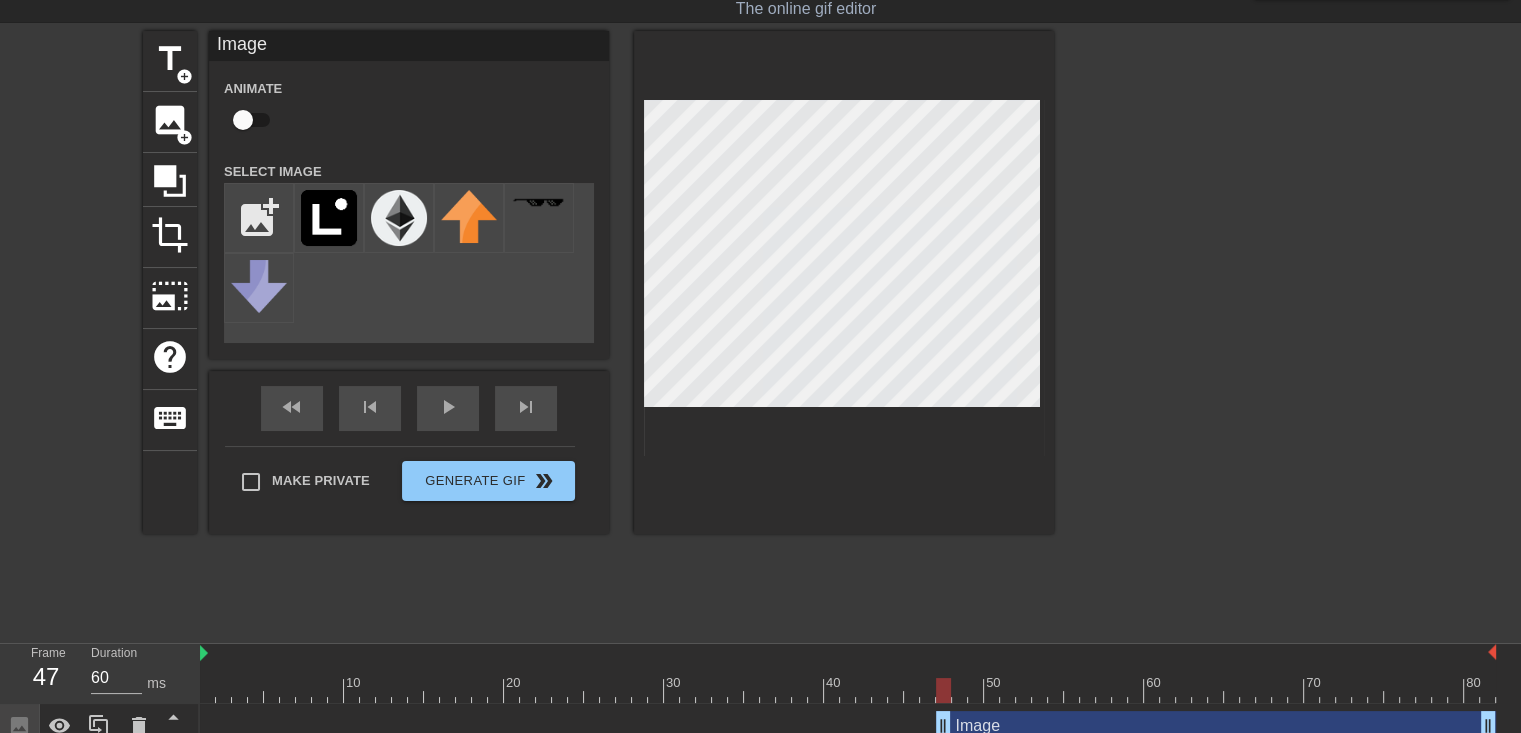 click on "title add_circle image add_circle crop photo_size_select_large help keyboard Image Animate Select Image add_photo_alternate fast_rewind skip_previous play_arrow skip_next Make Private Generate Gif double_arrow" at bounding box center [760, 331] 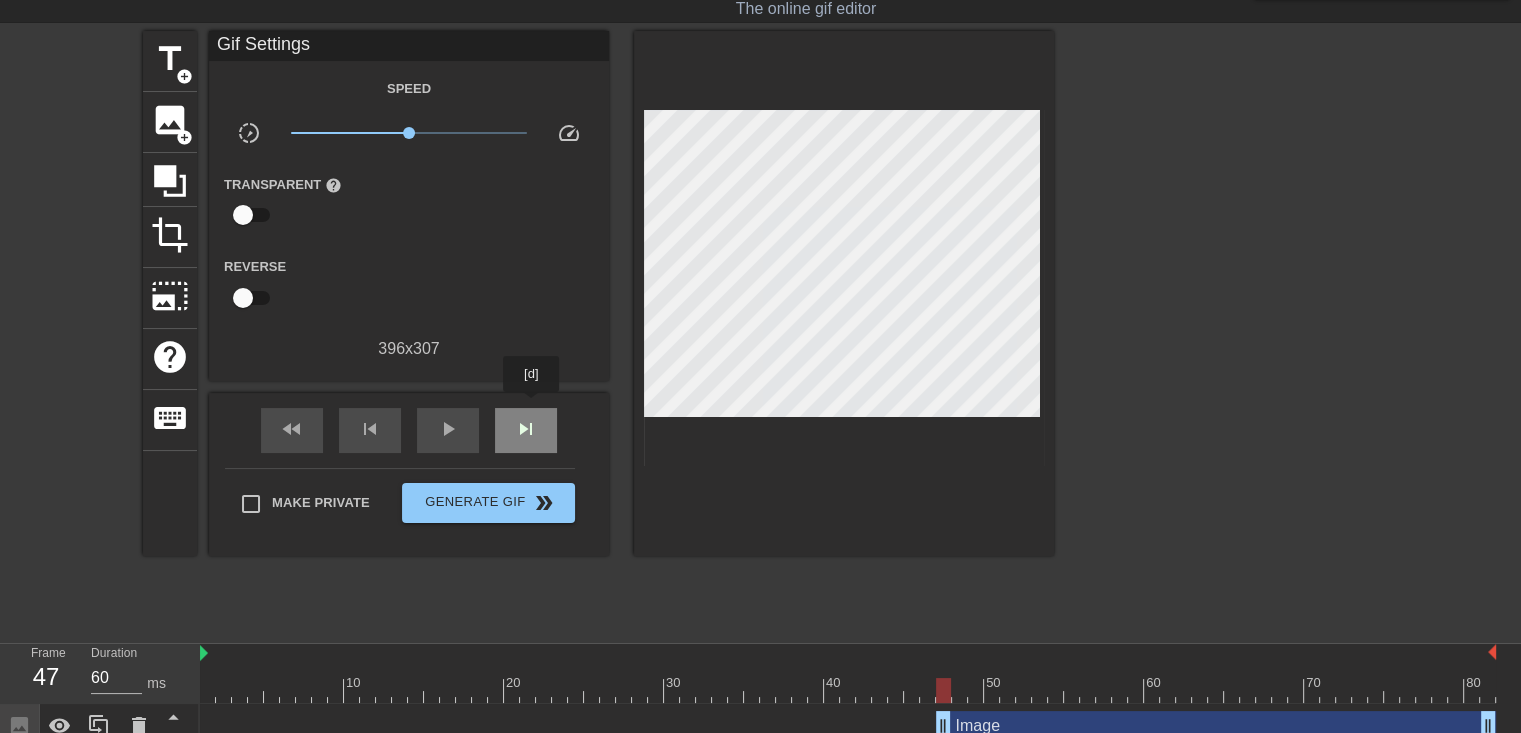 click on "skip_next" at bounding box center [526, 430] 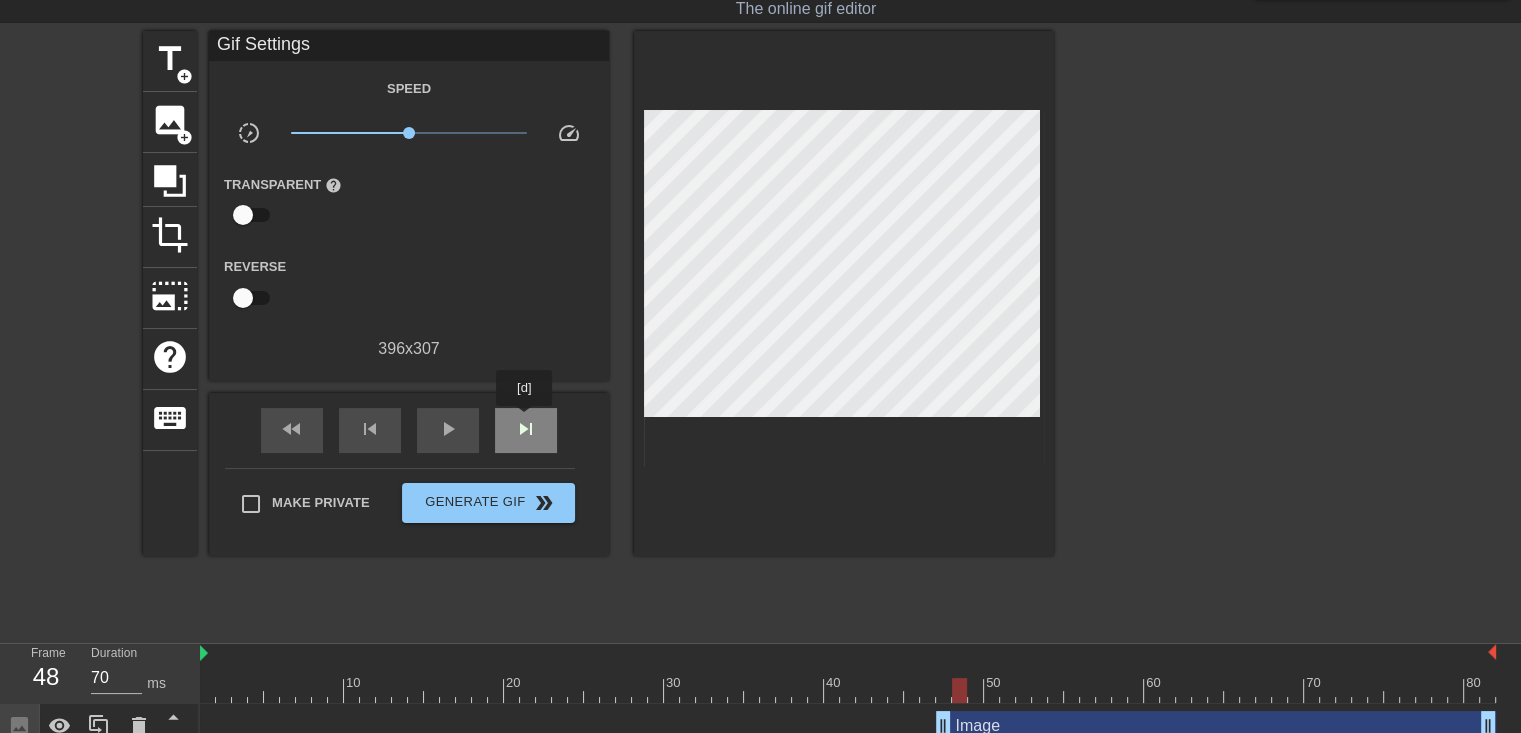 click on "skip_next" at bounding box center [526, 429] 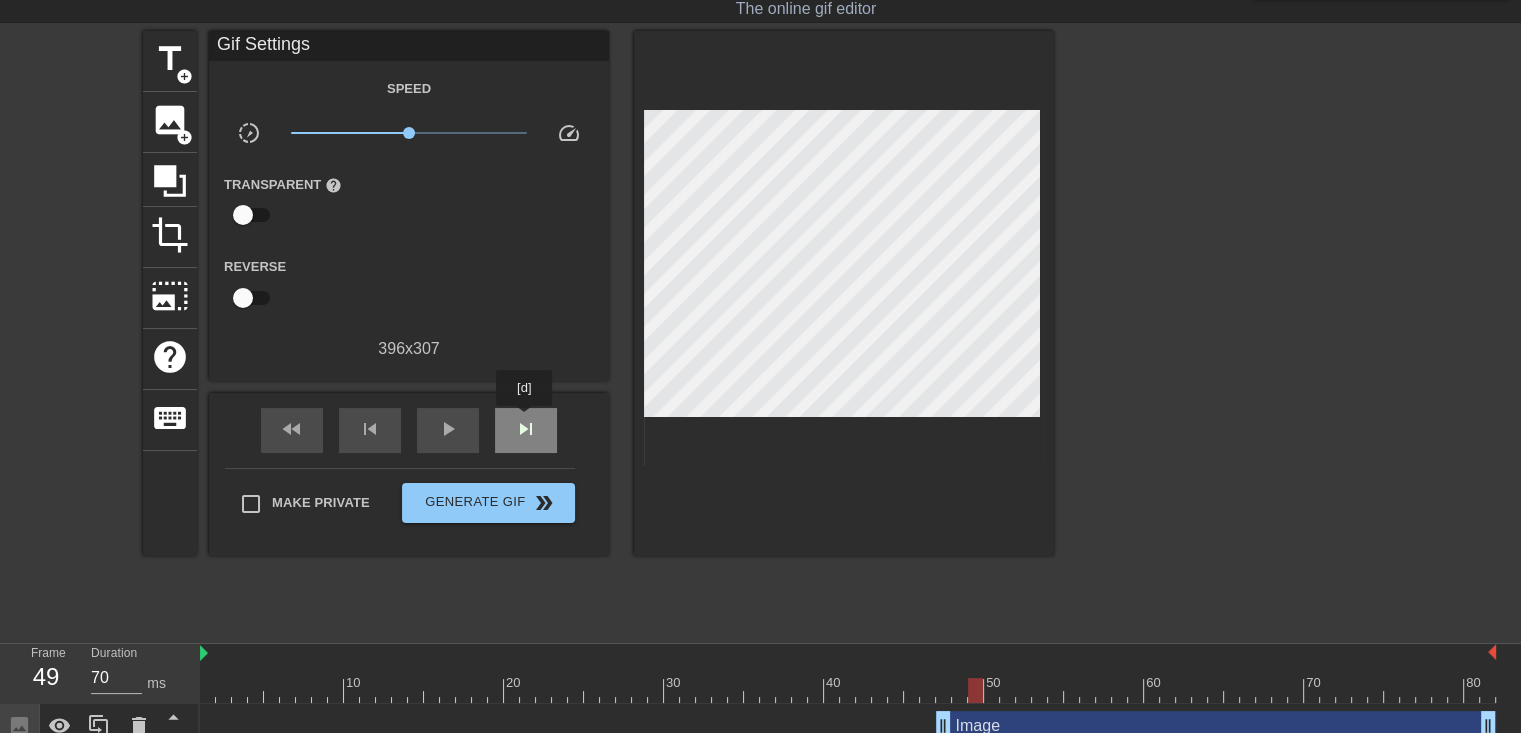 click on "skip_next" at bounding box center (526, 429) 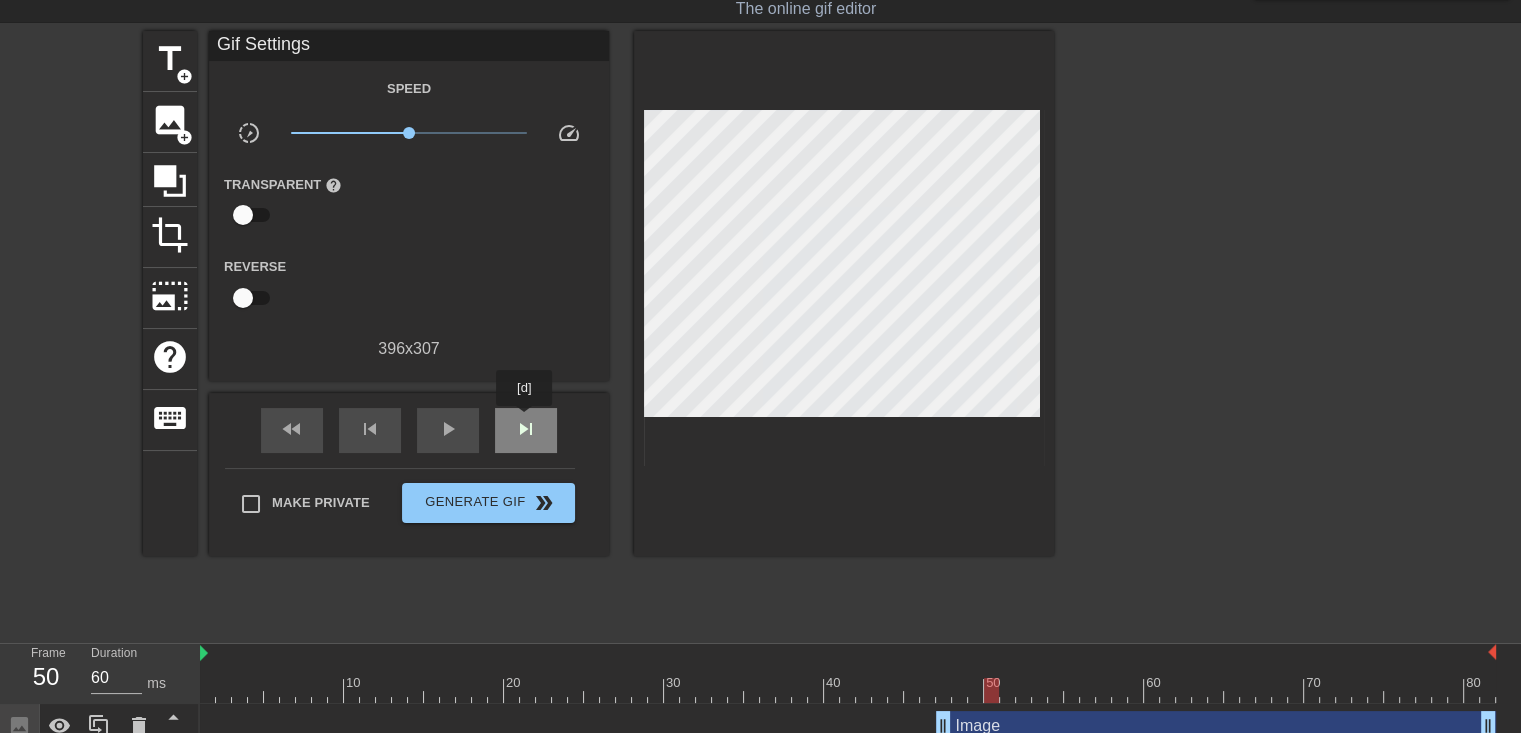 click on "skip_next" at bounding box center [526, 429] 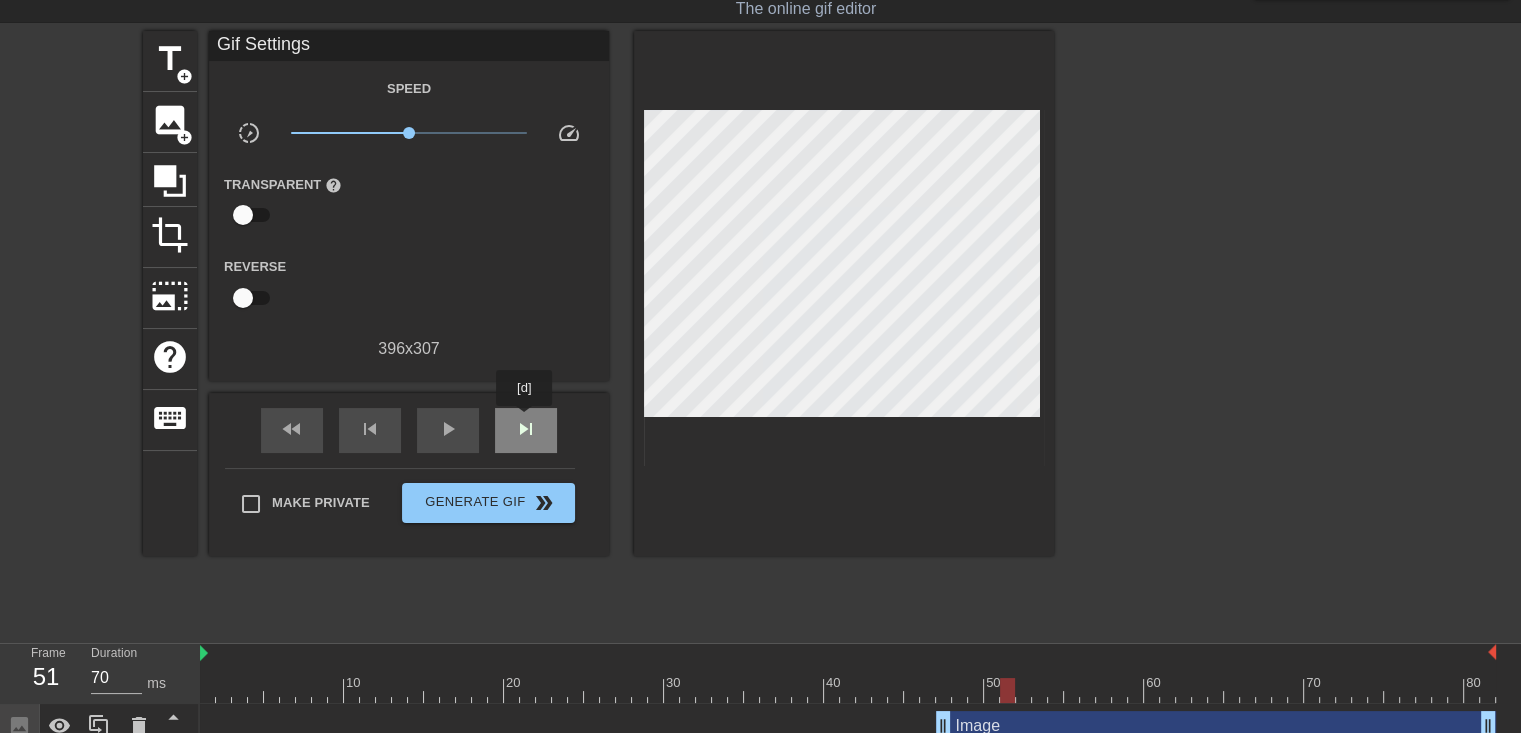 click on "skip_next" at bounding box center [526, 429] 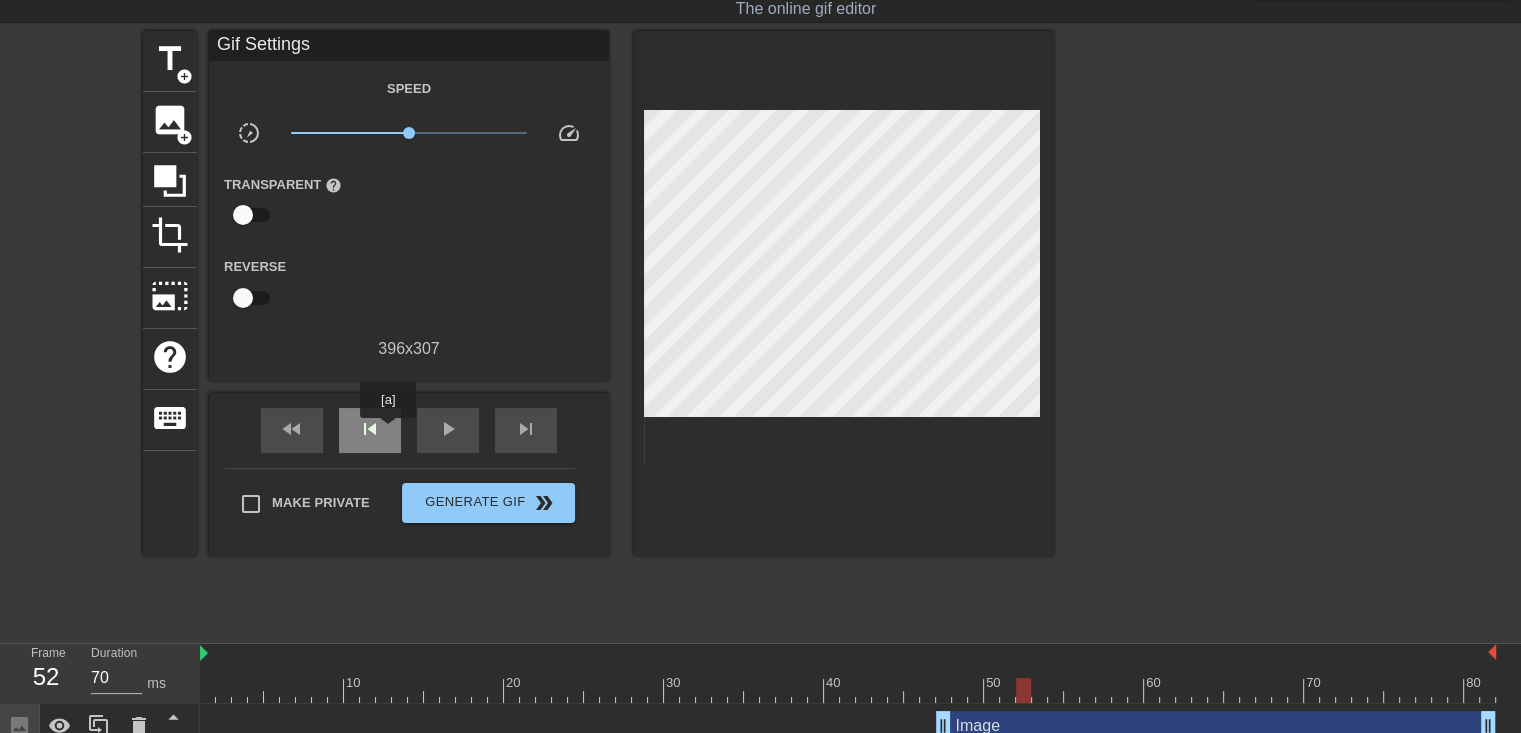 click on "skip_previous" at bounding box center (370, 430) 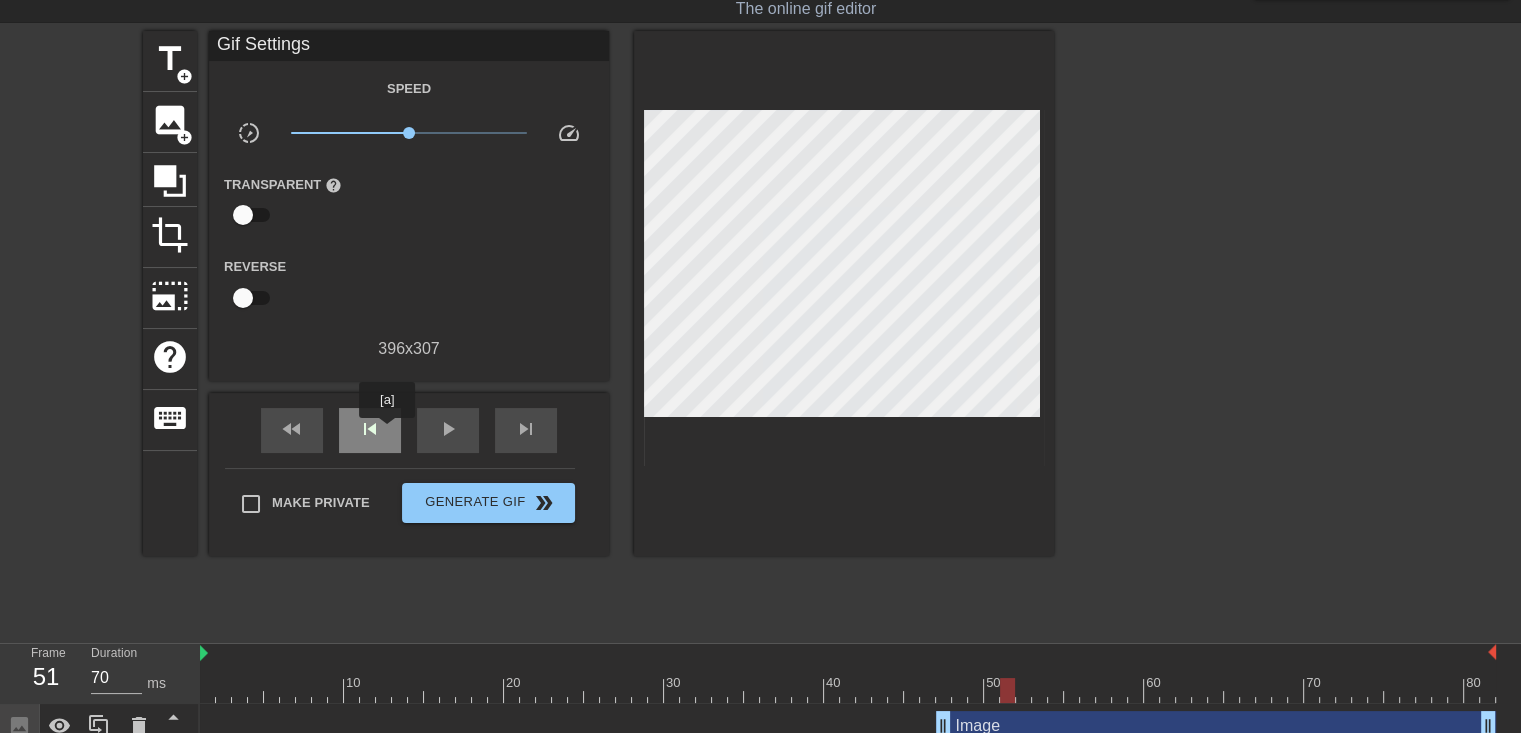 click on "skip_previous" at bounding box center (370, 430) 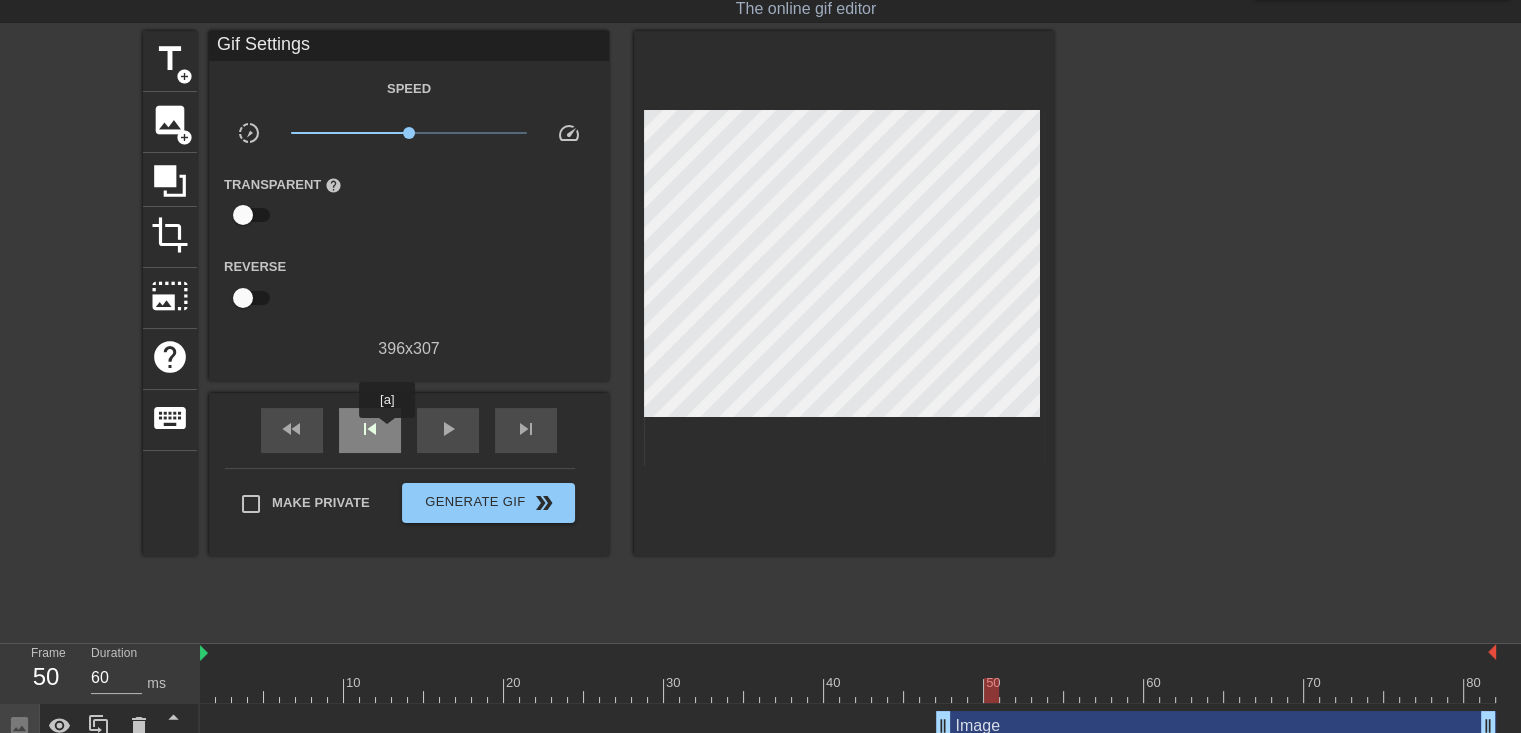 click on "skip_previous" at bounding box center [370, 430] 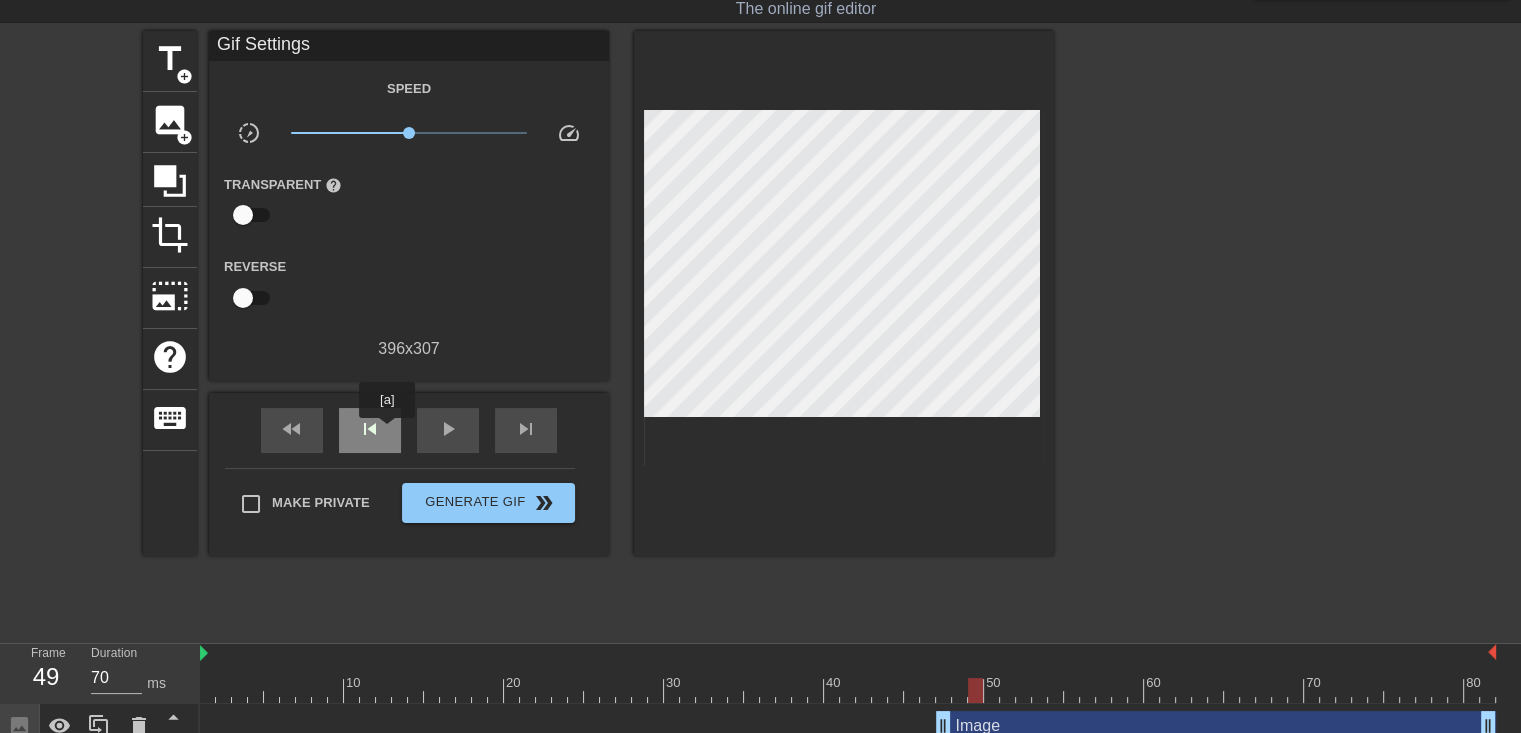 click on "skip_previous" at bounding box center [370, 430] 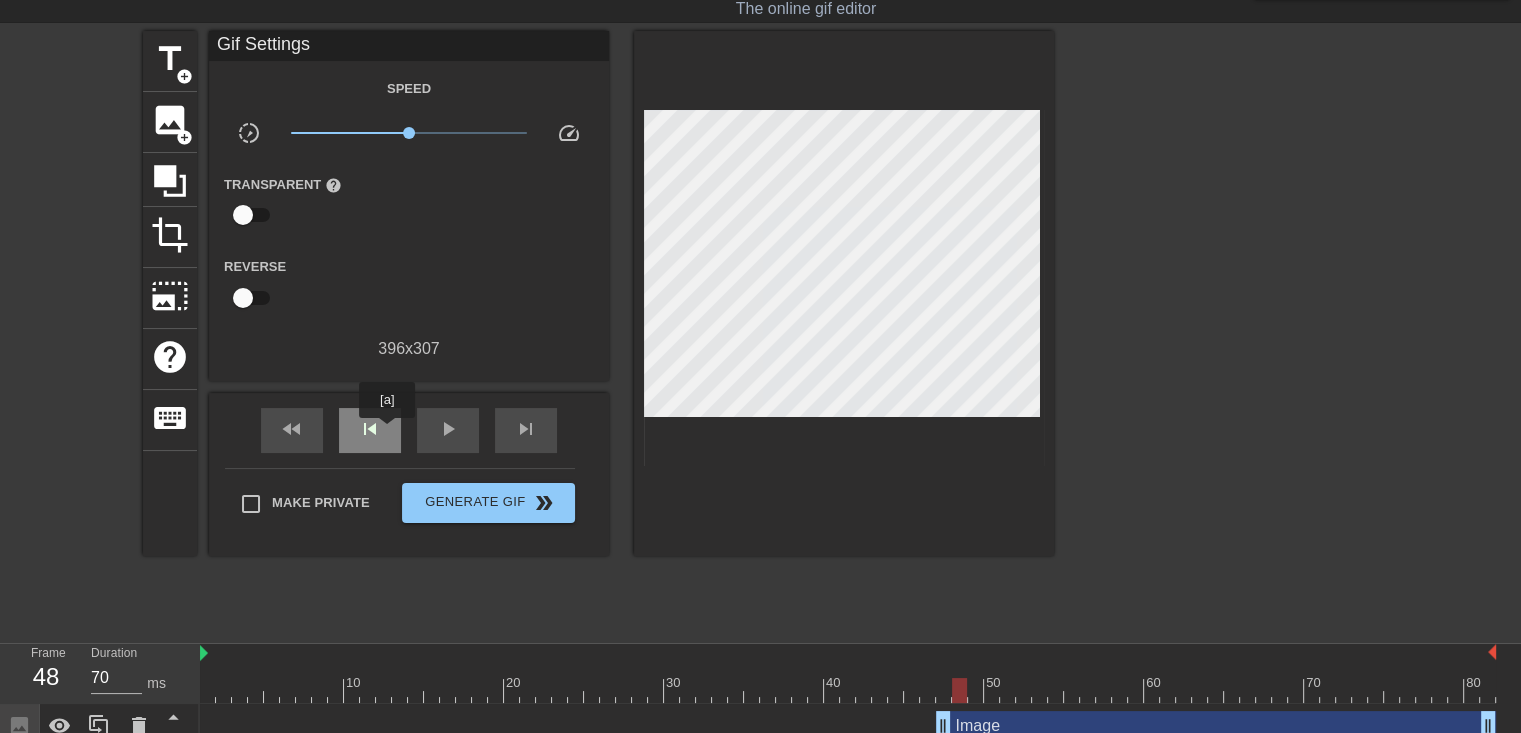 click on "skip_previous" at bounding box center (370, 430) 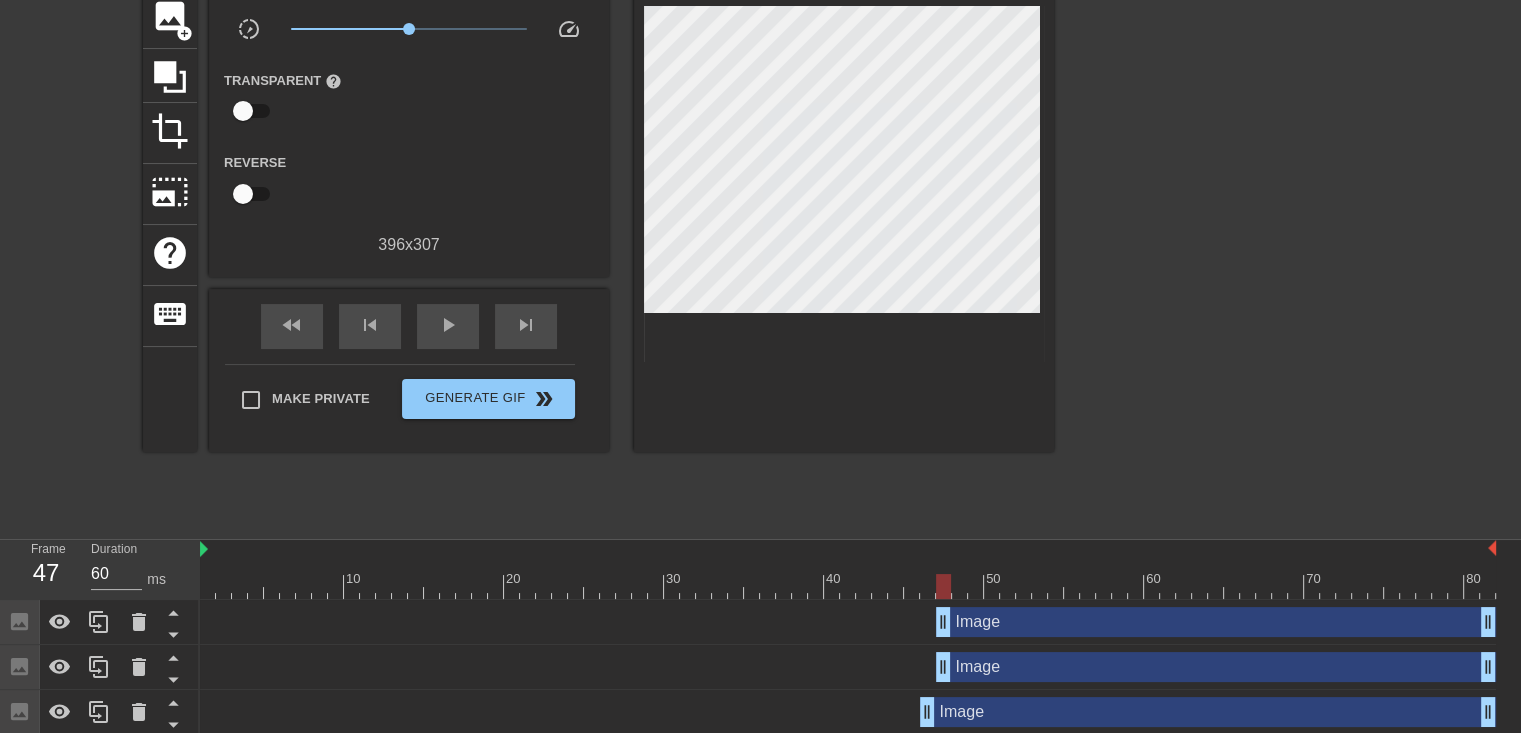 scroll, scrollTop: 158, scrollLeft: 0, axis: vertical 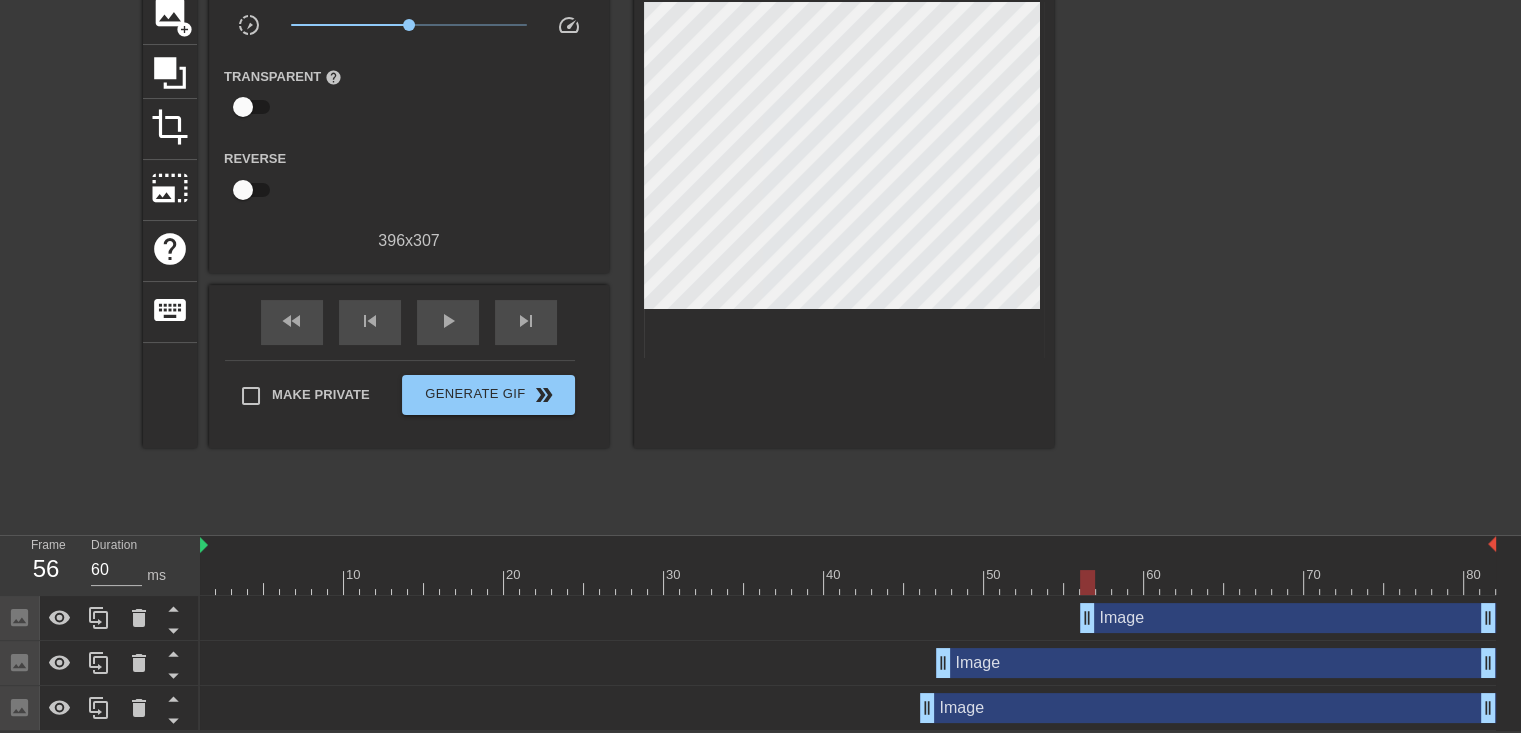 drag, startPoint x: 946, startPoint y: 617, endPoint x: 1093, endPoint y: 631, distance: 147.66516 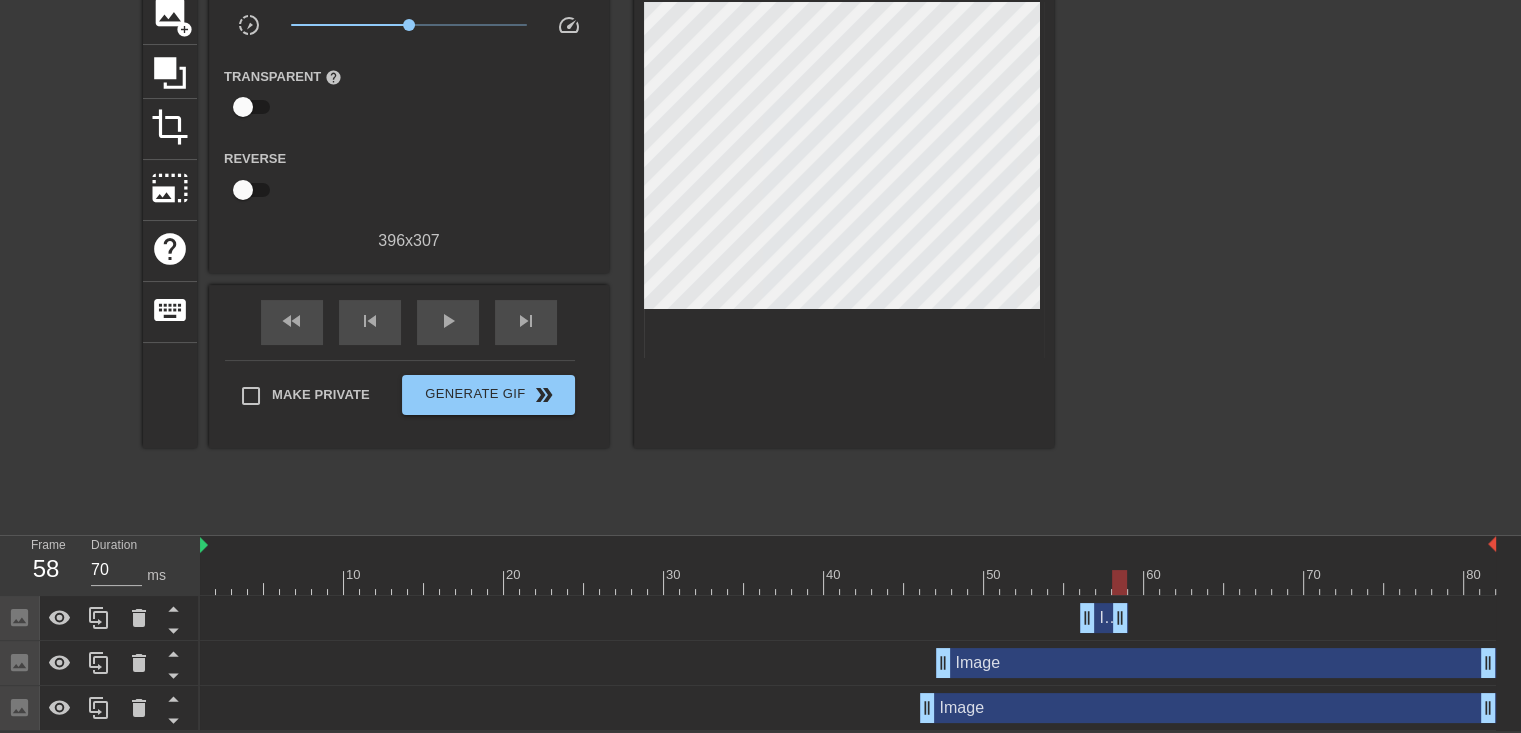 drag, startPoint x: 1484, startPoint y: 617, endPoint x: 1116, endPoint y: 632, distance: 368.30557 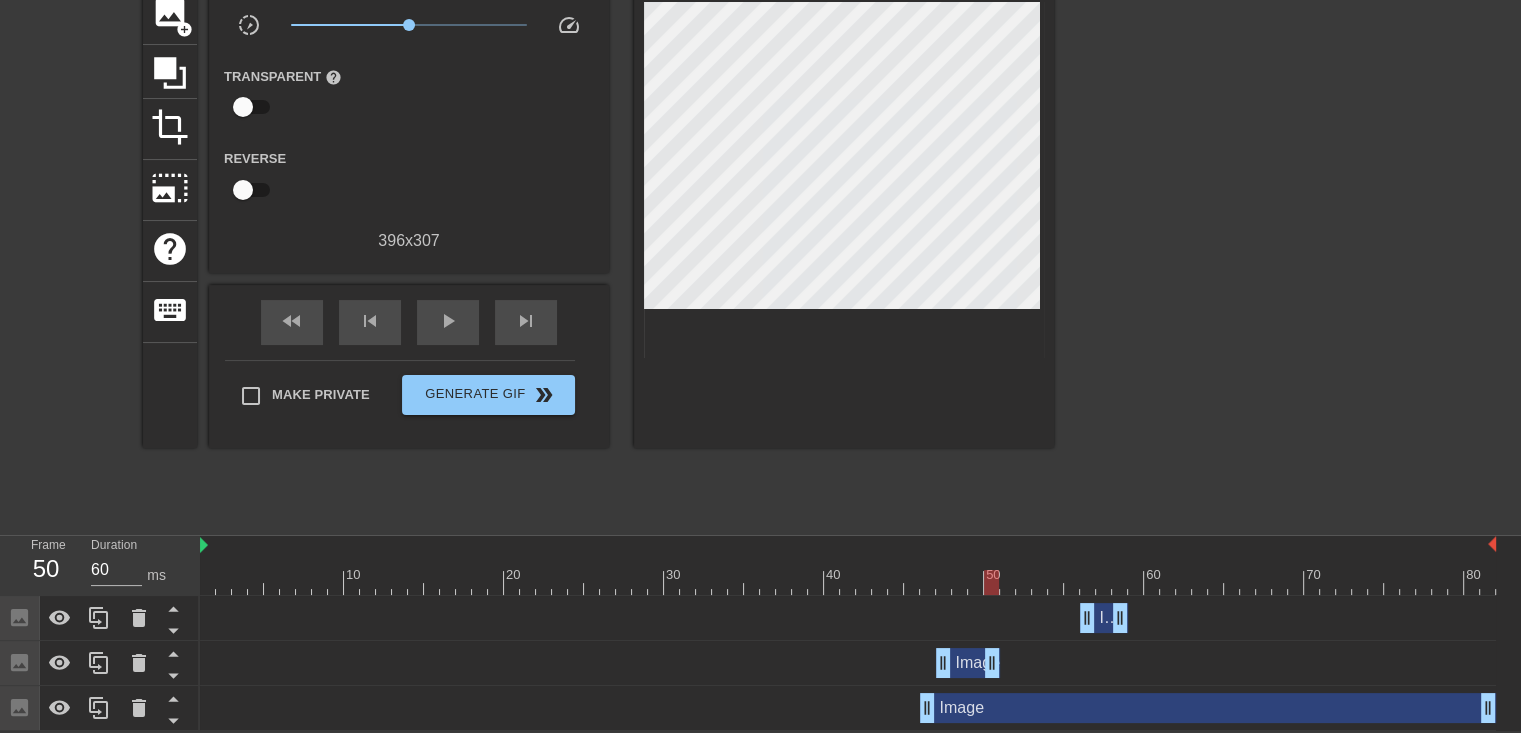 drag, startPoint x: 1485, startPoint y: 659, endPoint x: 981, endPoint y: 680, distance: 504.43732 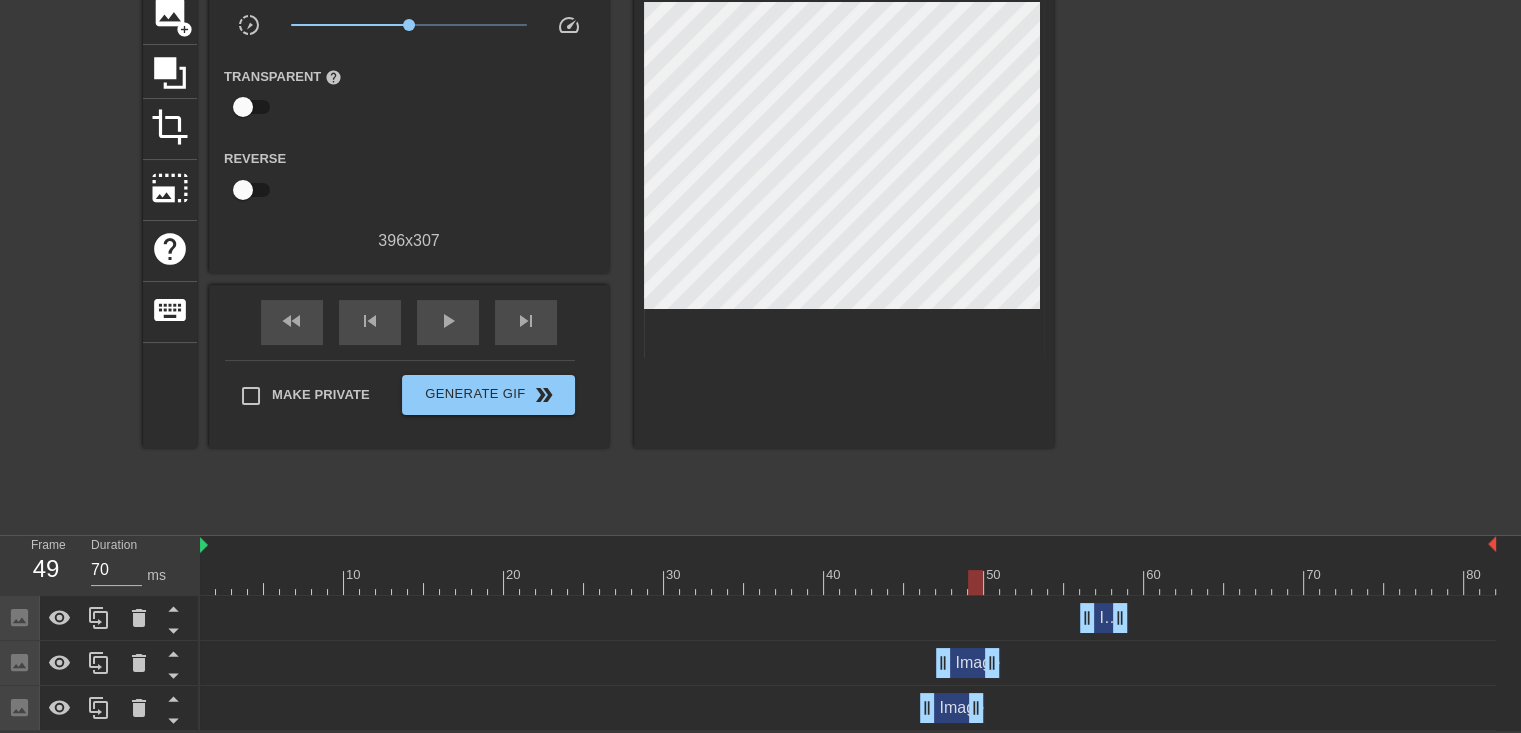 drag, startPoint x: 1483, startPoint y: 706, endPoint x: 964, endPoint y: 714, distance: 519.06165 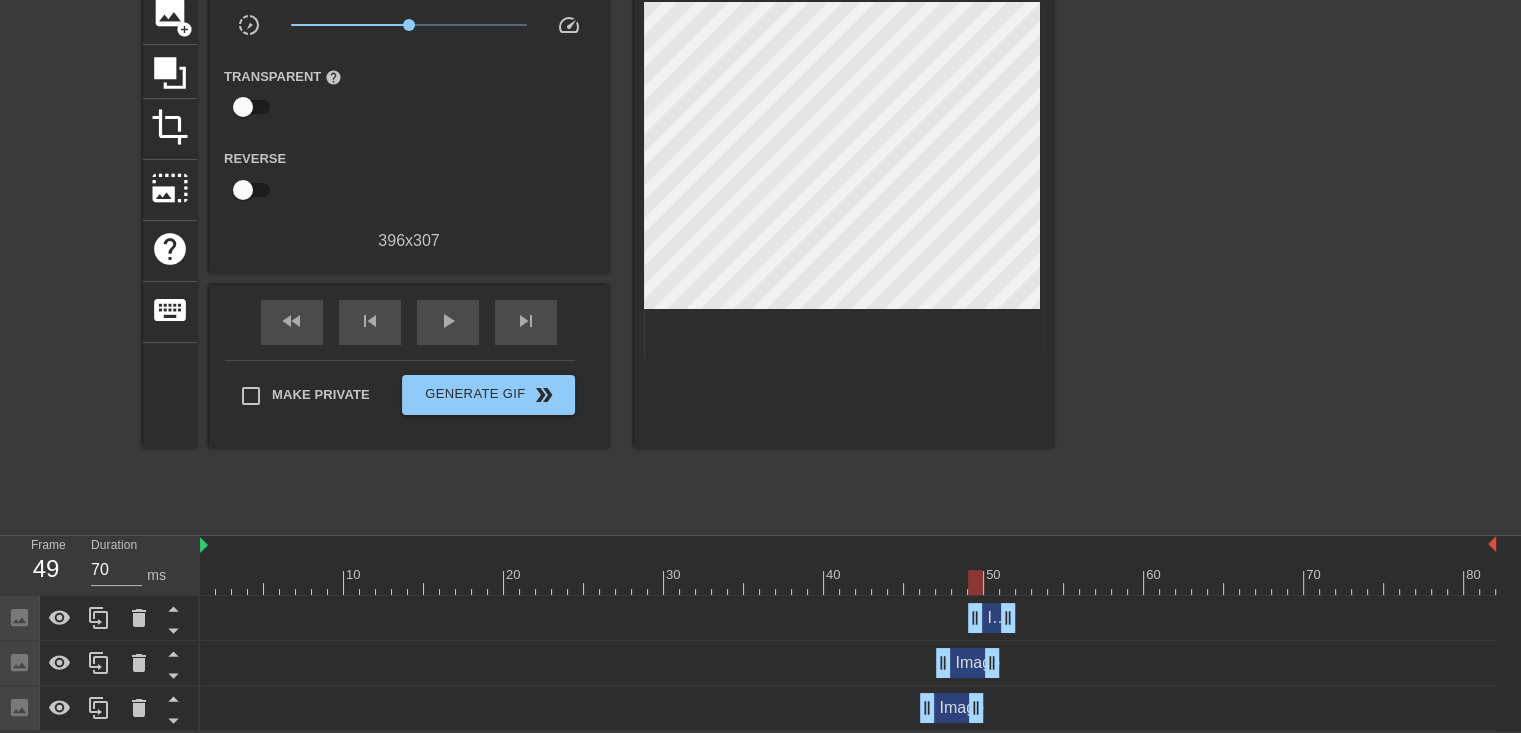 drag, startPoint x: 1096, startPoint y: 617, endPoint x: 988, endPoint y: 625, distance: 108.29589 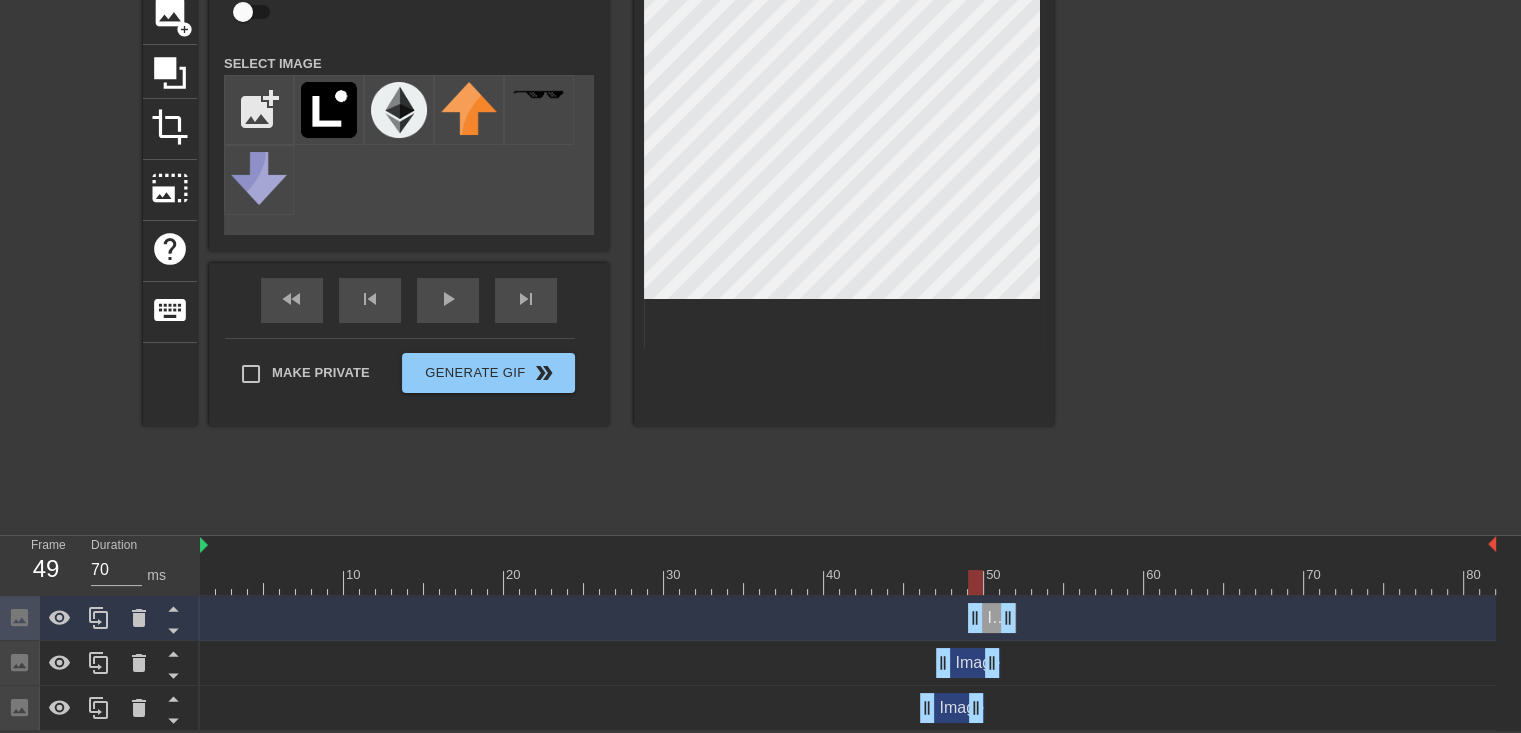 click on "title add_circle image add_circle crop photo_size_select_large help keyboard Image Animate Select Image add_photo_alternate fast_rewind skip_previous play_arrow skip_next Make Private Generate Gif double_arrow" at bounding box center [598, 223] 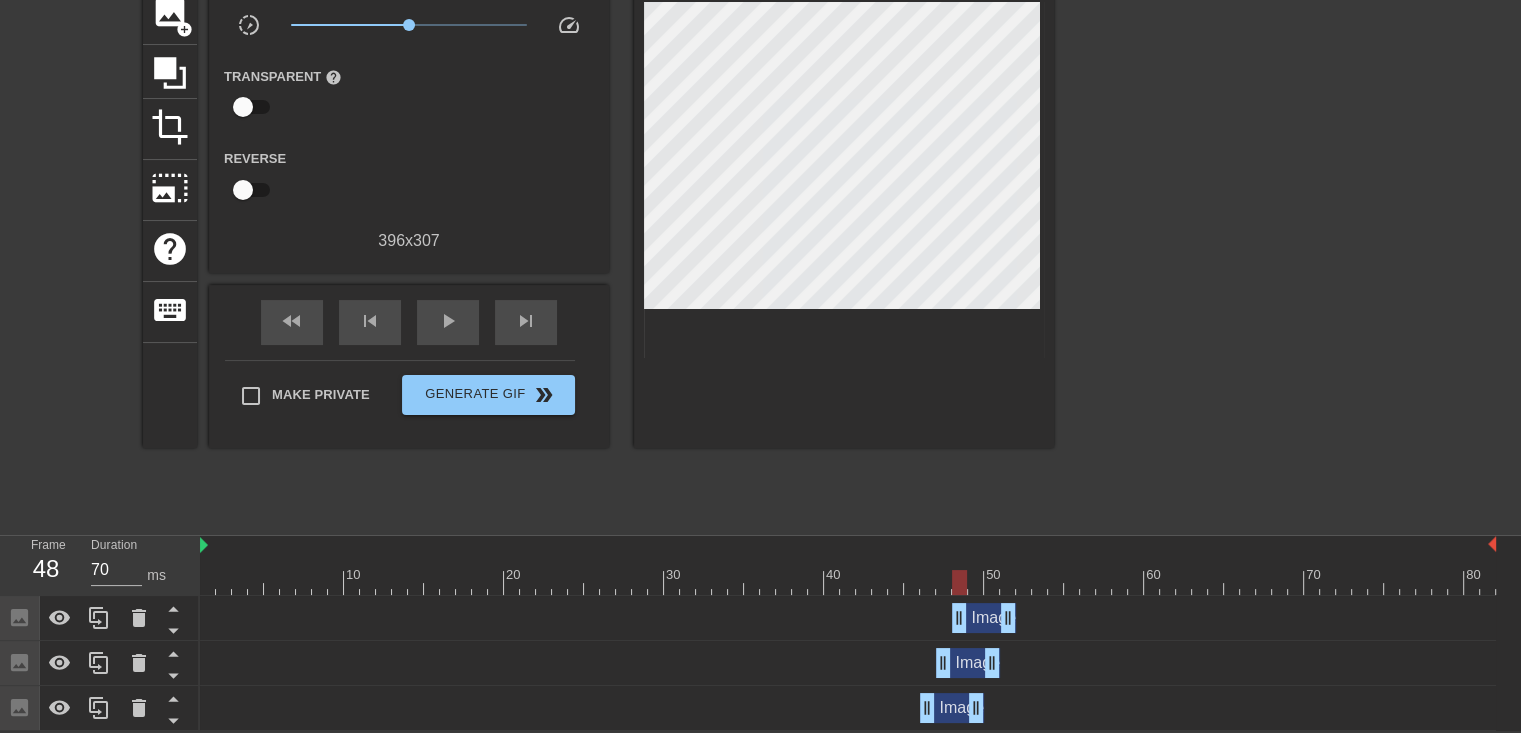 drag, startPoint x: 899, startPoint y: 497, endPoint x: 871, endPoint y: 497, distance: 28 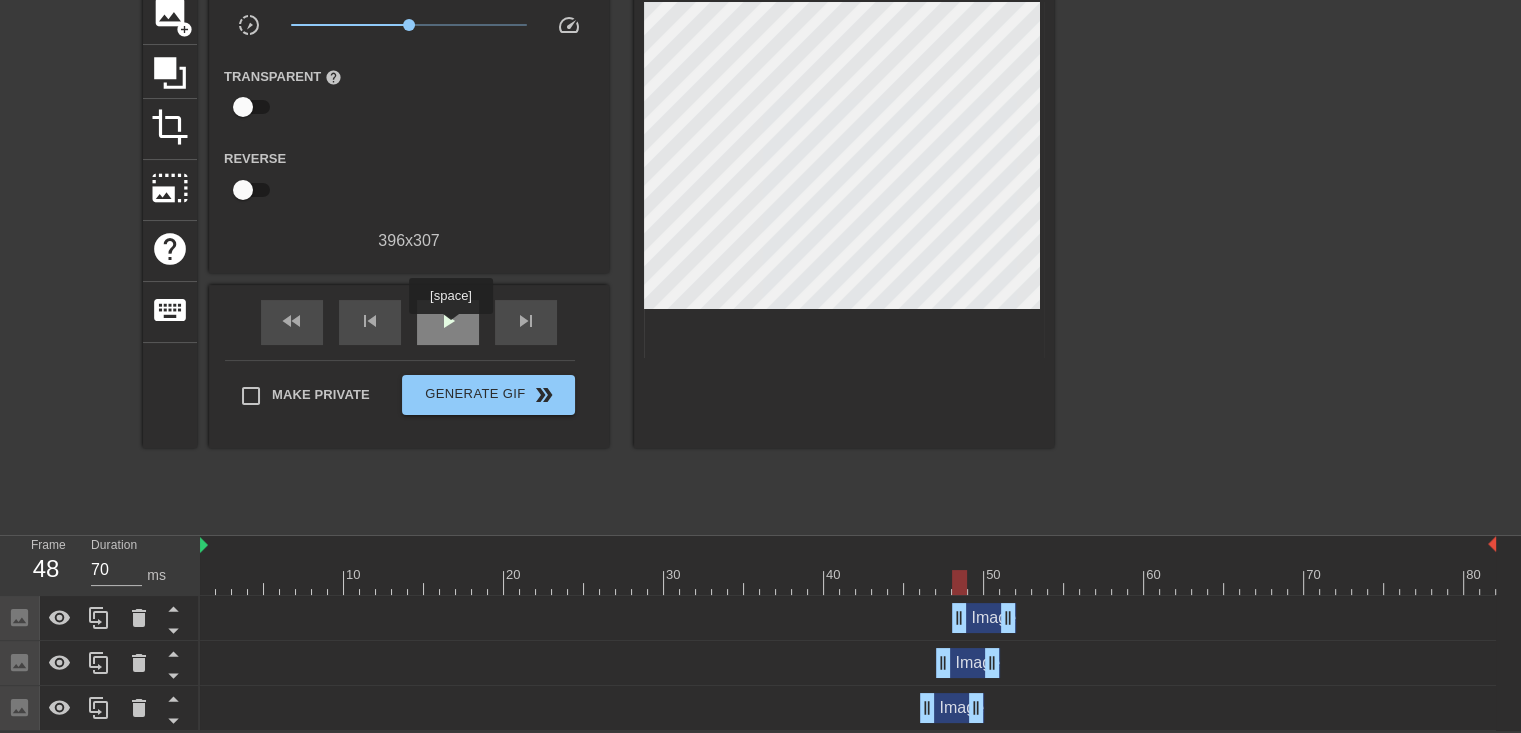 click on "play_arrow" at bounding box center (448, 321) 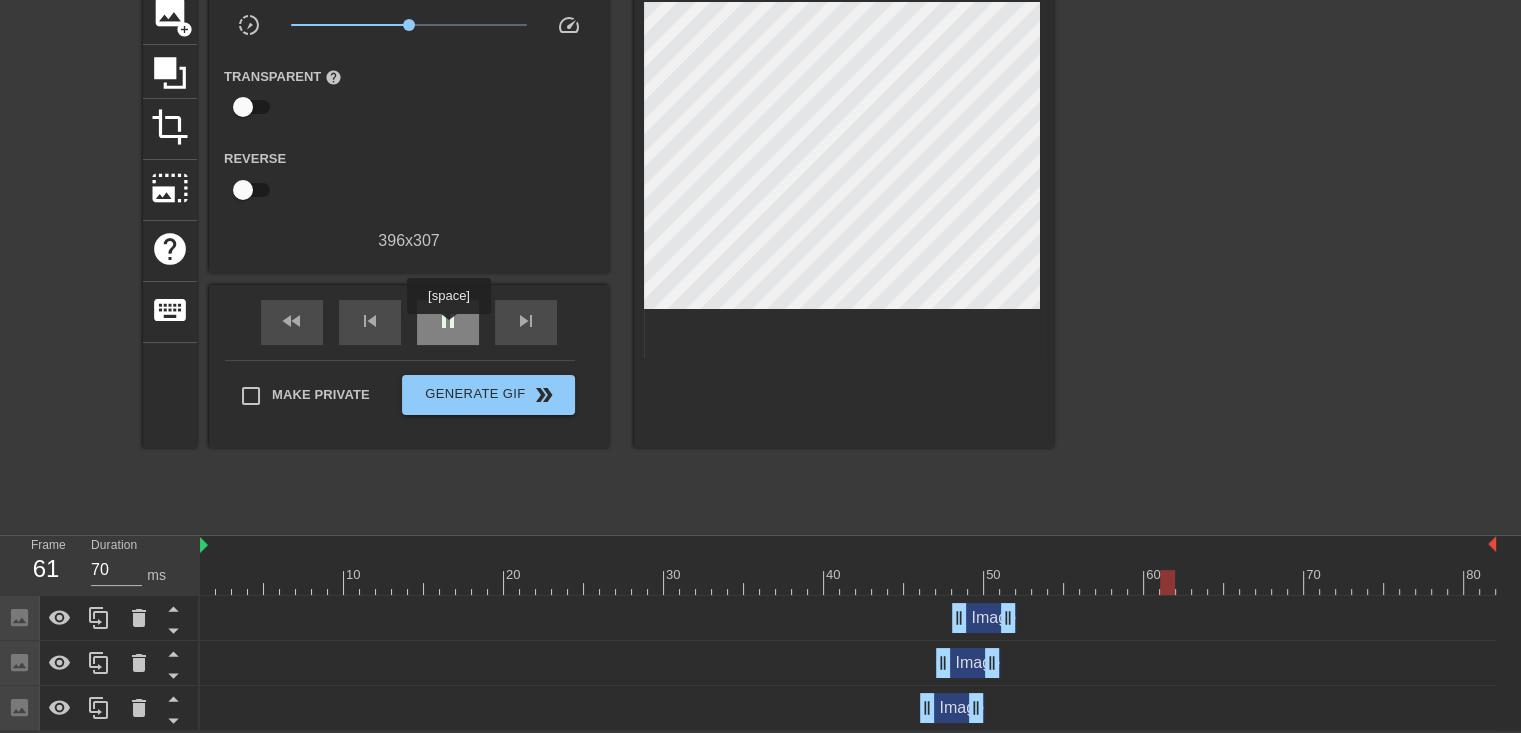 click on "pause" at bounding box center [448, 321] 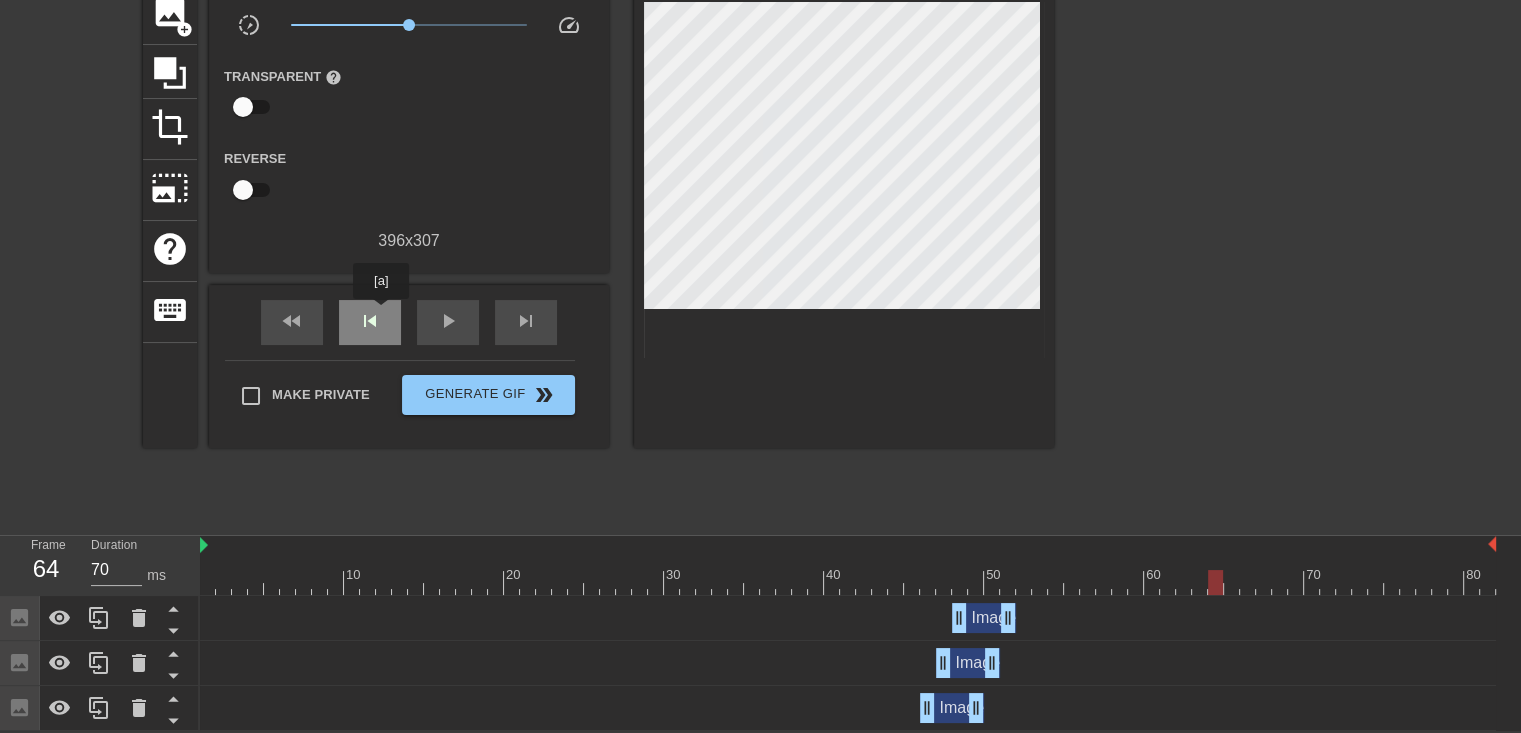 click on "skip_previous" at bounding box center (370, 321) 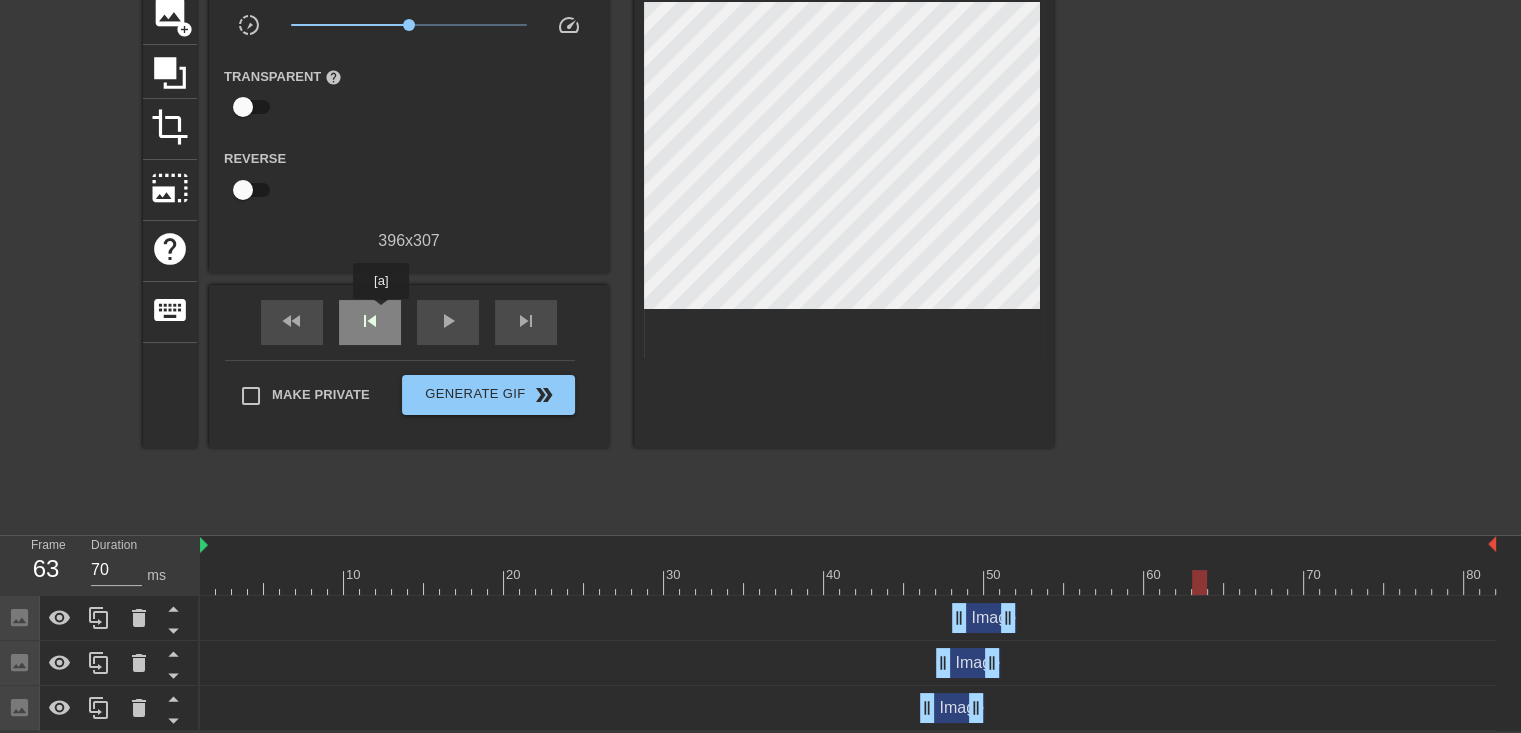 click on "skip_previous" at bounding box center (370, 321) 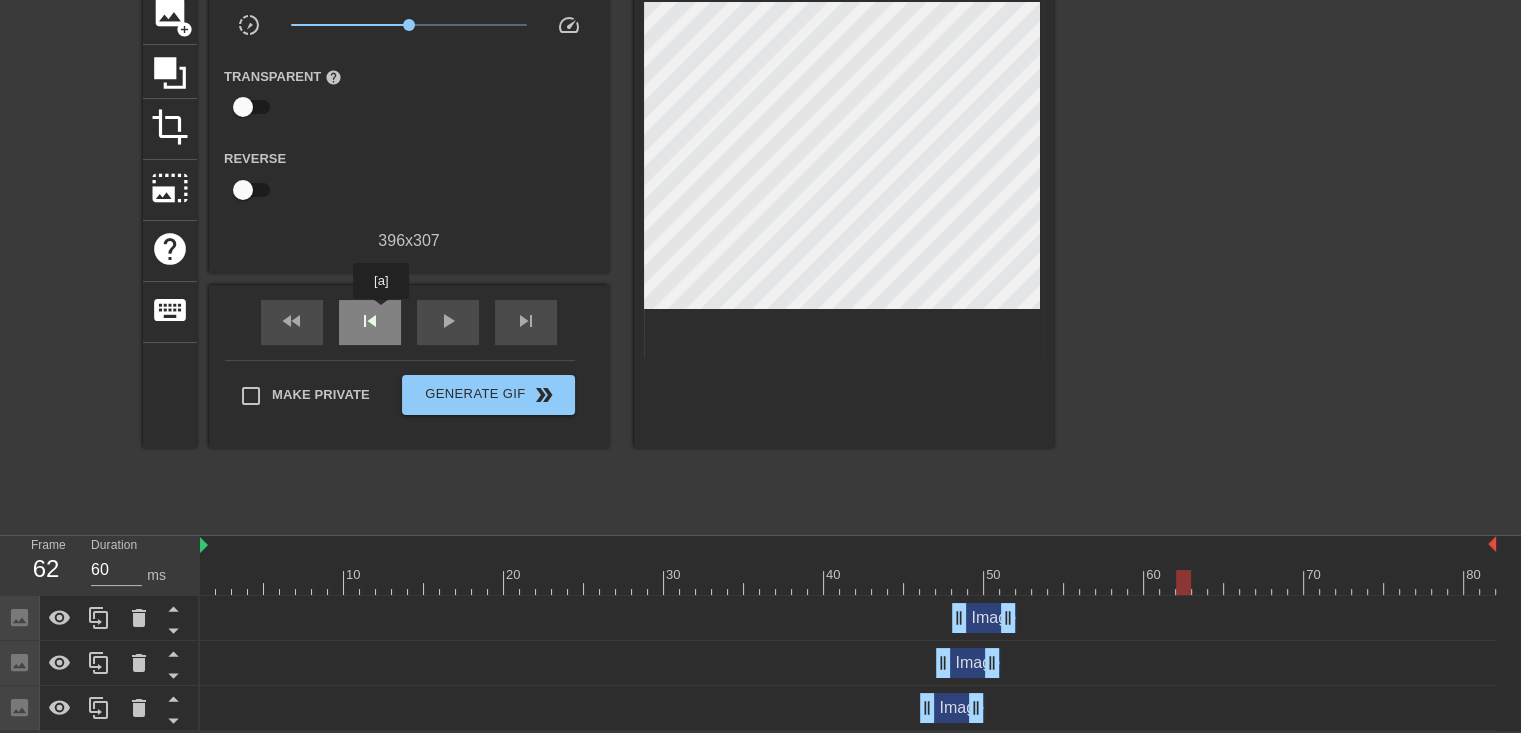 click on "skip_previous" at bounding box center (370, 321) 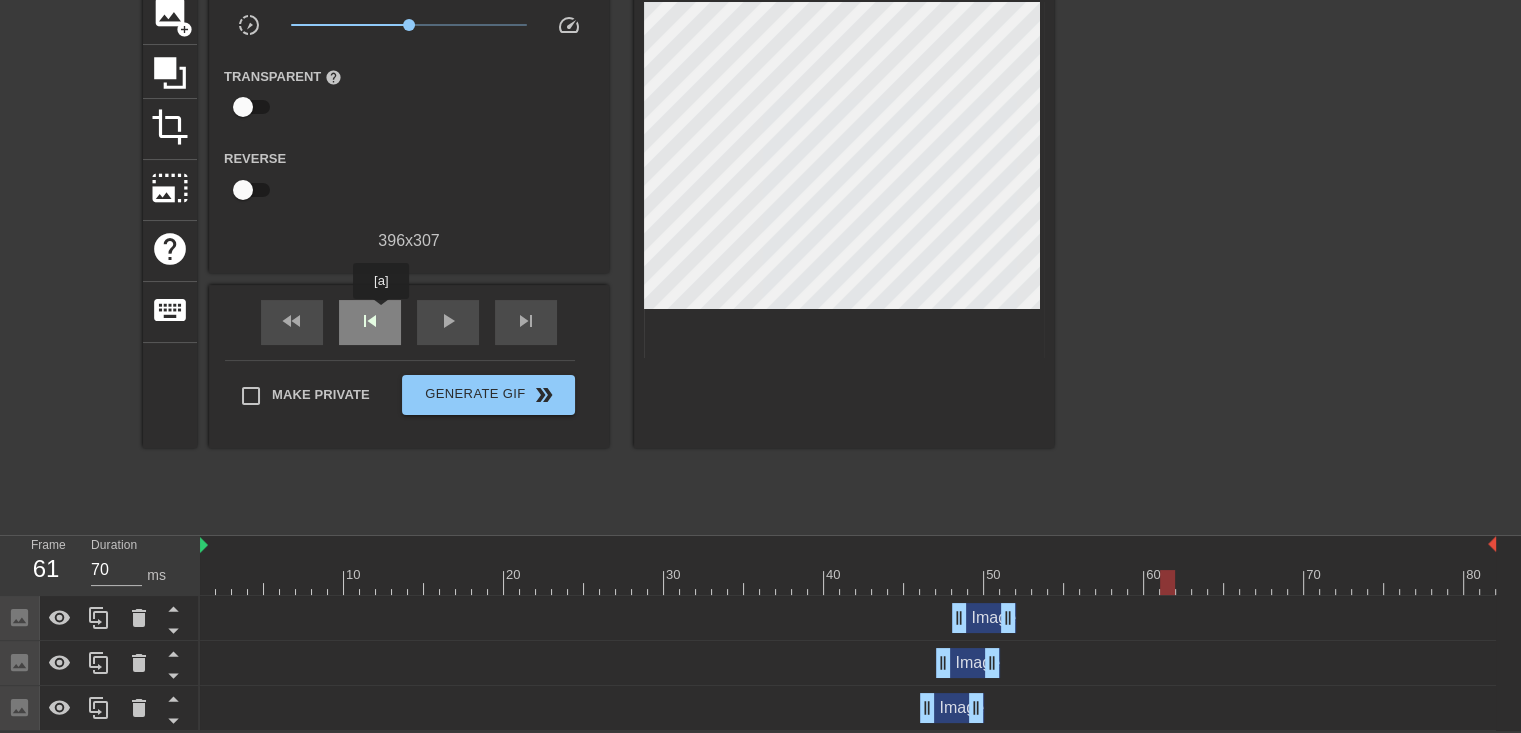 click on "skip_previous" at bounding box center (370, 321) 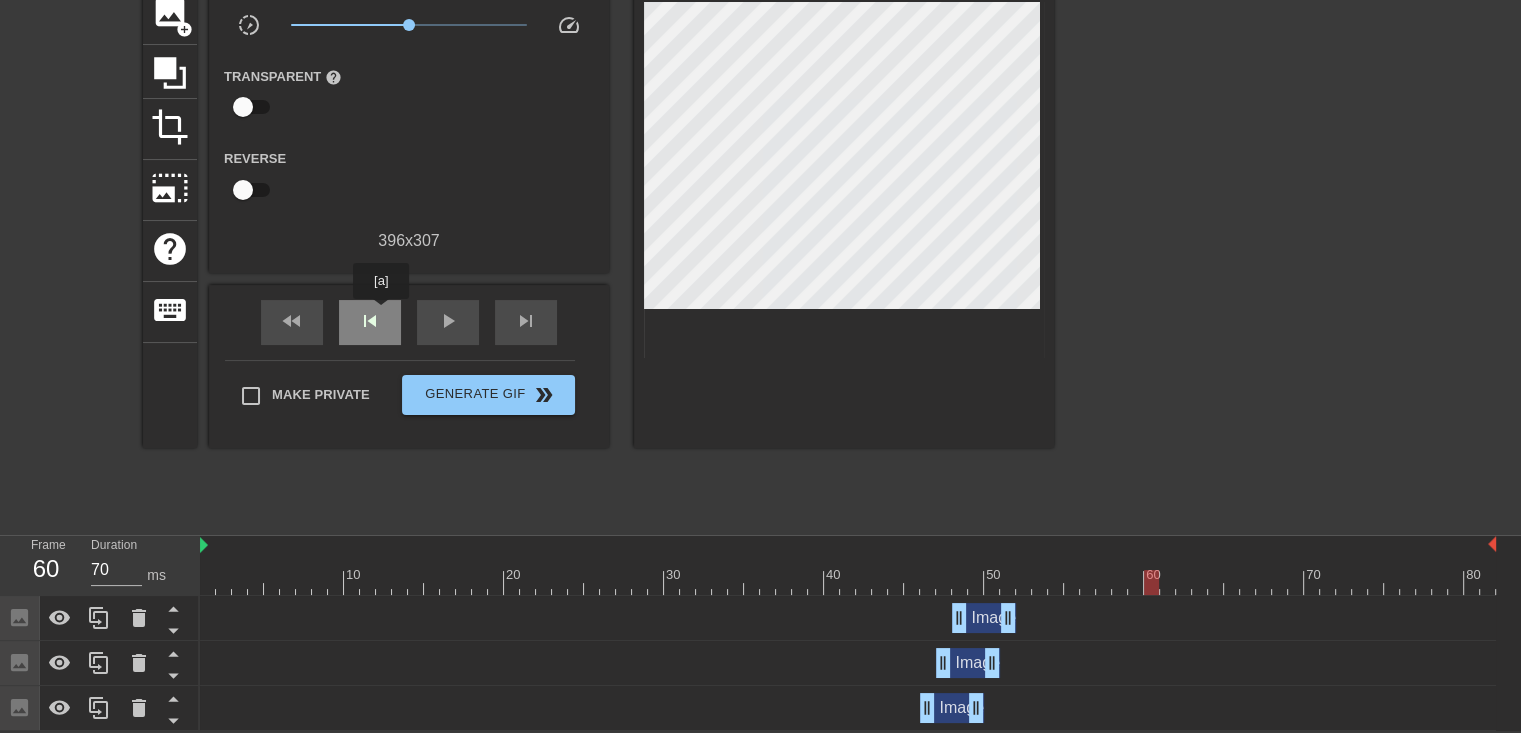 click on "skip_previous" at bounding box center (370, 321) 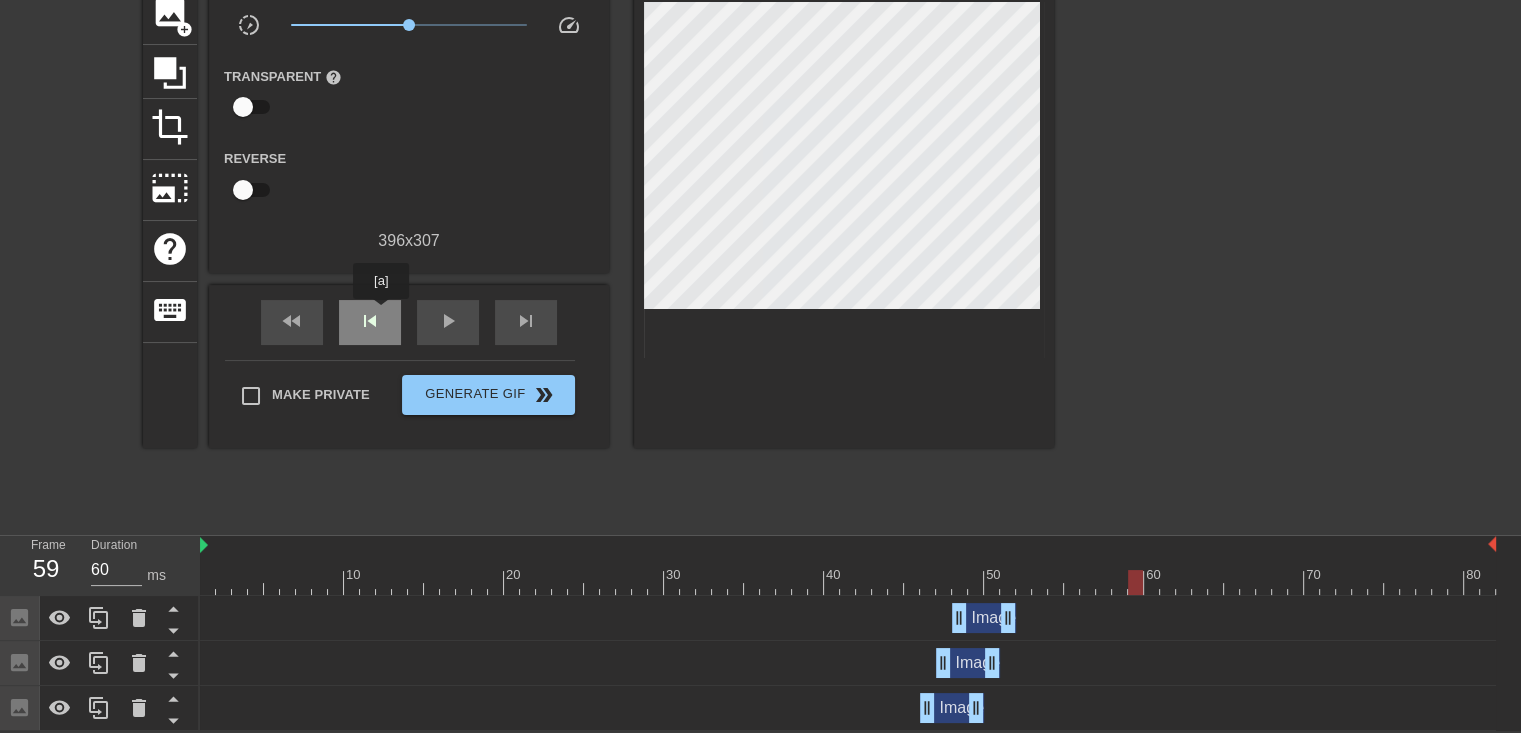 click on "skip_previous" at bounding box center [370, 321] 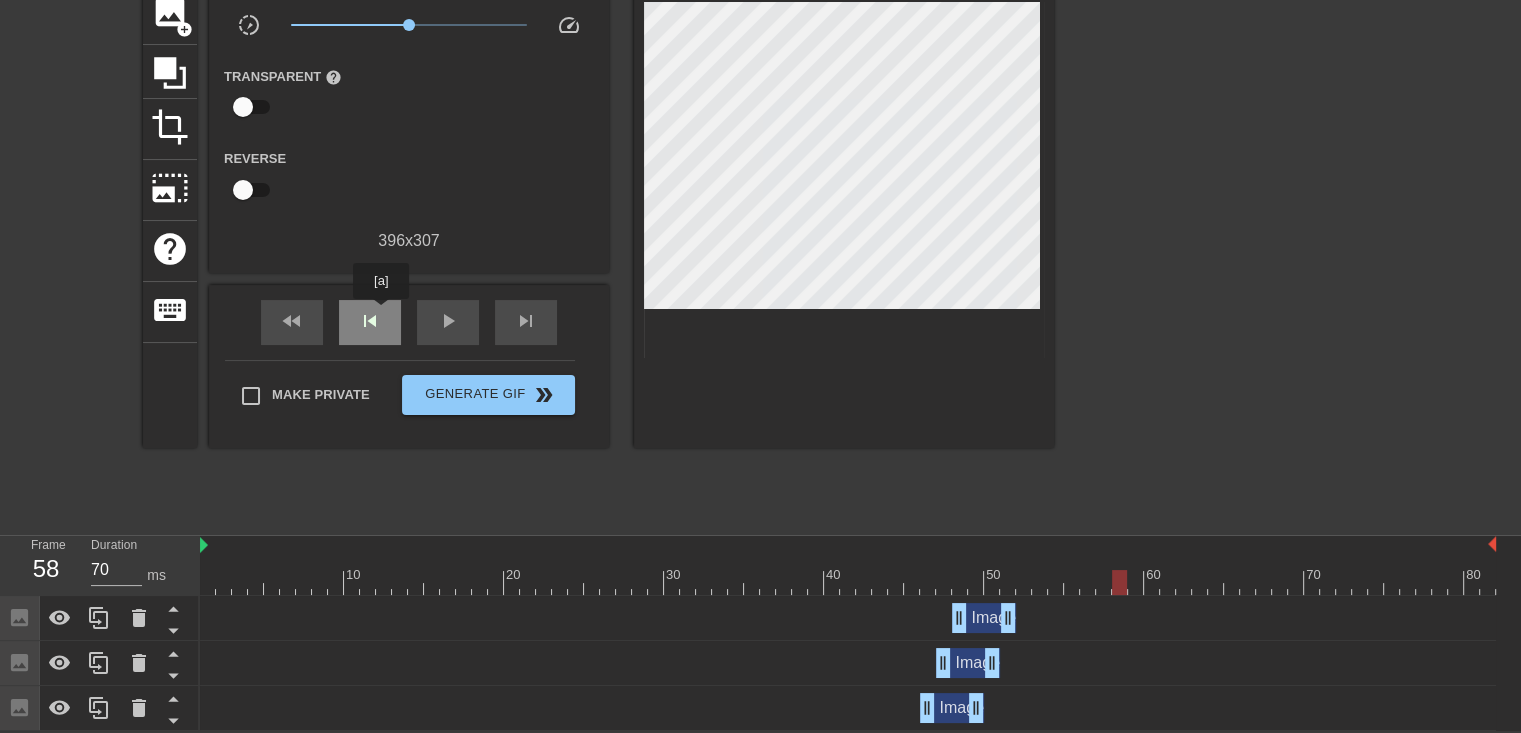click on "skip_previous" at bounding box center [370, 321] 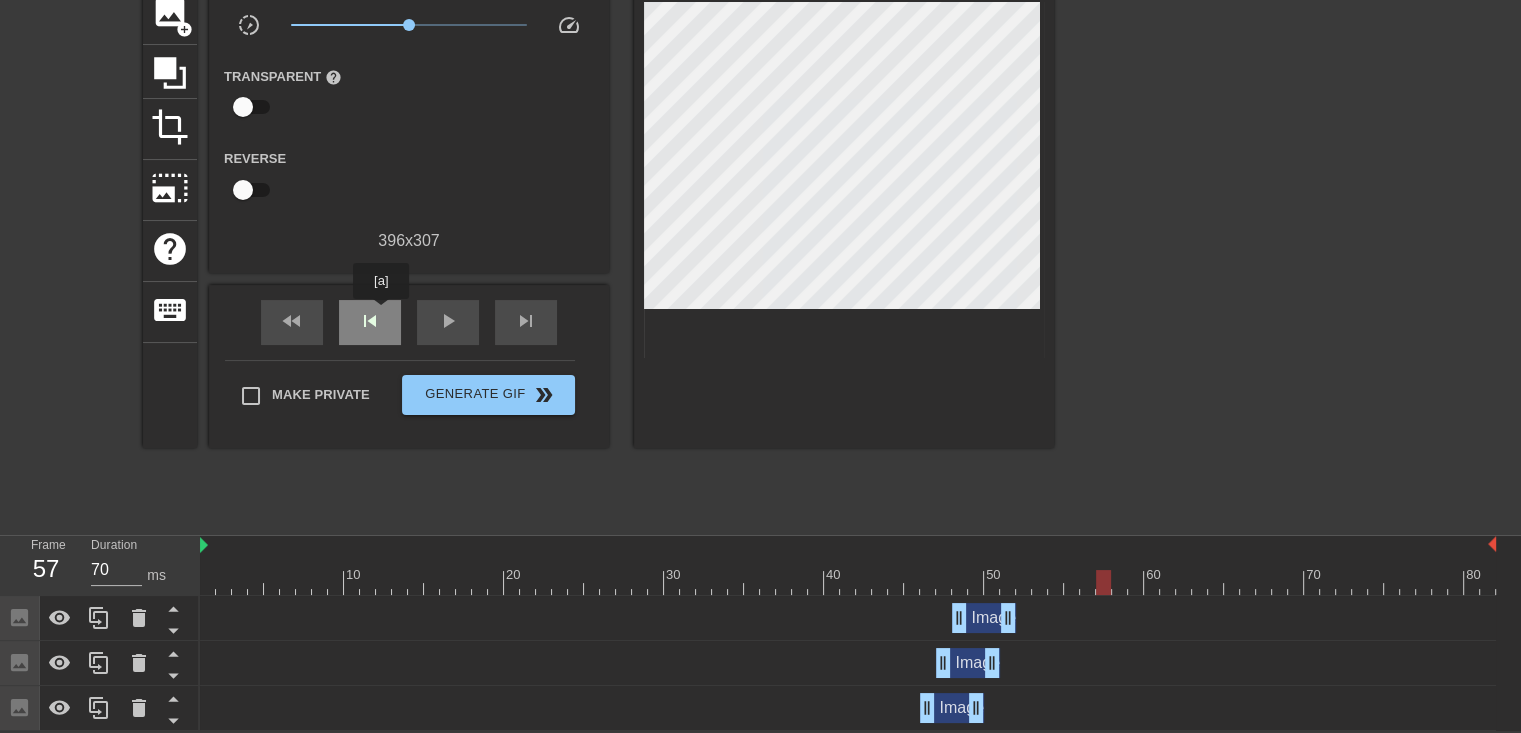 click on "skip_previous" at bounding box center (370, 321) 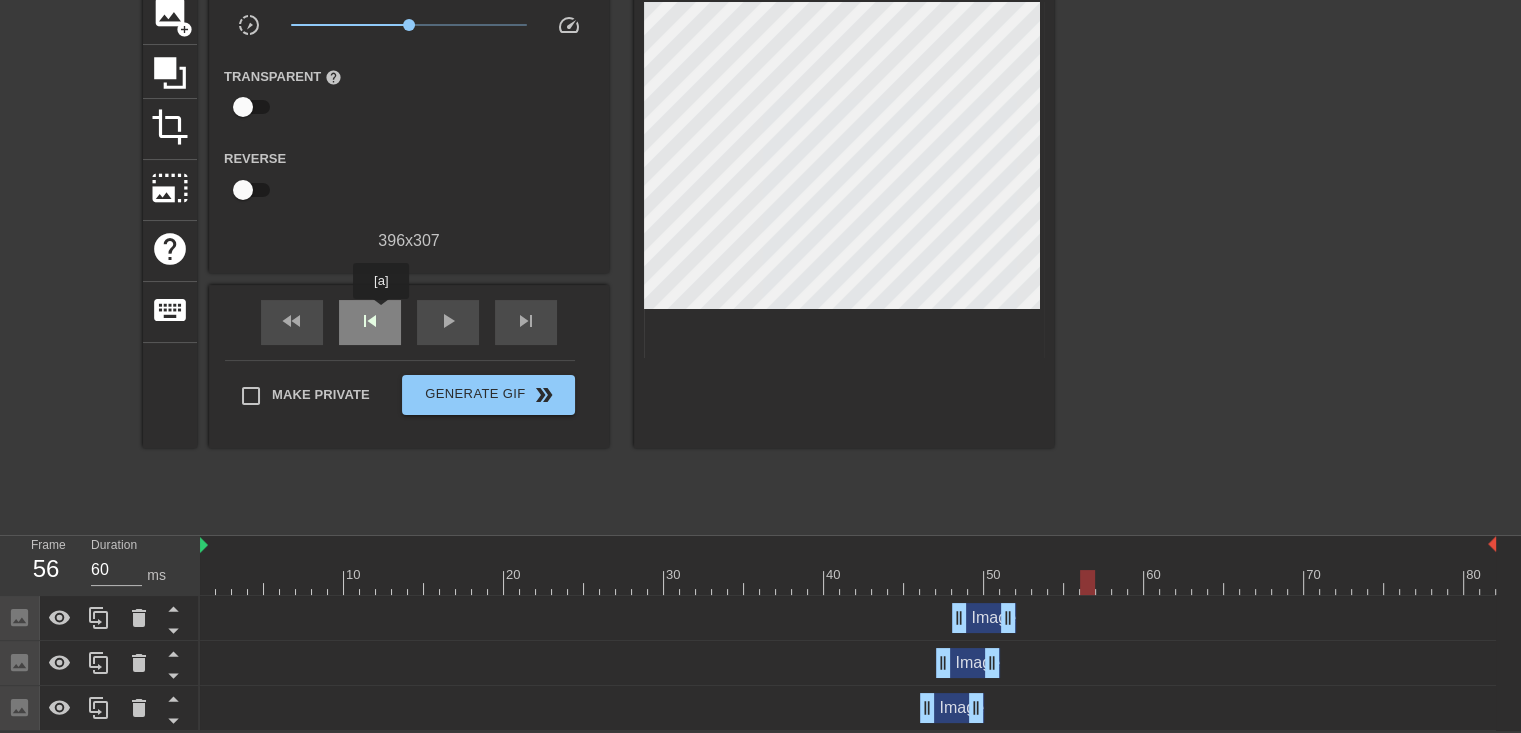click on "skip_previous" at bounding box center (370, 321) 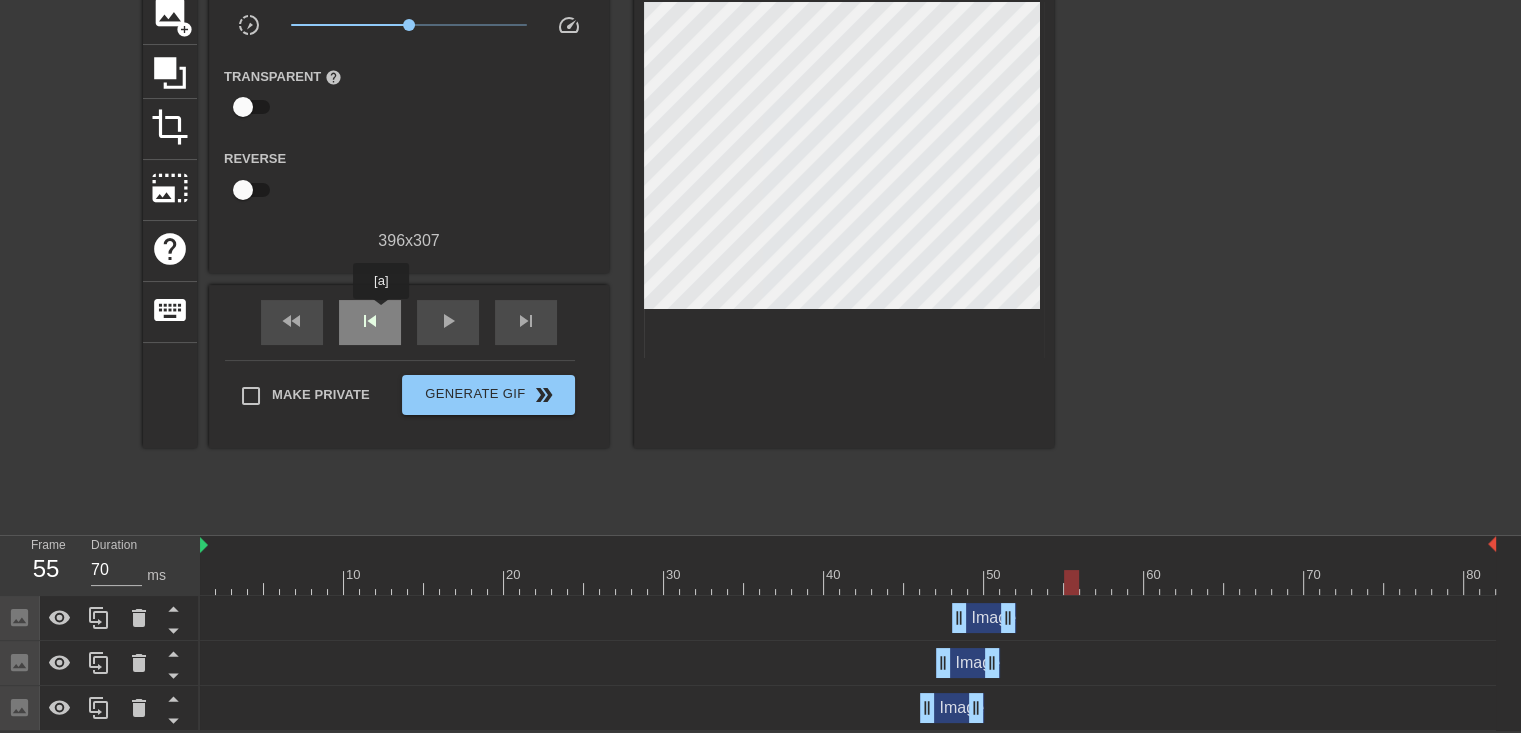 click on "skip_previous" at bounding box center (370, 321) 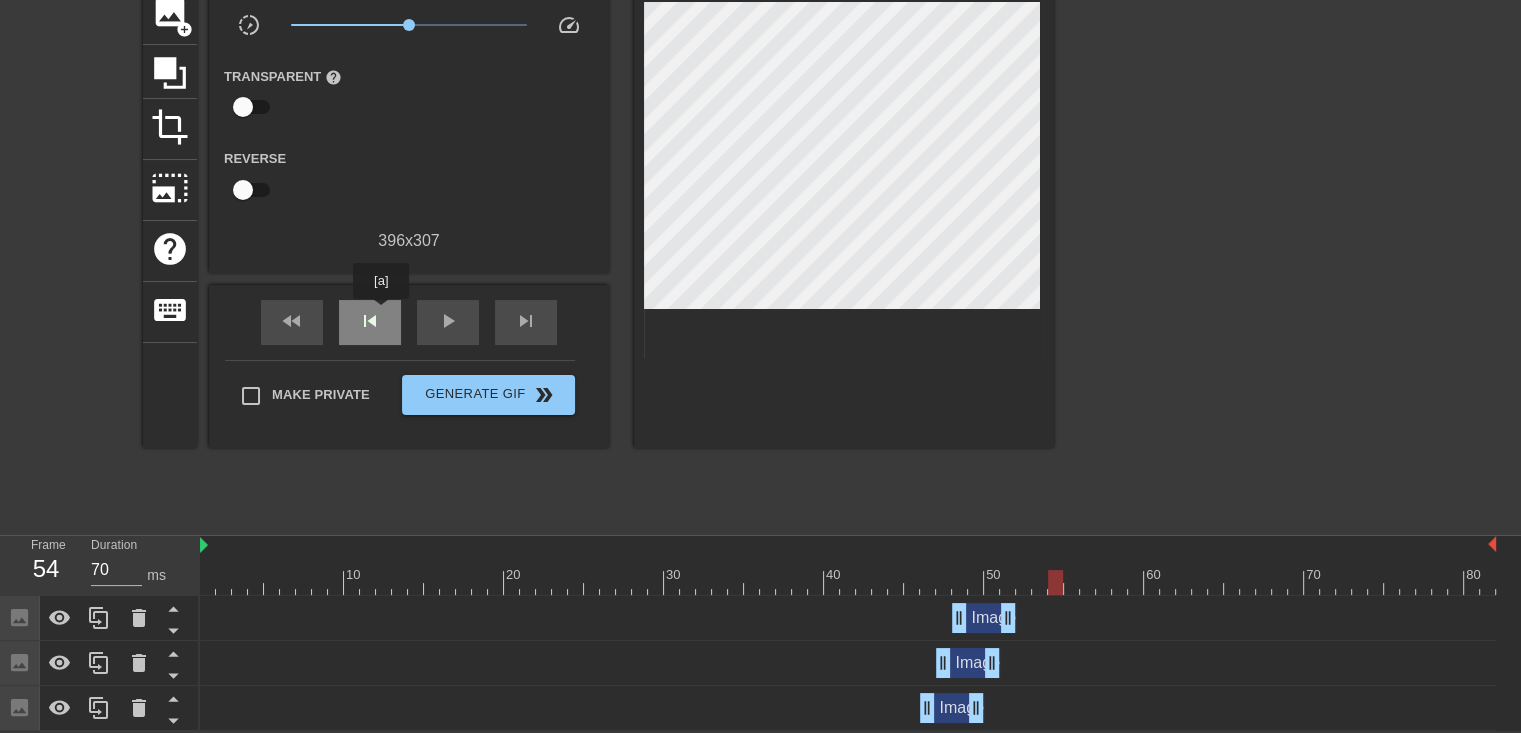 click on "skip_previous" at bounding box center (370, 321) 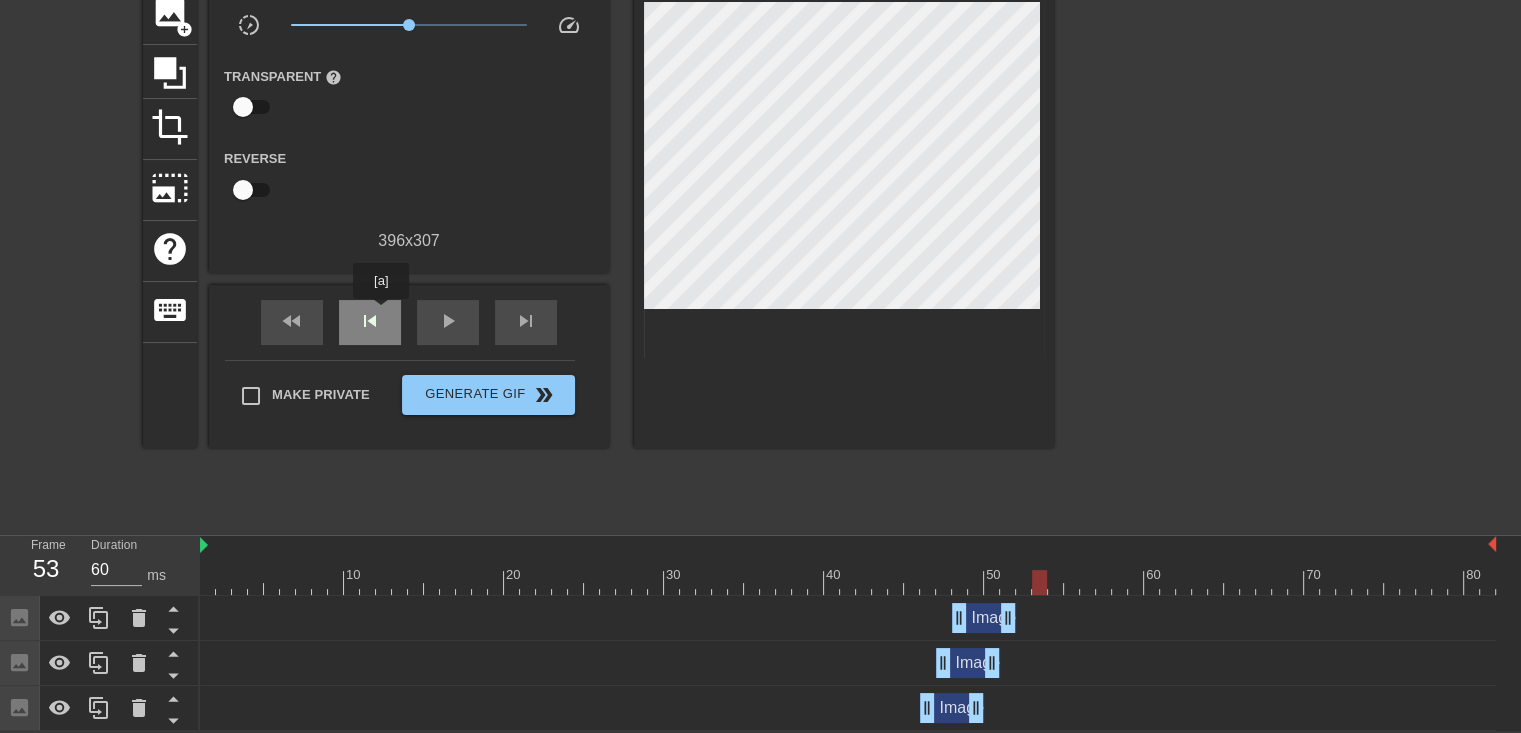 click on "skip_previous" at bounding box center [370, 321] 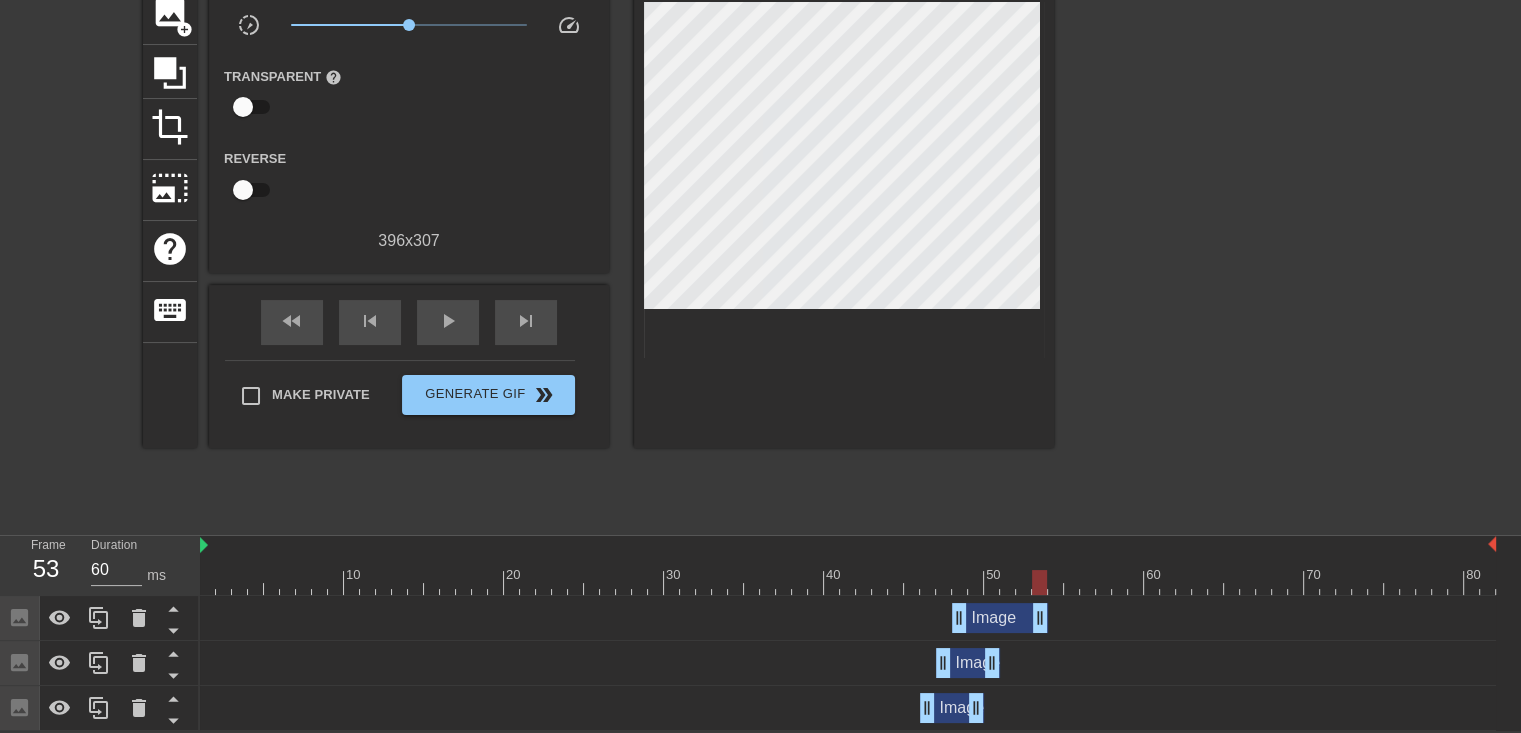drag, startPoint x: 1008, startPoint y: 612, endPoint x: 1037, endPoint y: 608, distance: 29.274563 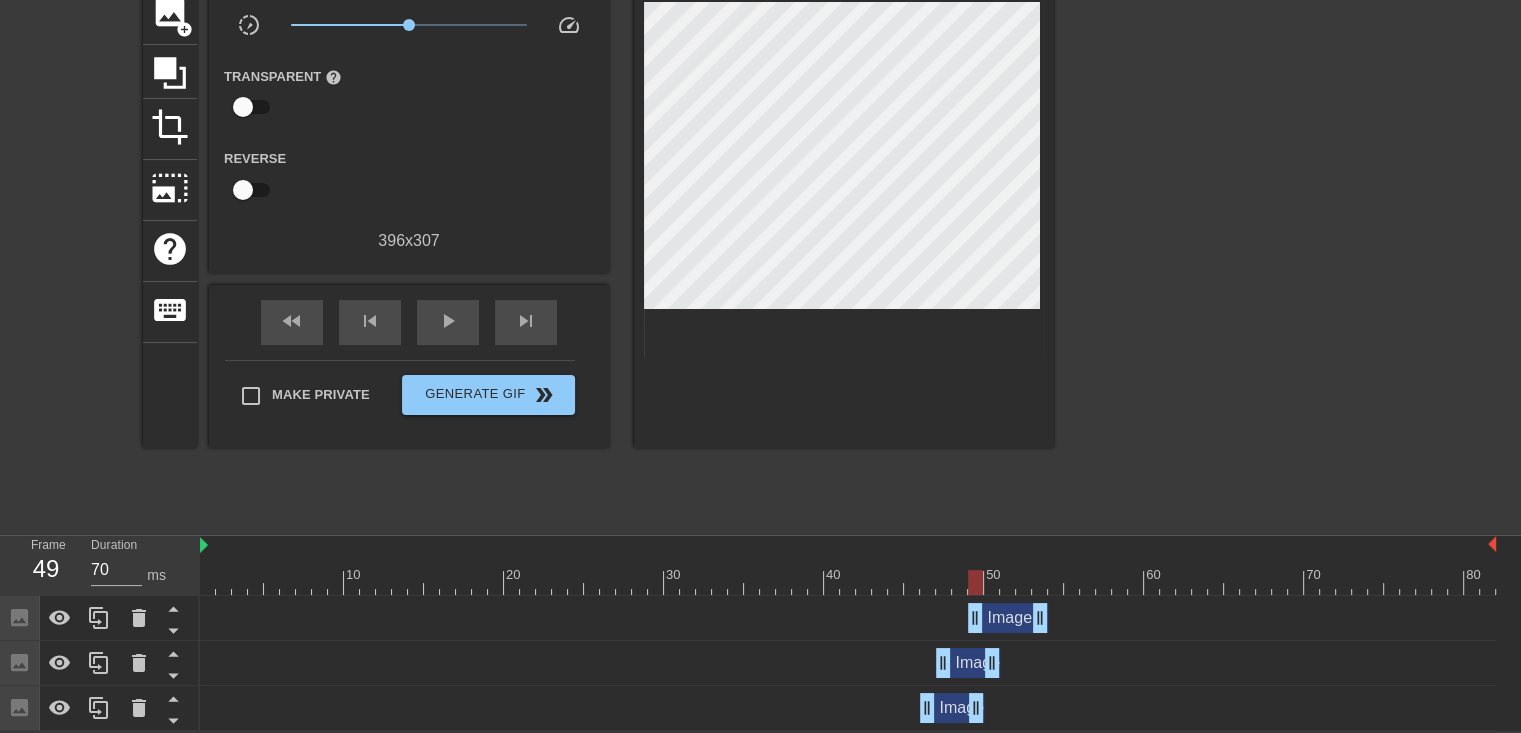 drag, startPoint x: 959, startPoint y: 618, endPoint x: 973, endPoint y: 616, distance: 14.142136 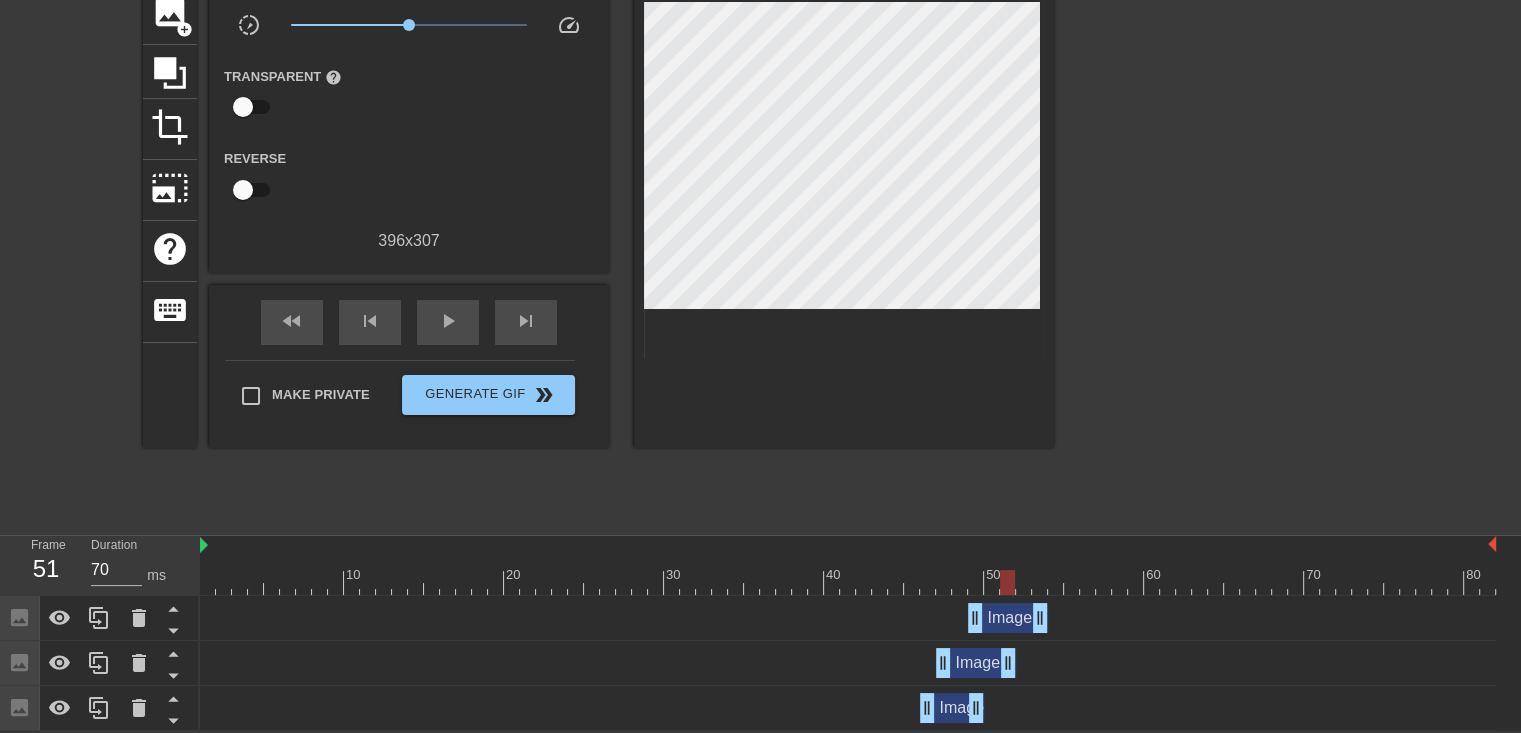drag, startPoint x: 992, startPoint y: 660, endPoint x: 1003, endPoint y: 660, distance: 11 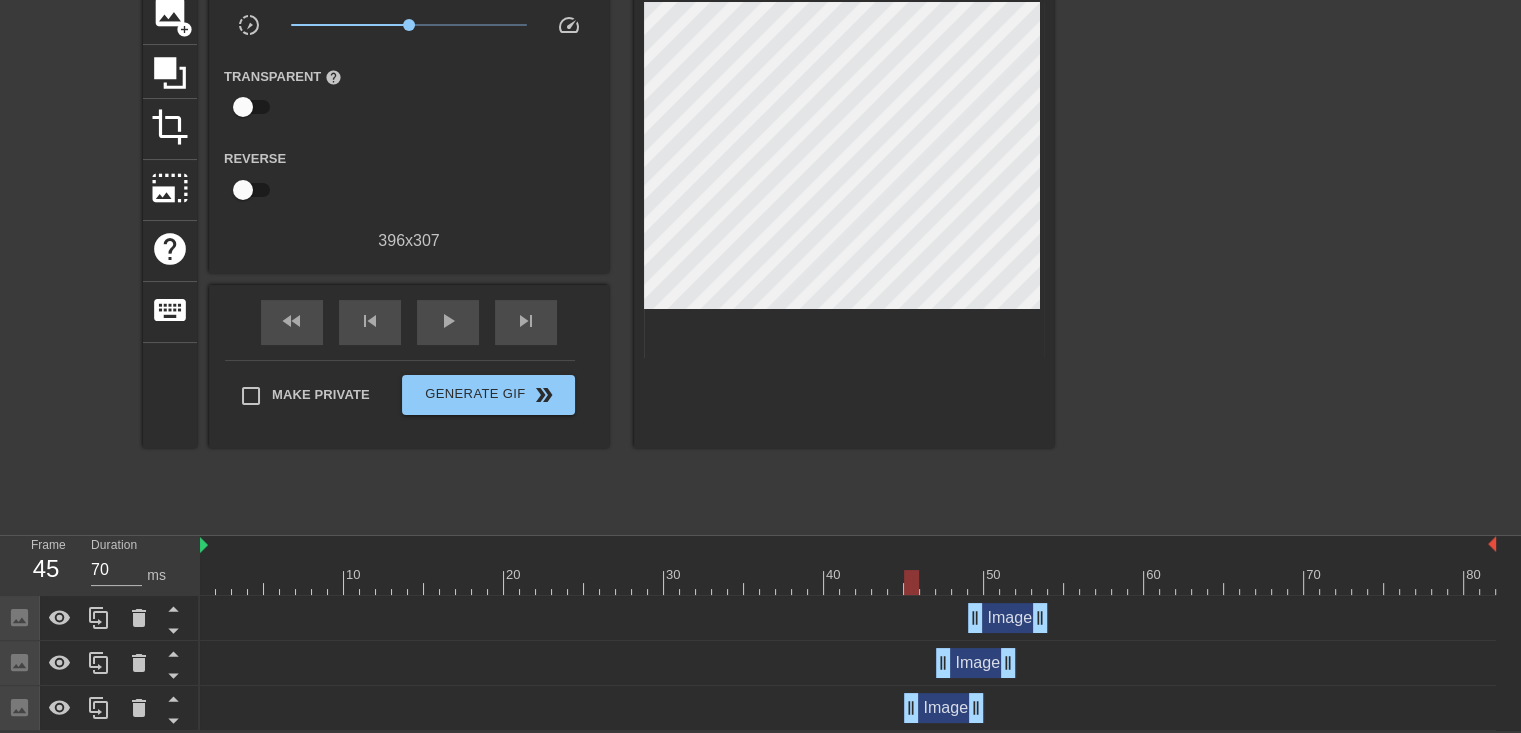 click on "title add_circle image add_circle crop photo_size_select_large help keyboard Gif Settings Speed slow_motion_video x1.00 speed Transparent help Reverse 396  x  307 fast_rewind skip_previous play_arrow skip_next Make Private Generate Gif double_arrow" at bounding box center [598, 223] 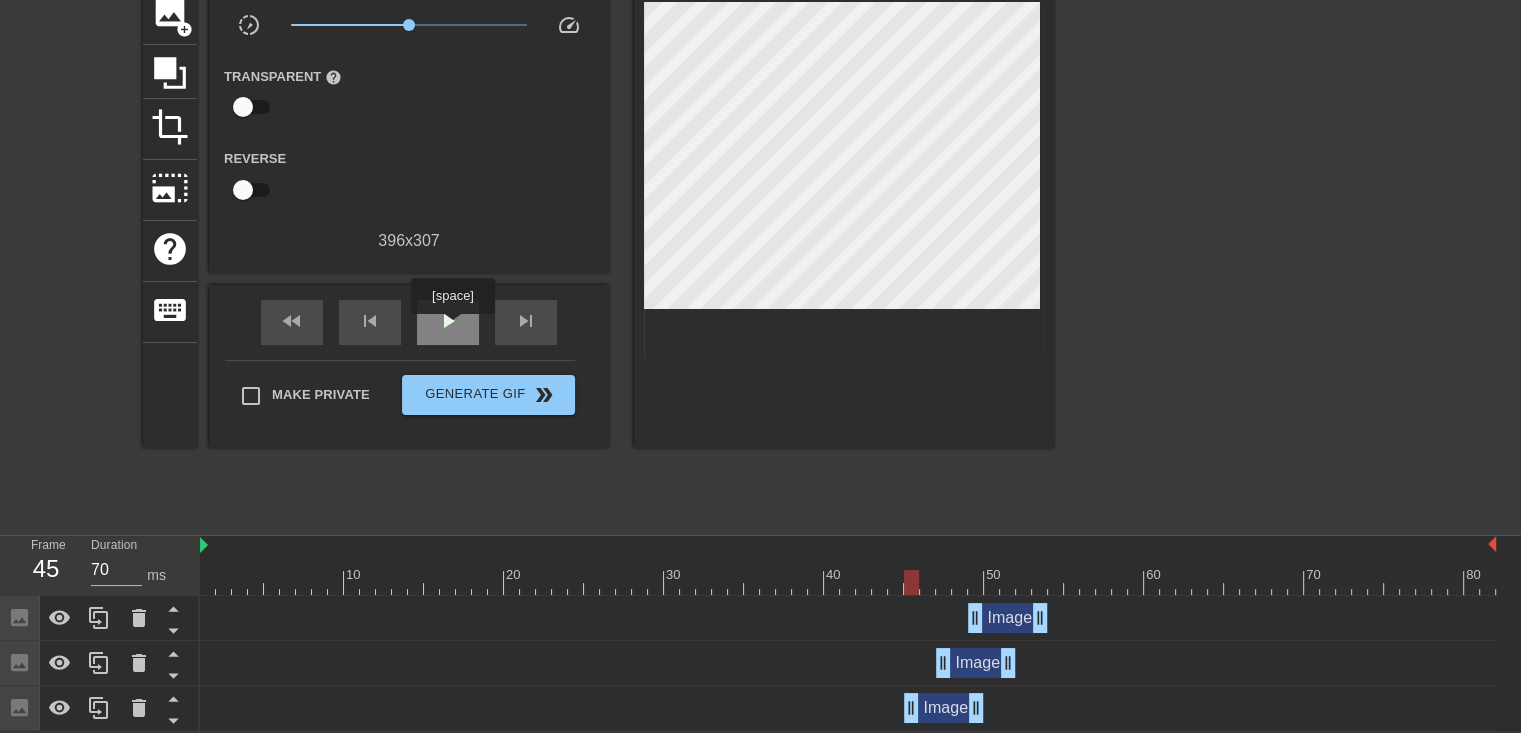 click on "play_arrow" at bounding box center (448, 321) 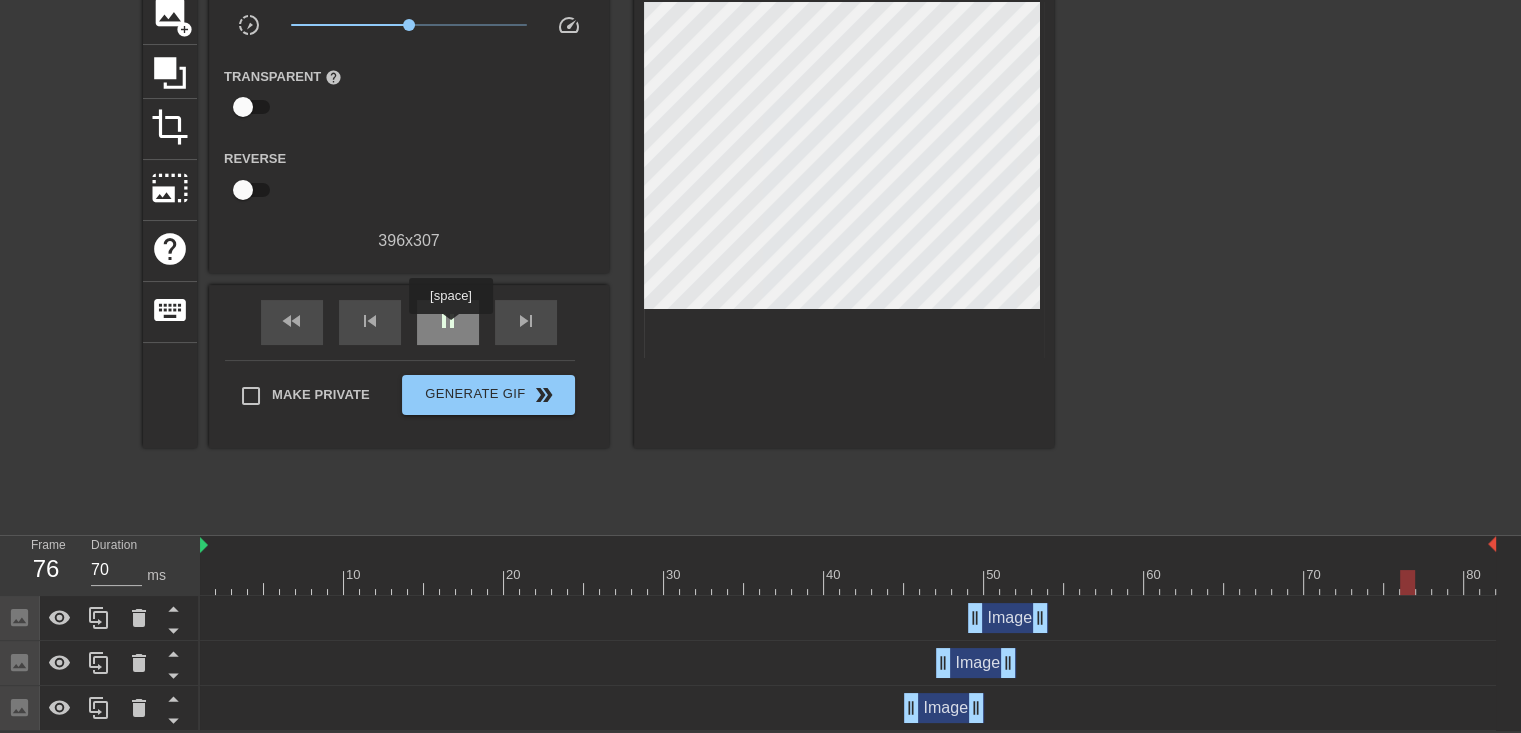 click on "pause" at bounding box center [448, 321] 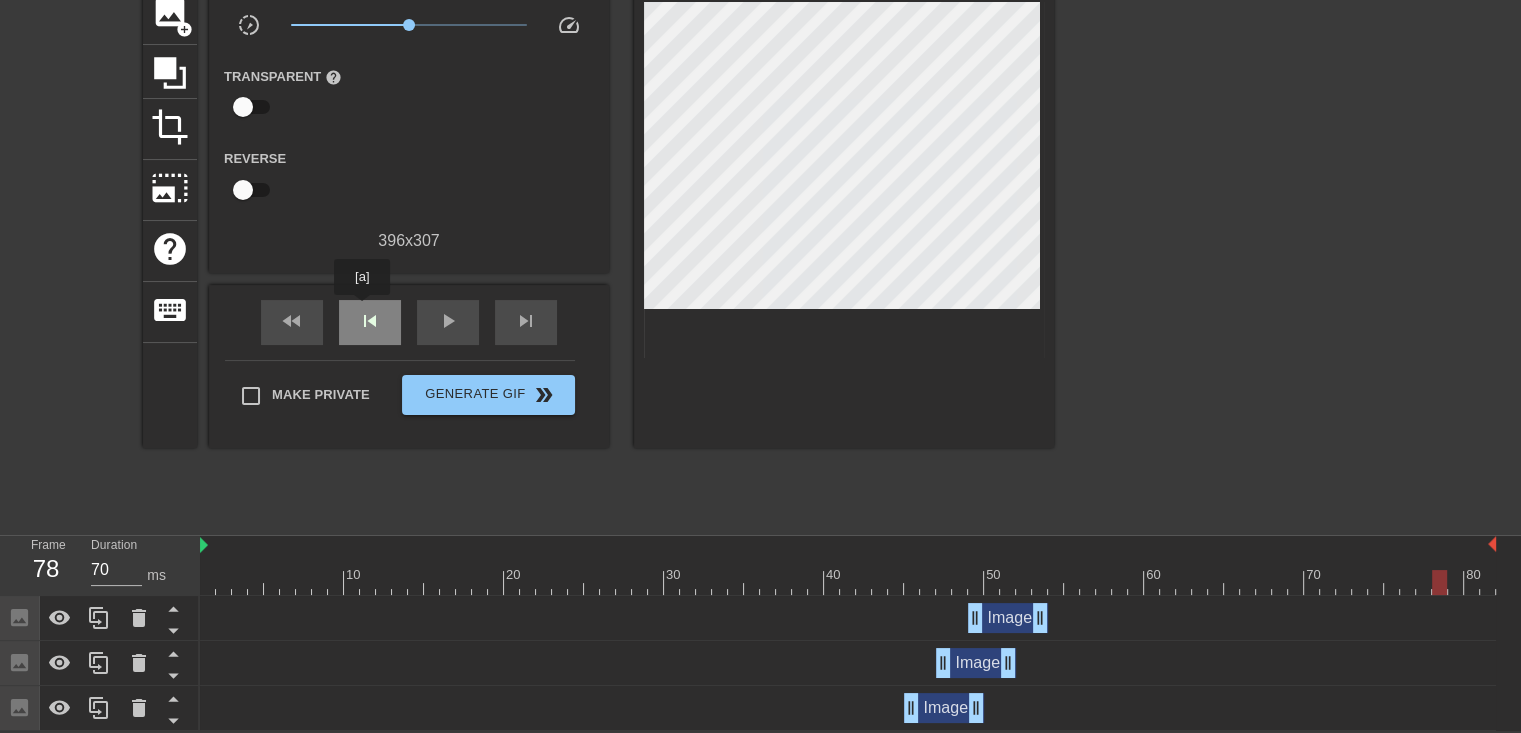 click on "skip_previous" at bounding box center (370, 321) 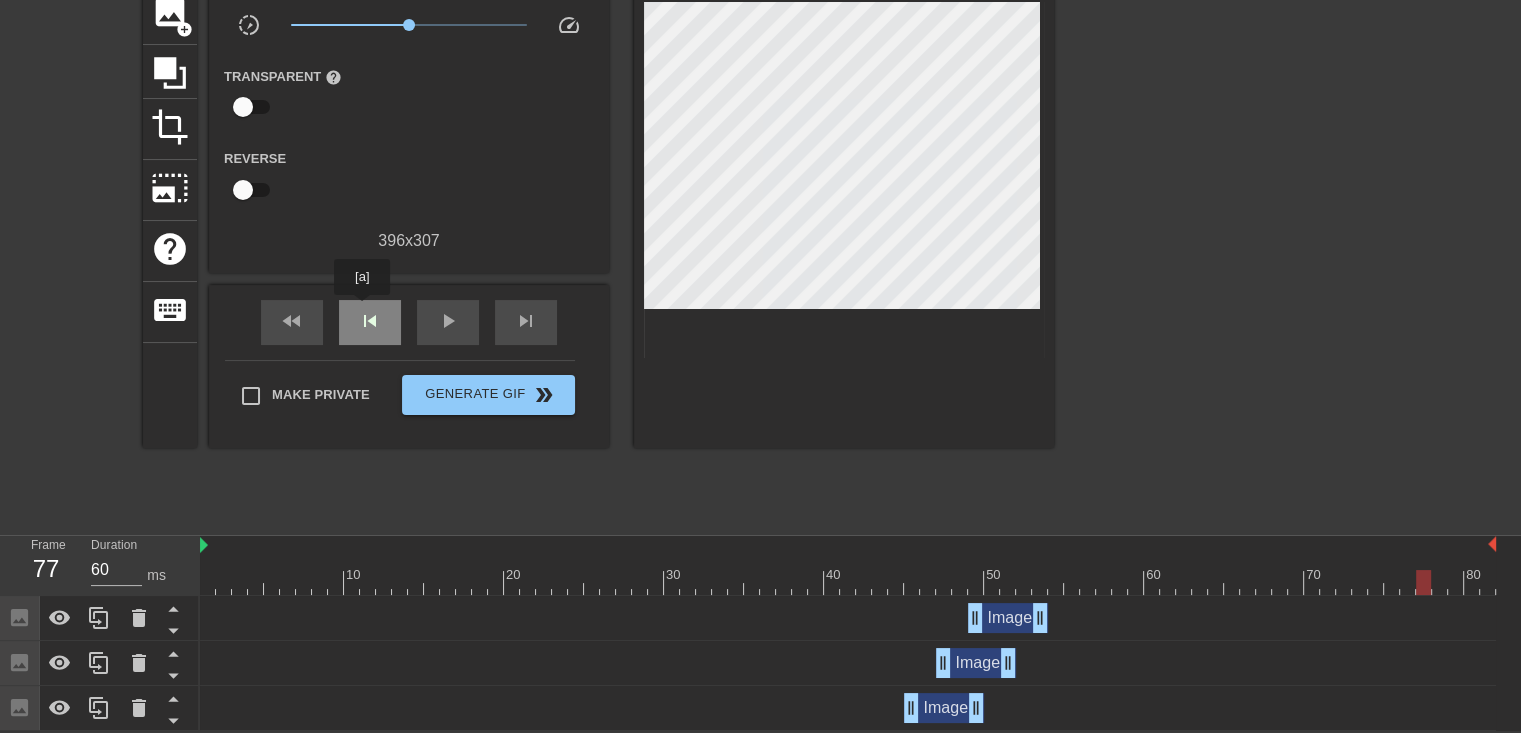 click on "skip_previous" at bounding box center [370, 321] 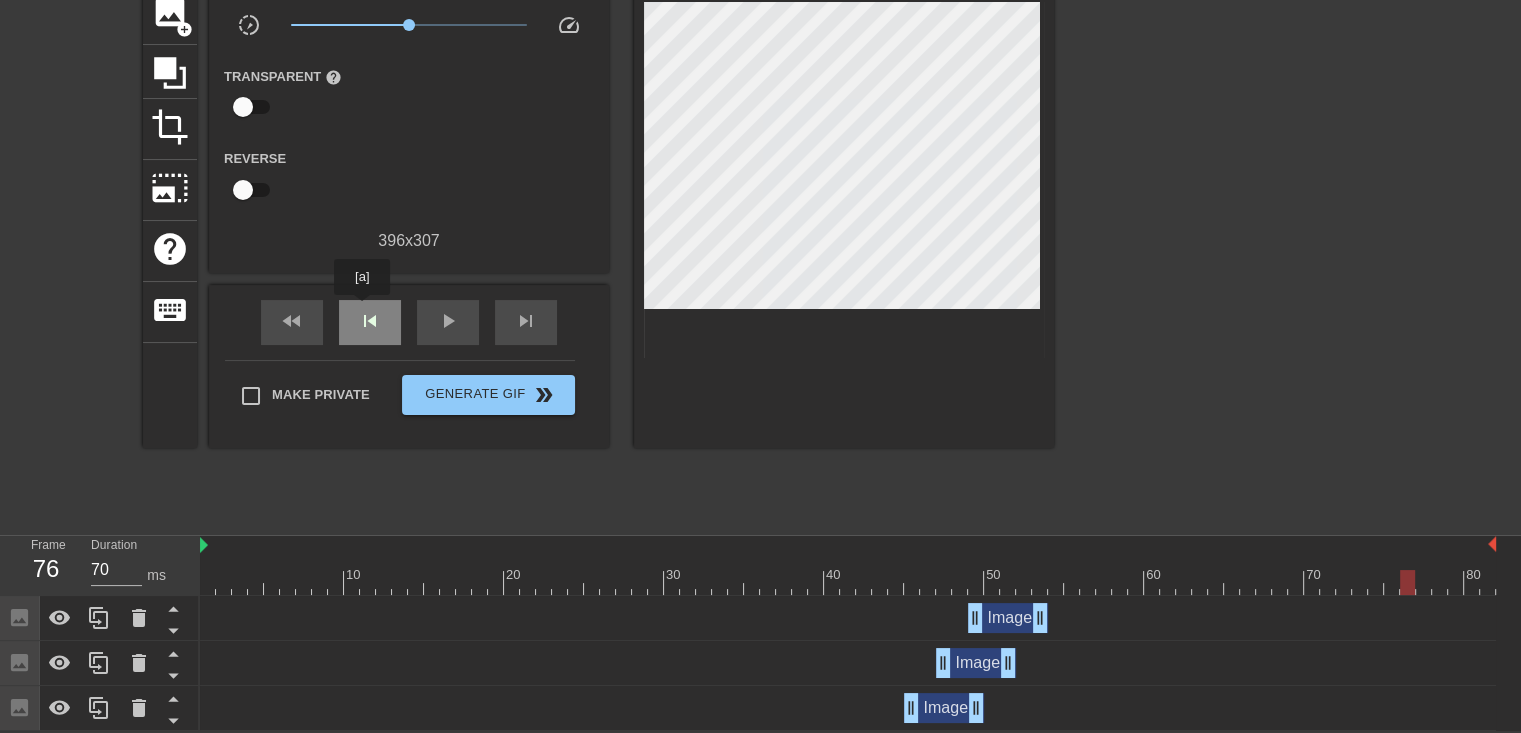 click on "skip_previous" at bounding box center (370, 321) 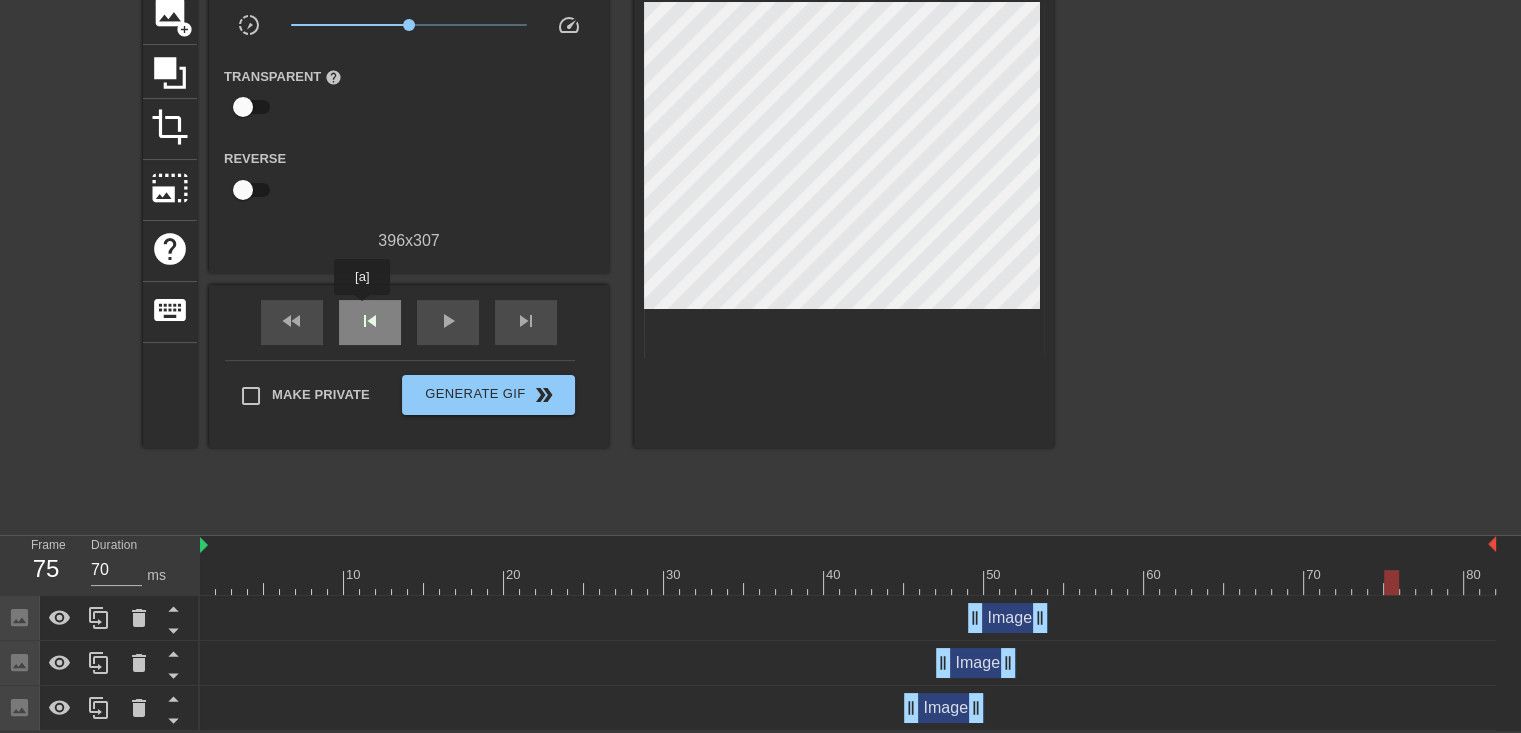 click on "skip_previous" at bounding box center (370, 321) 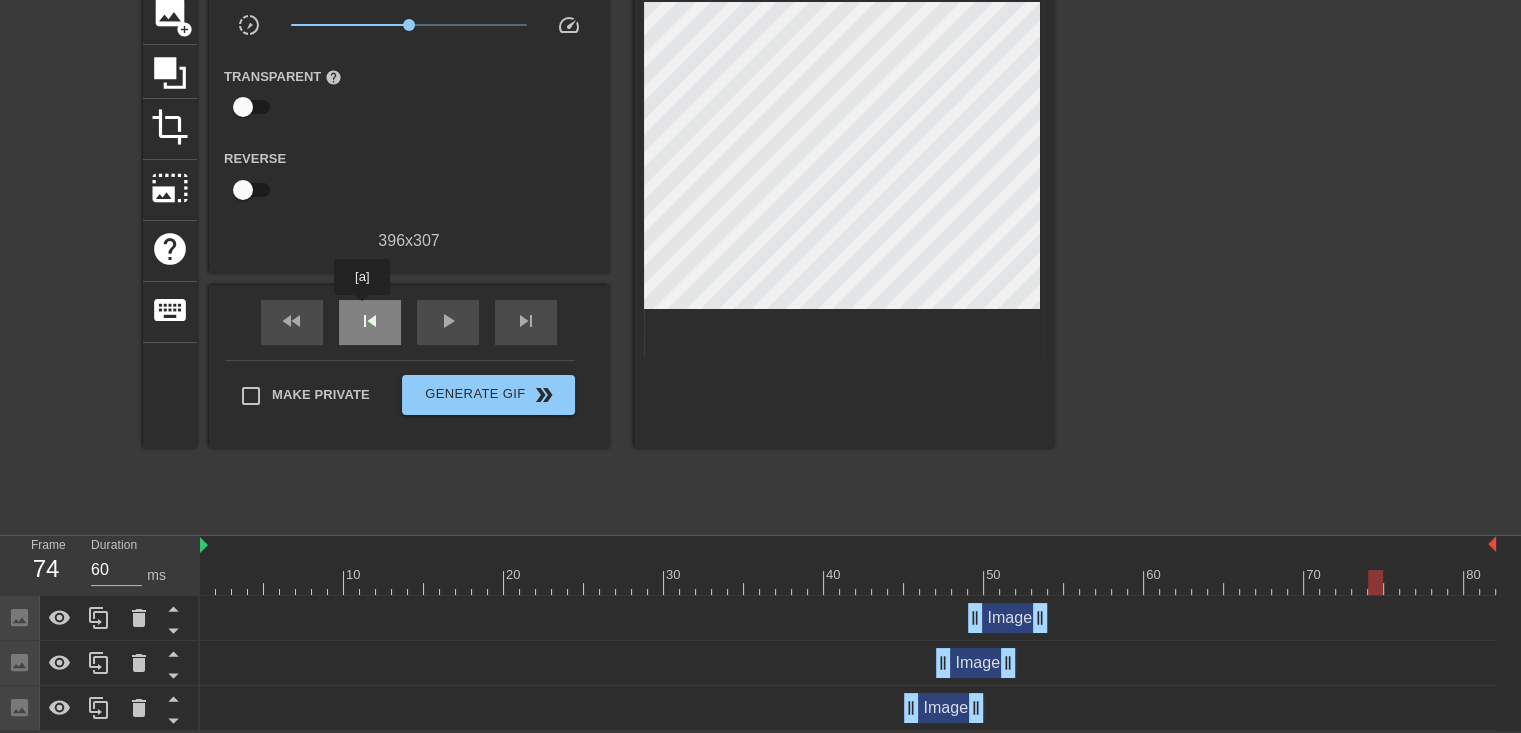 click on "skip_previous" at bounding box center (370, 321) 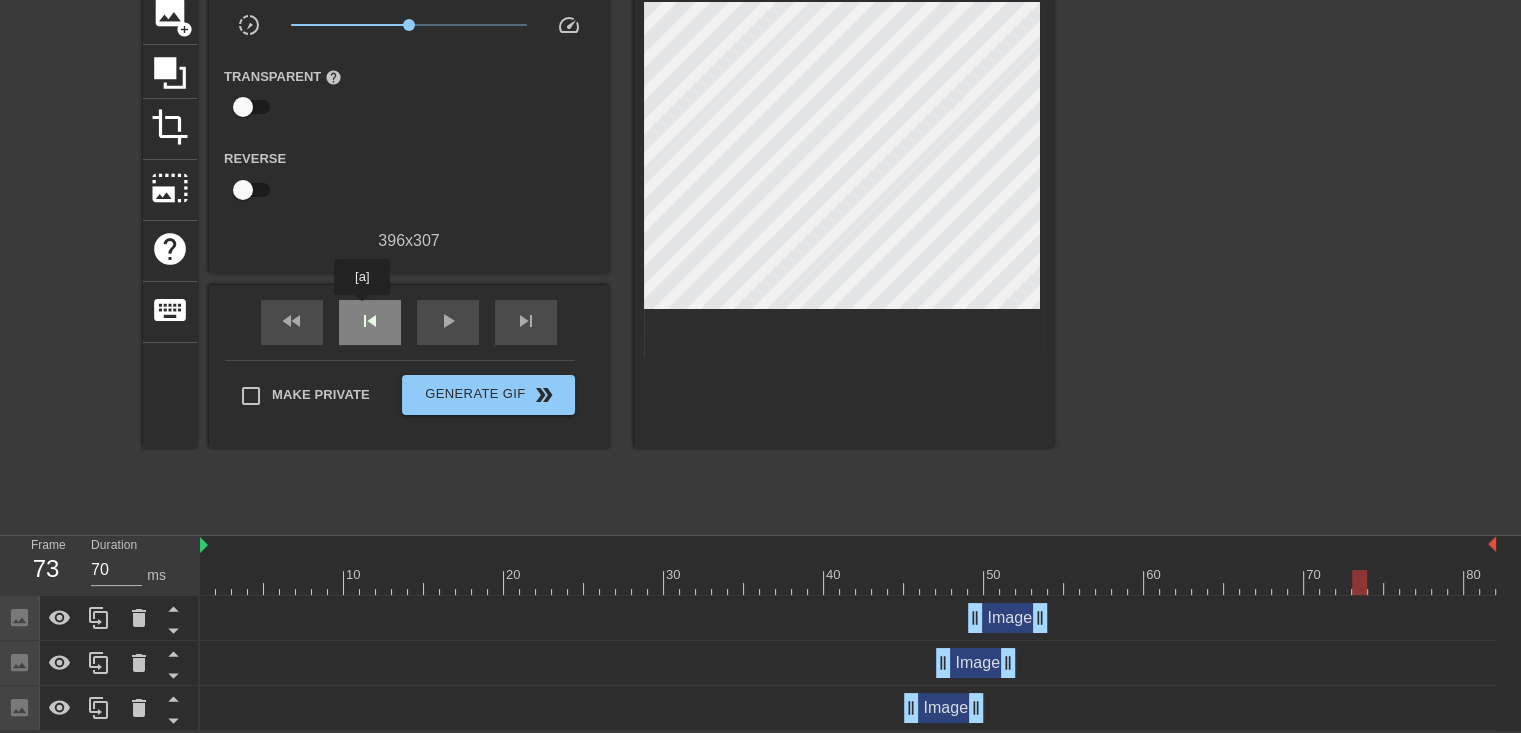 click on "skip_previous" at bounding box center [370, 321] 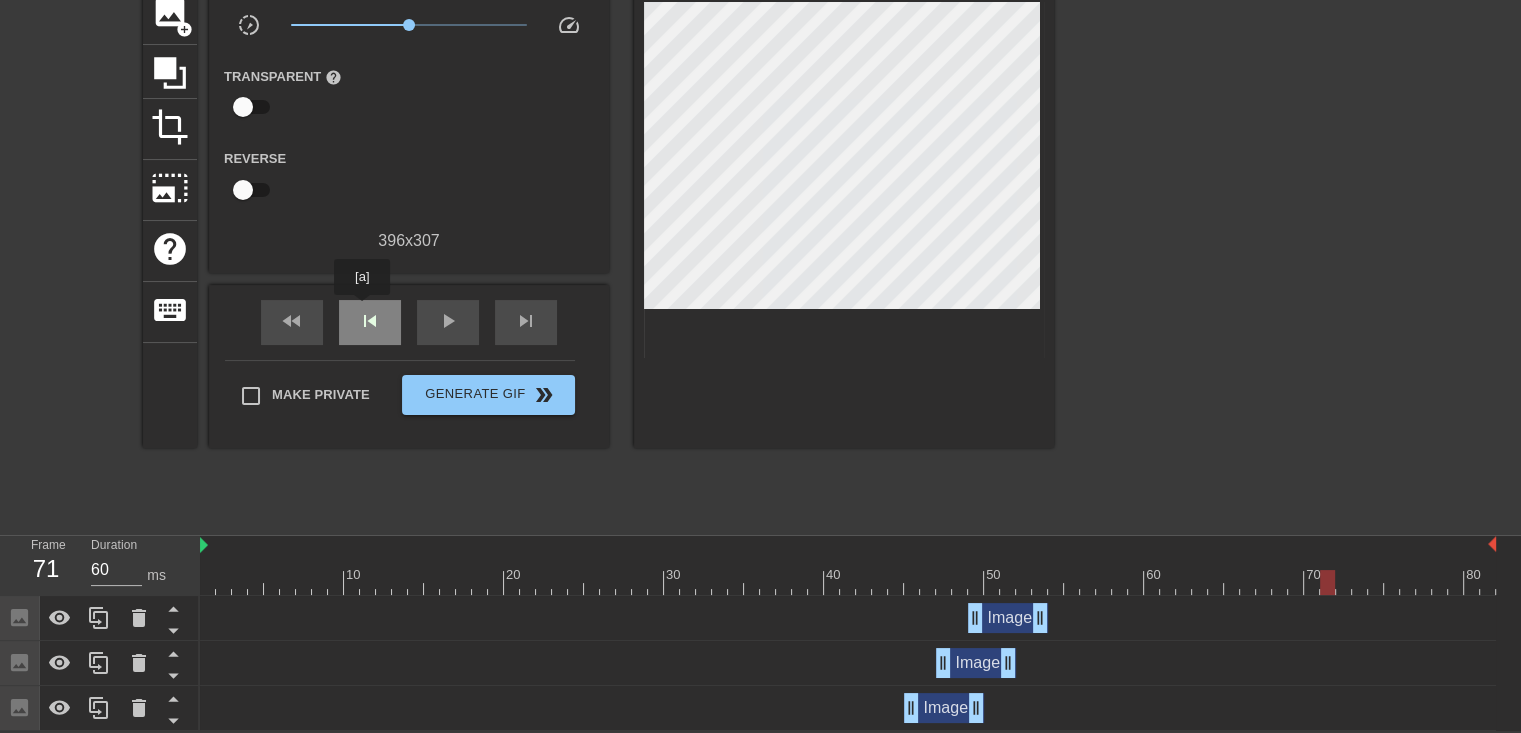 click on "skip_previous" at bounding box center [370, 321] 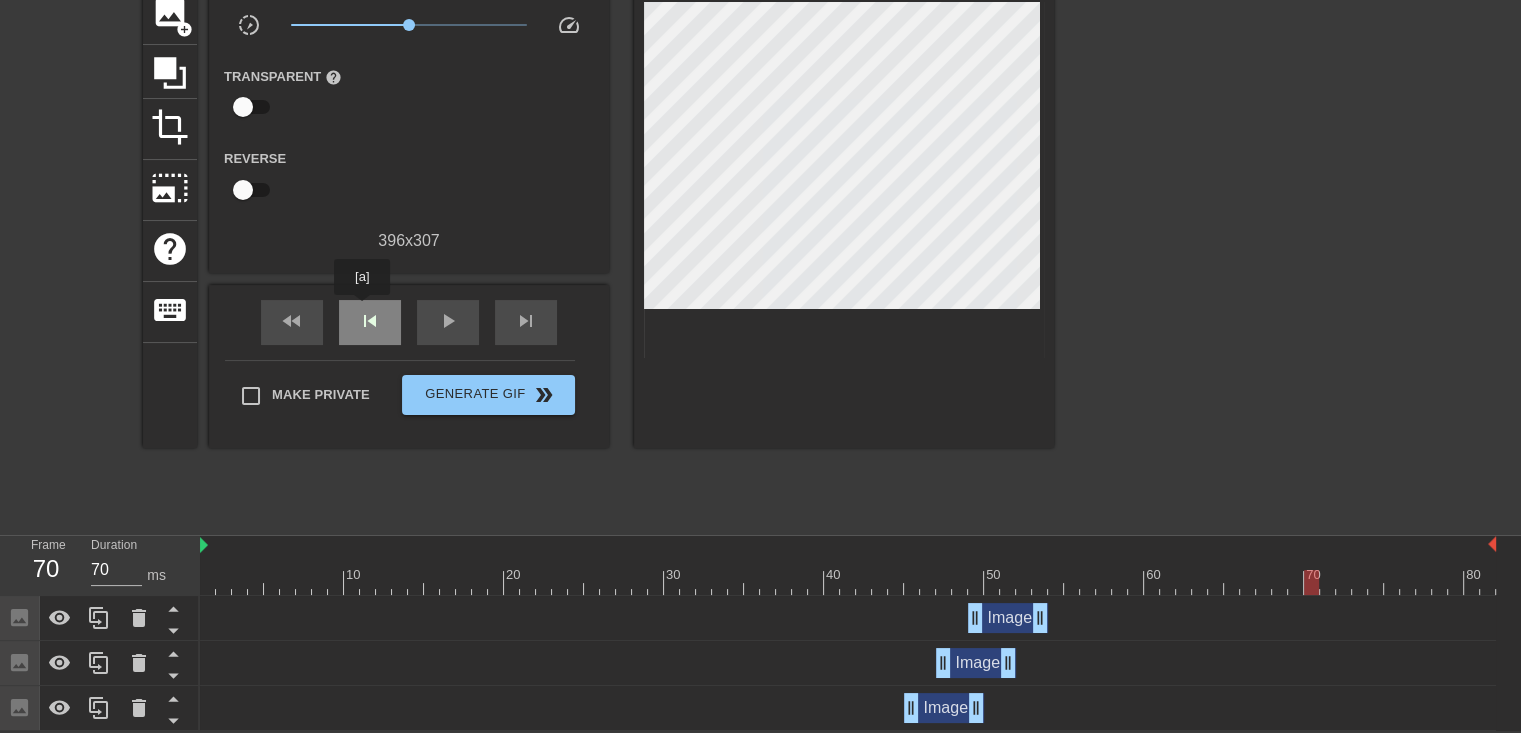 click on "skip_previous" at bounding box center (370, 321) 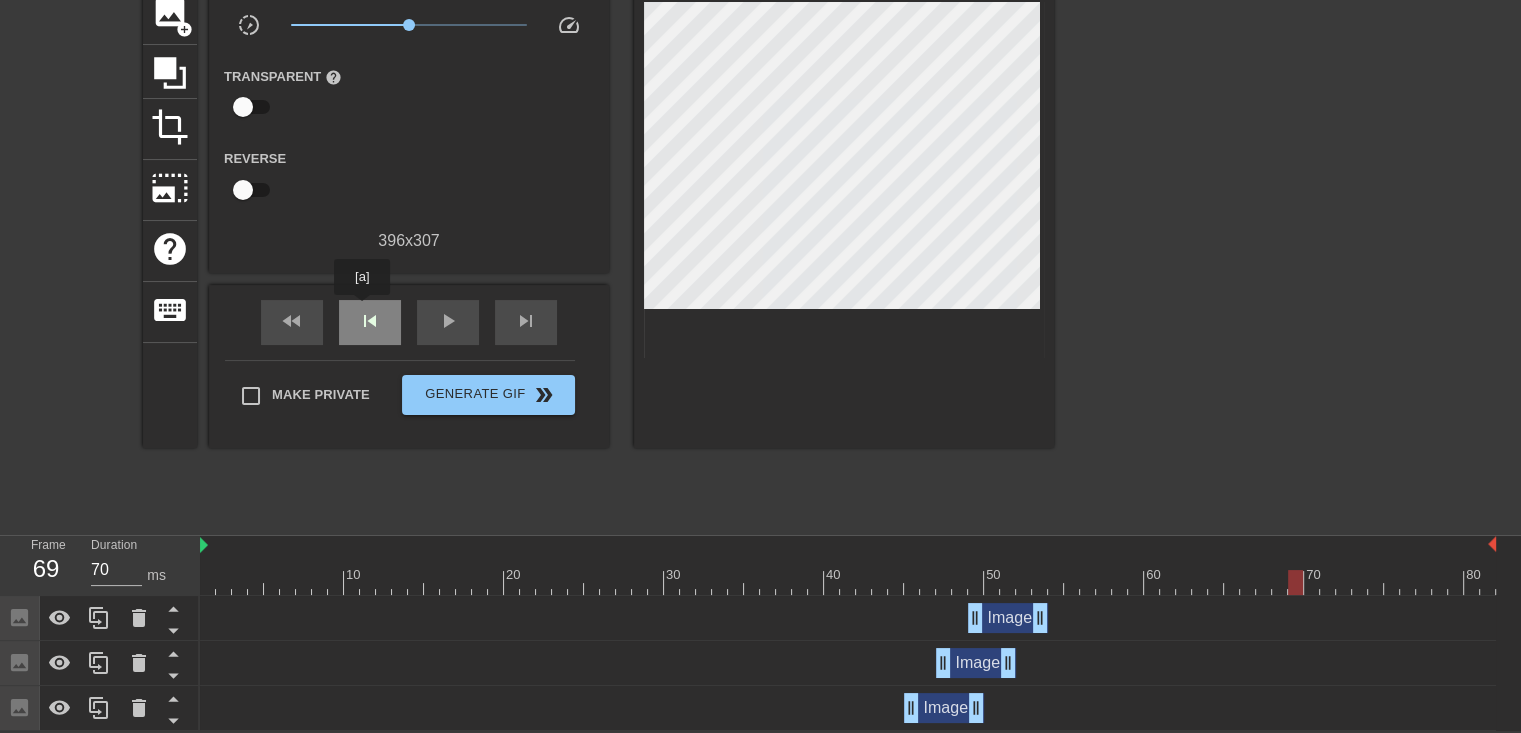 click on "skip_previous" at bounding box center [370, 321] 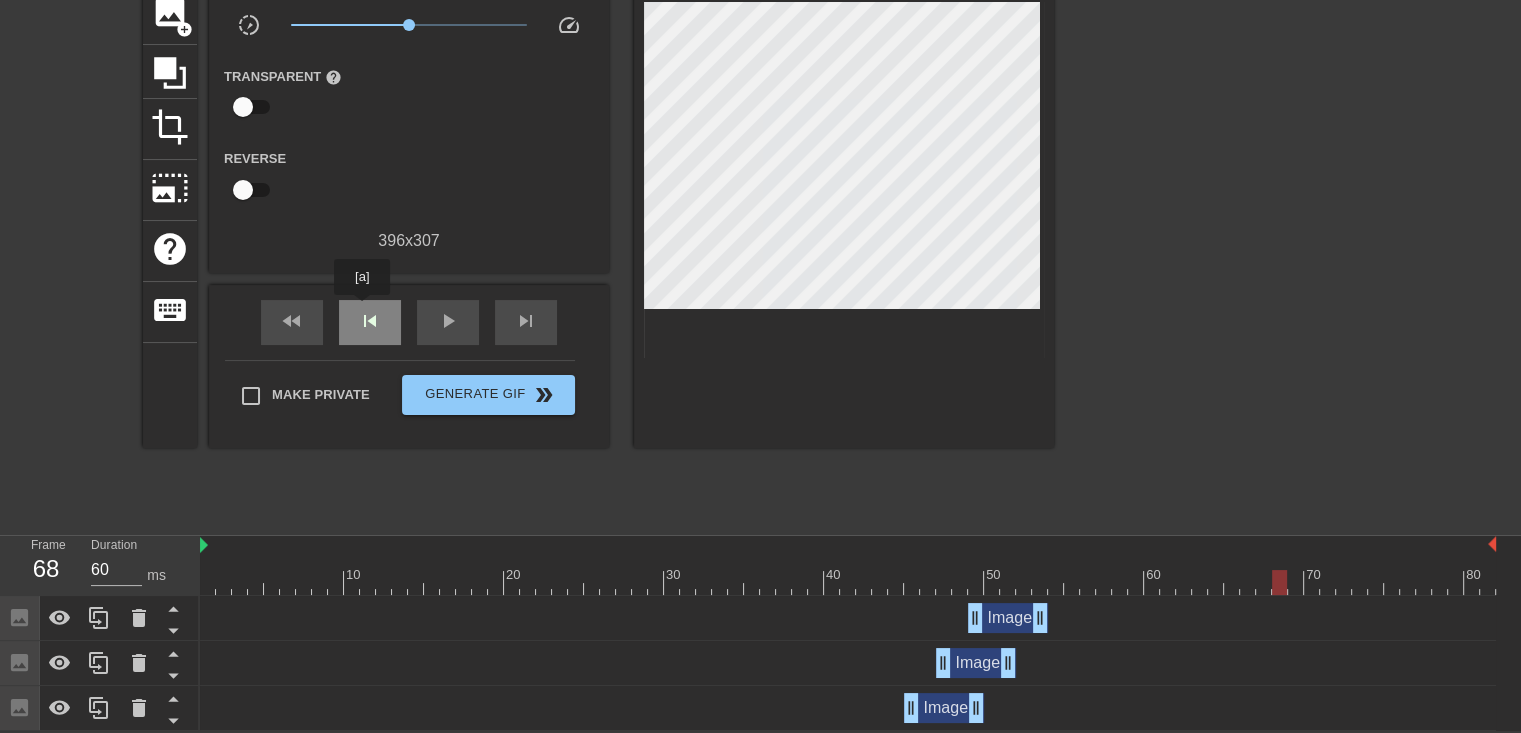 click on "skip_previous" at bounding box center [370, 321] 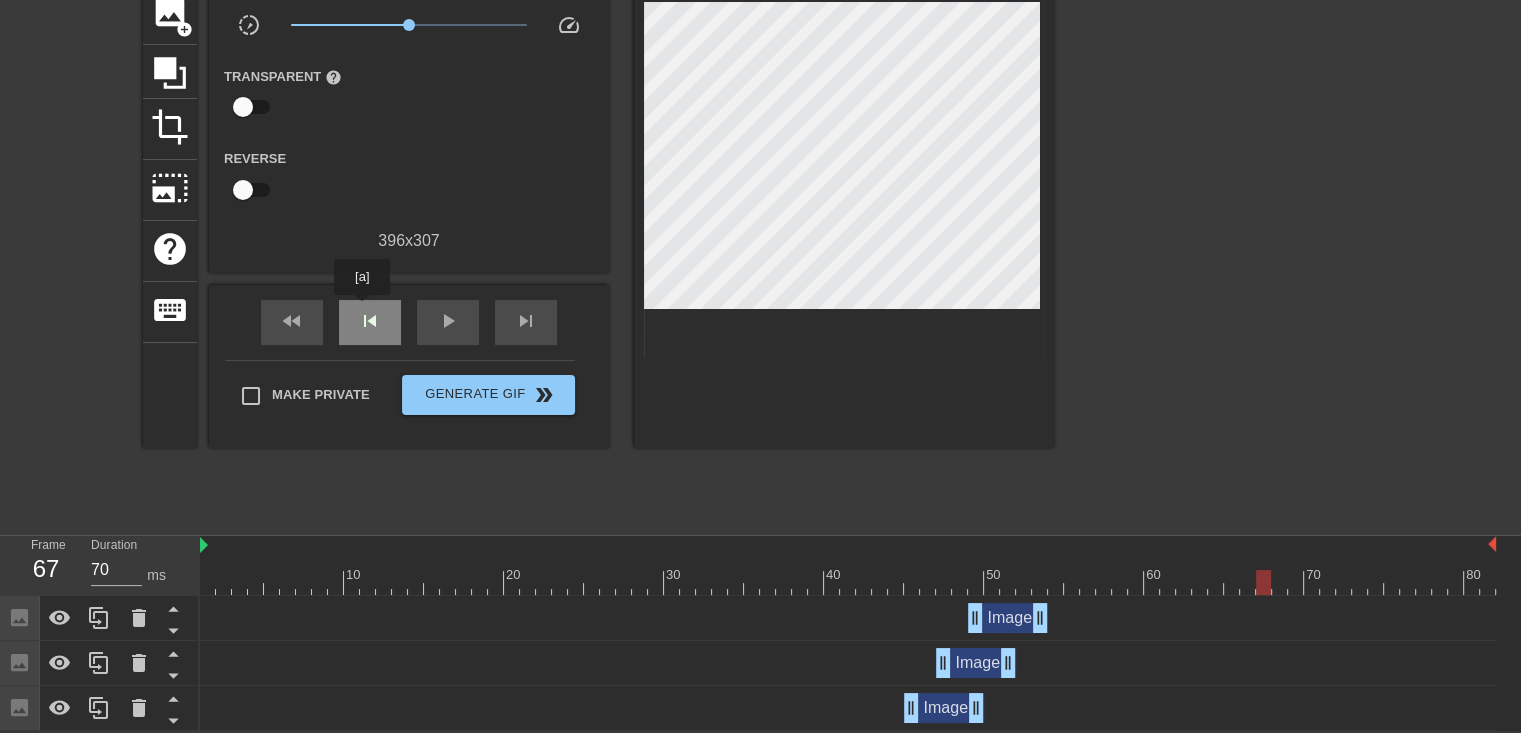 click on "skip_previous" at bounding box center [370, 321] 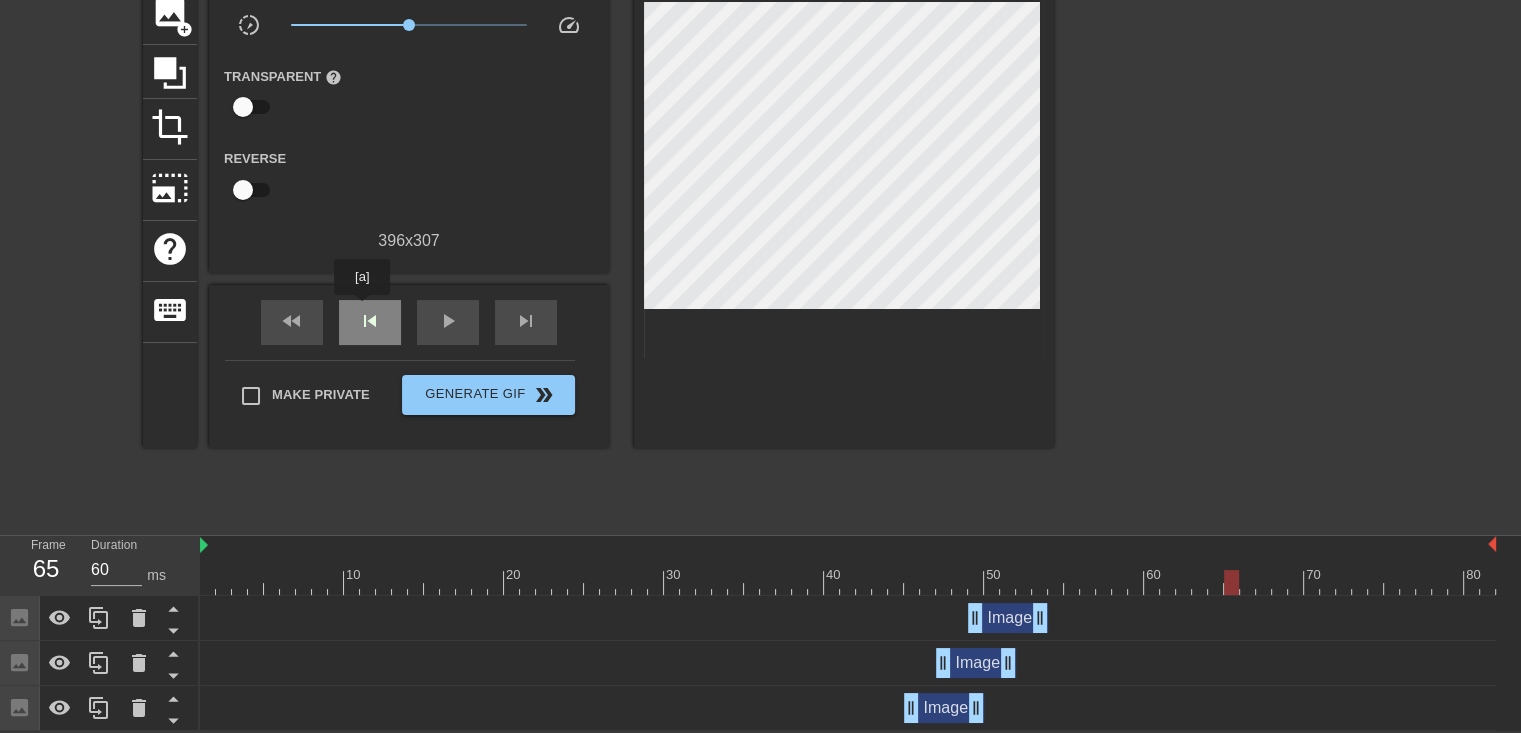 click on "skip_previous" at bounding box center [370, 321] 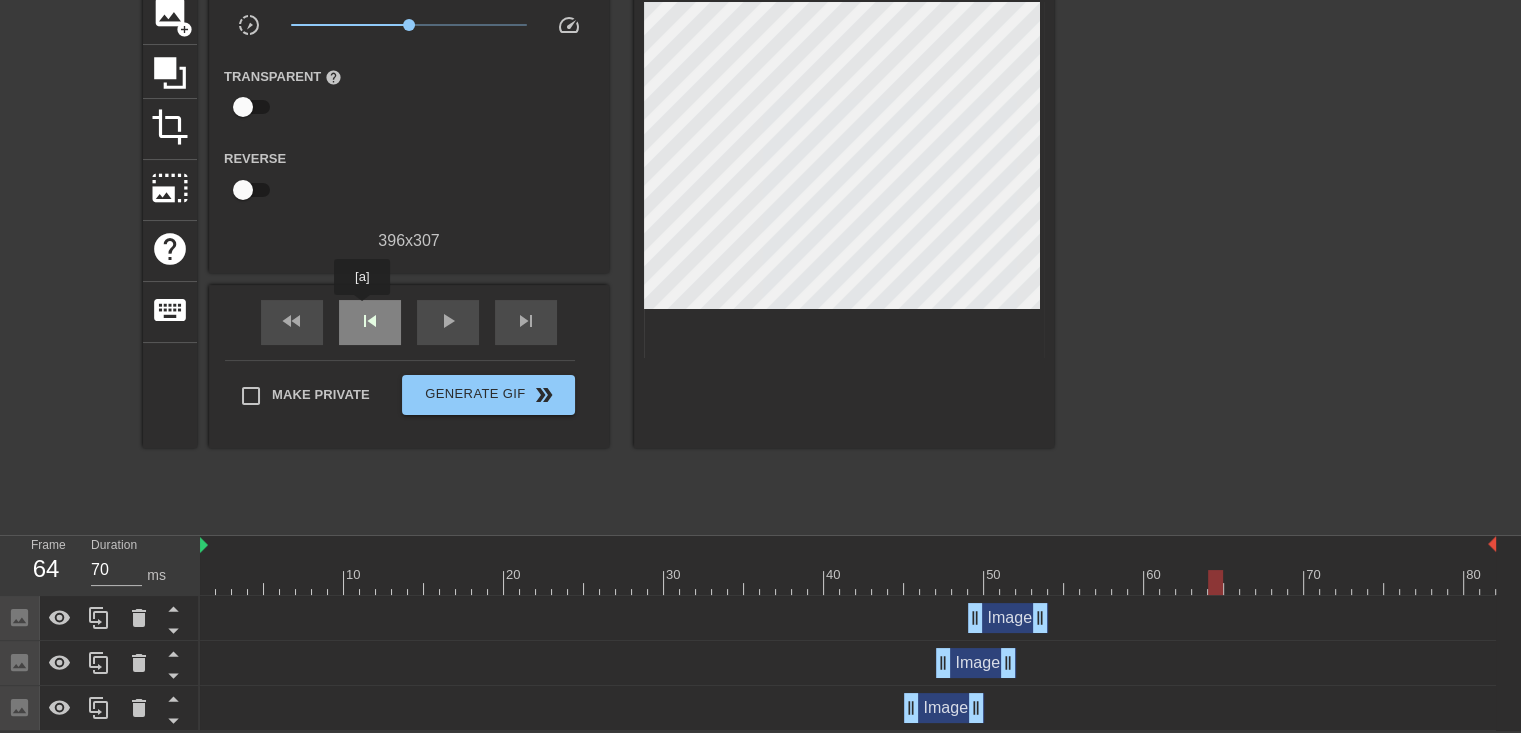 click on "skip_previous" at bounding box center [370, 321] 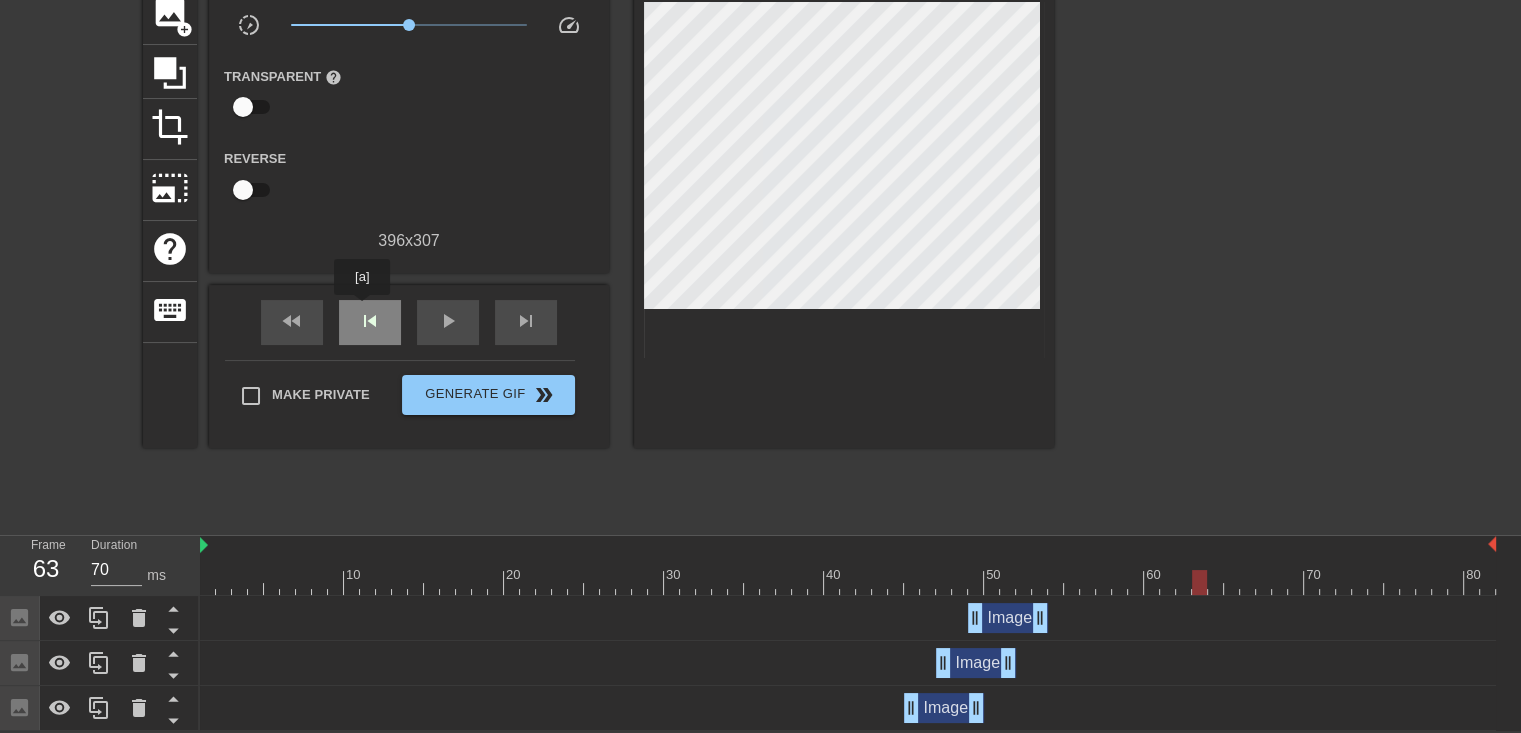 click on "skip_previous" at bounding box center [370, 321] 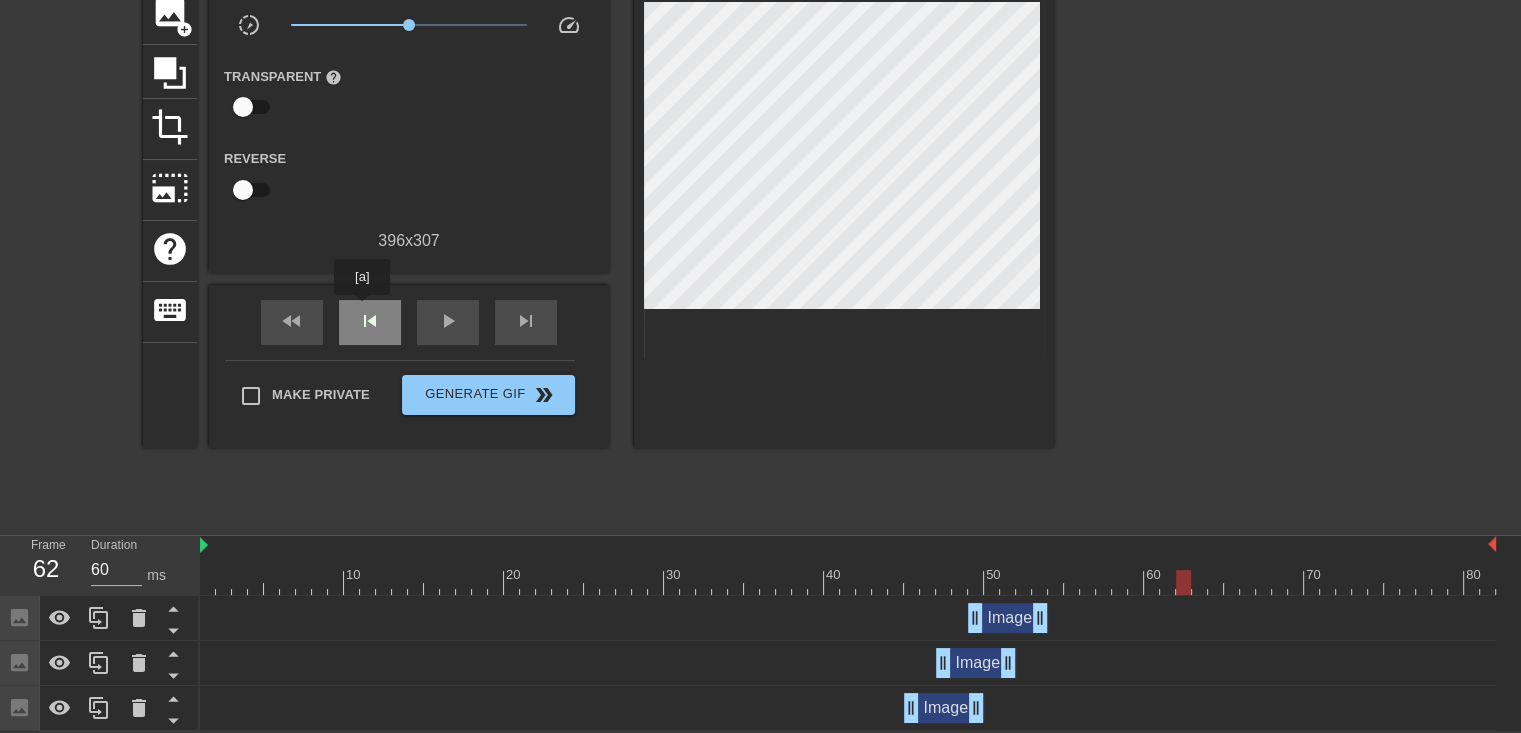 click on "skip_previous" at bounding box center (370, 321) 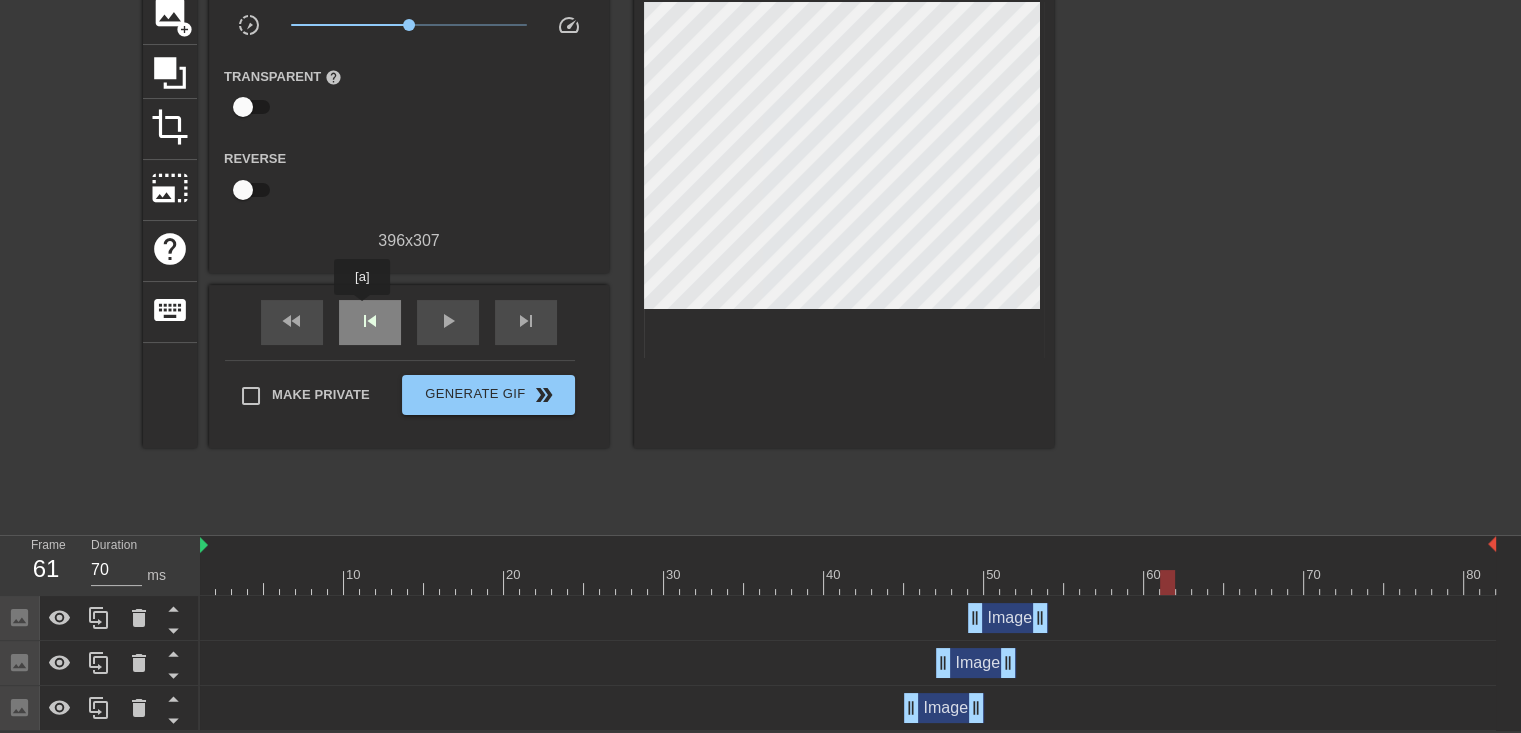 click on "skip_previous" at bounding box center (370, 321) 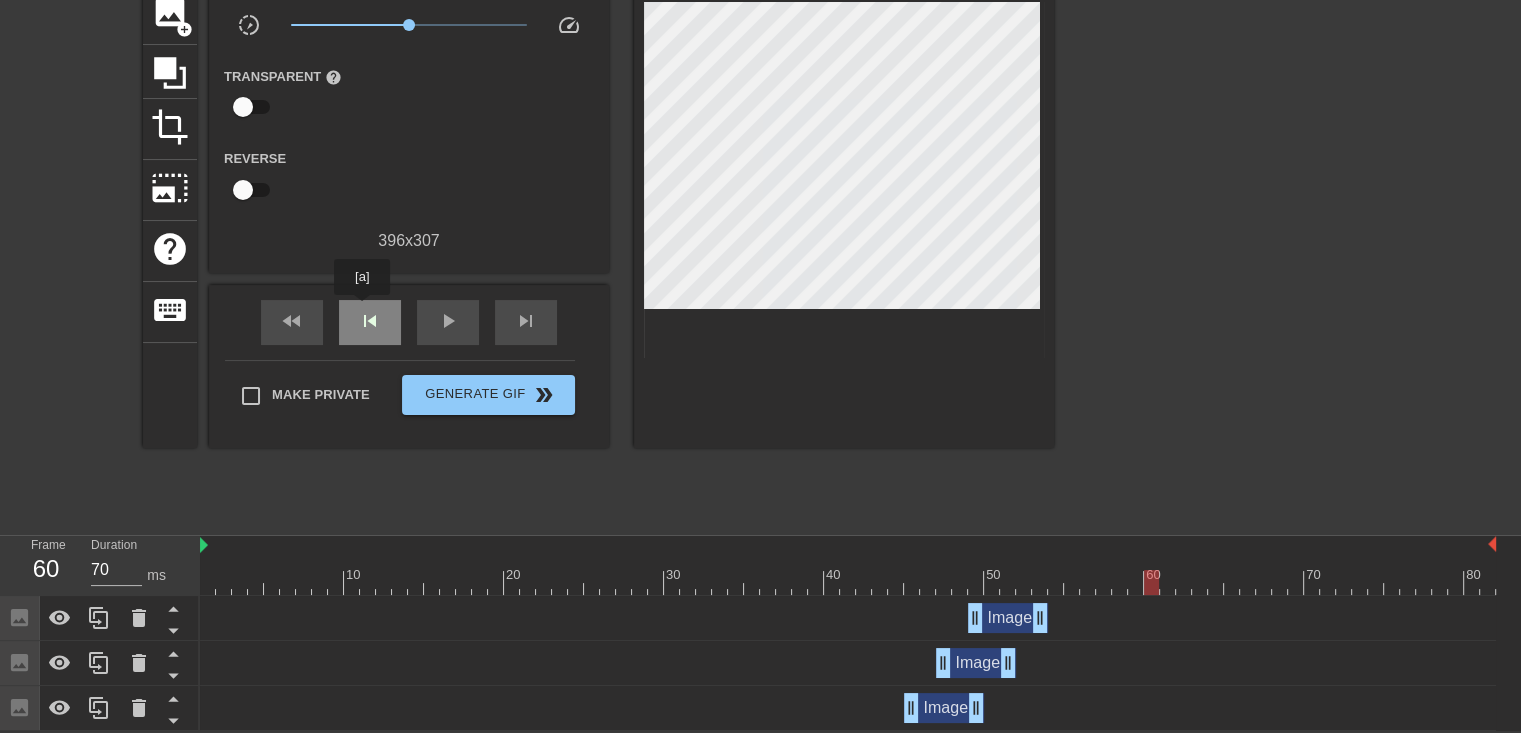 click on "skip_previous" at bounding box center [370, 321] 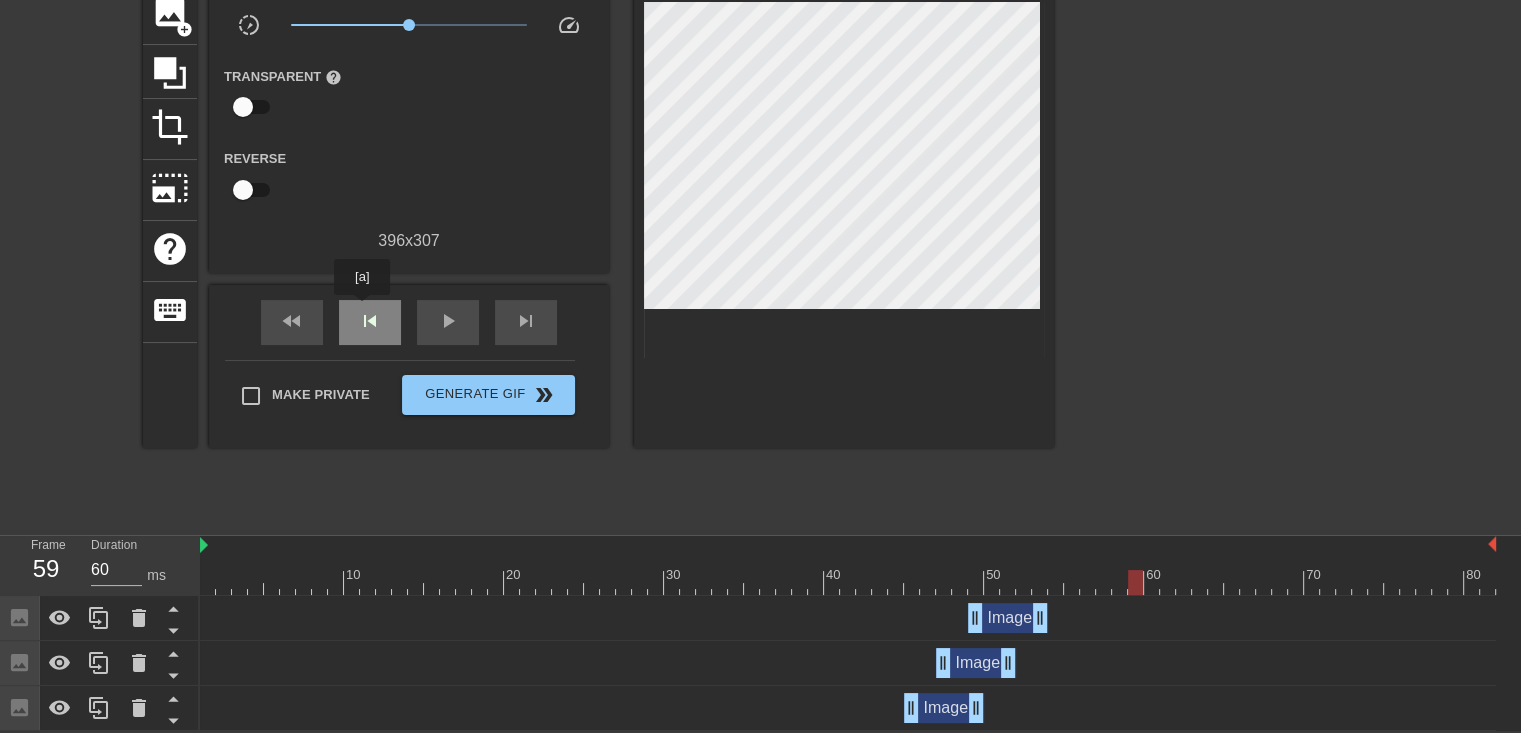 click on "skip_previous" at bounding box center [370, 321] 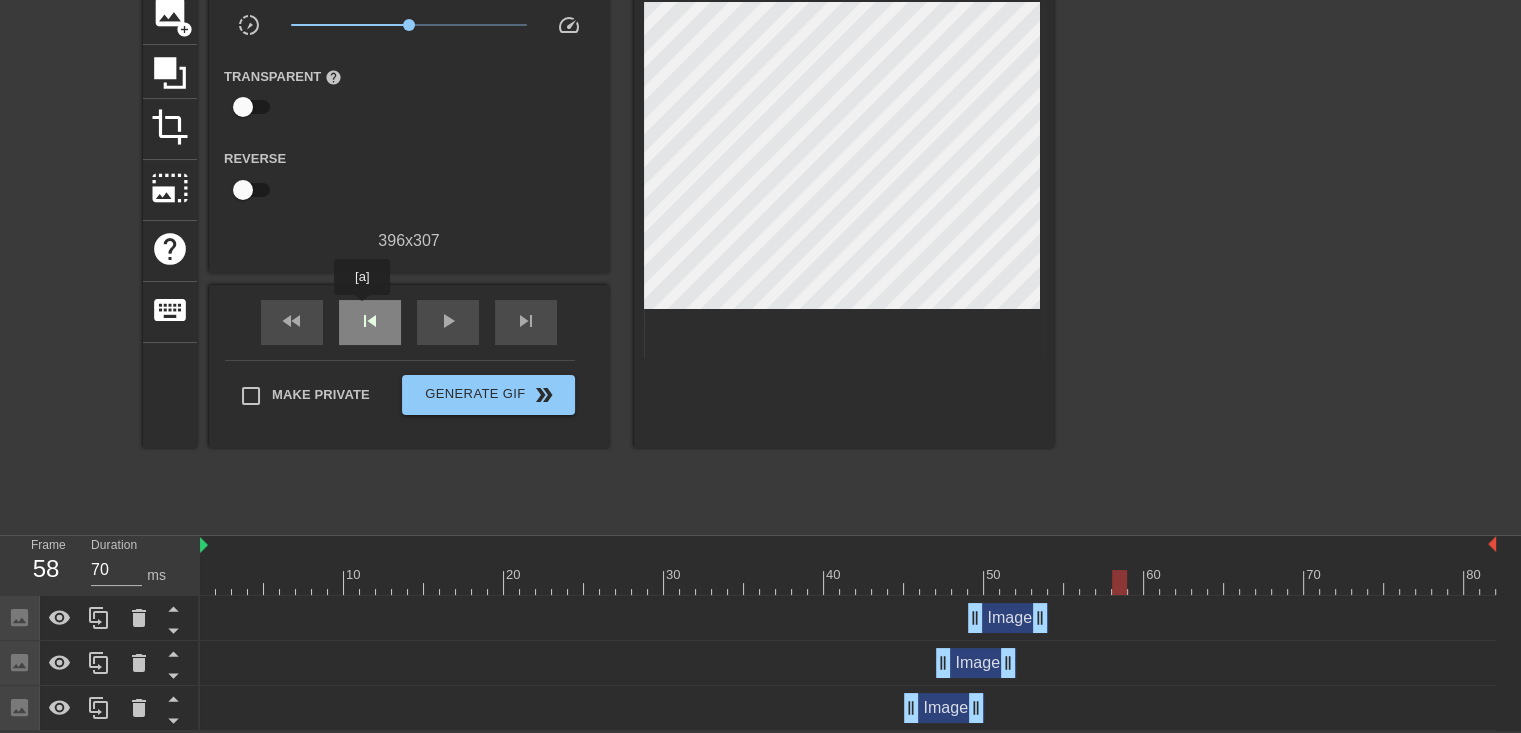 click on "skip_previous" at bounding box center (370, 321) 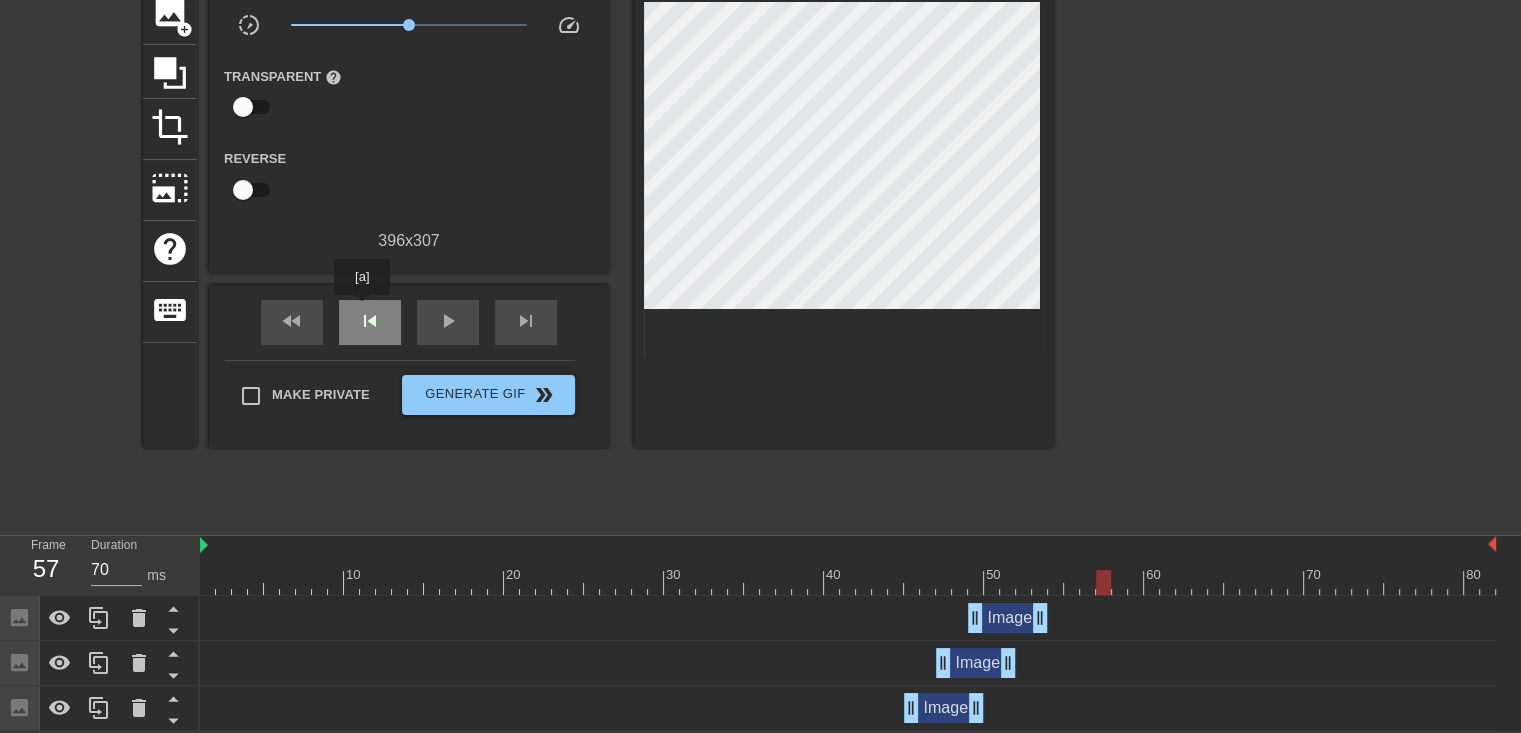 click on "skip_previous" at bounding box center [370, 321] 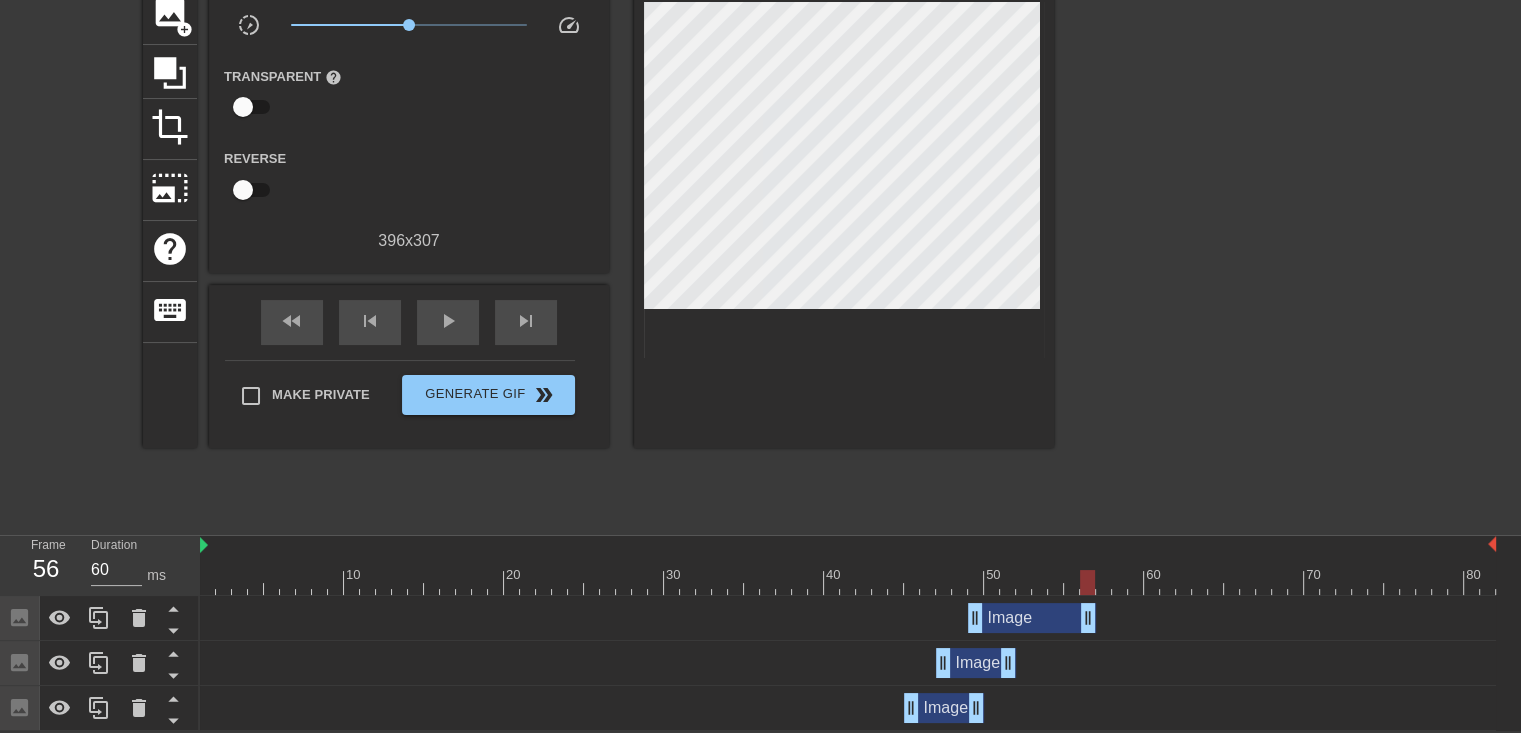 drag, startPoint x: 1037, startPoint y: 619, endPoint x: 1077, endPoint y: 619, distance: 40 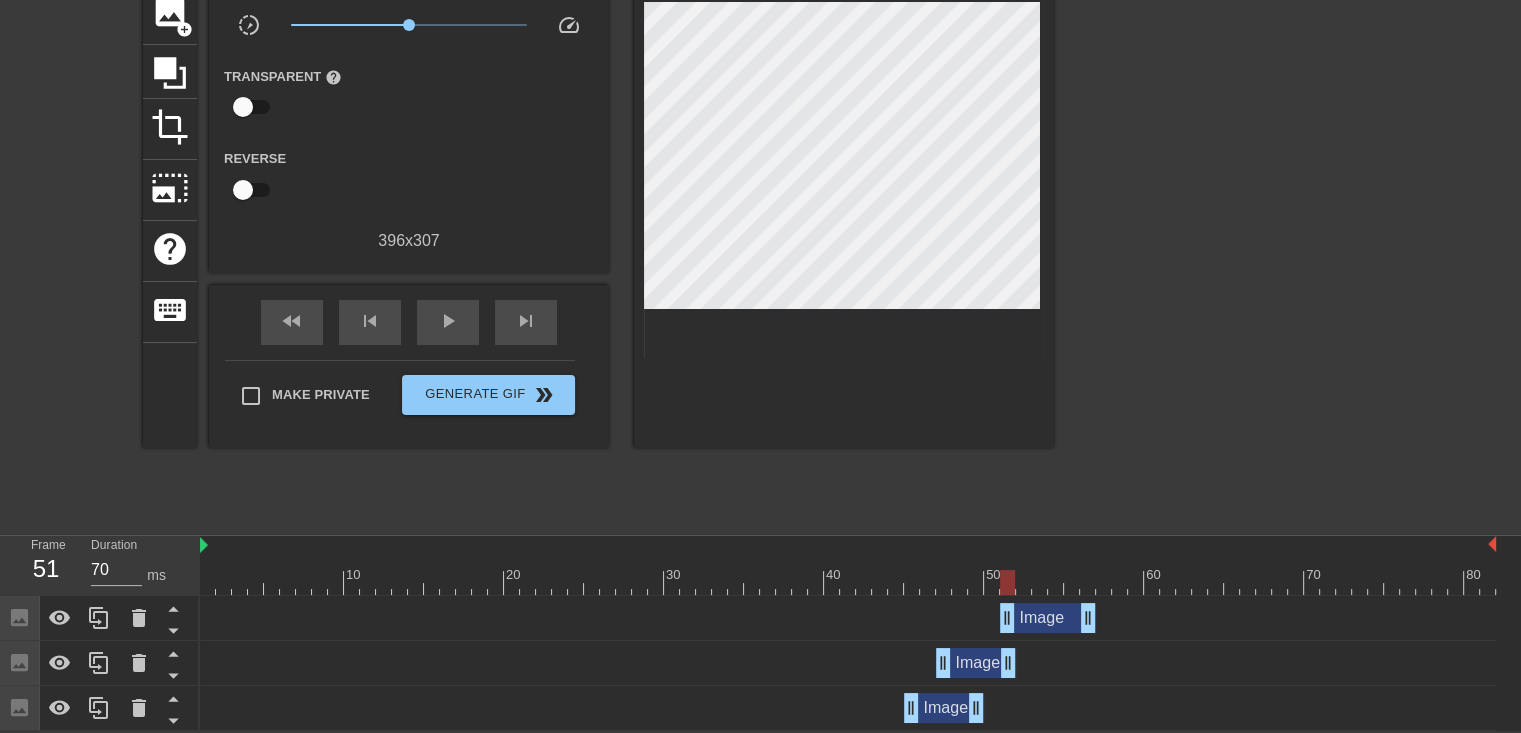 drag, startPoint x: 975, startPoint y: 620, endPoint x: 1004, endPoint y: 619, distance: 29.017237 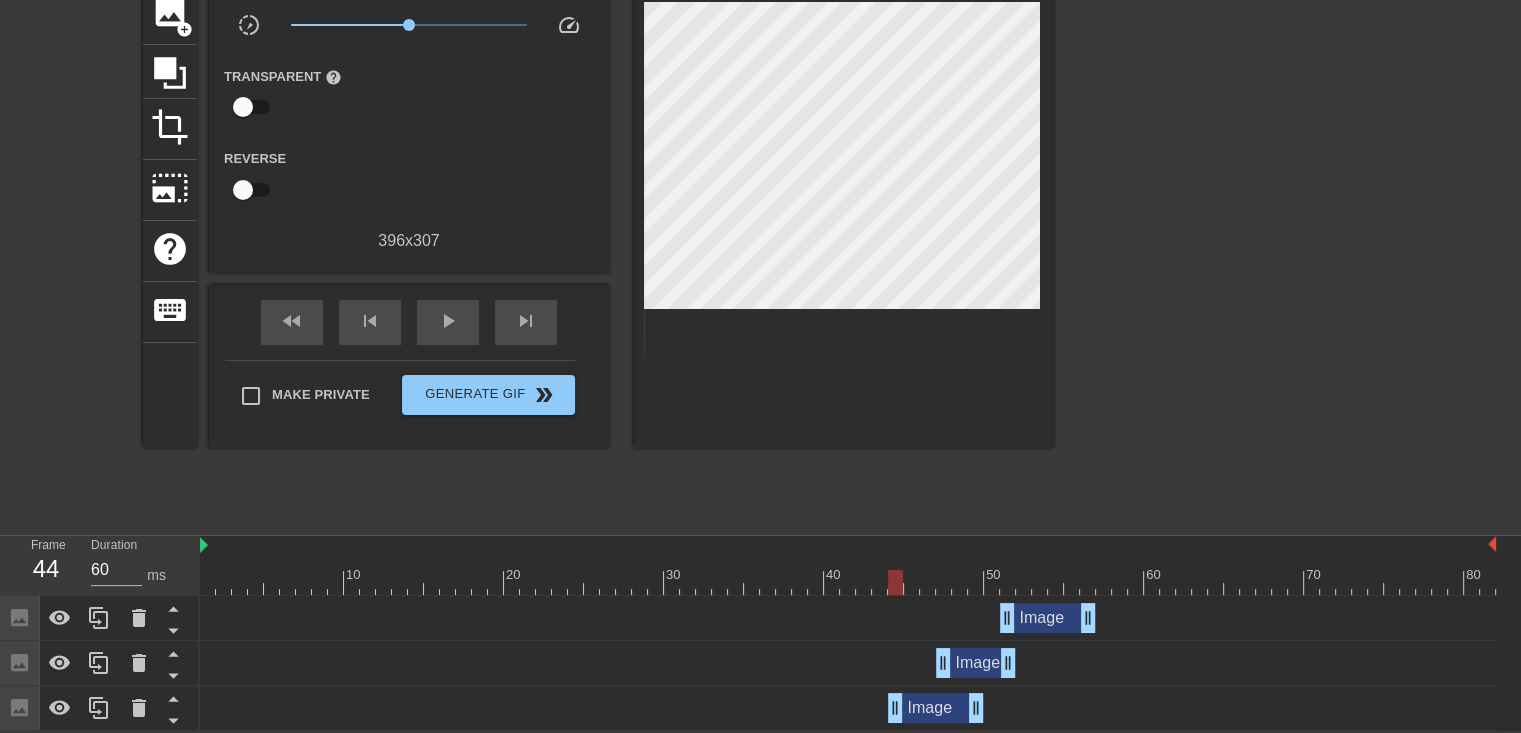 drag, startPoint x: 912, startPoint y: 708, endPoint x: 896, endPoint y: 709, distance: 16.03122 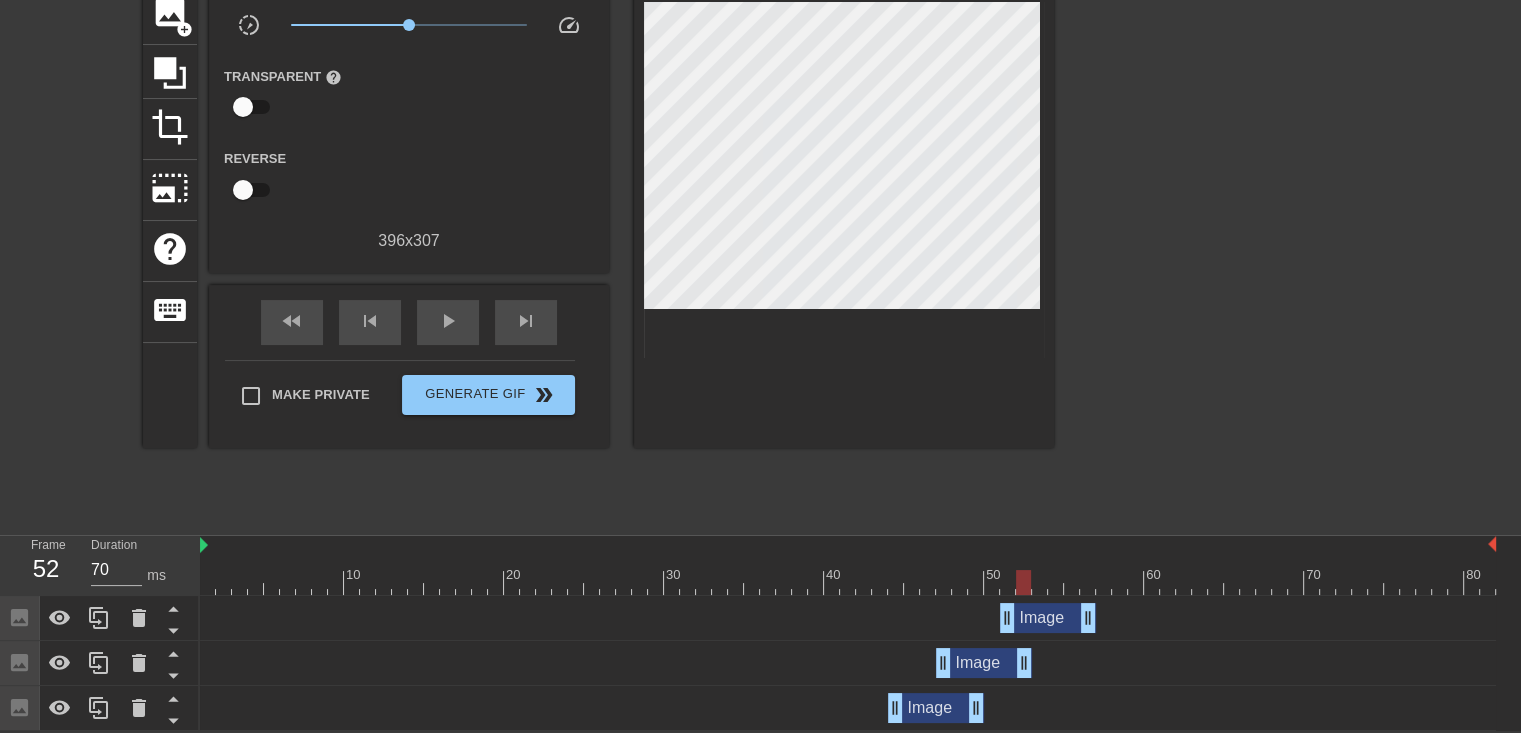 click on "title add_circle image add_circle crop photo_size_select_large help keyboard Gif Settings Speed slow_motion_video x1.00 speed Transparent help Reverse 396  x  307 fast_rewind skip_previous play_arrow skip_next Make Private Generate Gif double_arrow" at bounding box center (598, 223) 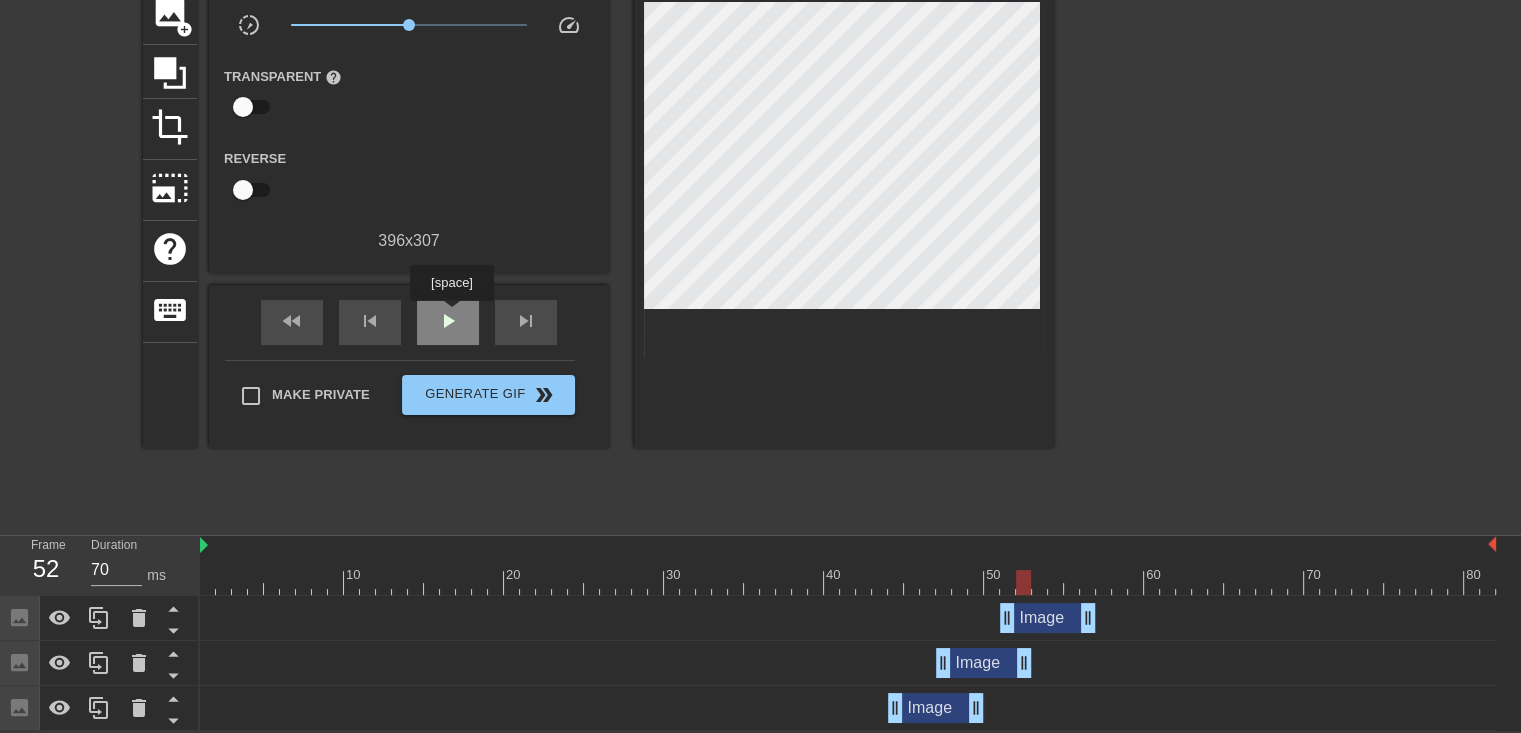 click on "play_arrow" at bounding box center [448, 321] 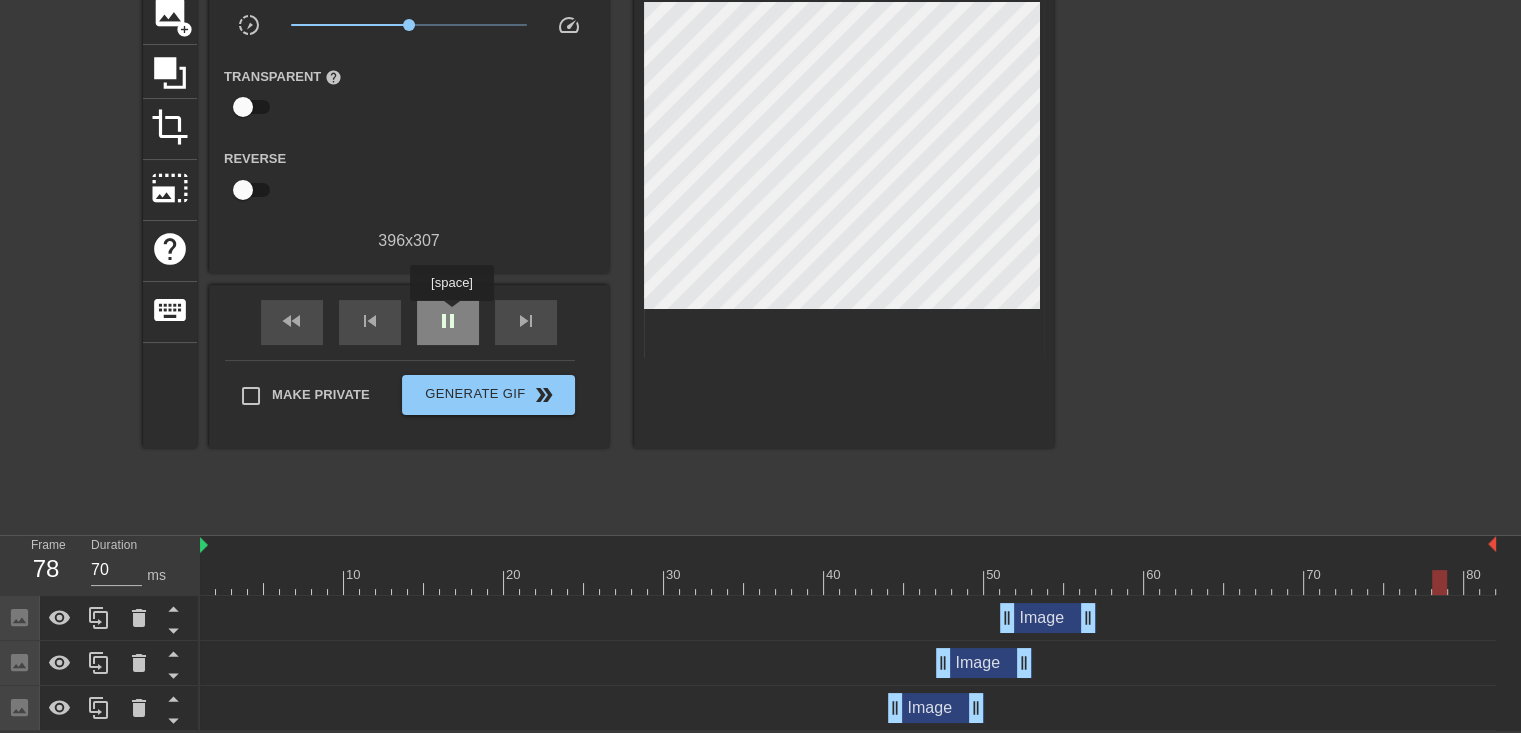 click on "pause" at bounding box center [448, 321] 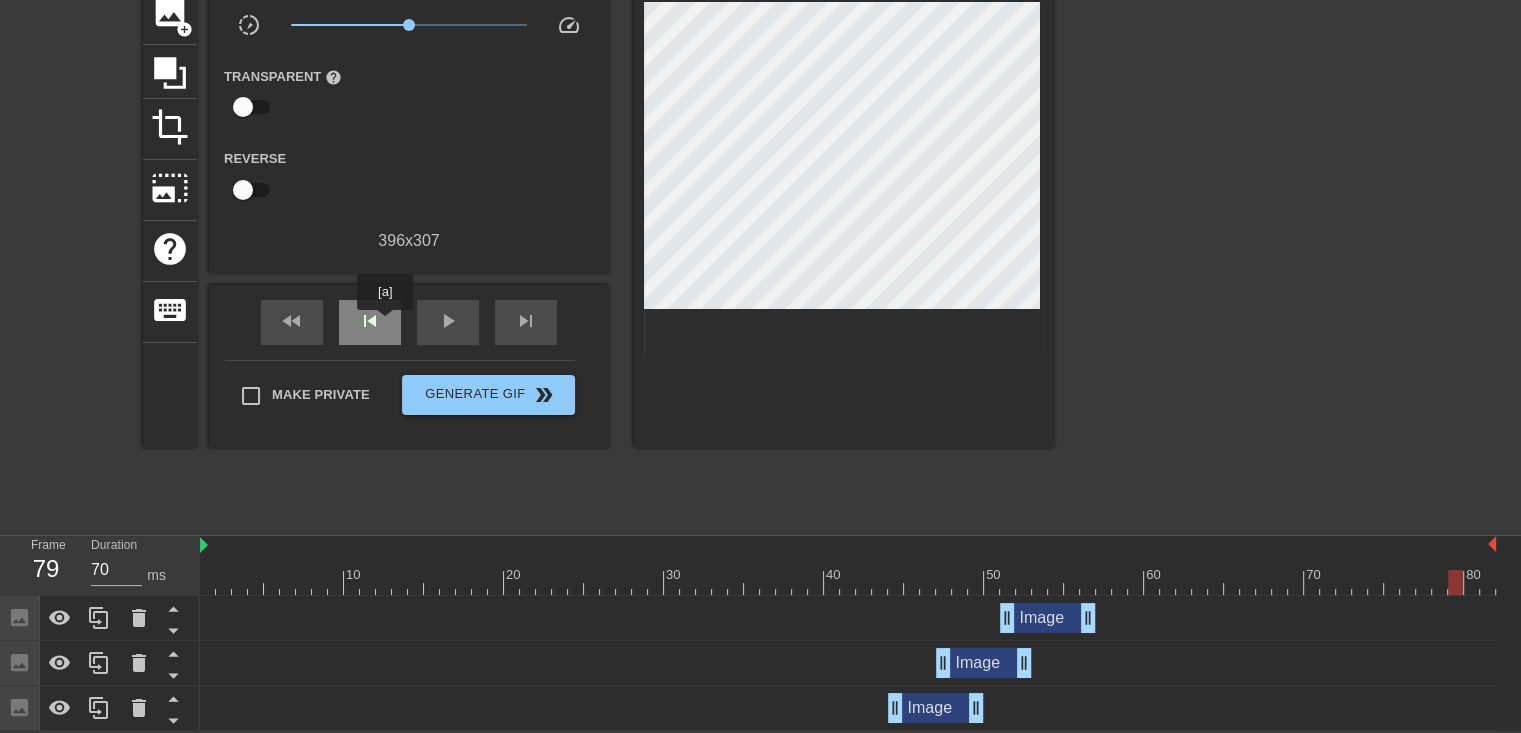 click on "skip_previous" at bounding box center [370, 322] 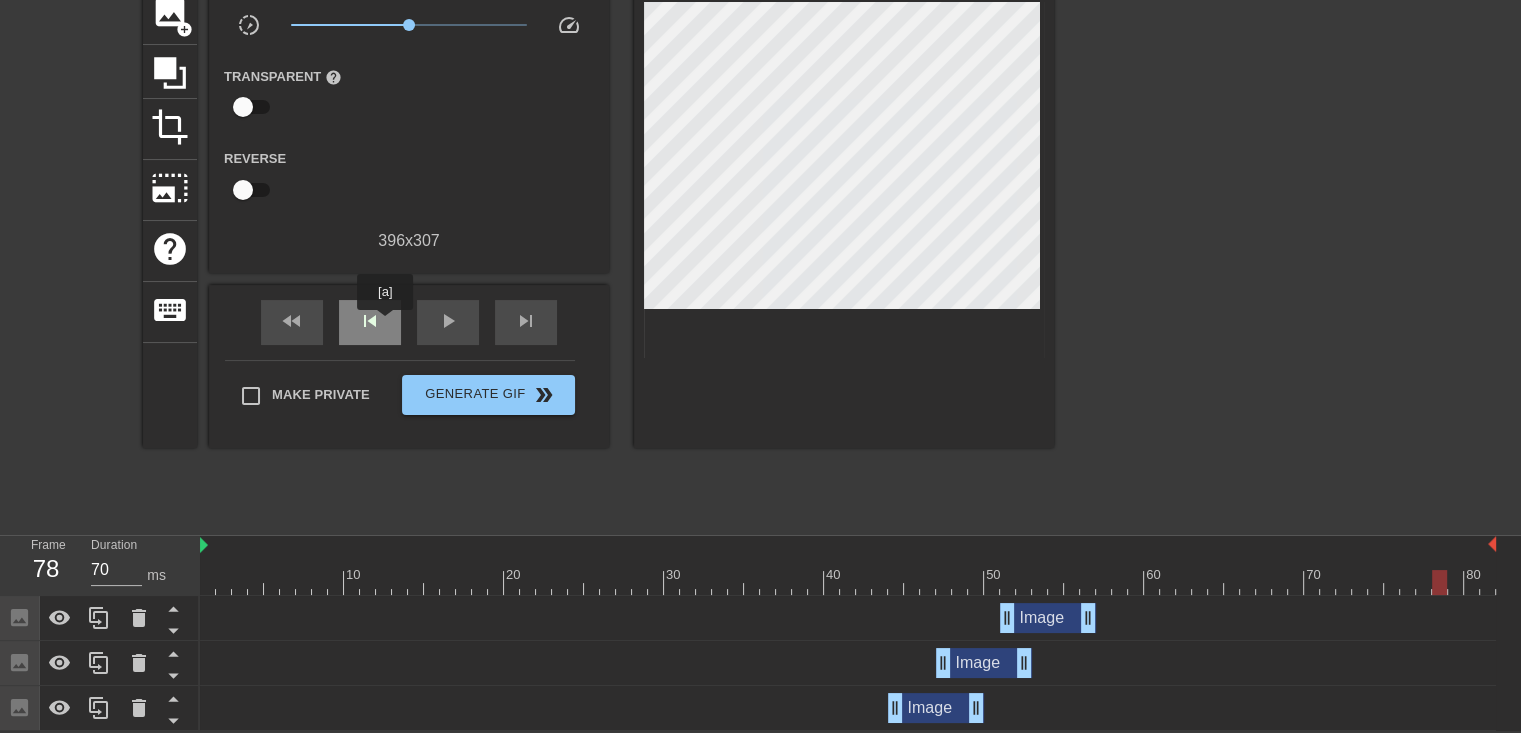 click on "skip_previous" at bounding box center (370, 322) 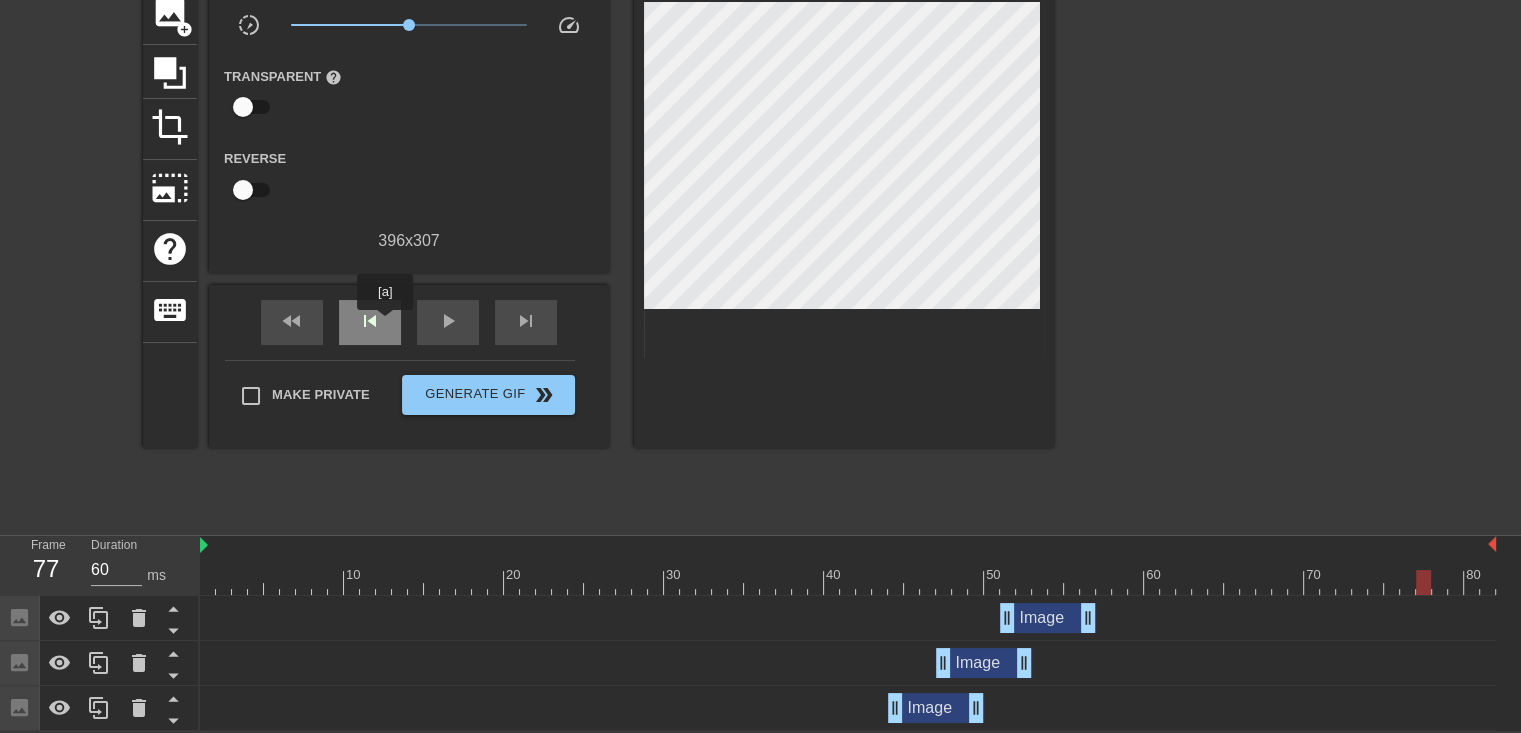 click on "skip_previous" at bounding box center [370, 322] 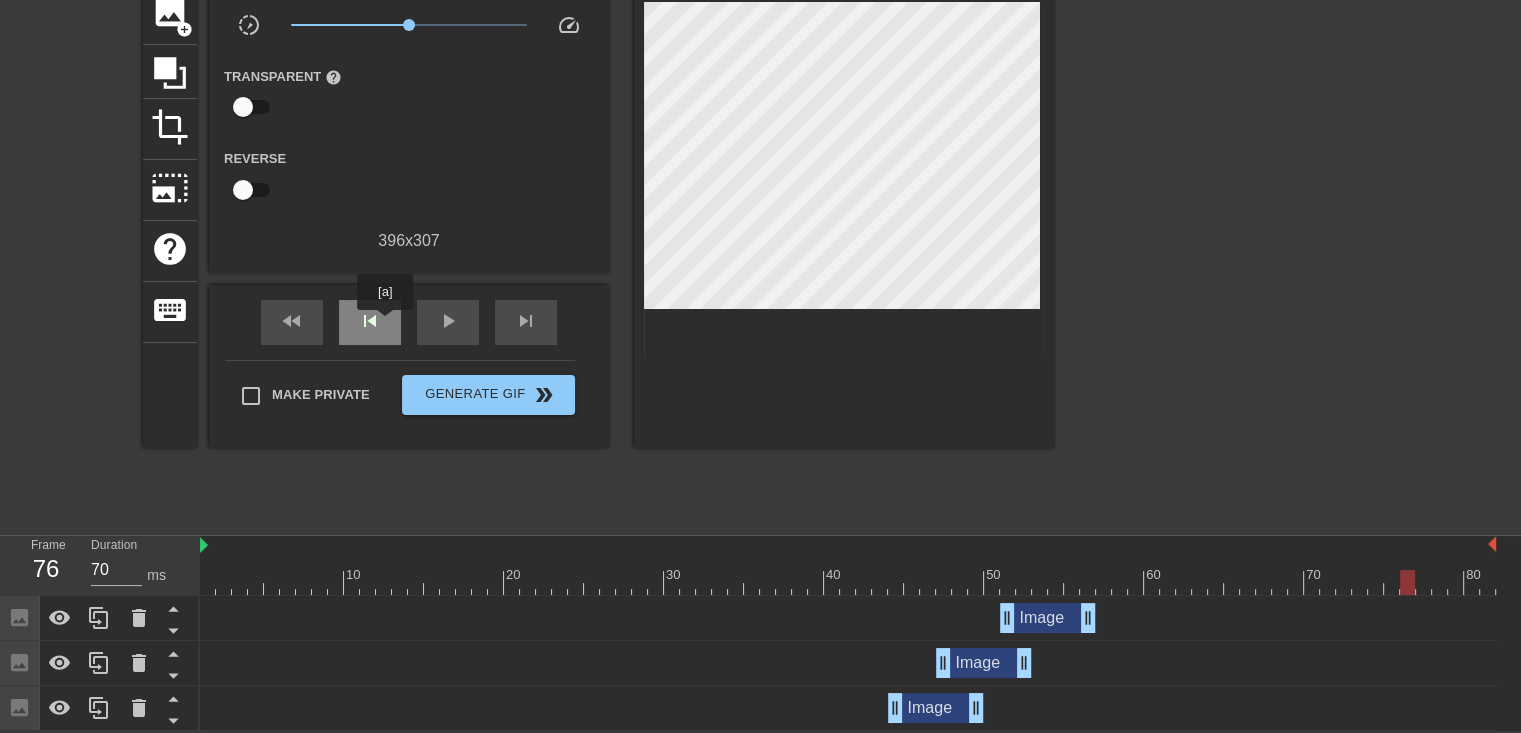 click on "skip_previous" at bounding box center (370, 322) 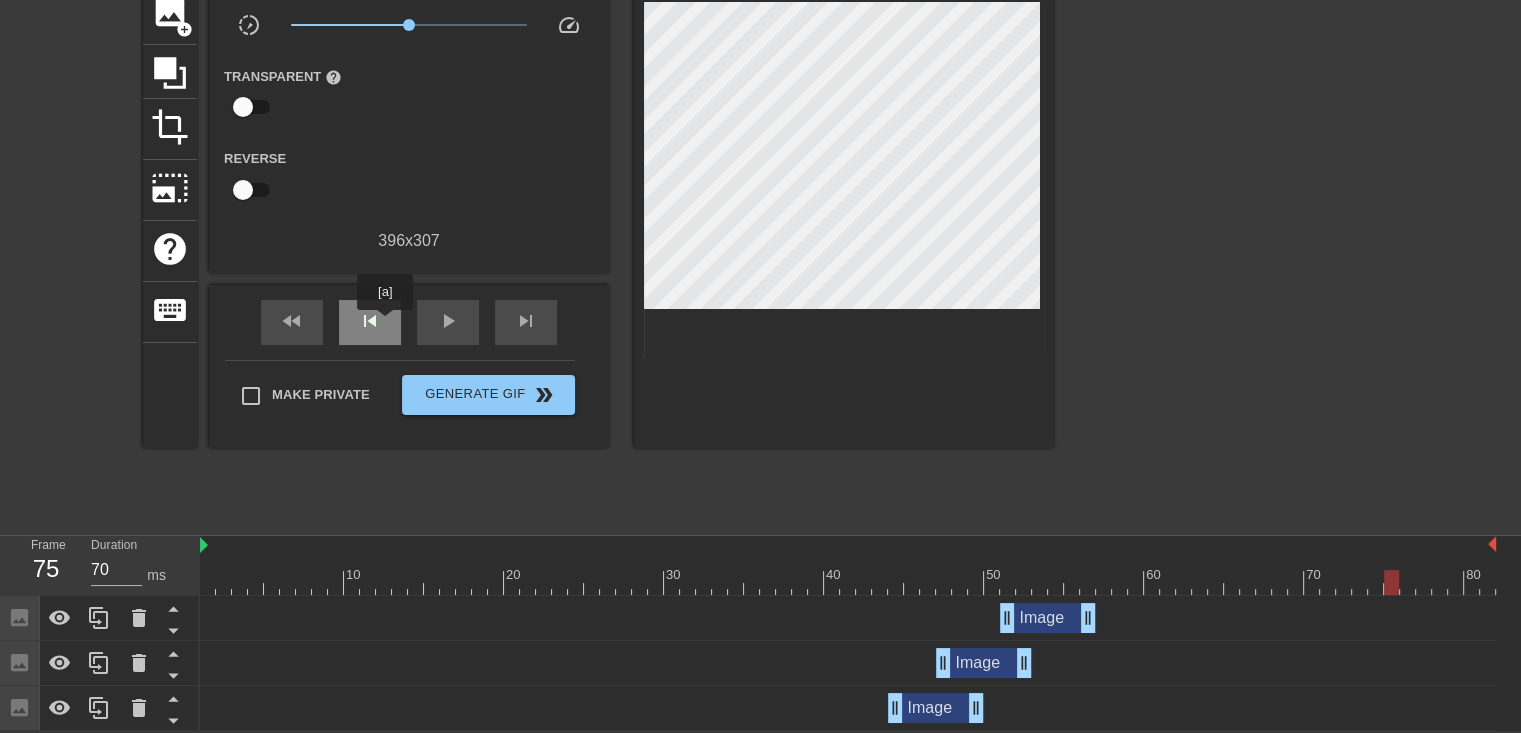 click on "skip_previous" at bounding box center (370, 322) 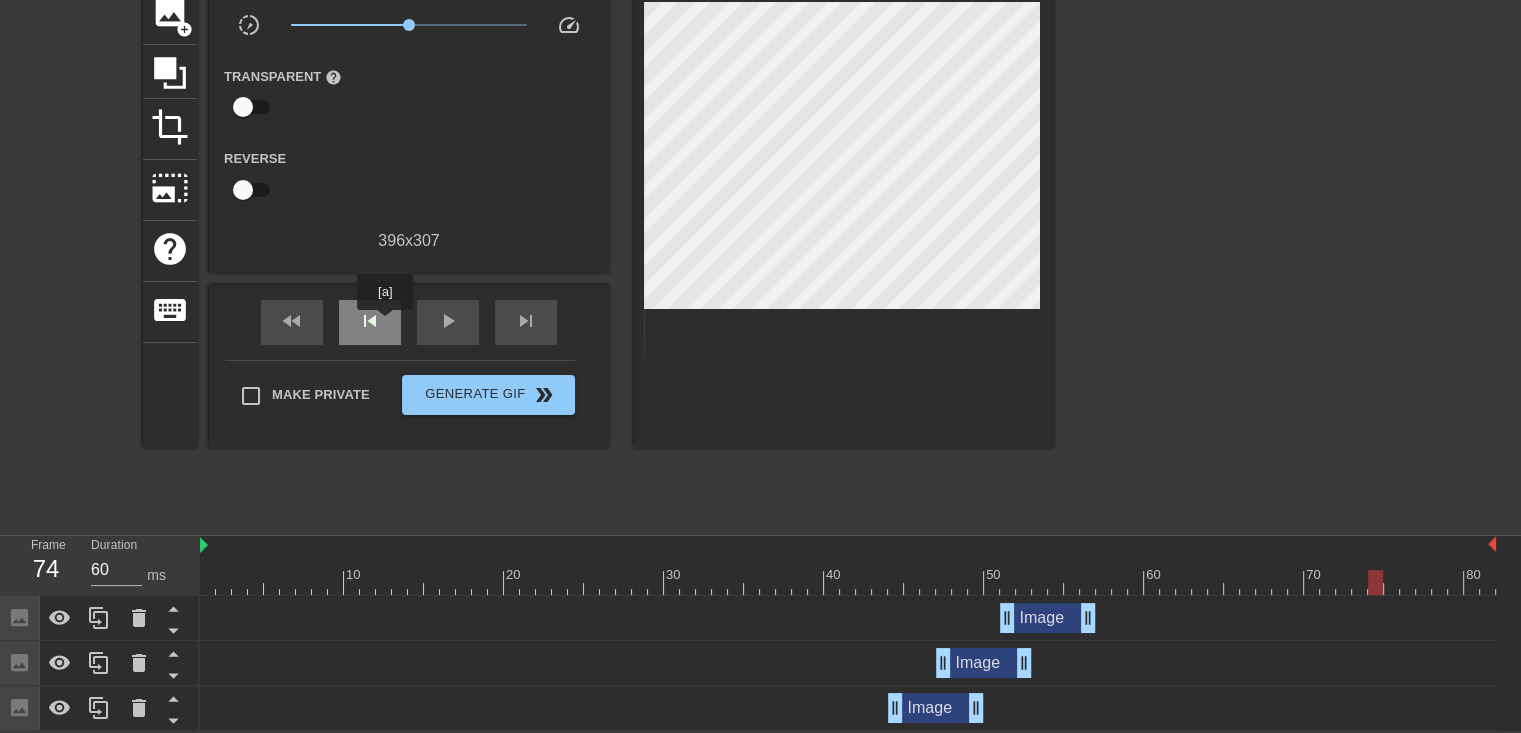 click on "skip_previous" at bounding box center (370, 322) 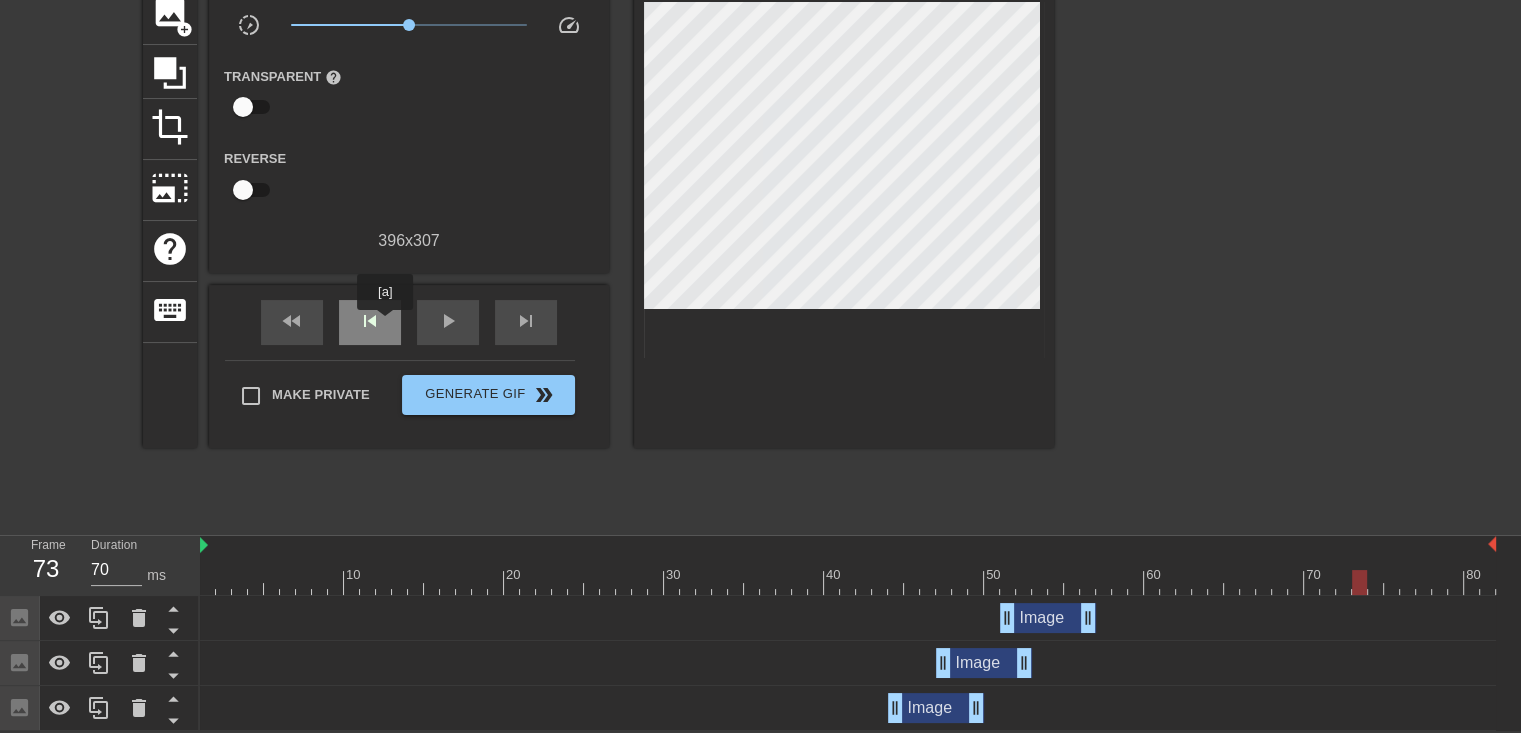 click on "skip_previous" at bounding box center (370, 322) 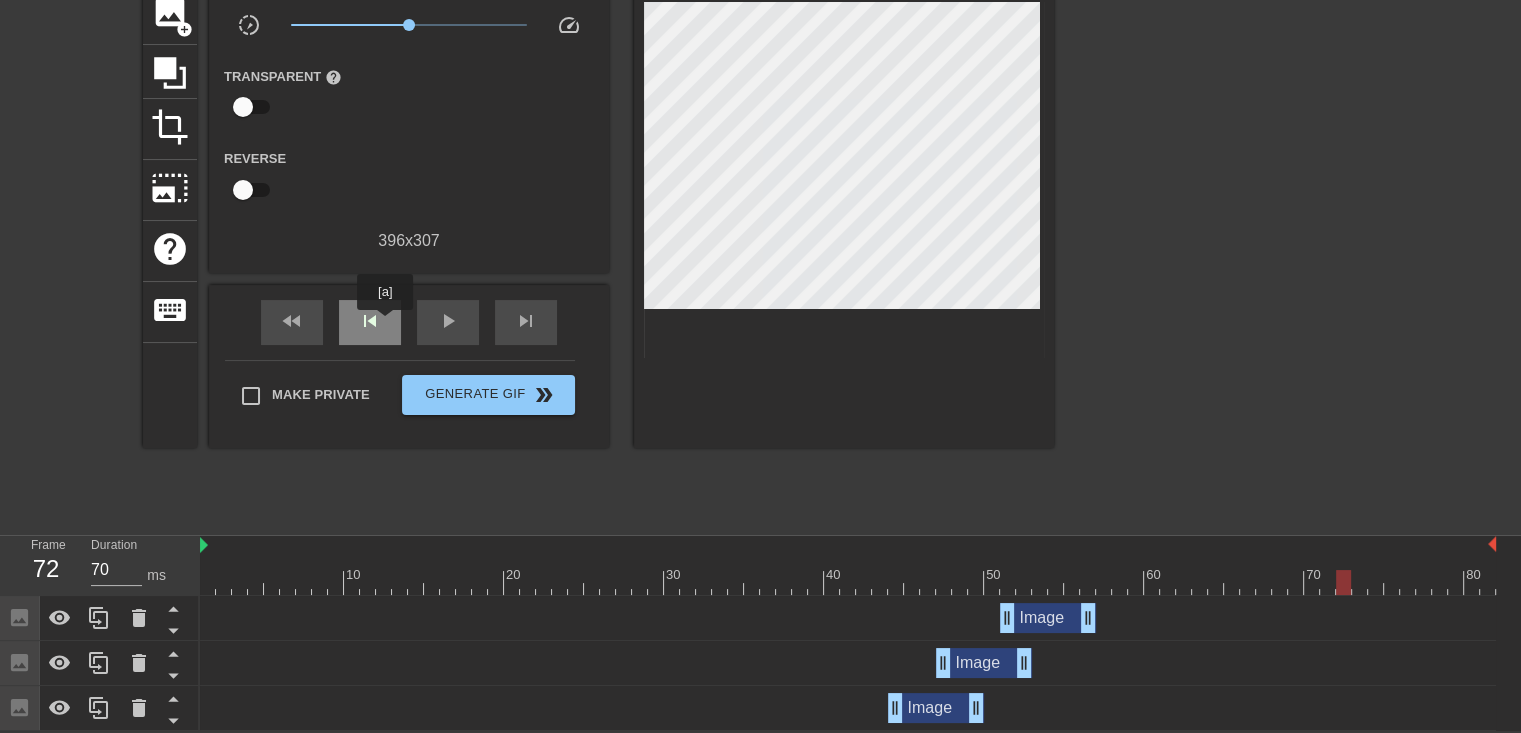 click on "skip_previous" at bounding box center (370, 322) 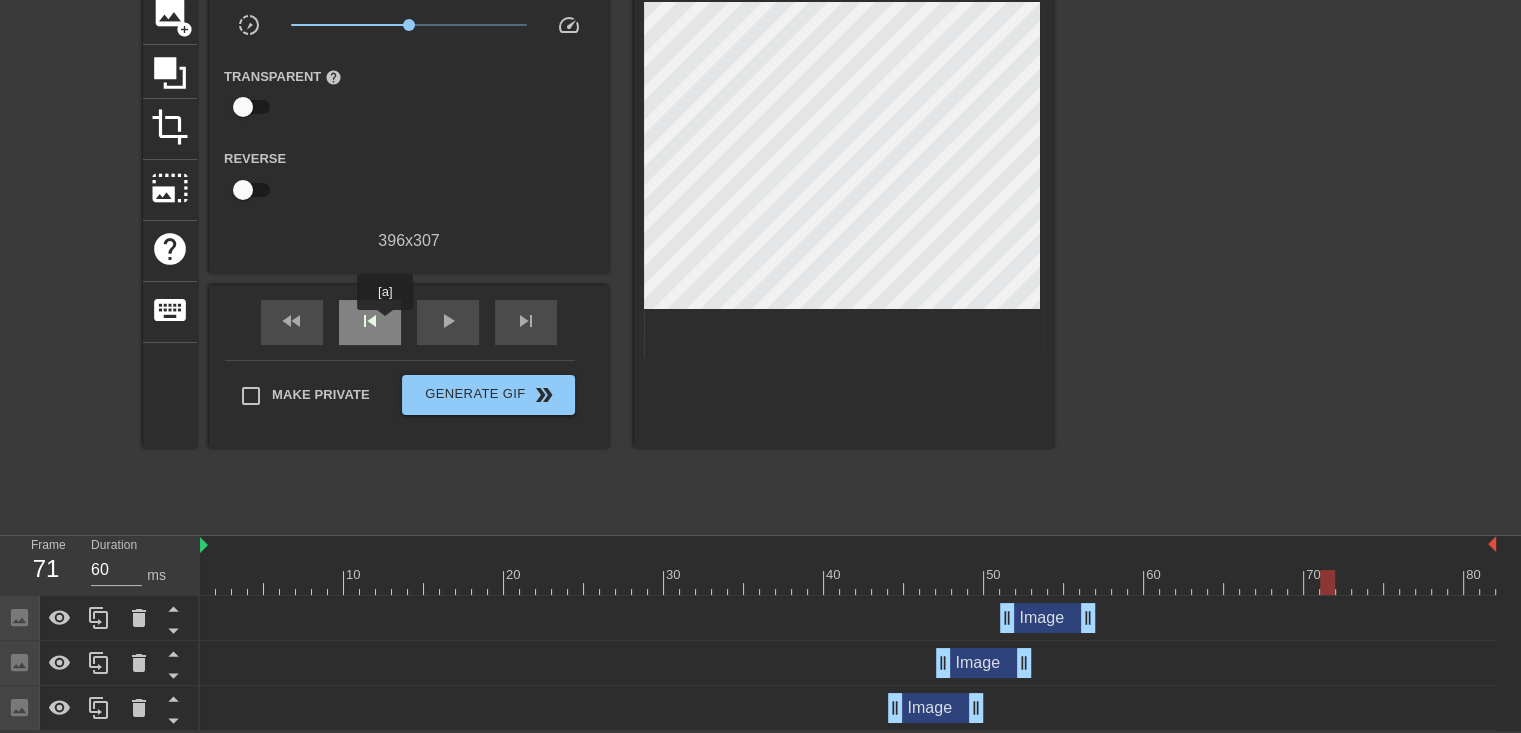 click on "skip_previous" at bounding box center (370, 322) 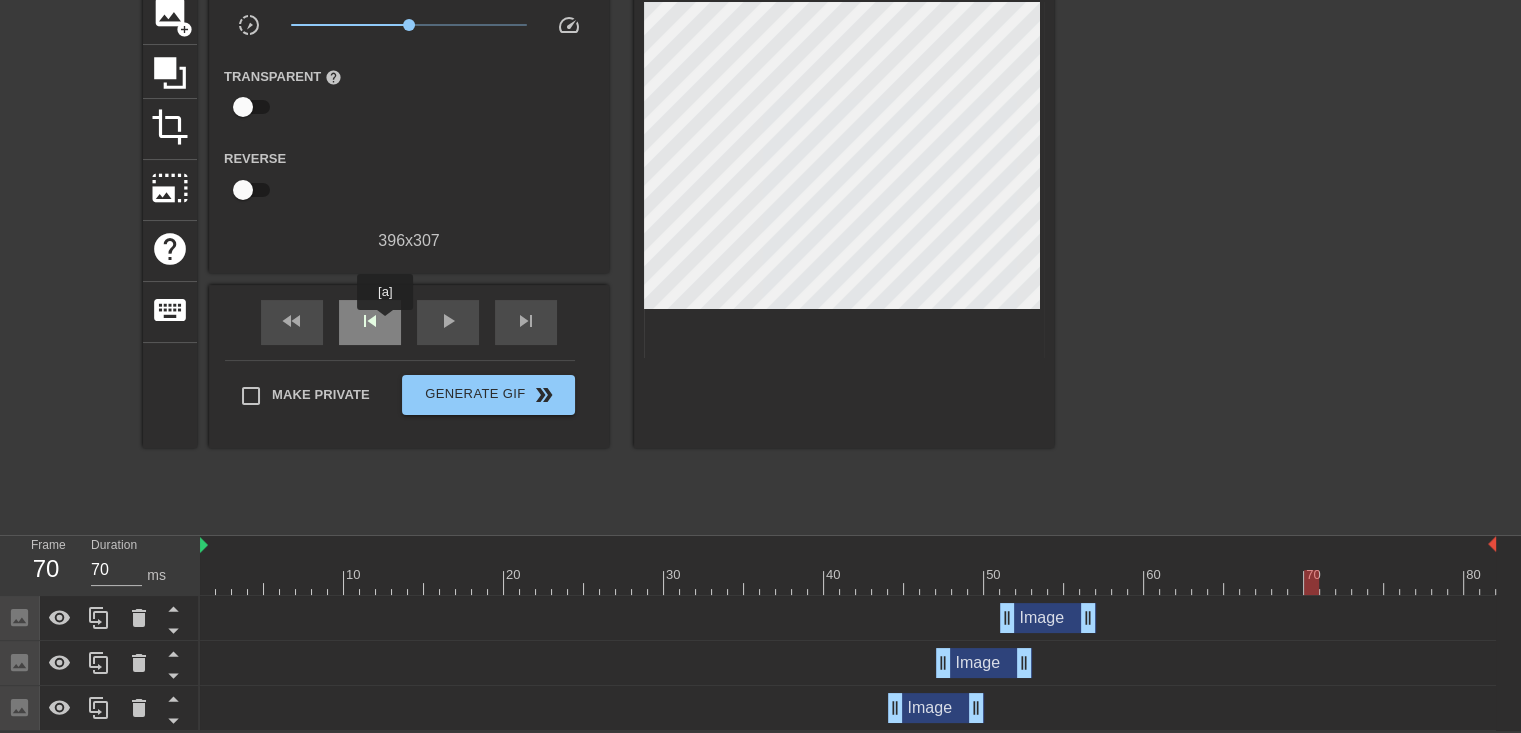 click on "skip_previous" at bounding box center [370, 322] 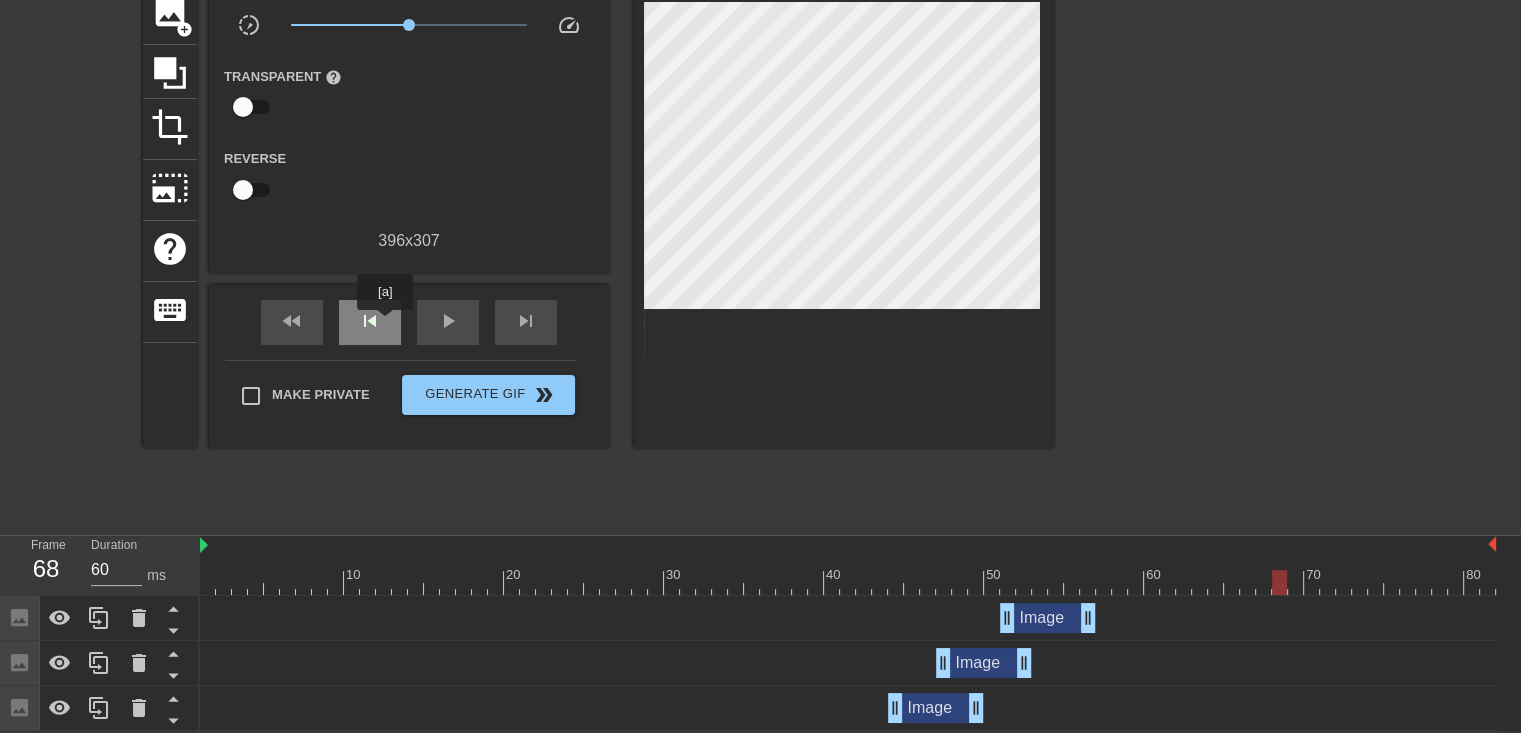 click on "skip_previous" at bounding box center (370, 322) 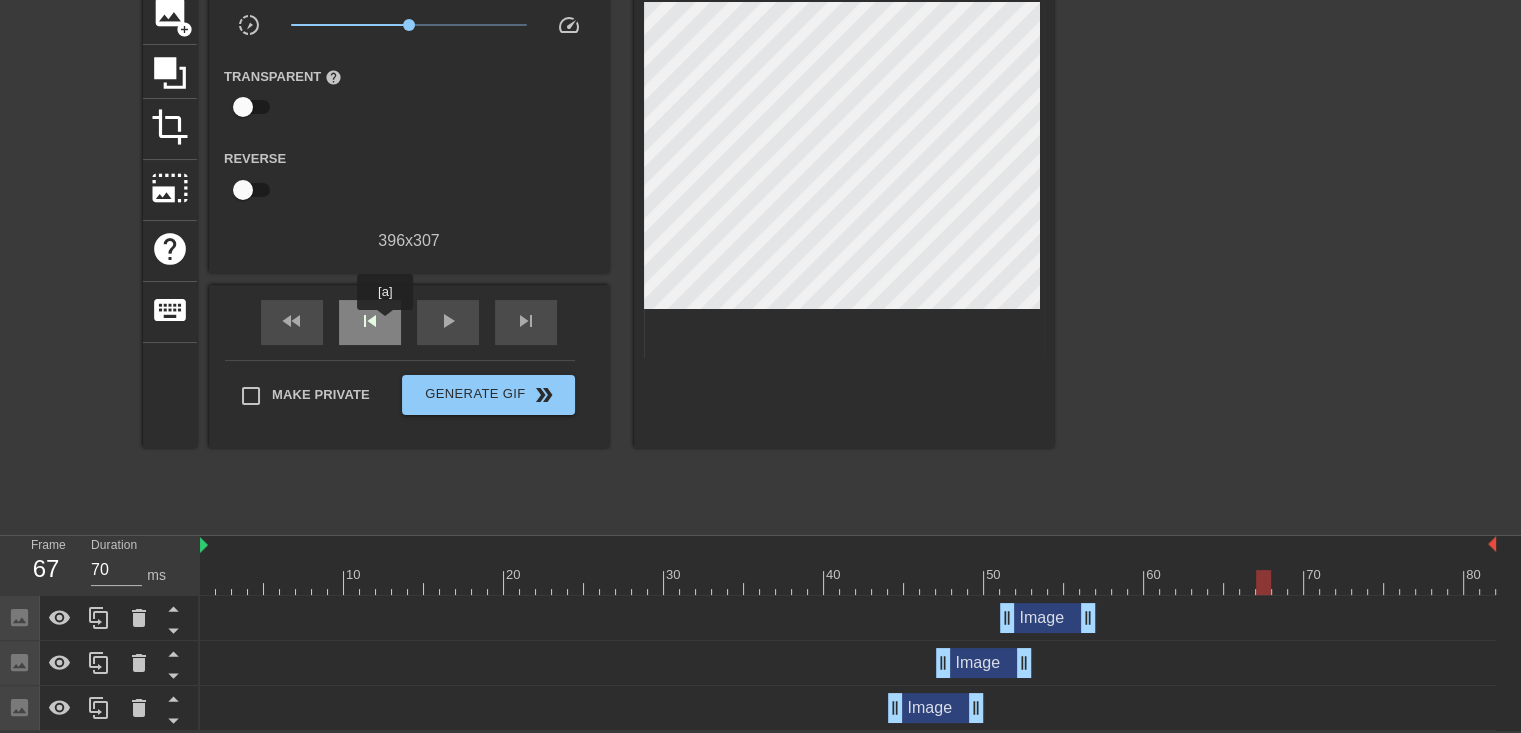 click on "skip_previous" at bounding box center [370, 322] 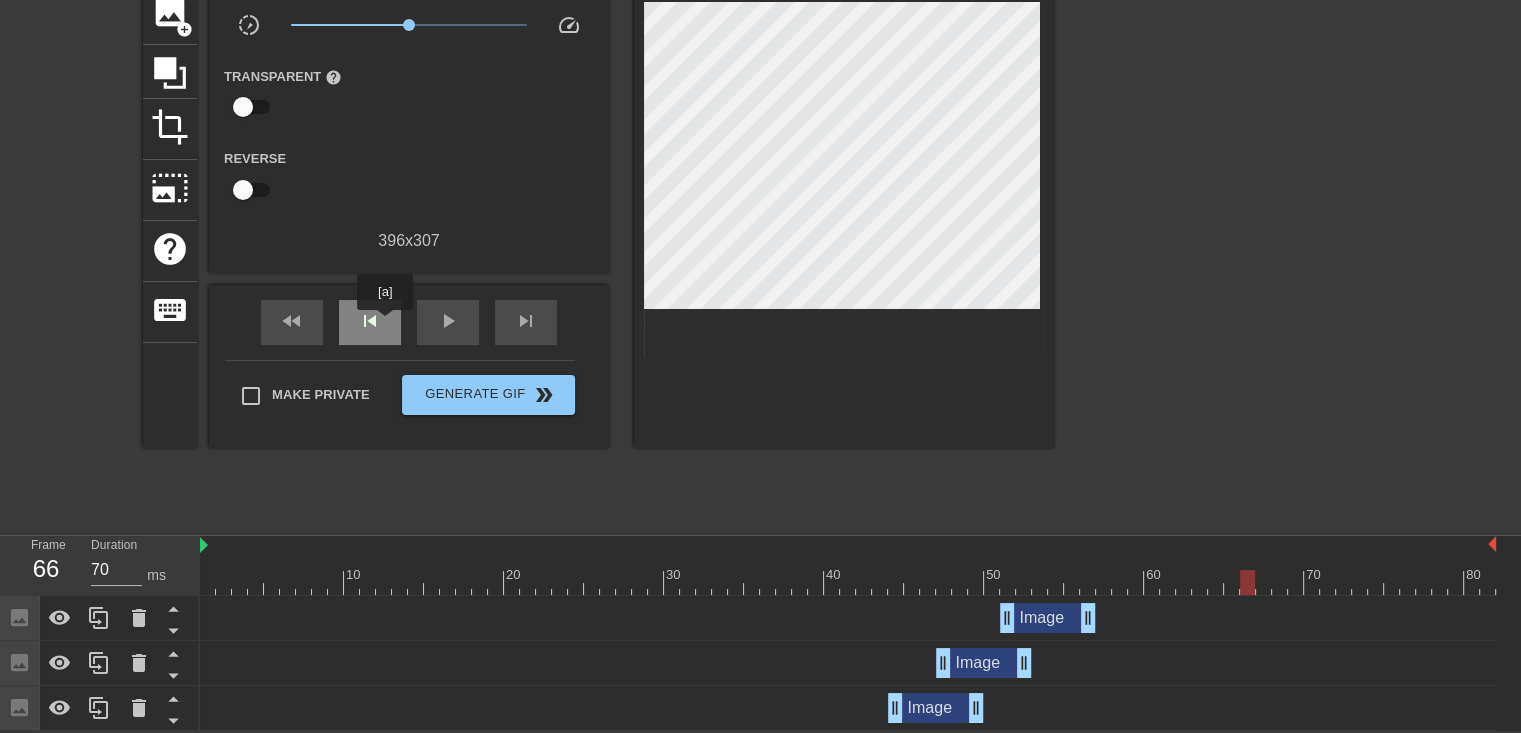 click on "skip_previous" at bounding box center [370, 322] 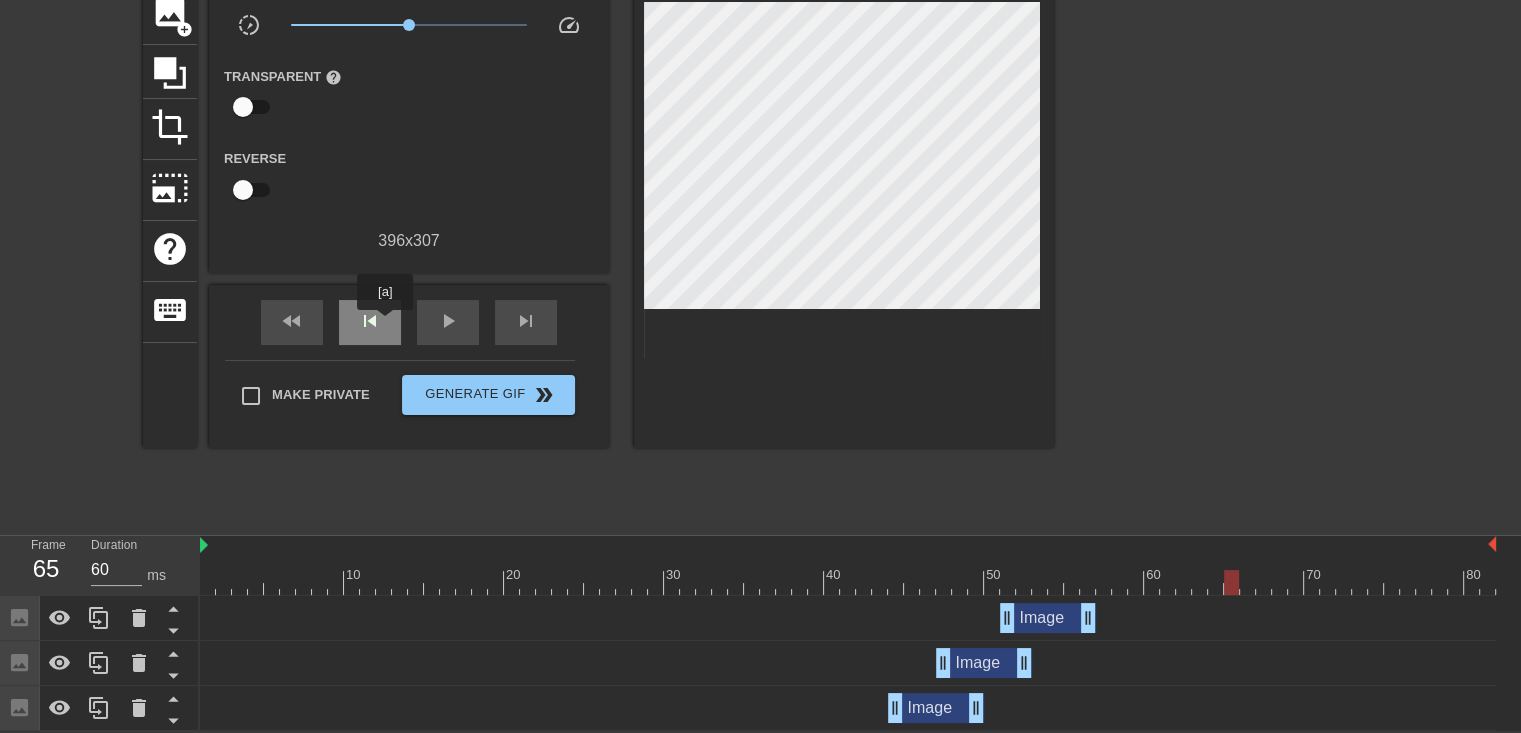 click on "skip_previous" at bounding box center (370, 322) 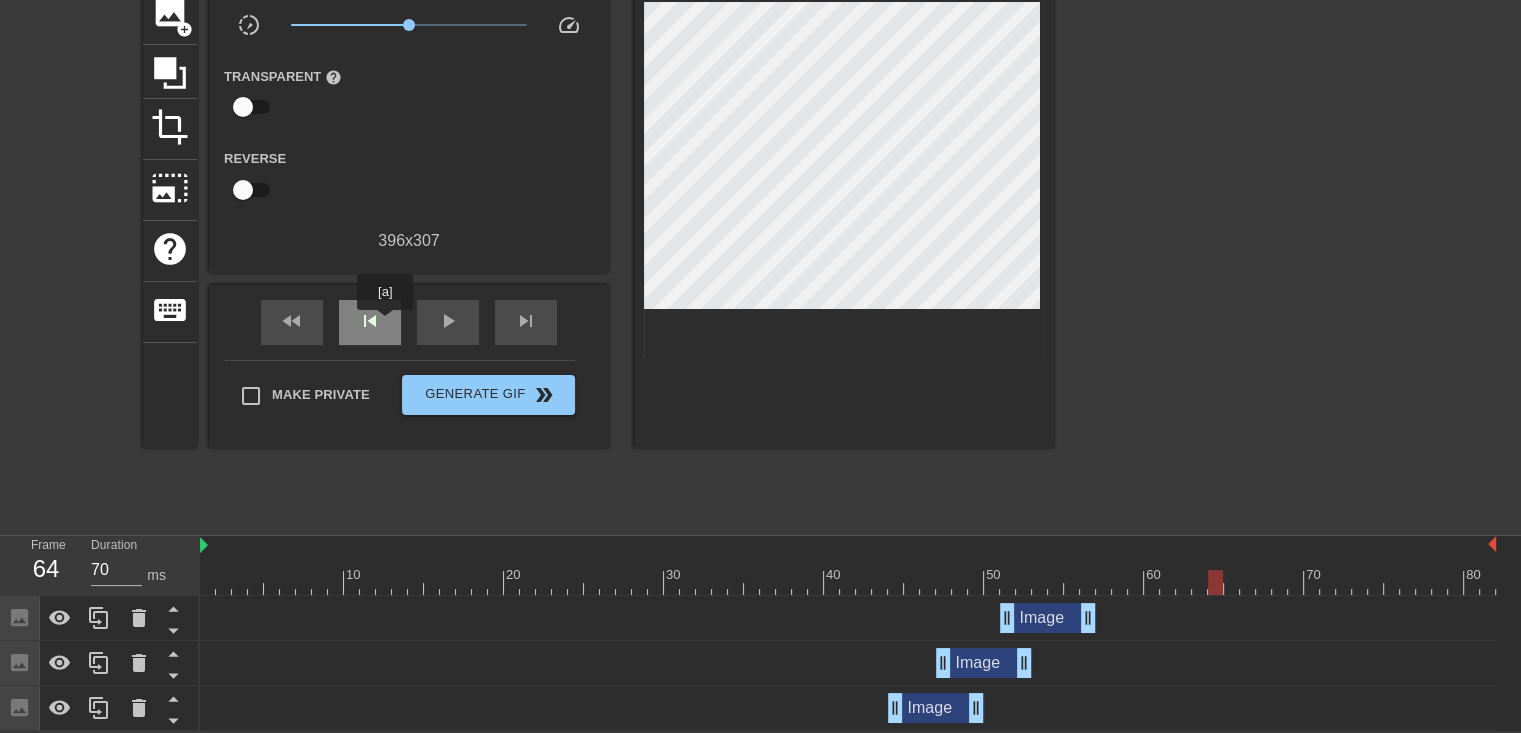 click on "skip_previous" at bounding box center [370, 322] 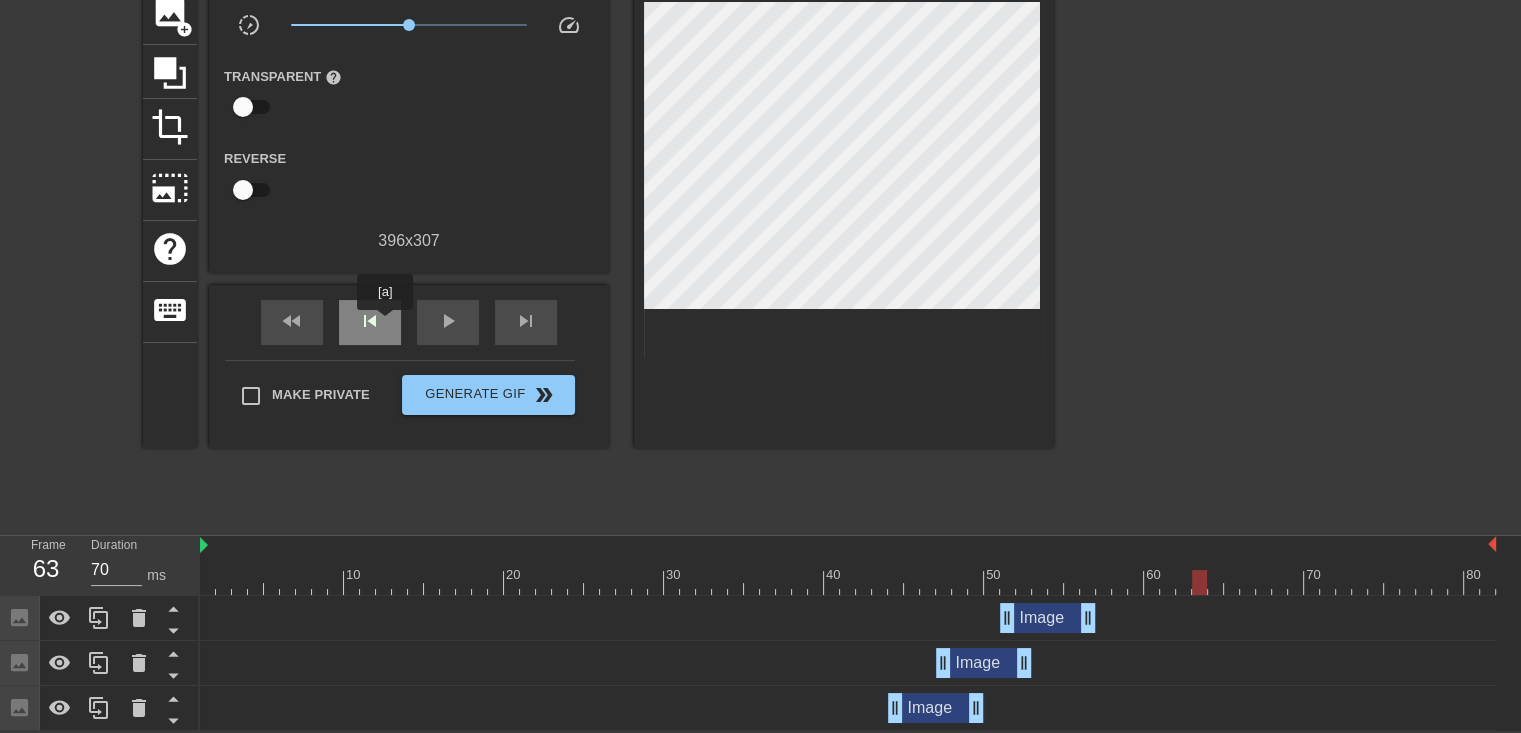 click on "skip_previous" at bounding box center [370, 322] 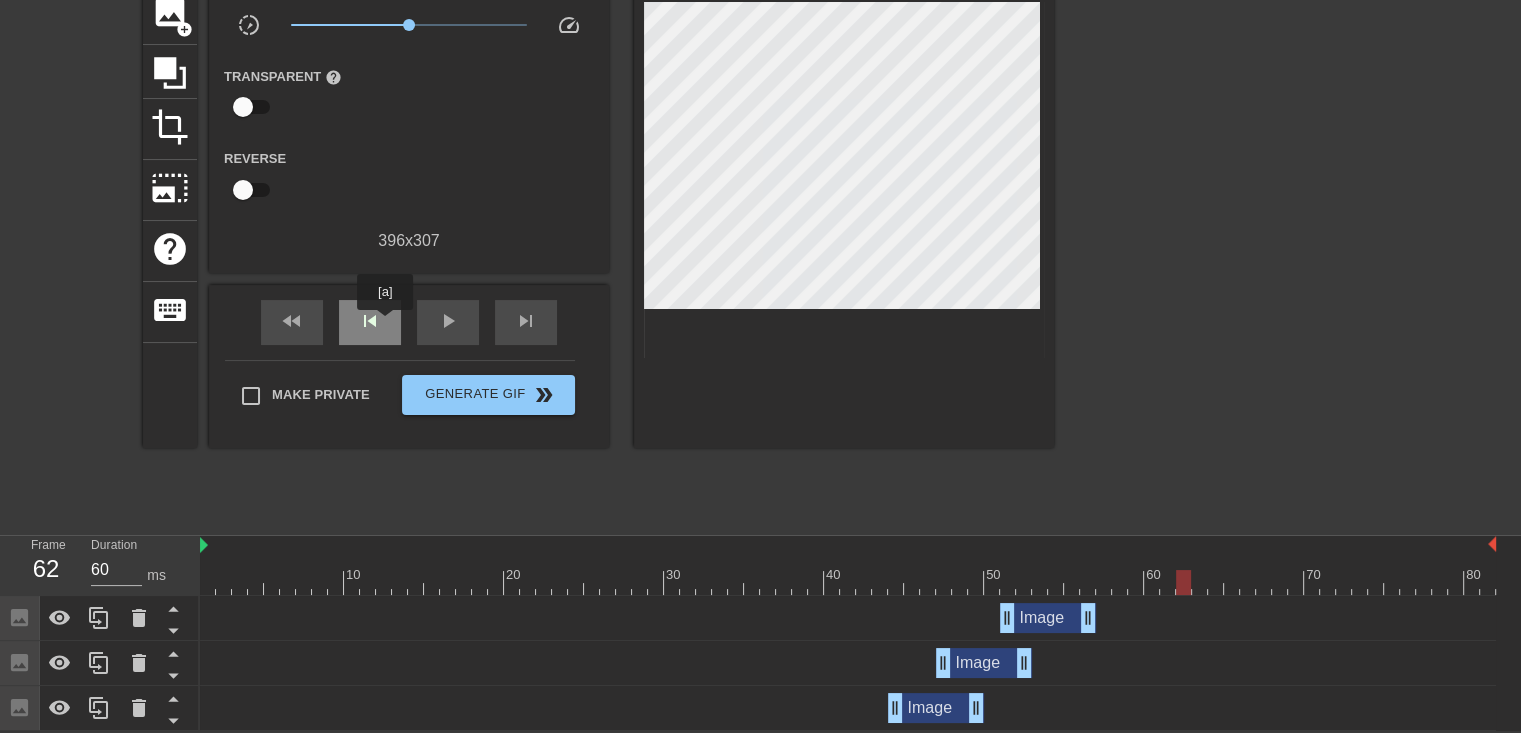 click on "skip_previous" at bounding box center (370, 322) 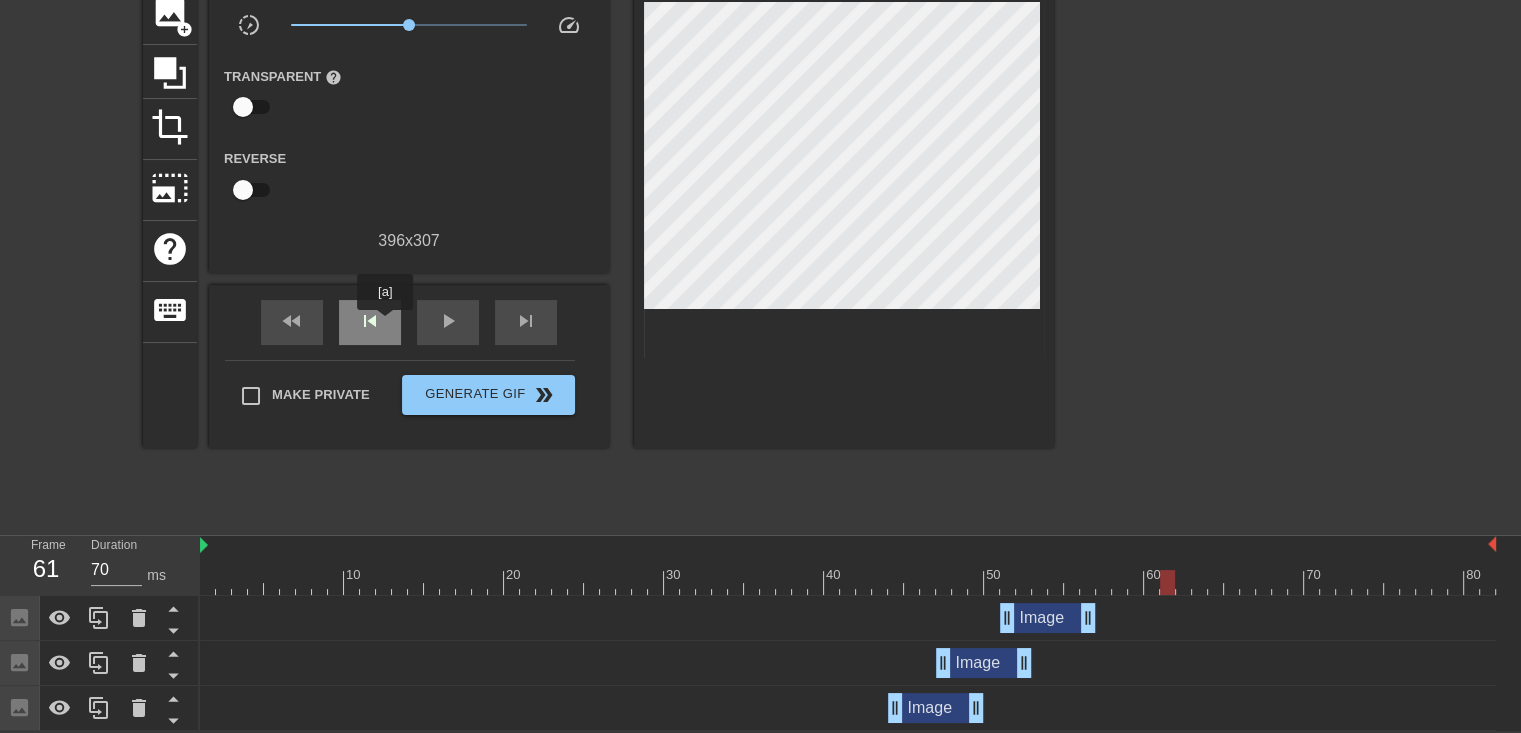 click on "skip_previous" at bounding box center (370, 322) 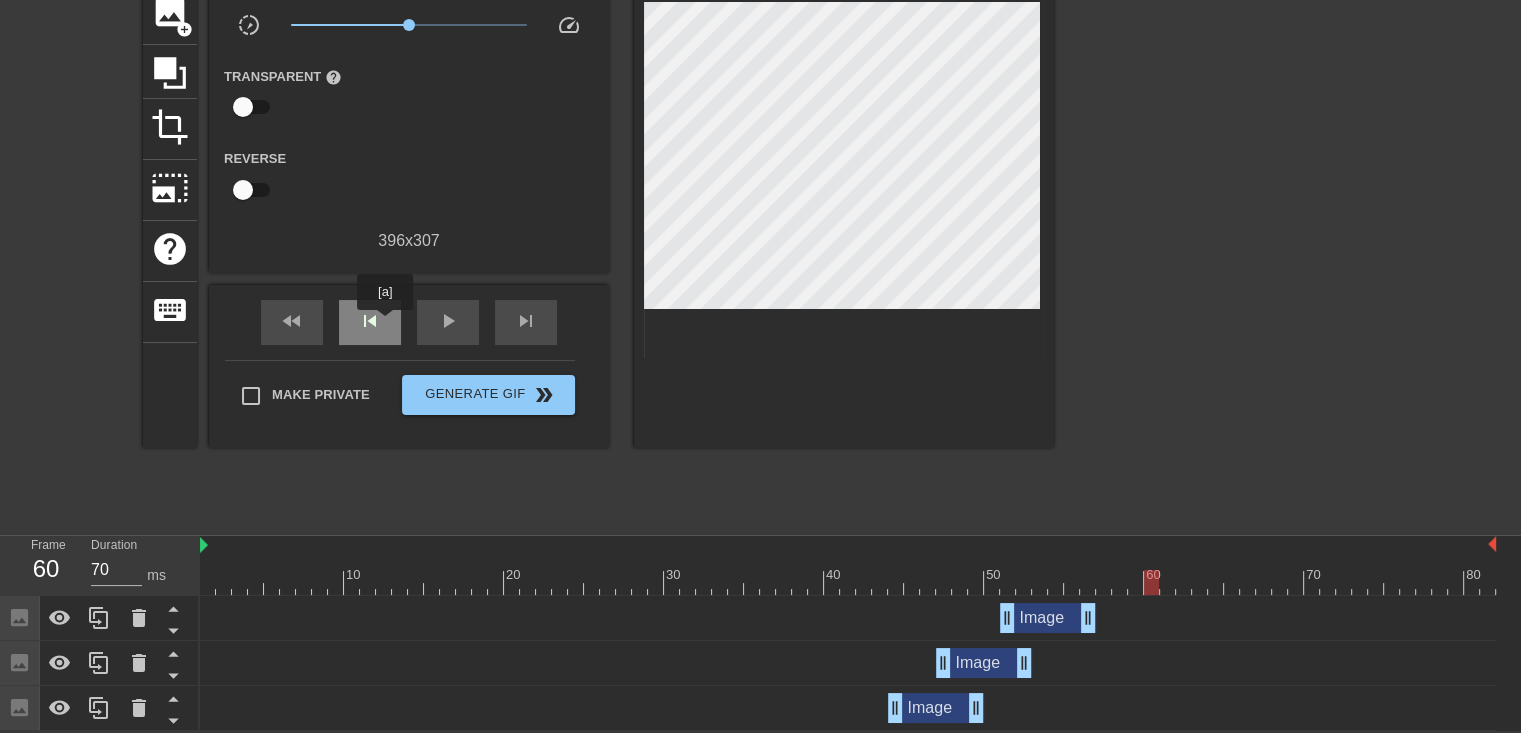 click on "skip_previous" at bounding box center [370, 322] 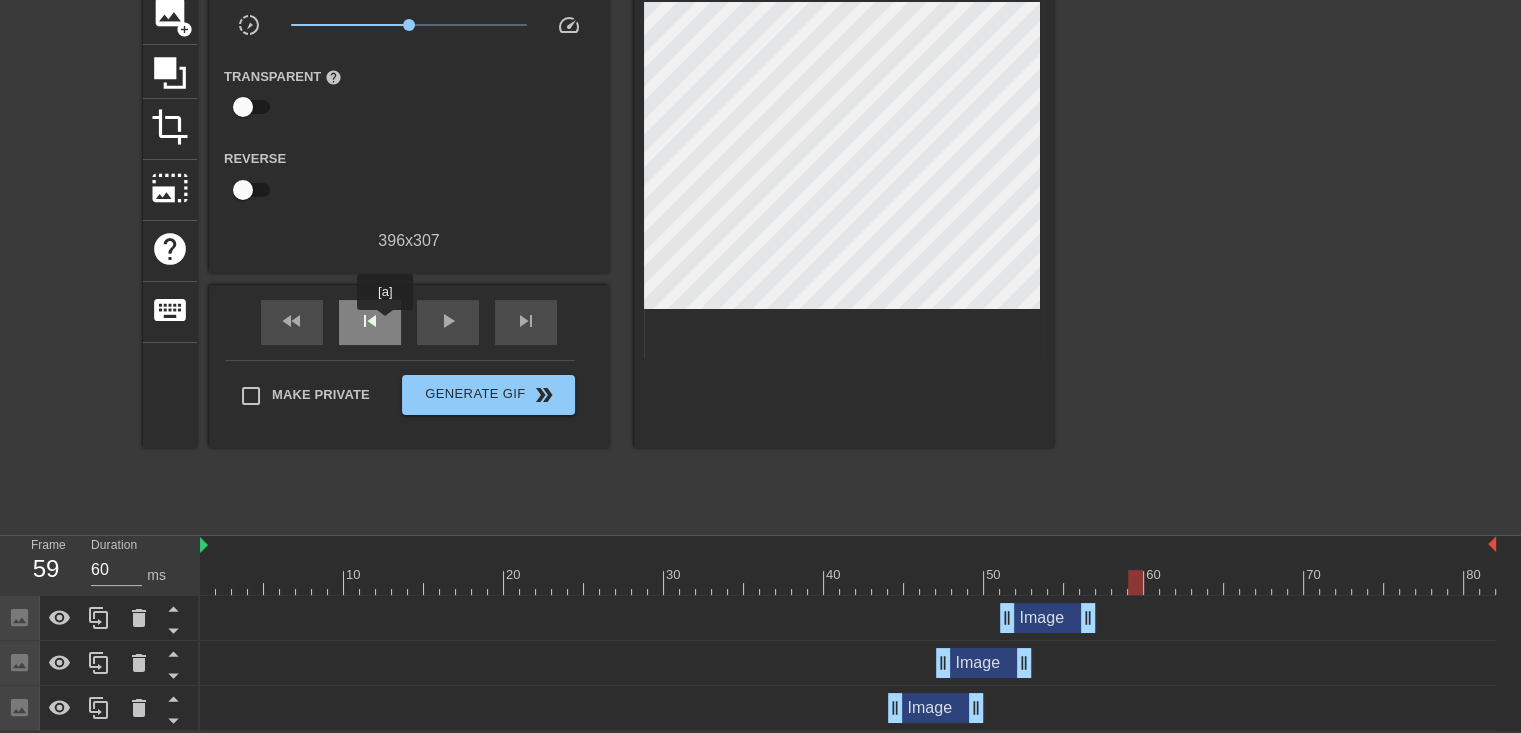 click on "skip_previous" at bounding box center [370, 322] 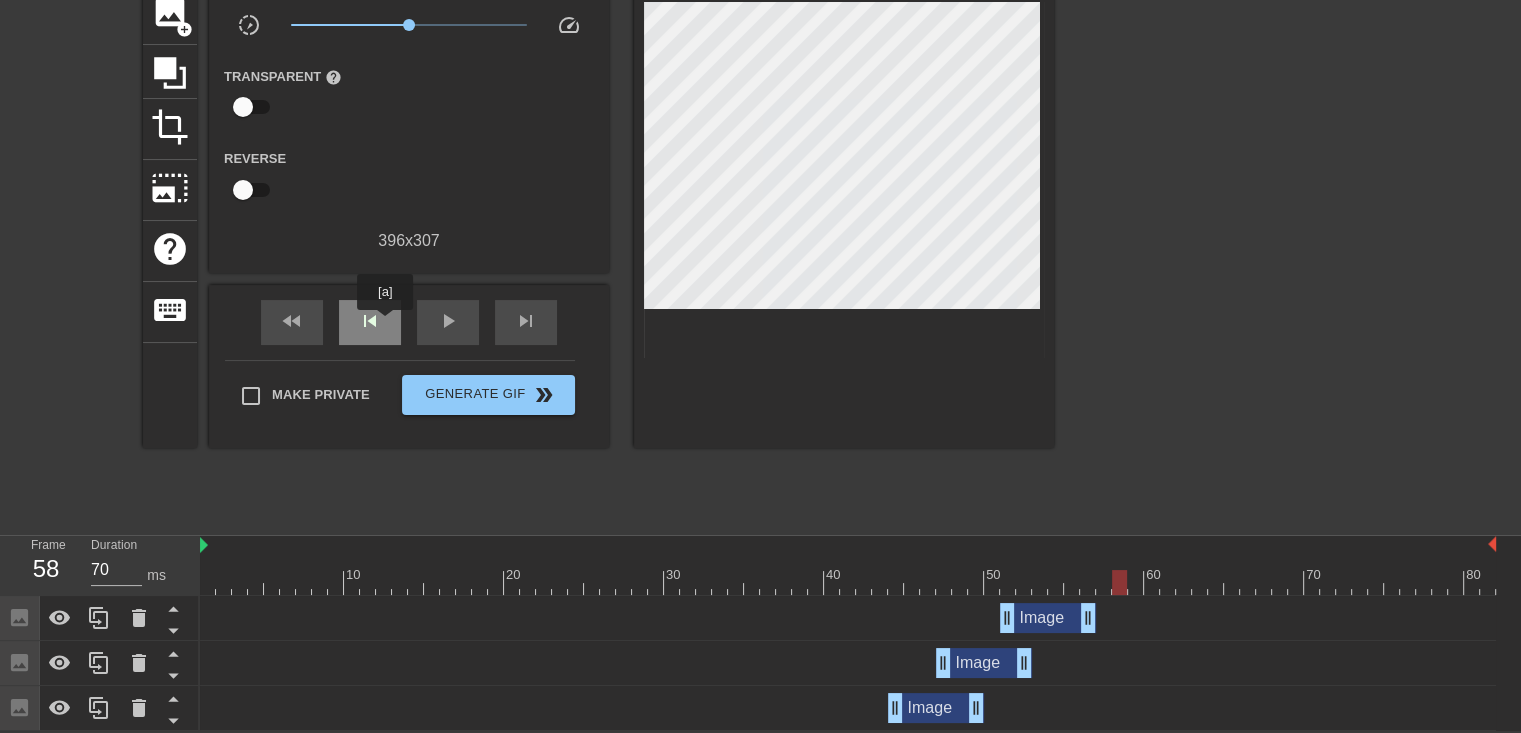 click on "skip_previous" at bounding box center [370, 322] 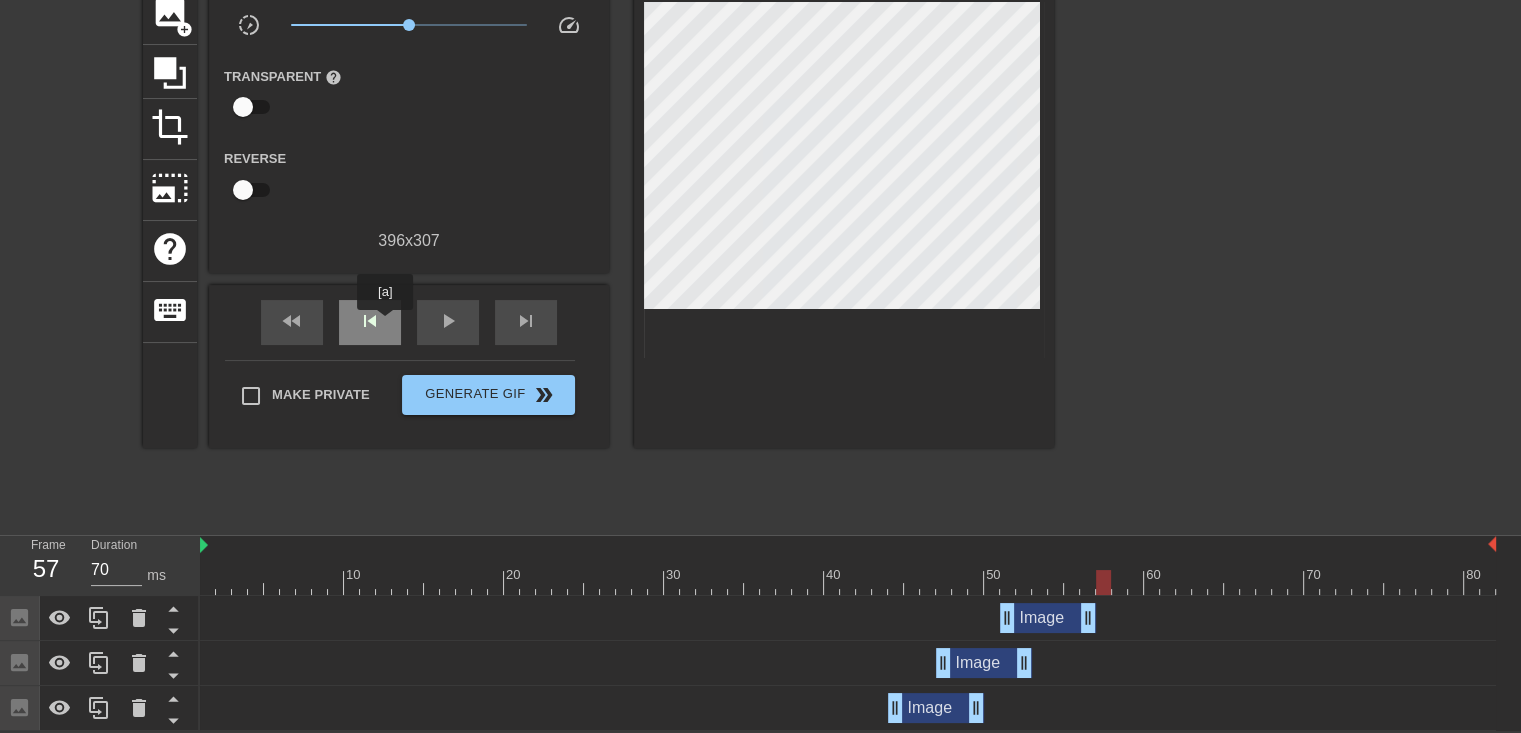 click on "skip_previous" at bounding box center (370, 322) 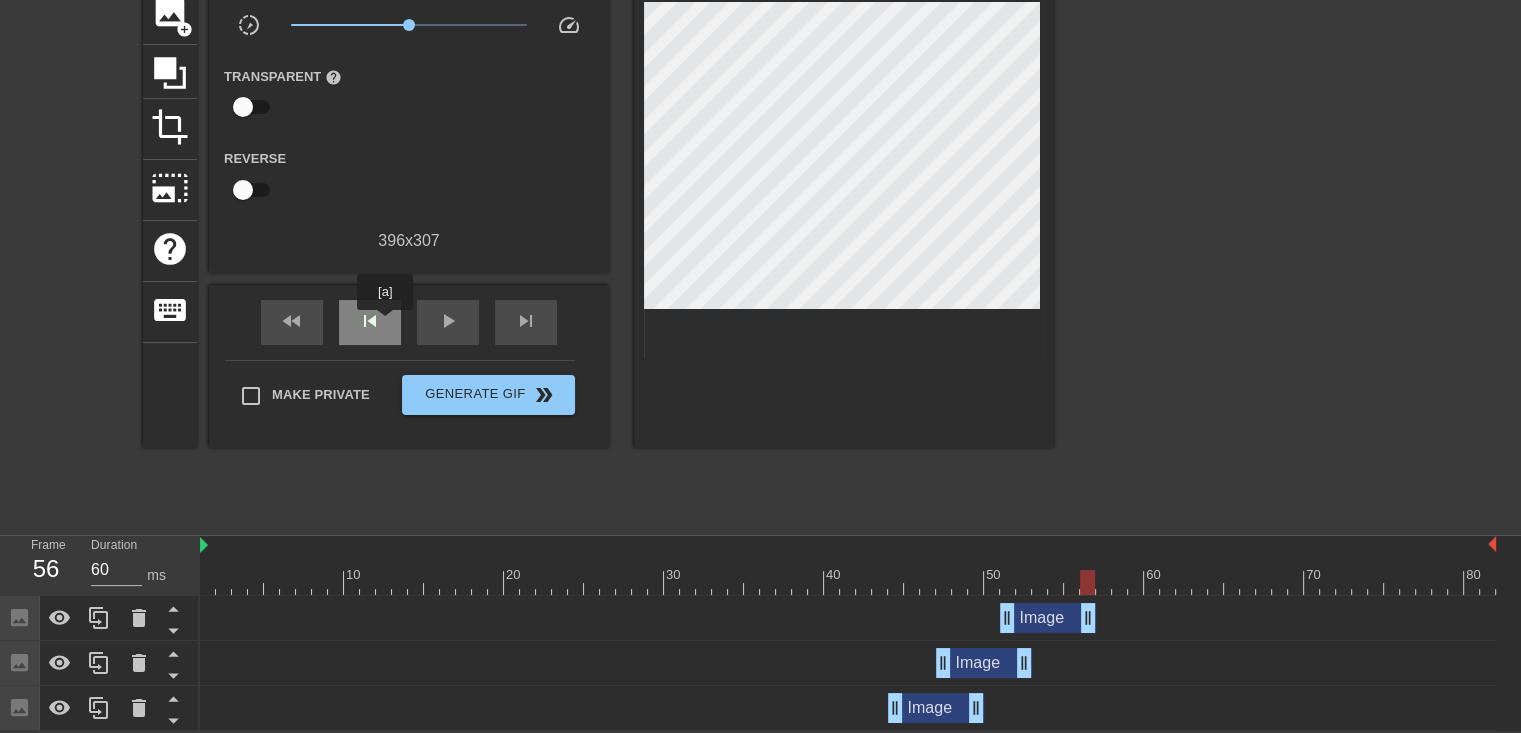 click on "skip_previous" at bounding box center (370, 322) 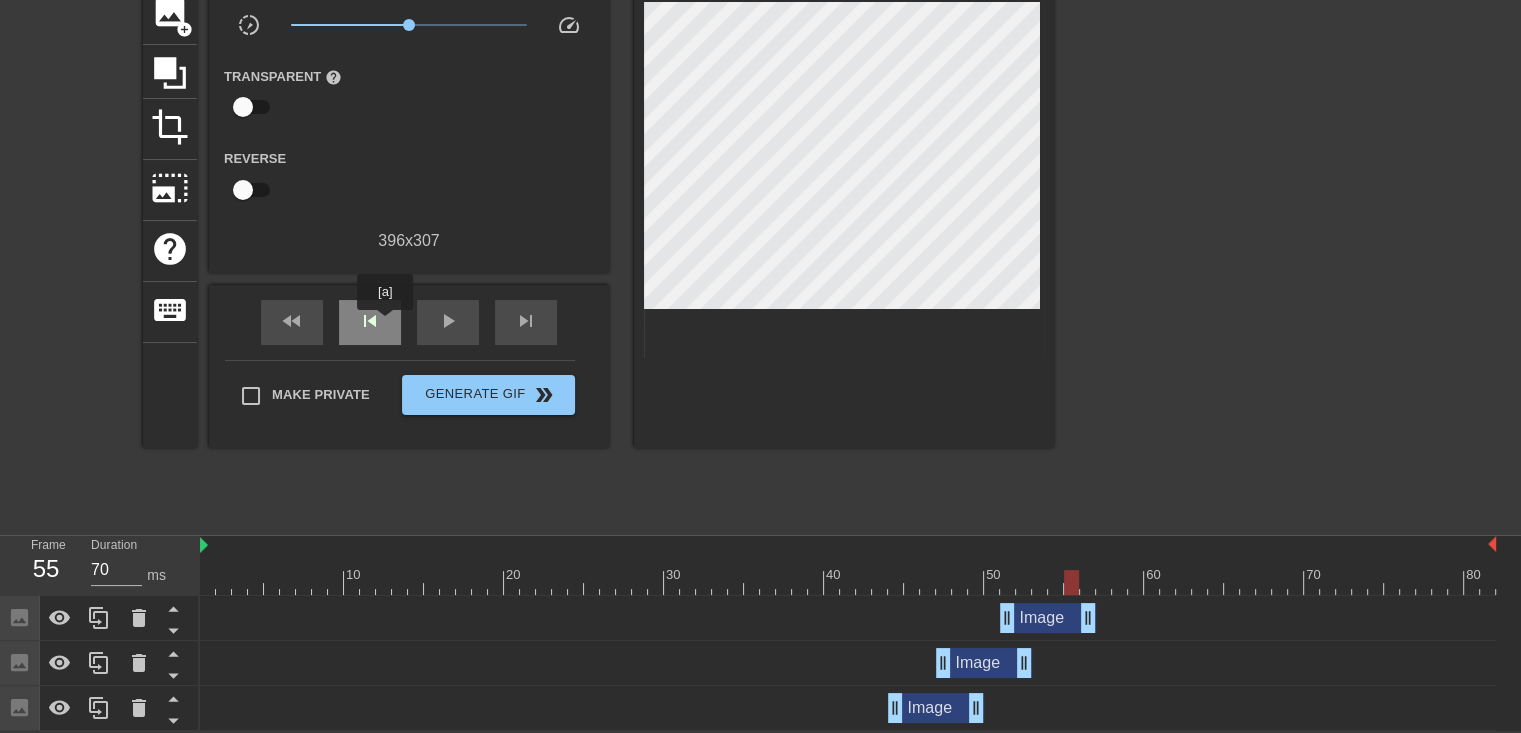 click on "skip_previous" at bounding box center [370, 322] 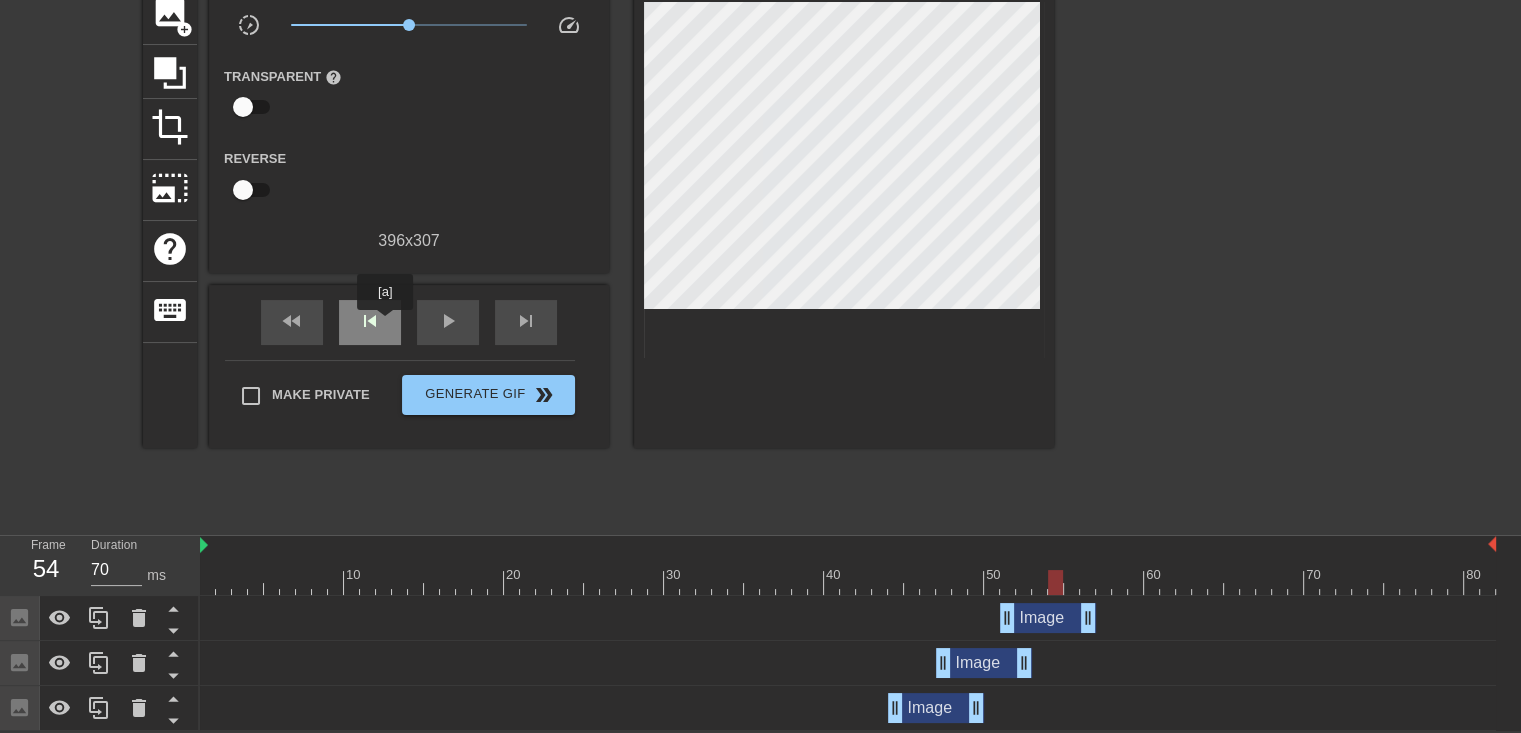 click on "skip_previous" at bounding box center (370, 322) 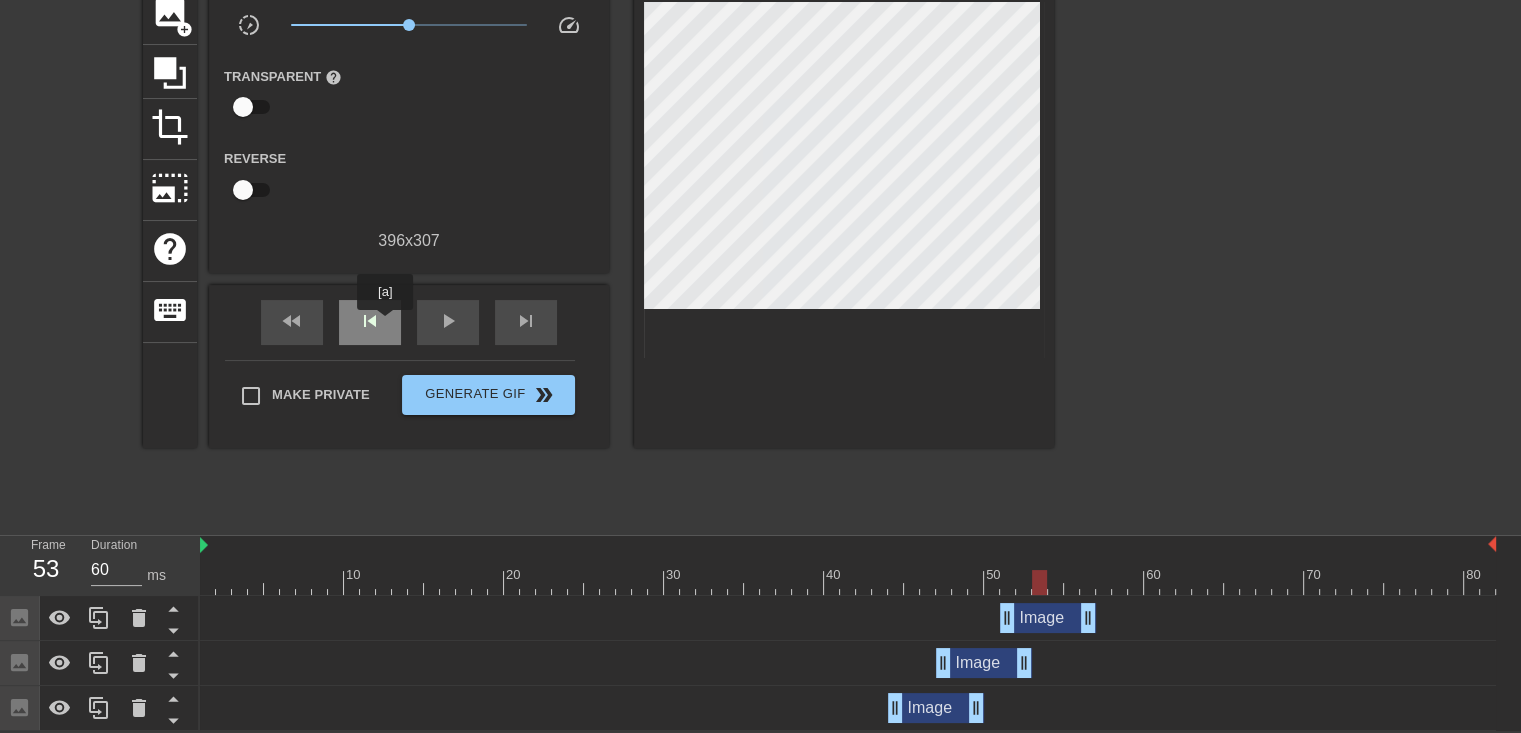 click on "skip_previous" at bounding box center [370, 322] 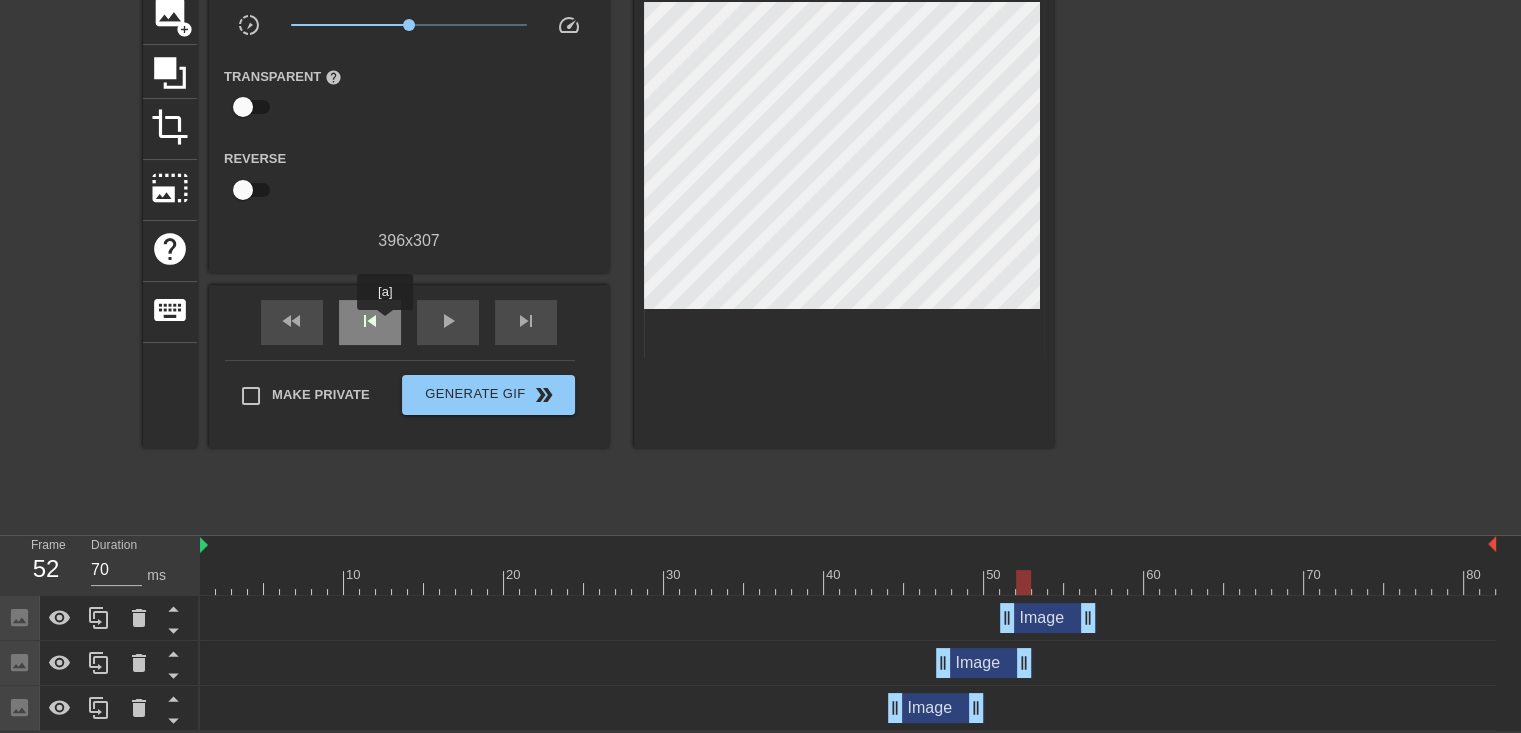 click on "skip_previous" at bounding box center [370, 322] 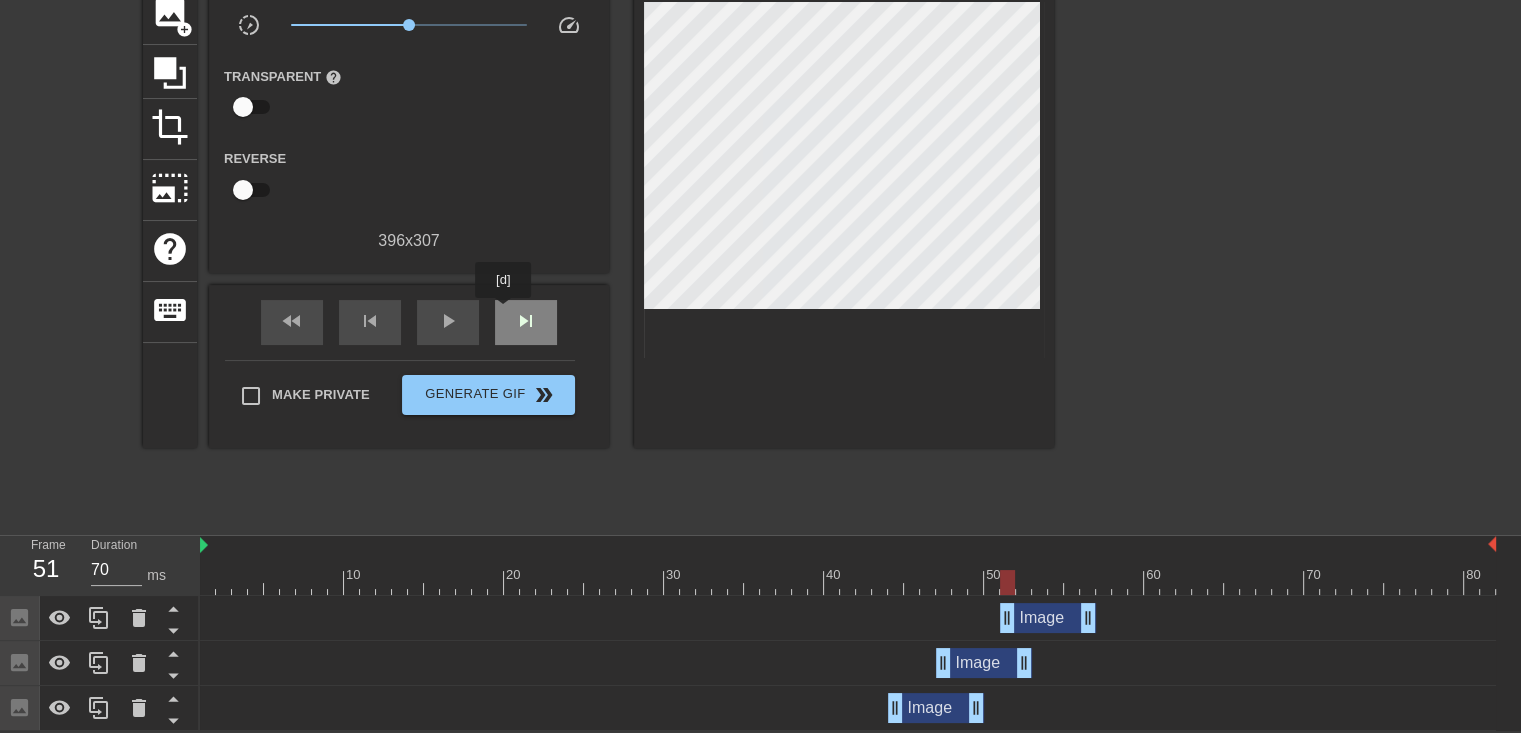 click on "skip_next" at bounding box center (526, 322) 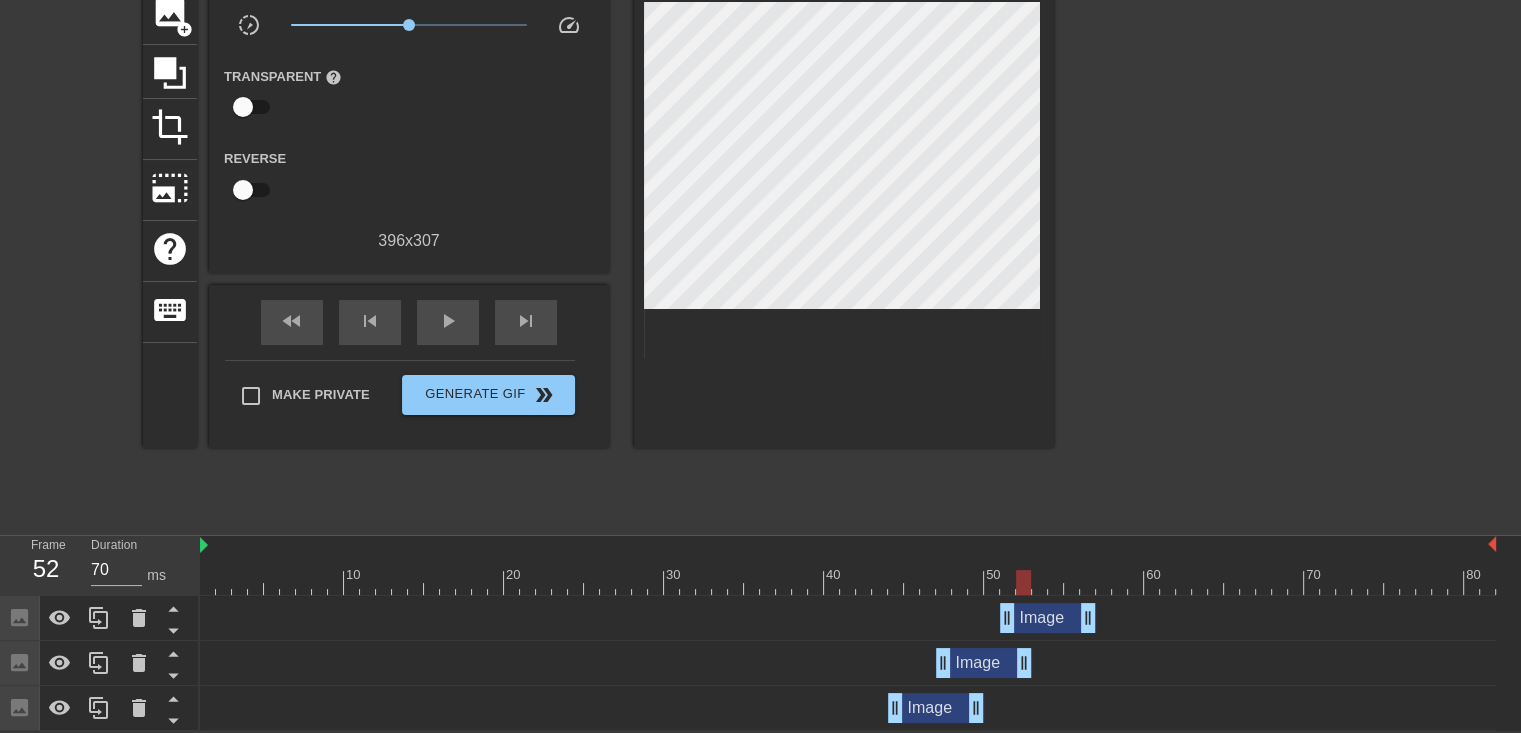 click on "Image drag_handle drag_handle" at bounding box center (984, 663) 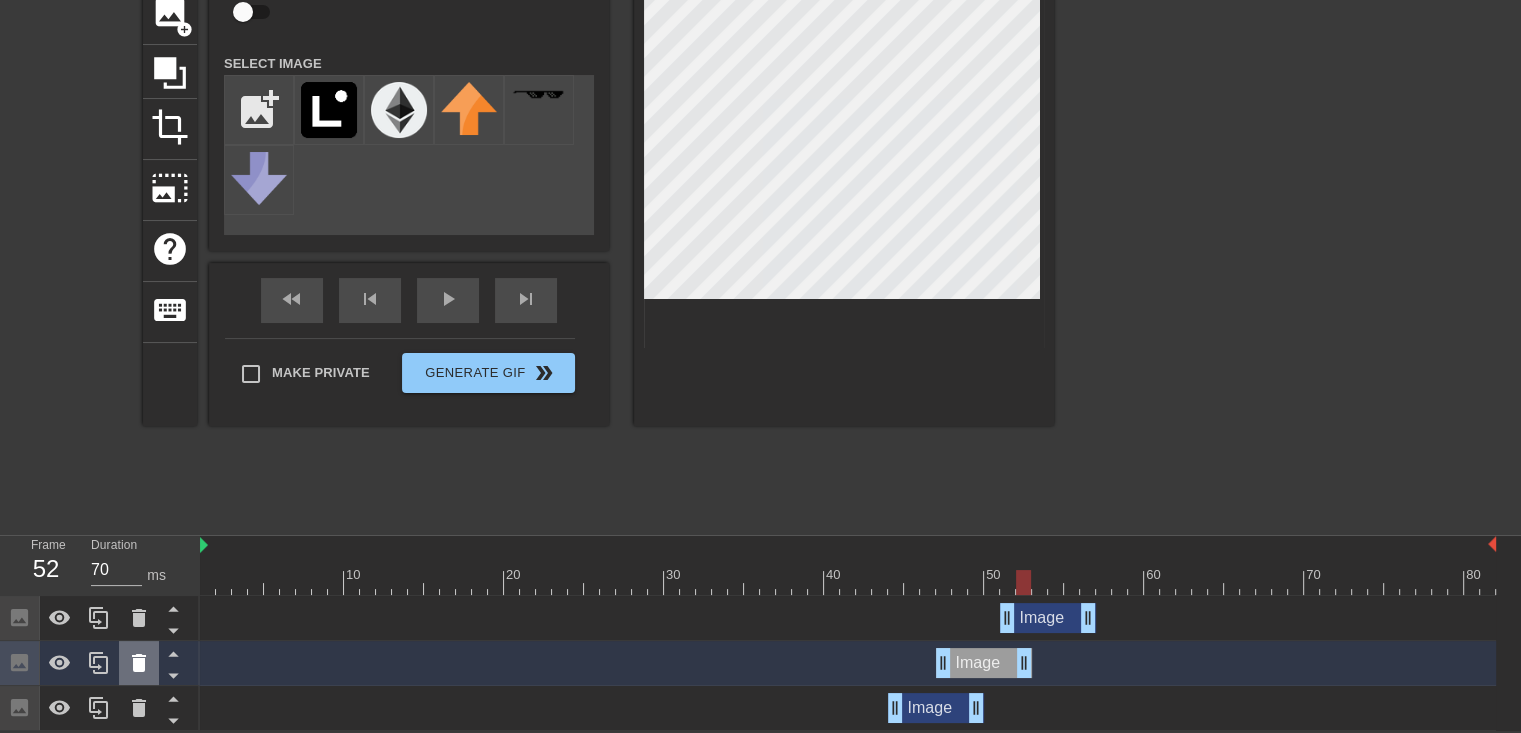 click 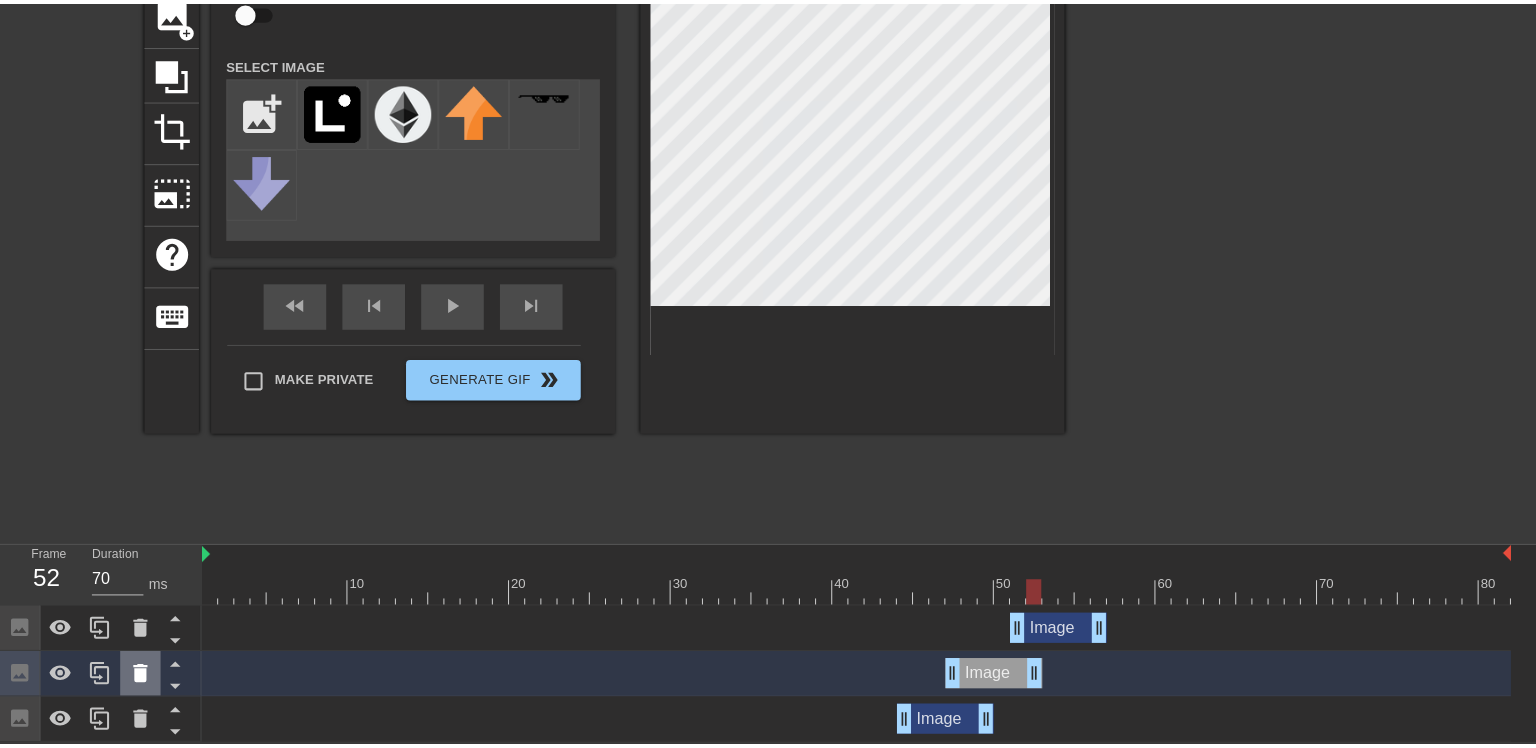 scroll, scrollTop: 143, scrollLeft: 0, axis: vertical 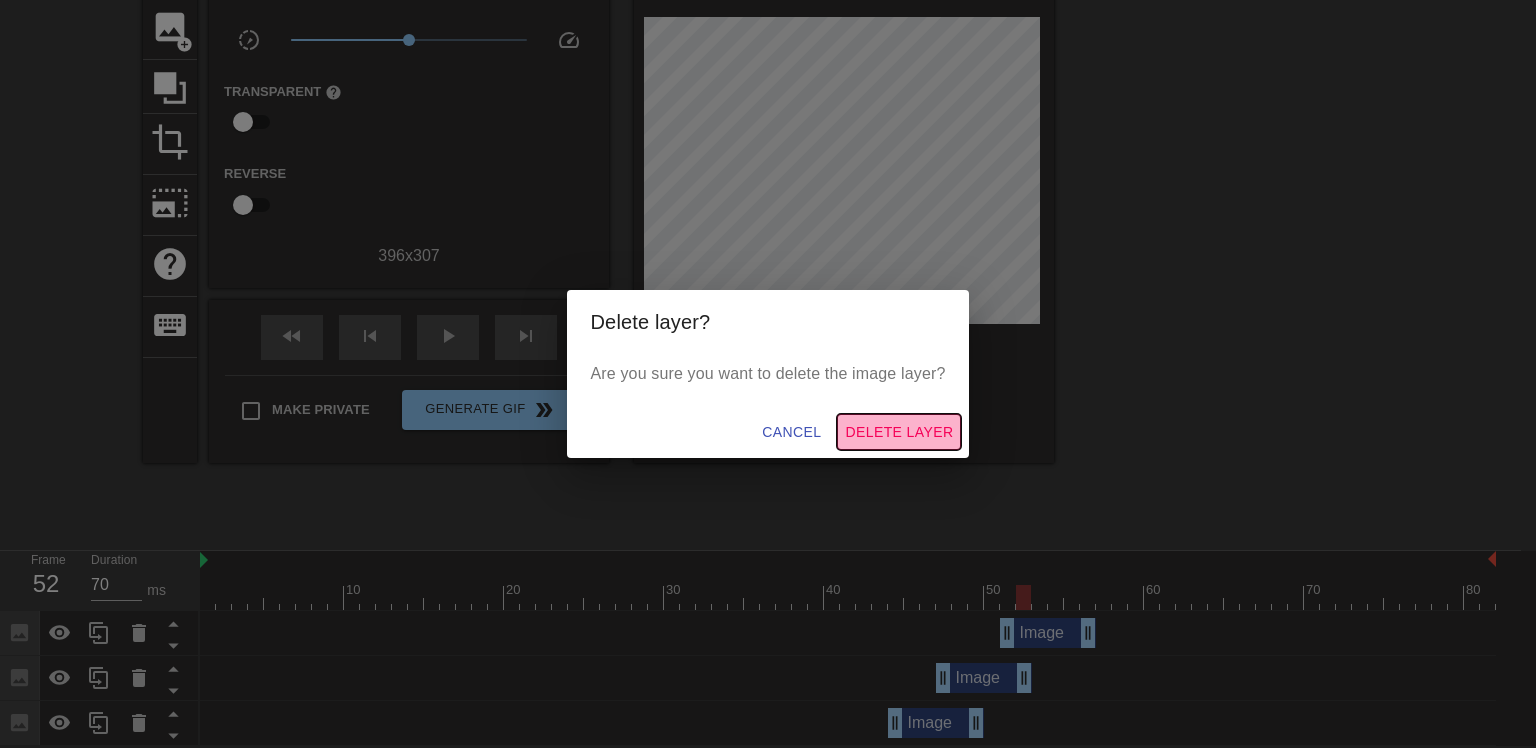 click on "Delete Layer" at bounding box center (899, 432) 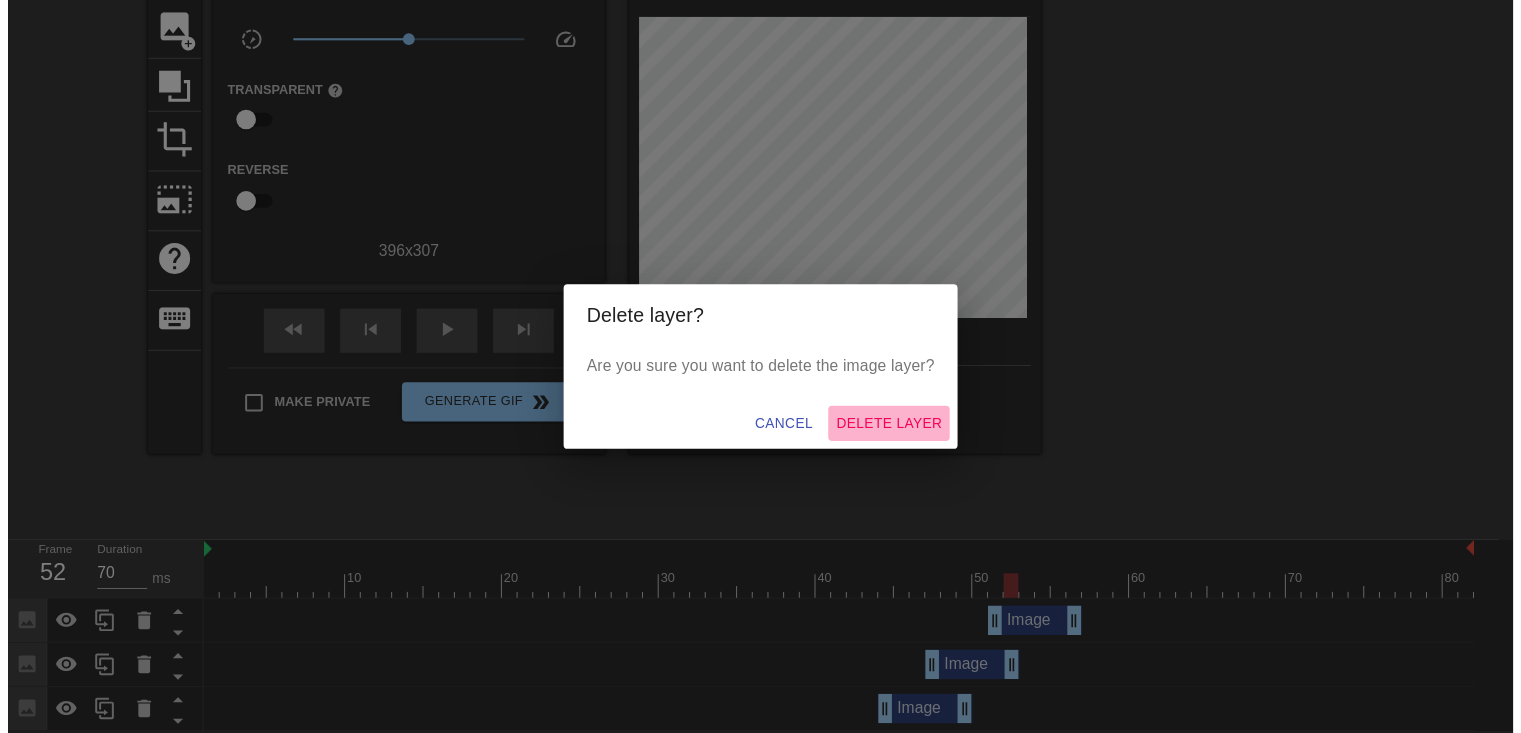 scroll, scrollTop: 112, scrollLeft: 0, axis: vertical 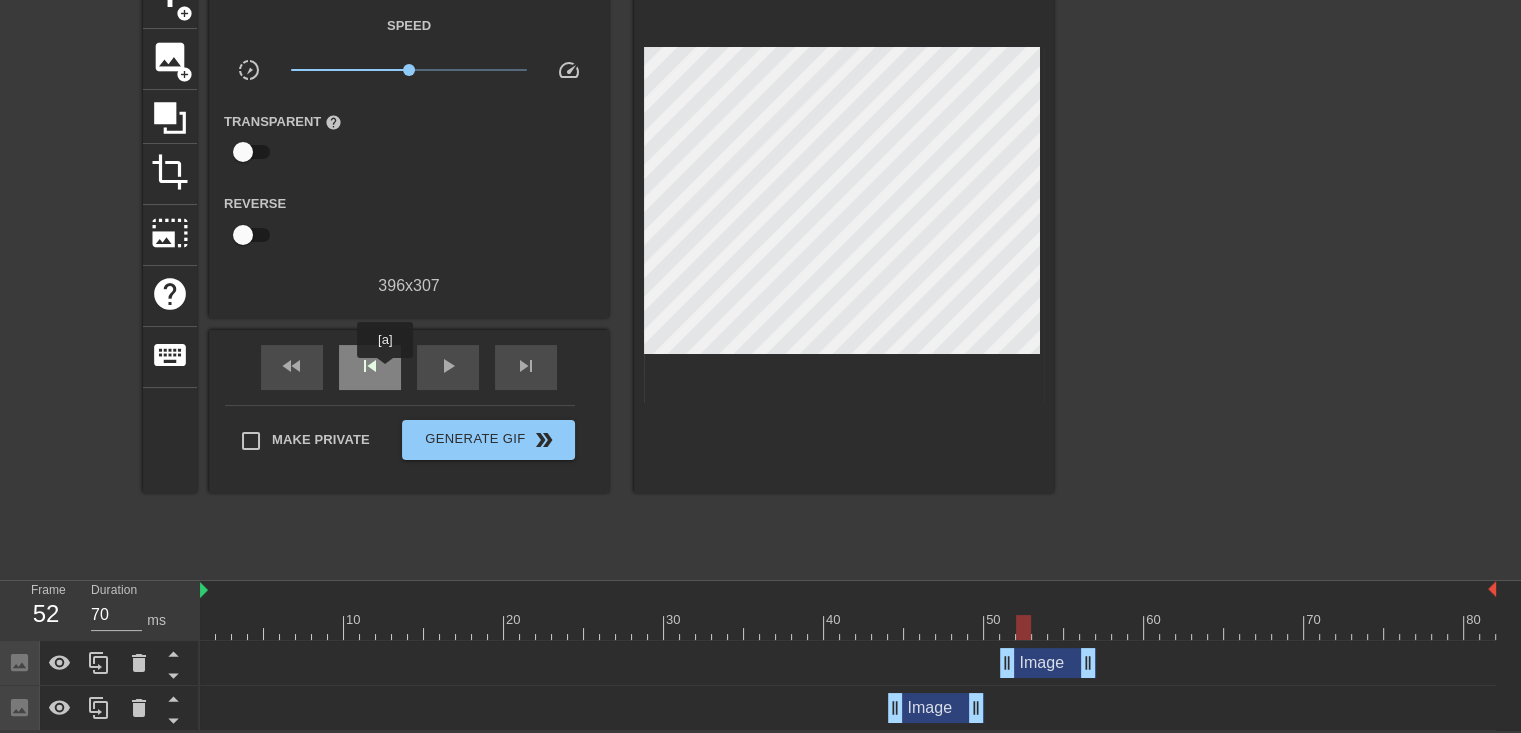 click on "skip_previous" at bounding box center [370, 367] 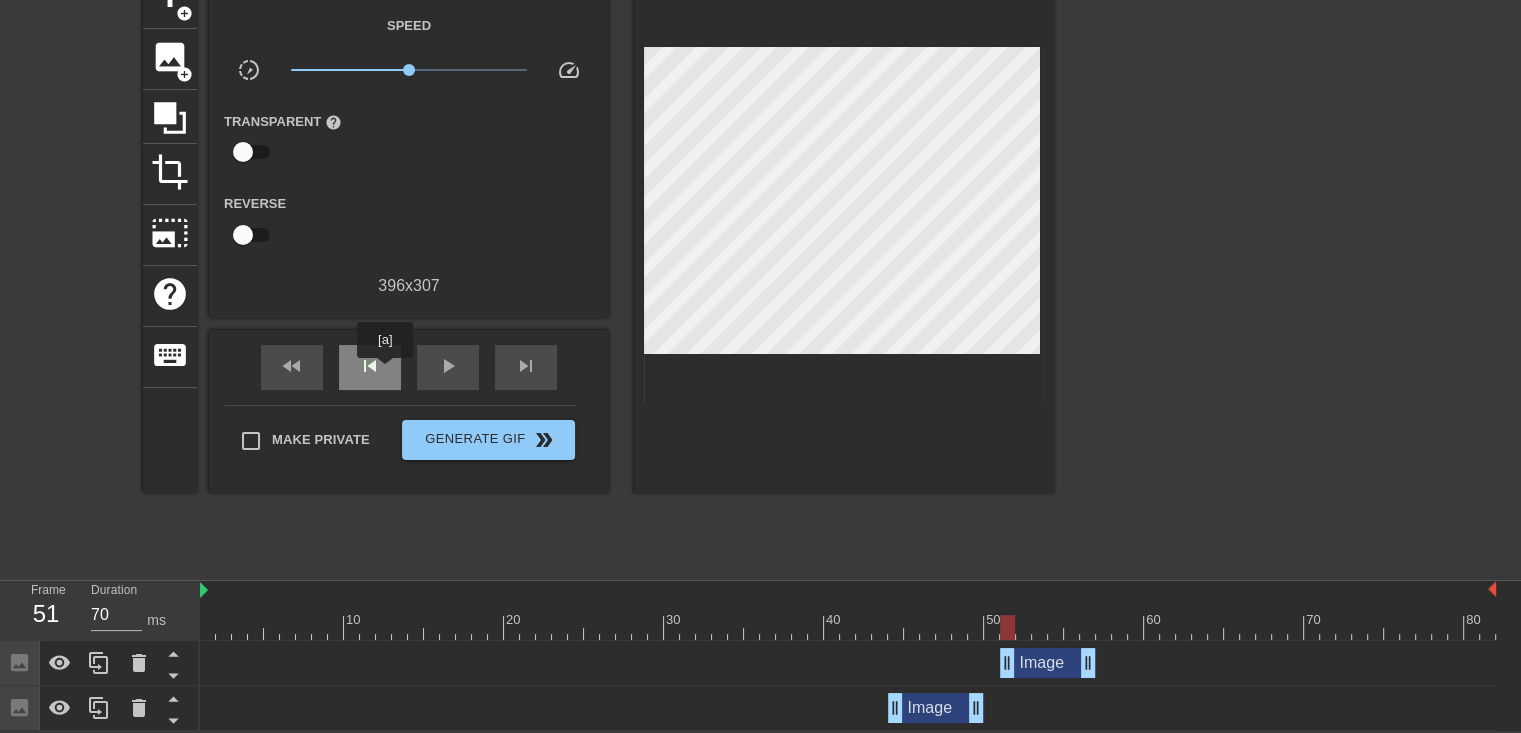 click on "skip_previous" at bounding box center (370, 367) 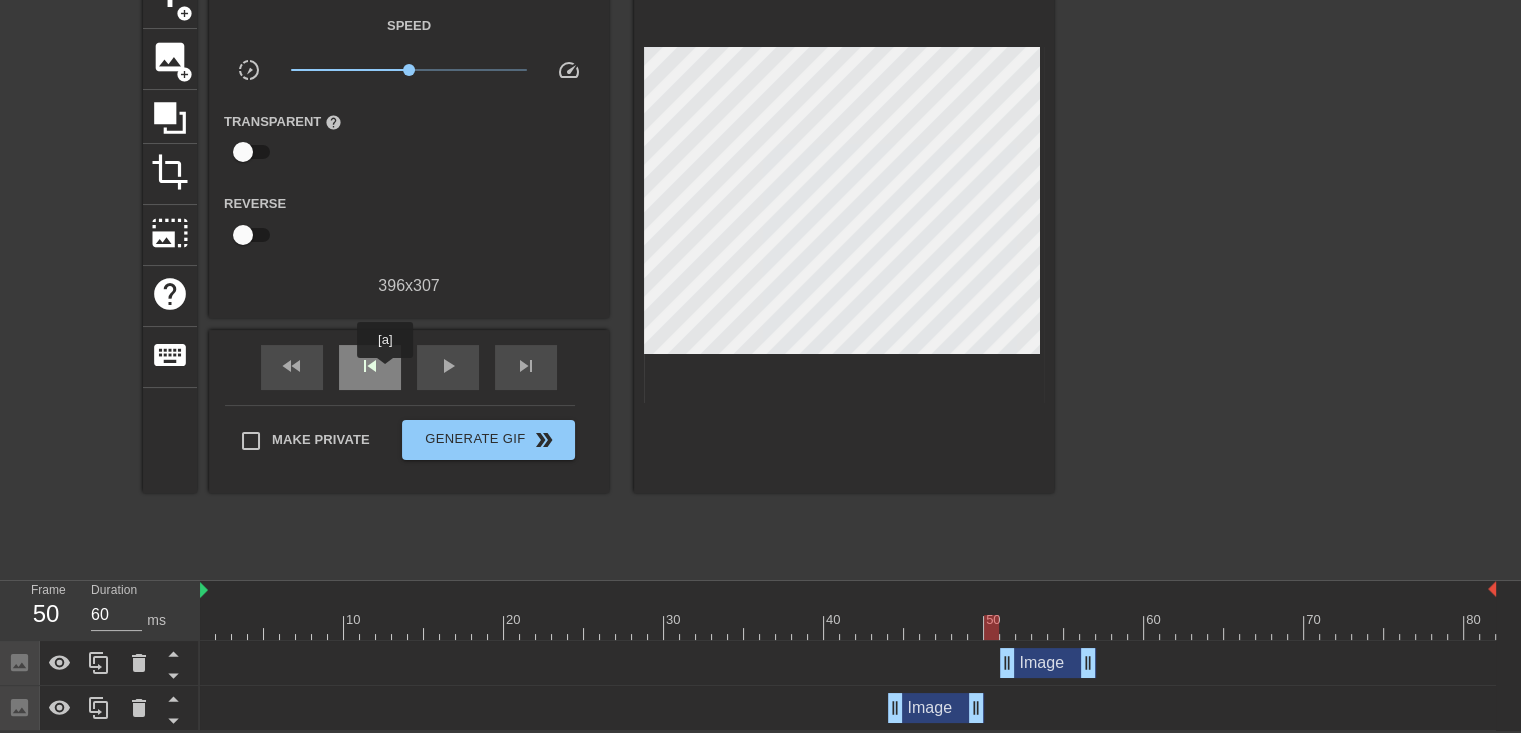 click on "skip_previous" at bounding box center (370, 367) 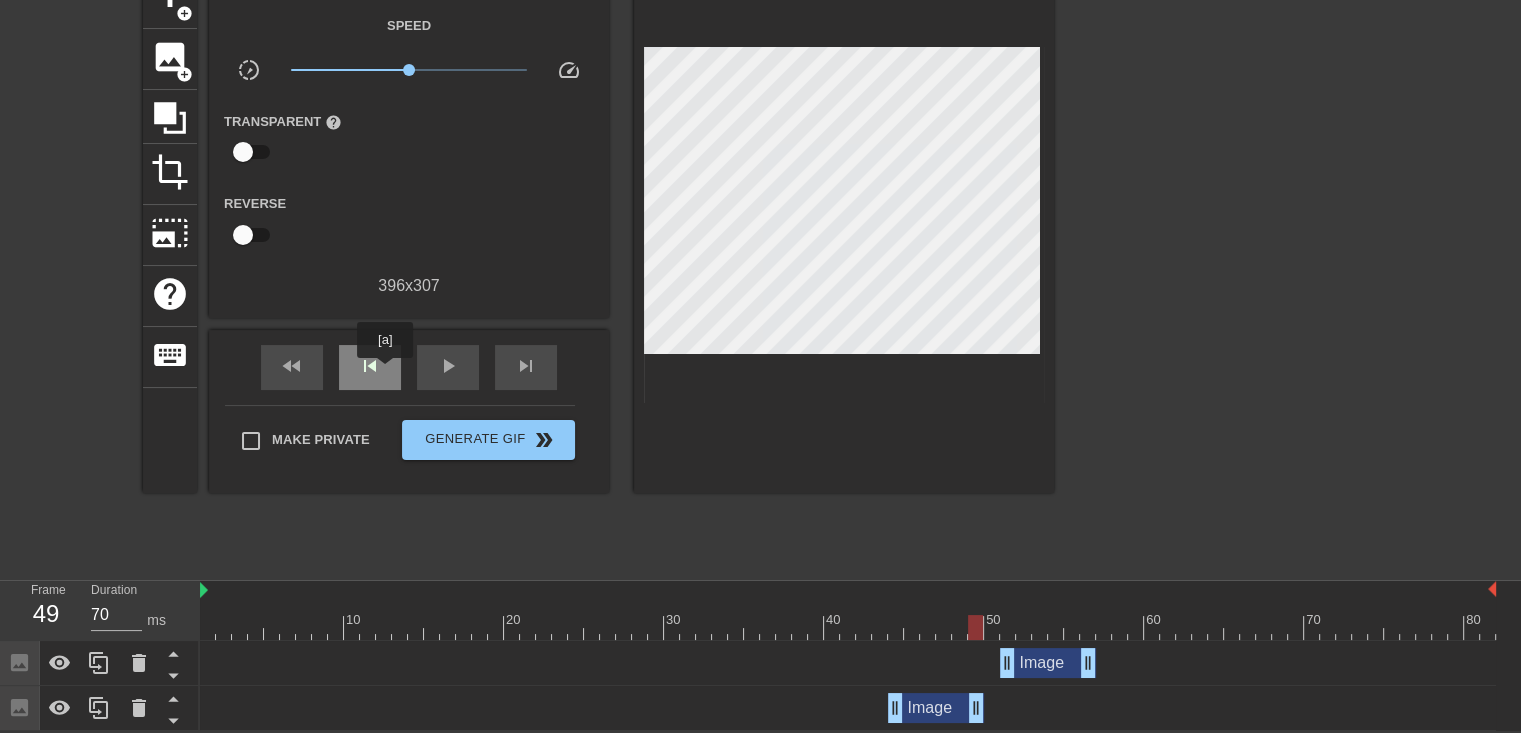 click on "skip_previous" at bounding box center (370, 367) 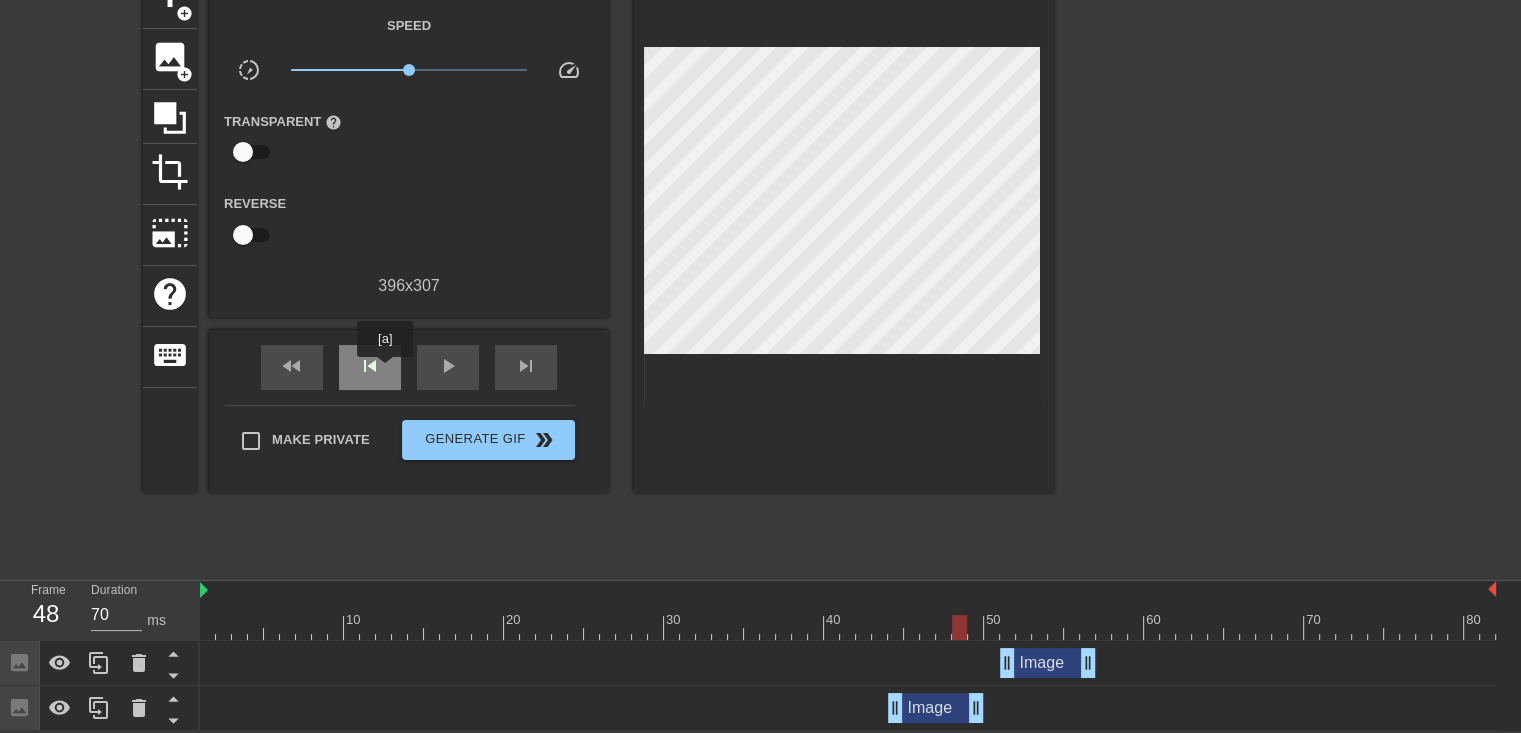 click on "skip_previous" at bounding box center [370, 367] 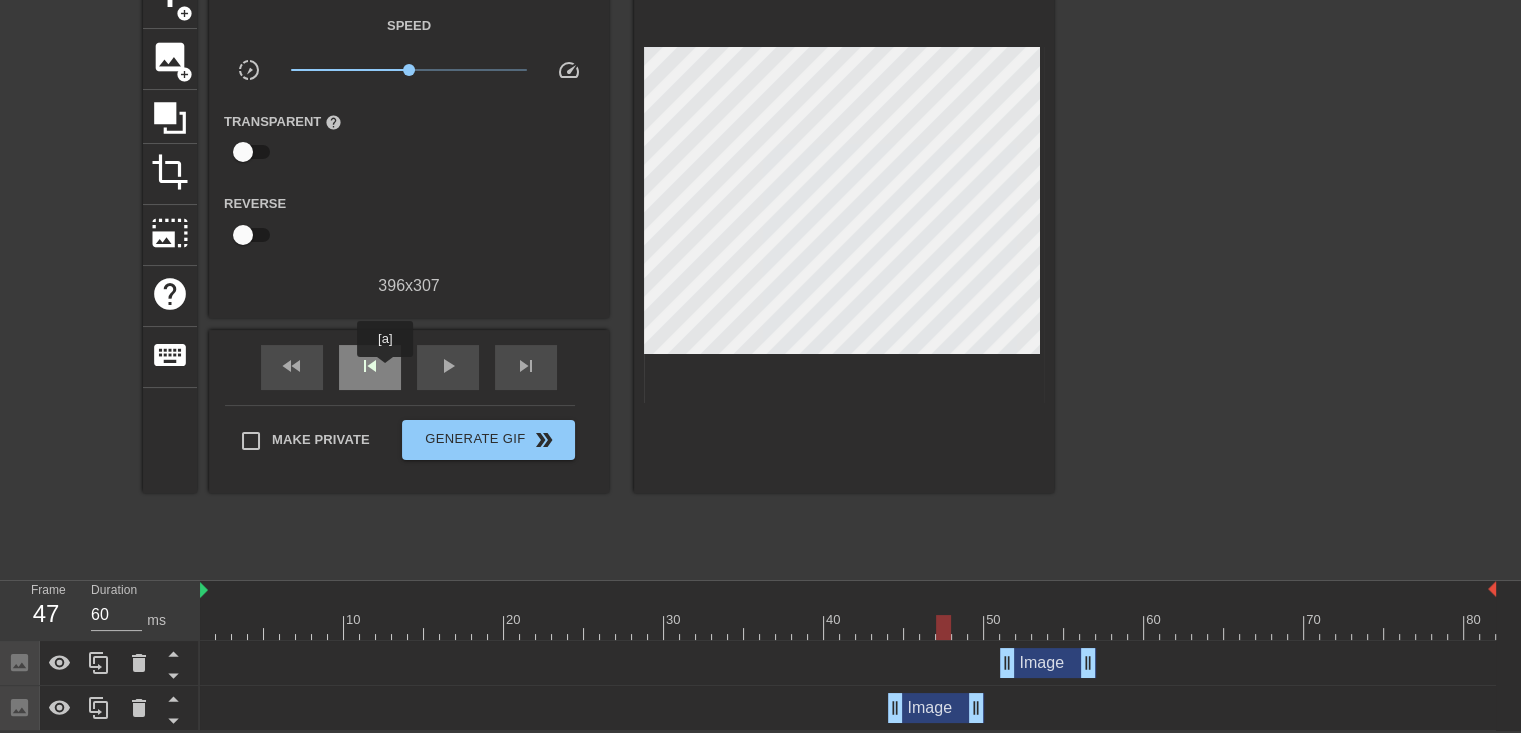 click on "skip_previous" at bounding box center (370, 367) 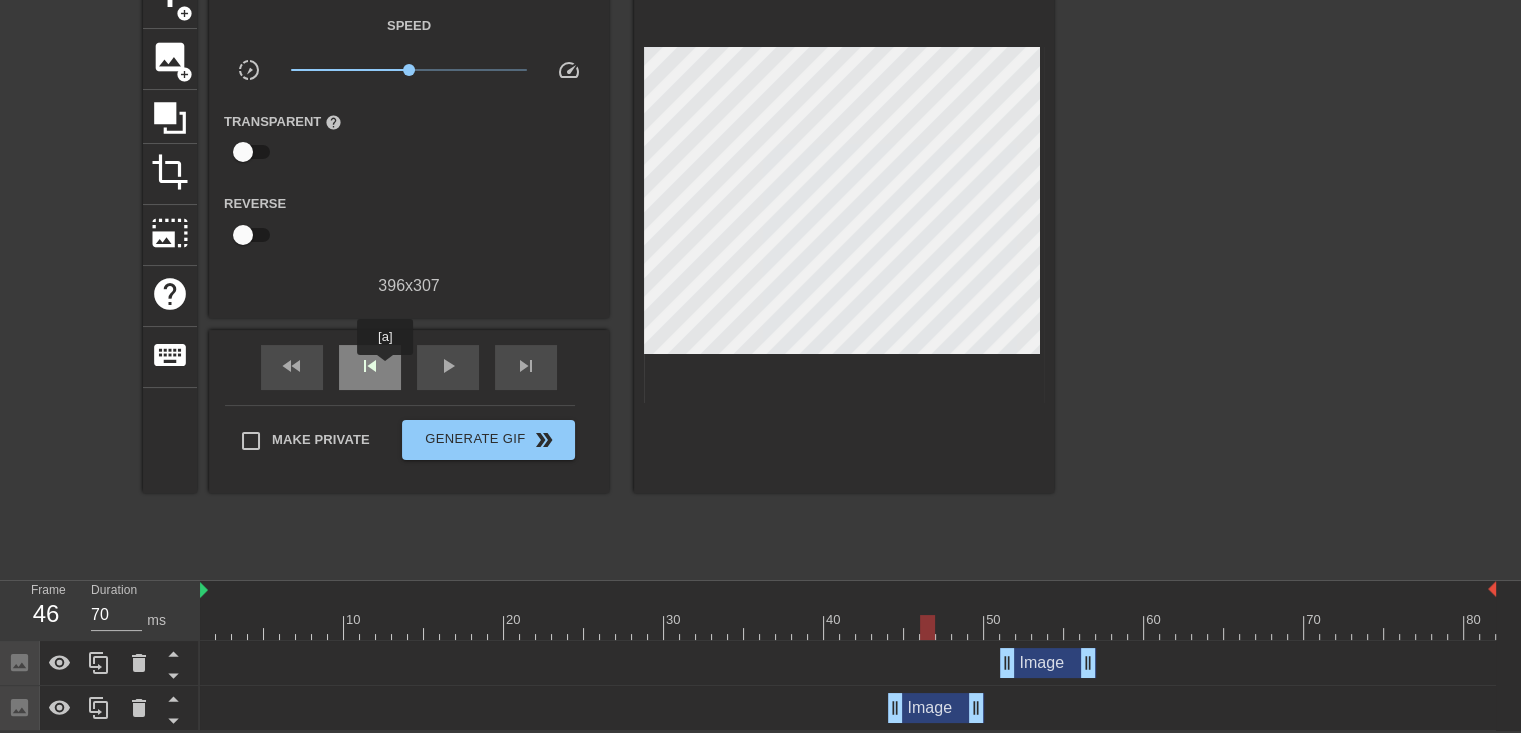 click on "skip_previous" at bounding box center (370, 367) 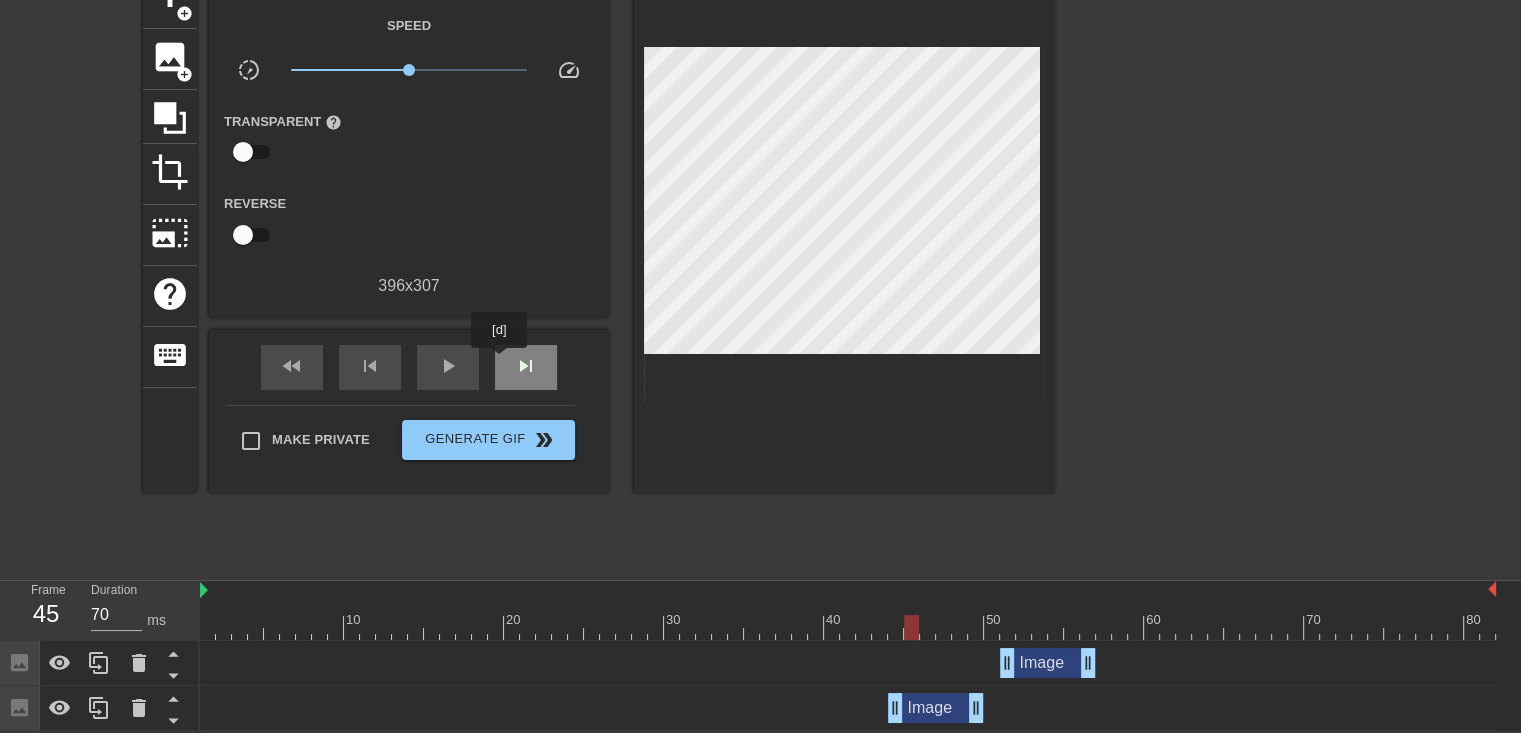 click on "skip_next" at bounding box center [526, 367] 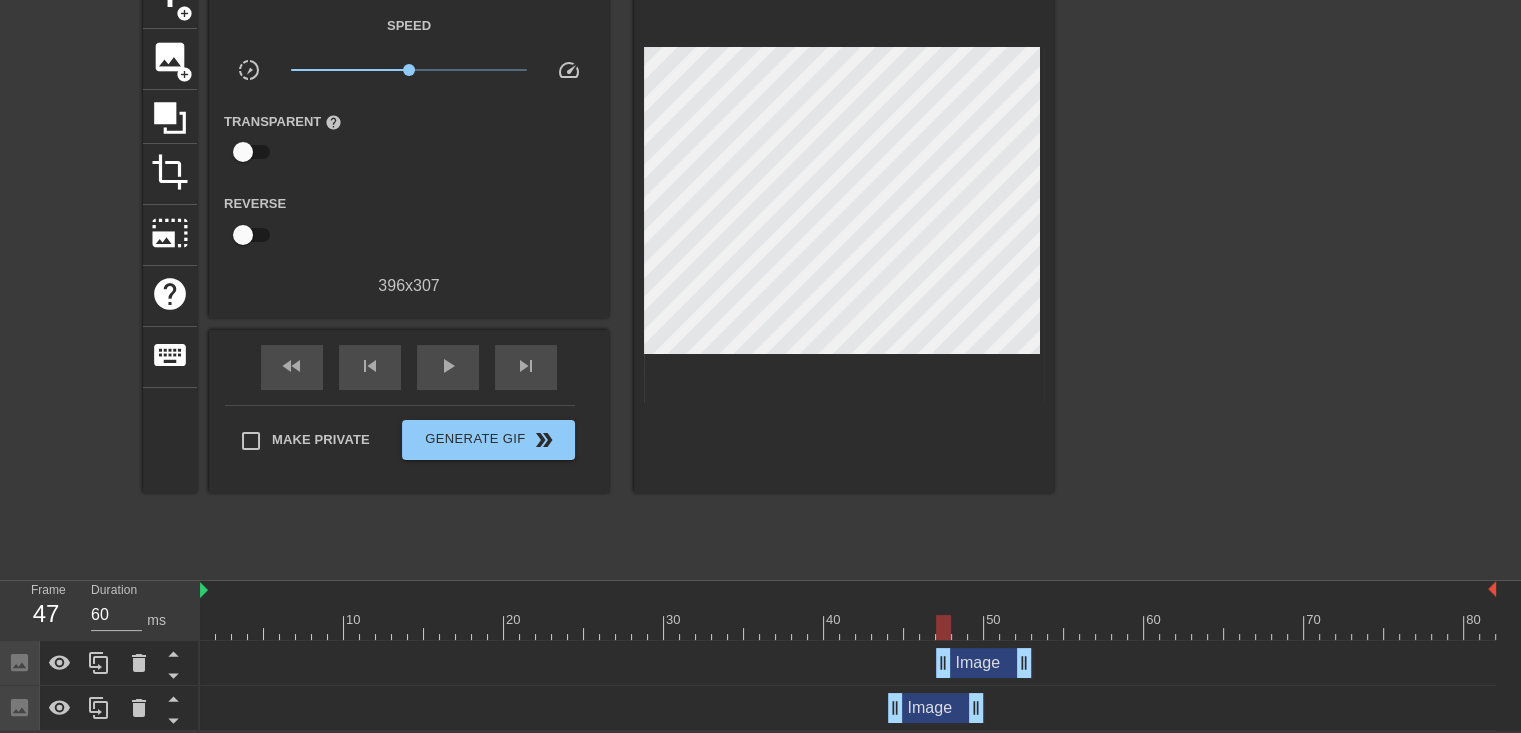 drag, startPoint x: 1043, startPoint y: 661, endPoint x: 979, endPoint y: 664, distance: 64.070274 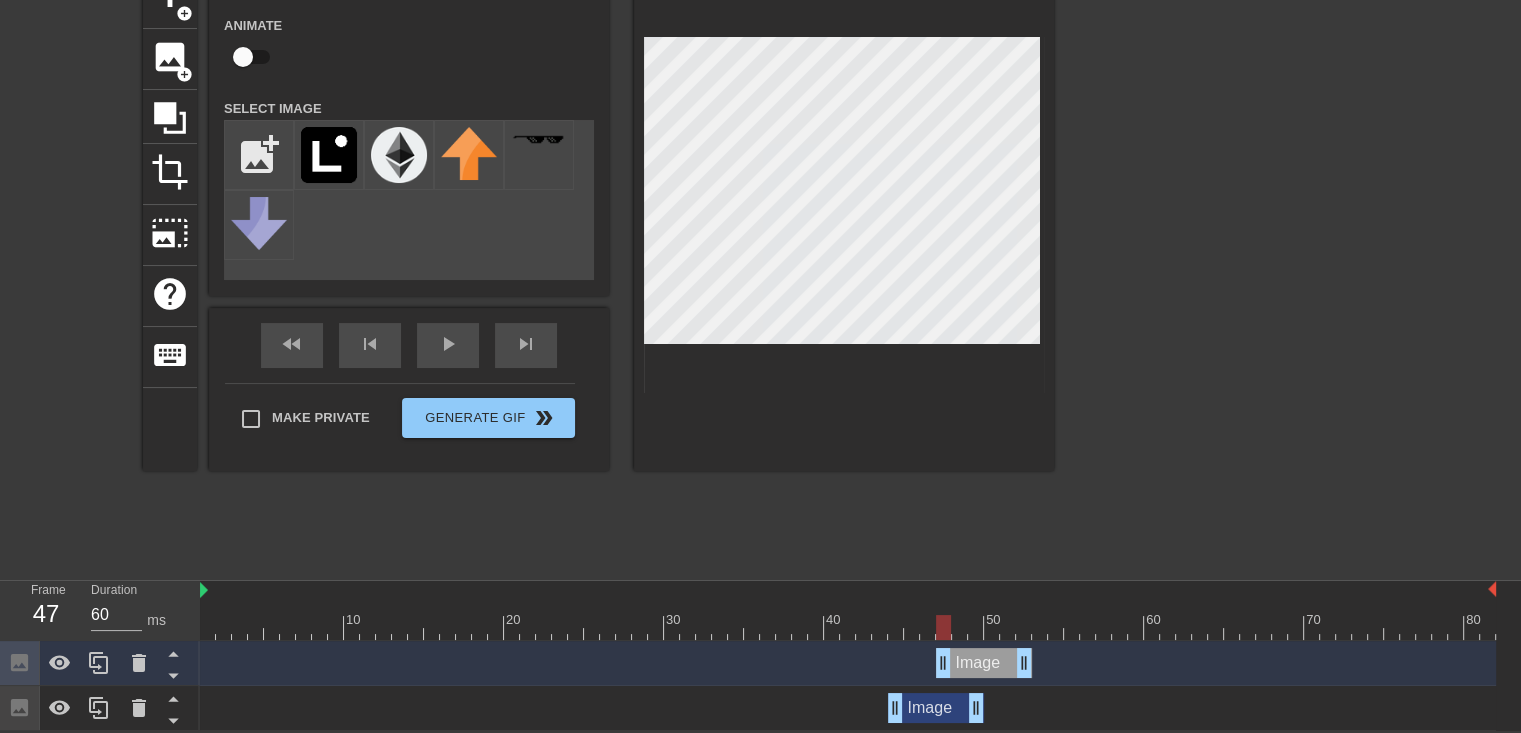 click on "title add_circle image add_circle crop photo_size_select_large help keyboard Image Animate Select Image add_photo_alternate fast_rewind skip_previous play_arrow skip_next Make Private Generate Gif double_arrow" at bounding box center (598, 268) 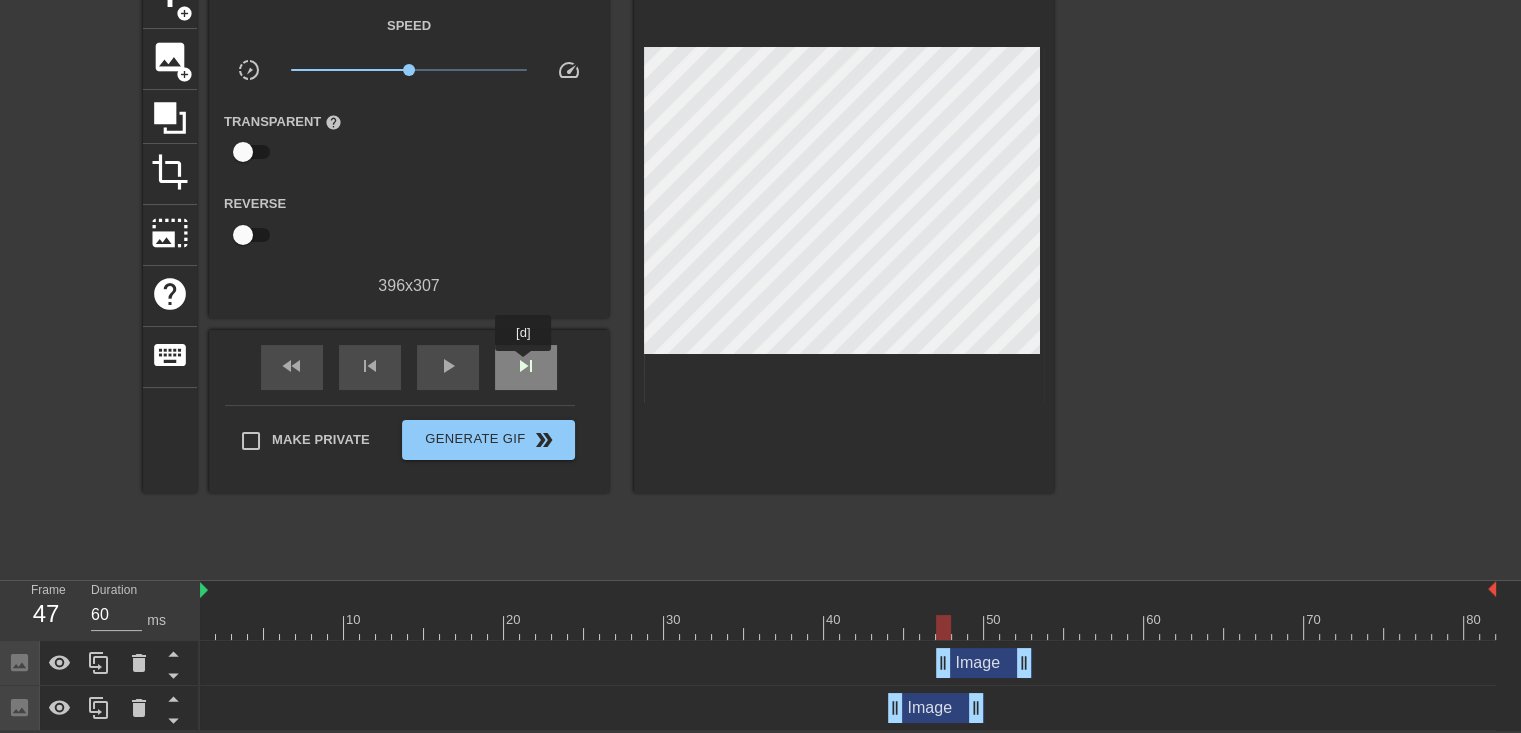 click on "skip_next" at bounding box center [526, 366] 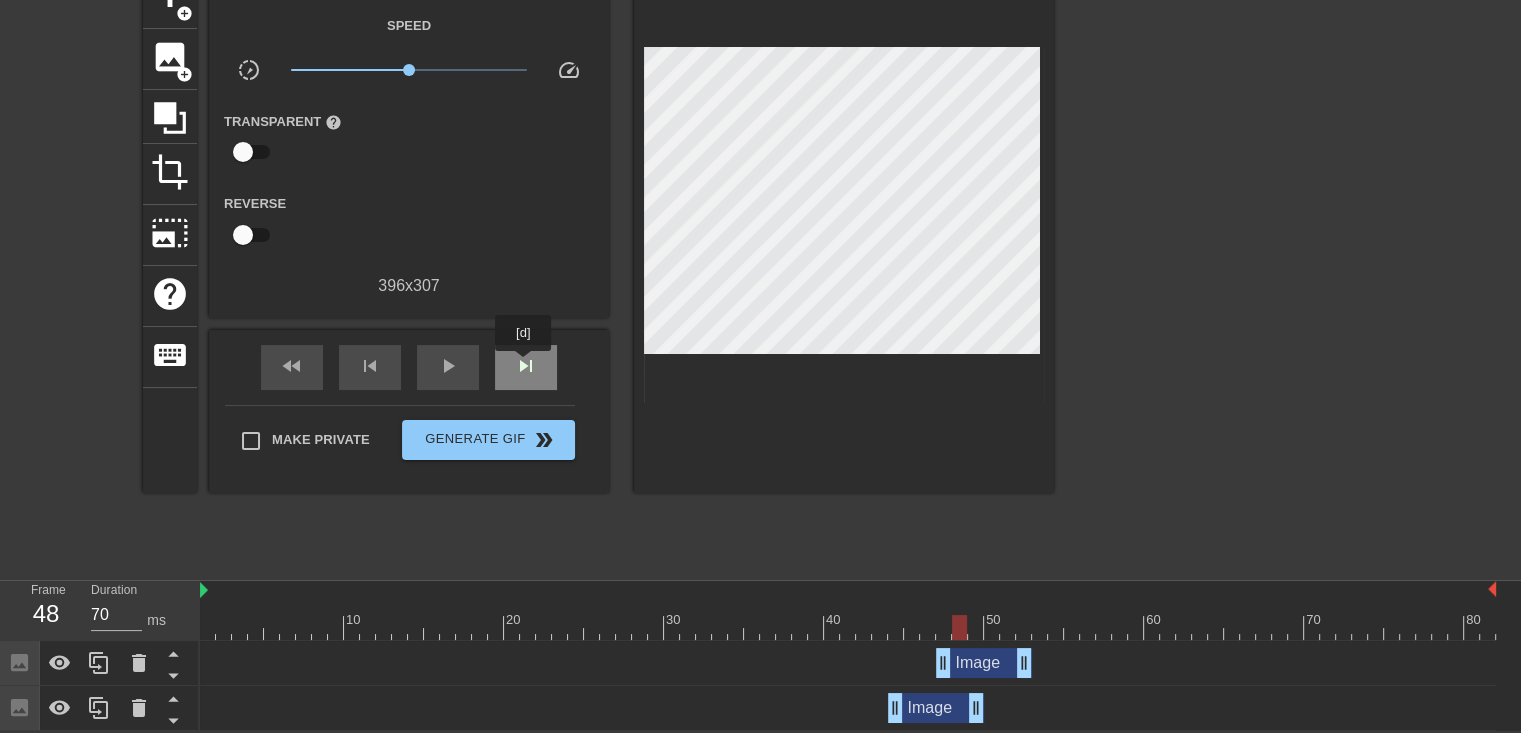 click on "skip_next" at bounding box center [526, 366] 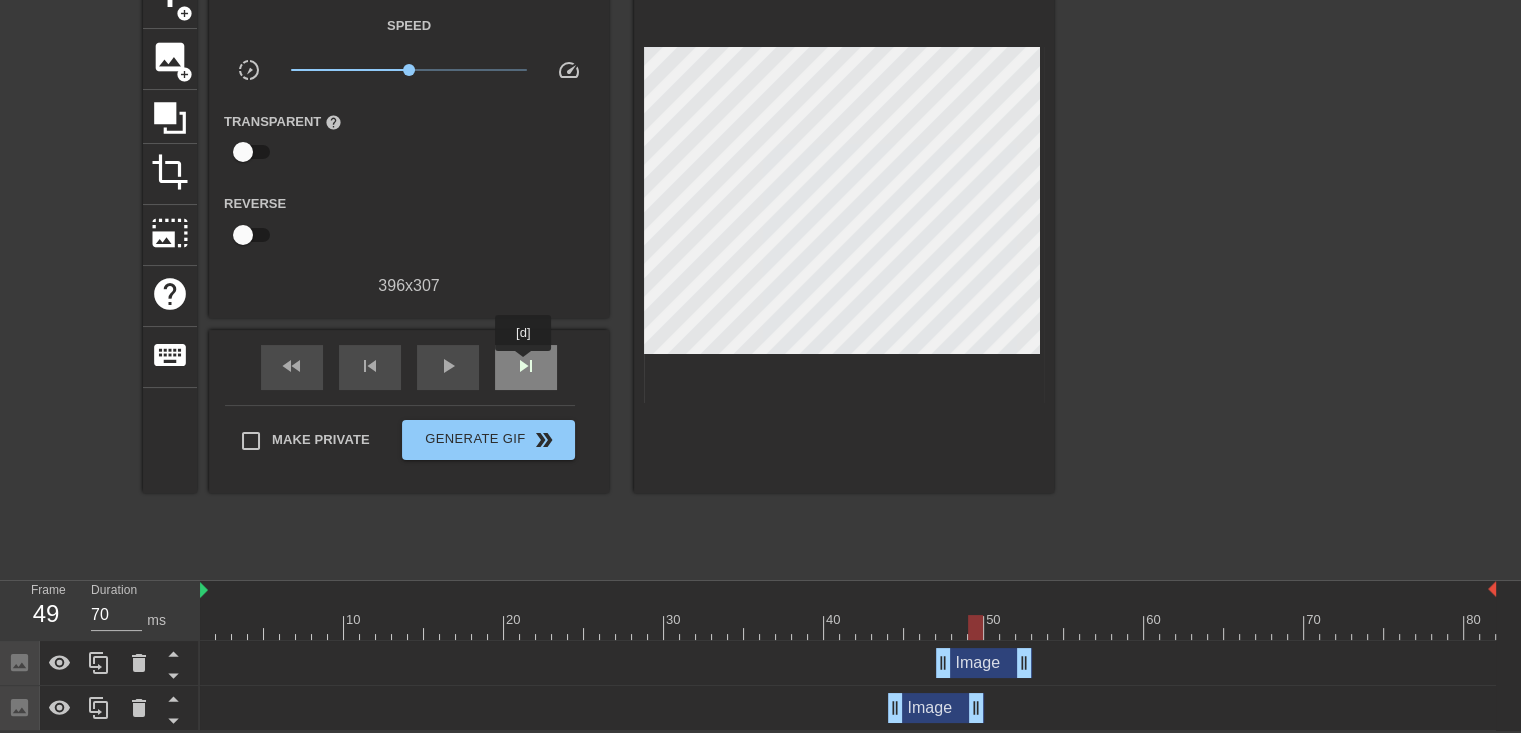 click on "skip_next" at bounding box center [526, 366] 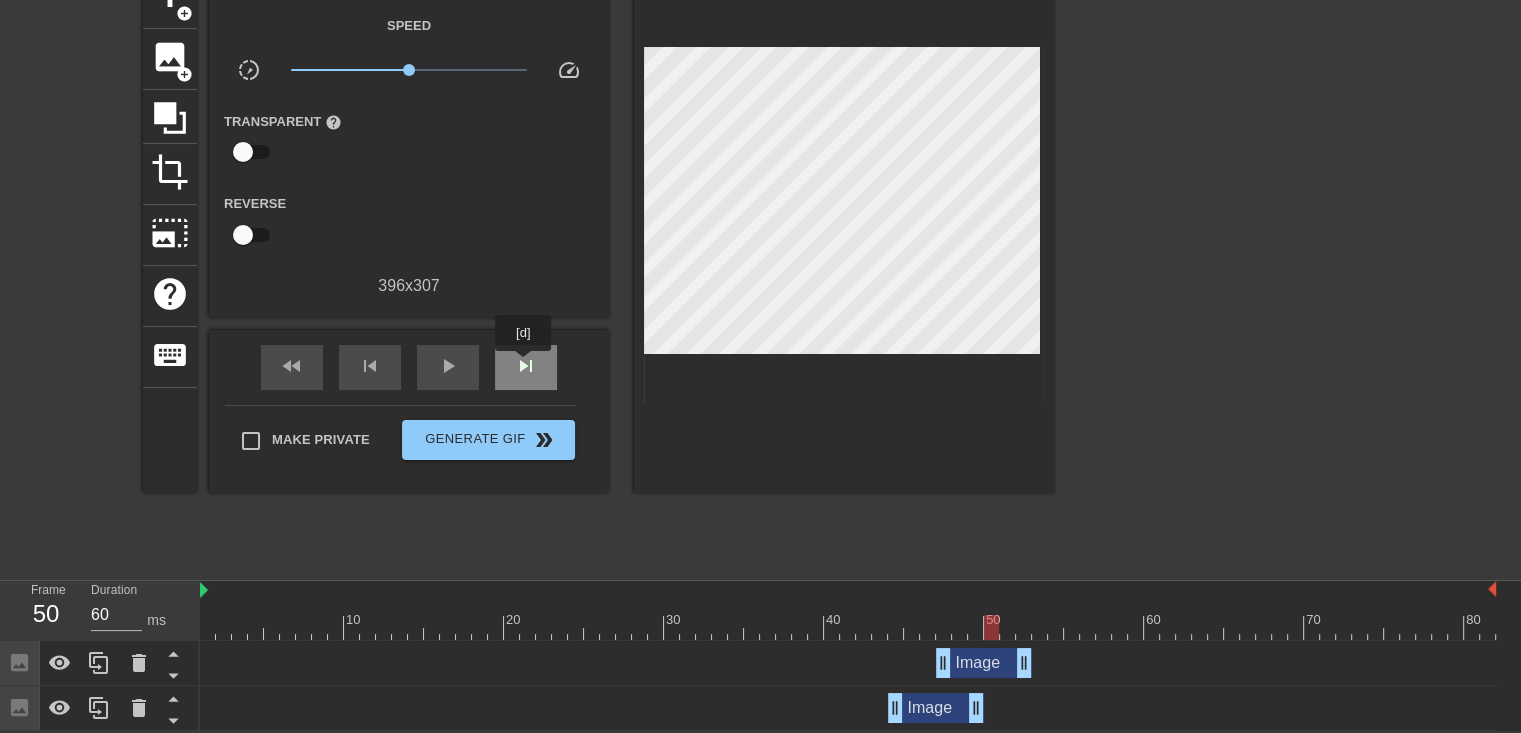 click on "skip_next" at bounding box center (526, 366) 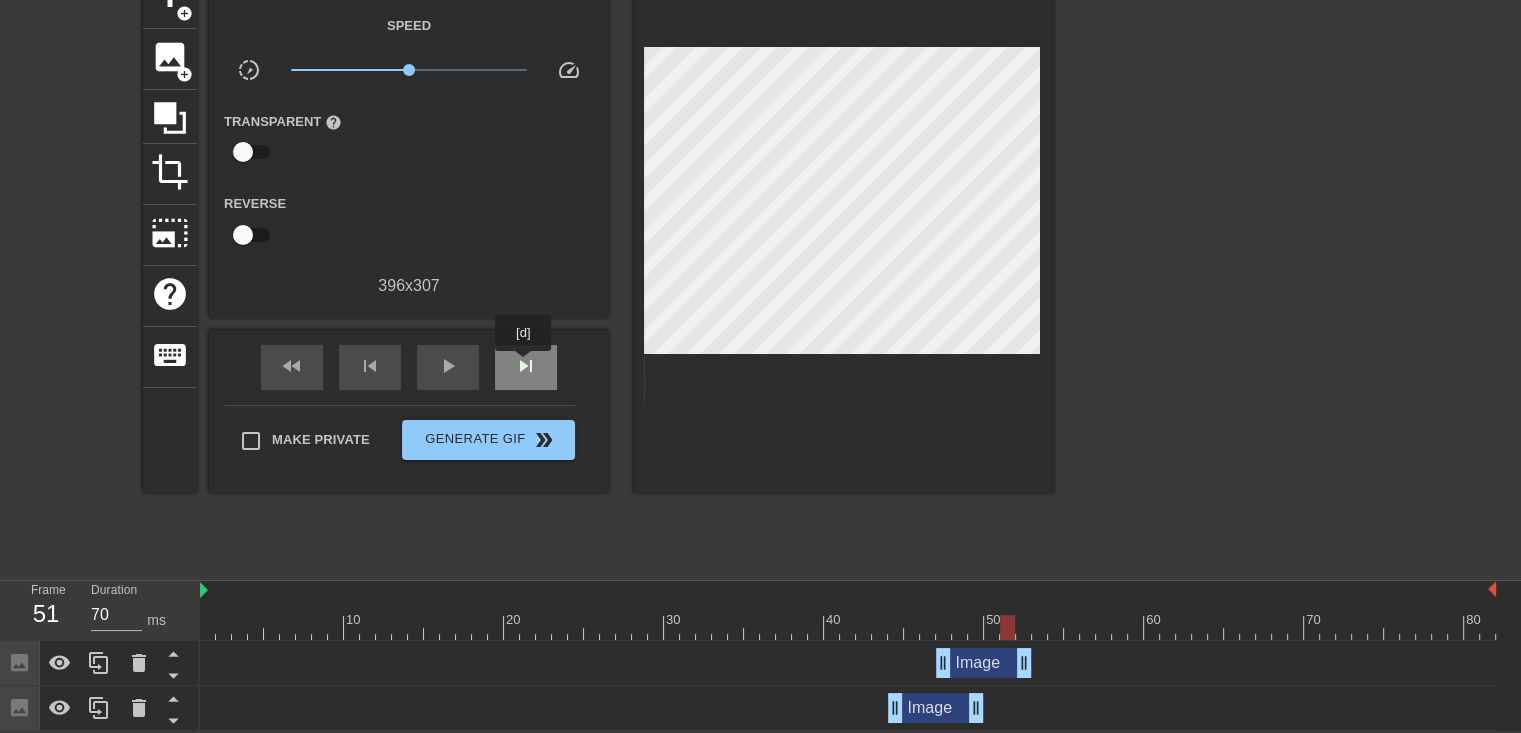 click on "skip_next" at bounding box center (526, 366) 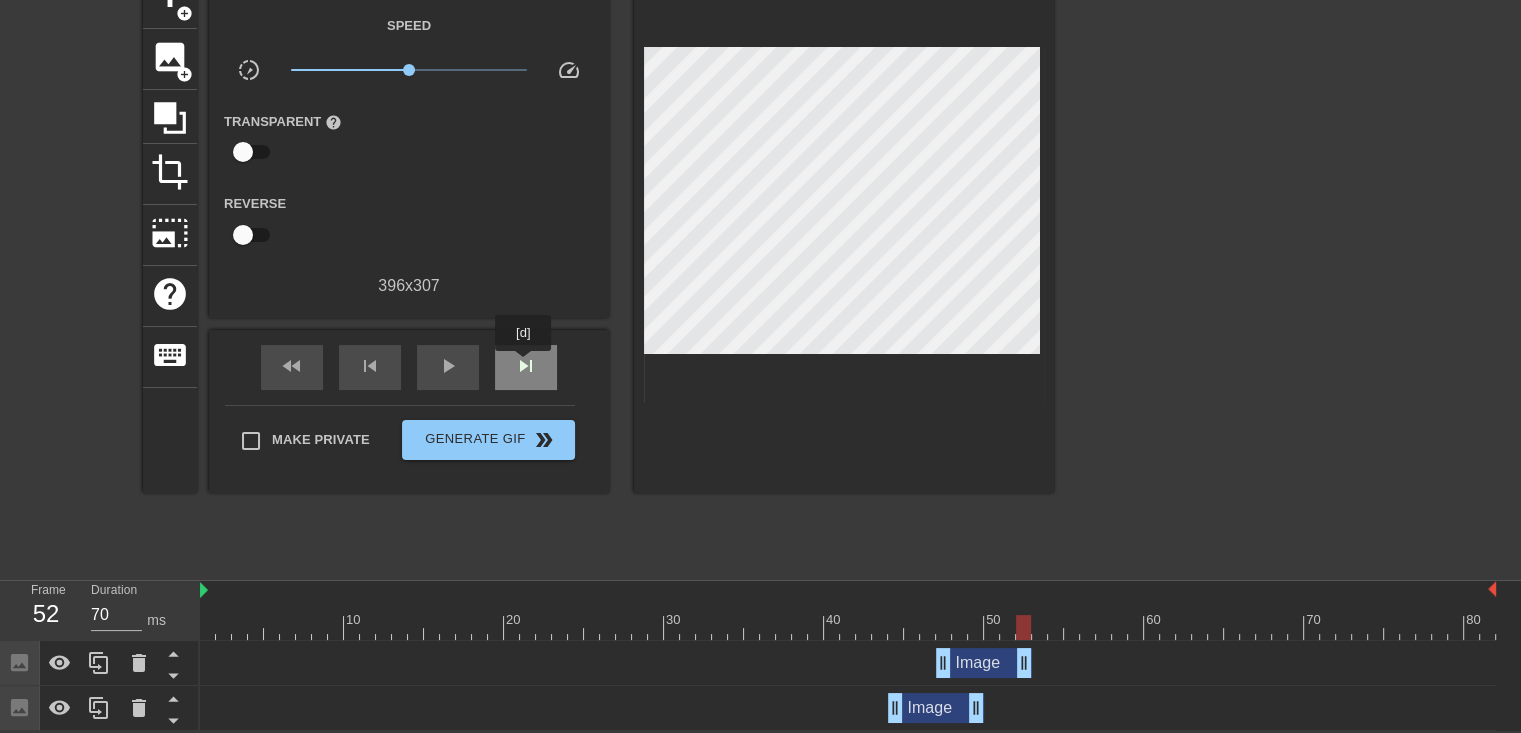 click on "skip_next" at bounding box center [526, 366] 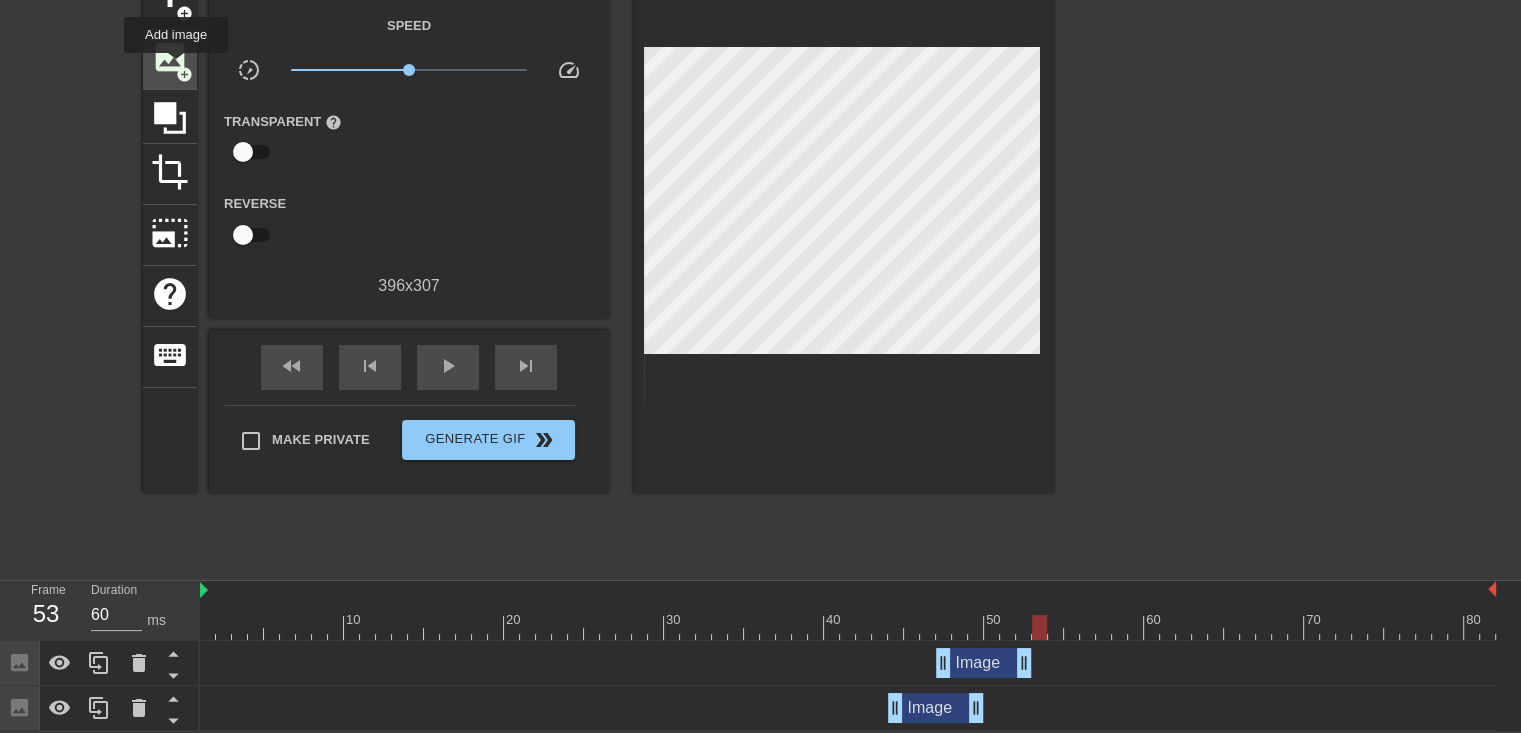 click on "add_circle" at bounding box center (184, 74) 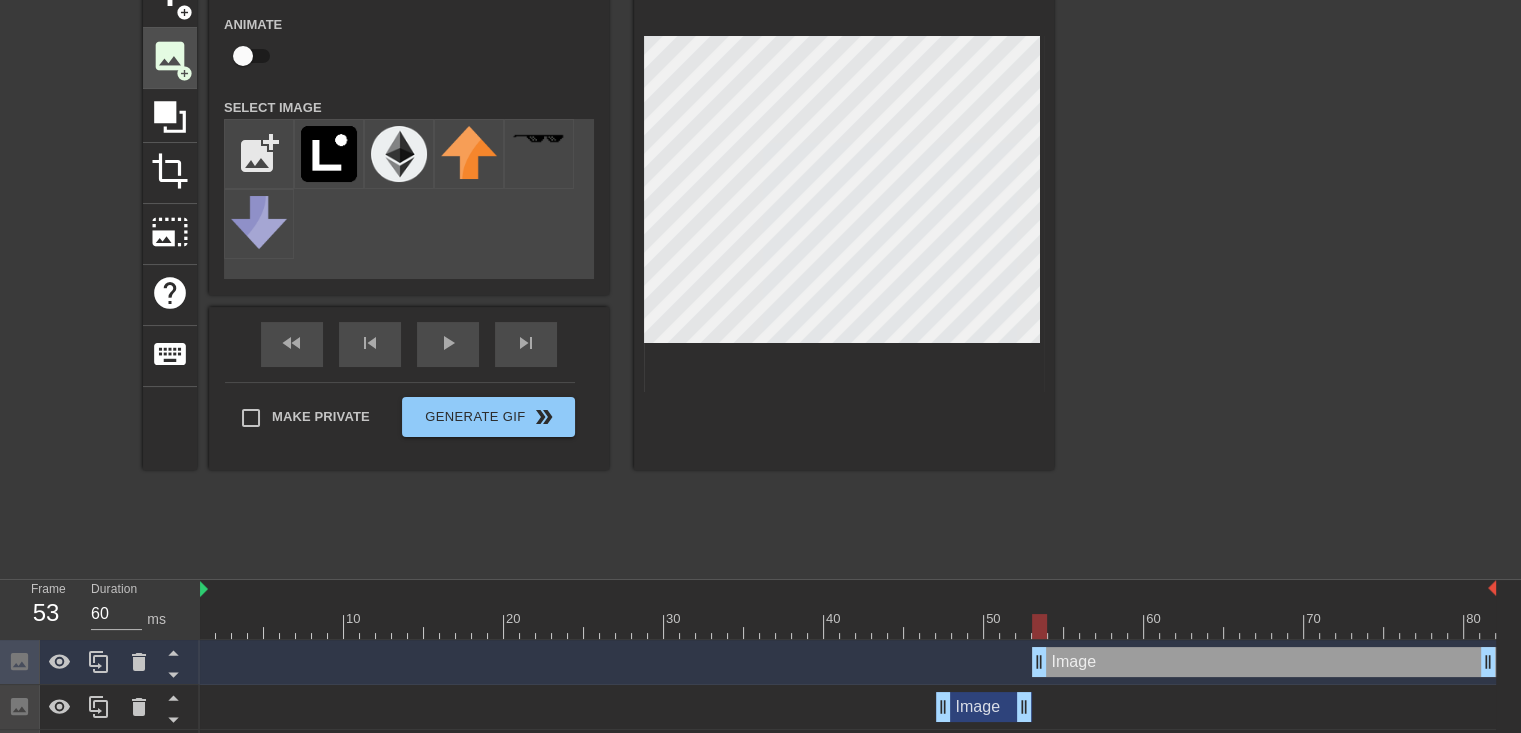 scroll, scrollTop: 143, scrollLeft: 0, axis: vertical 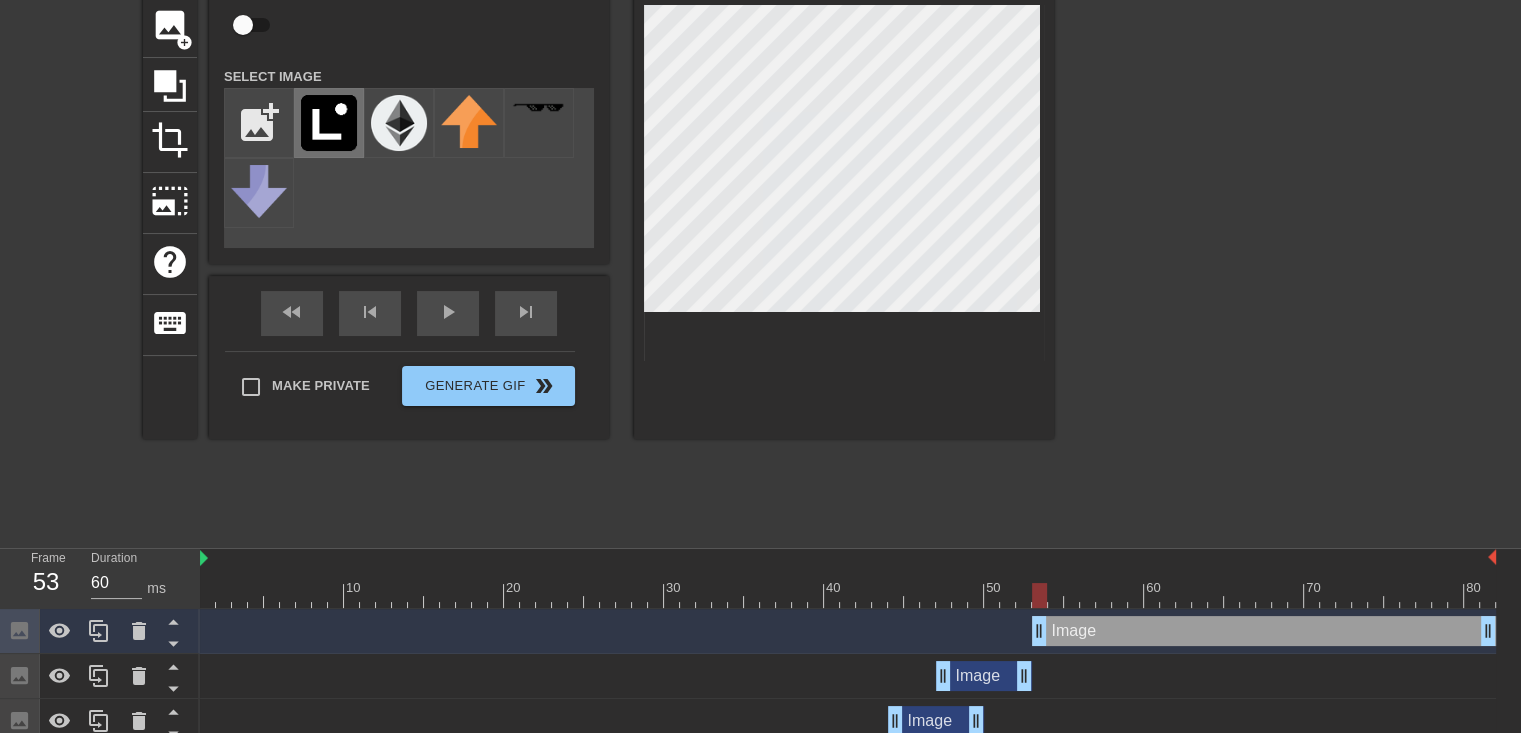 click at bounding box center [329, 123] 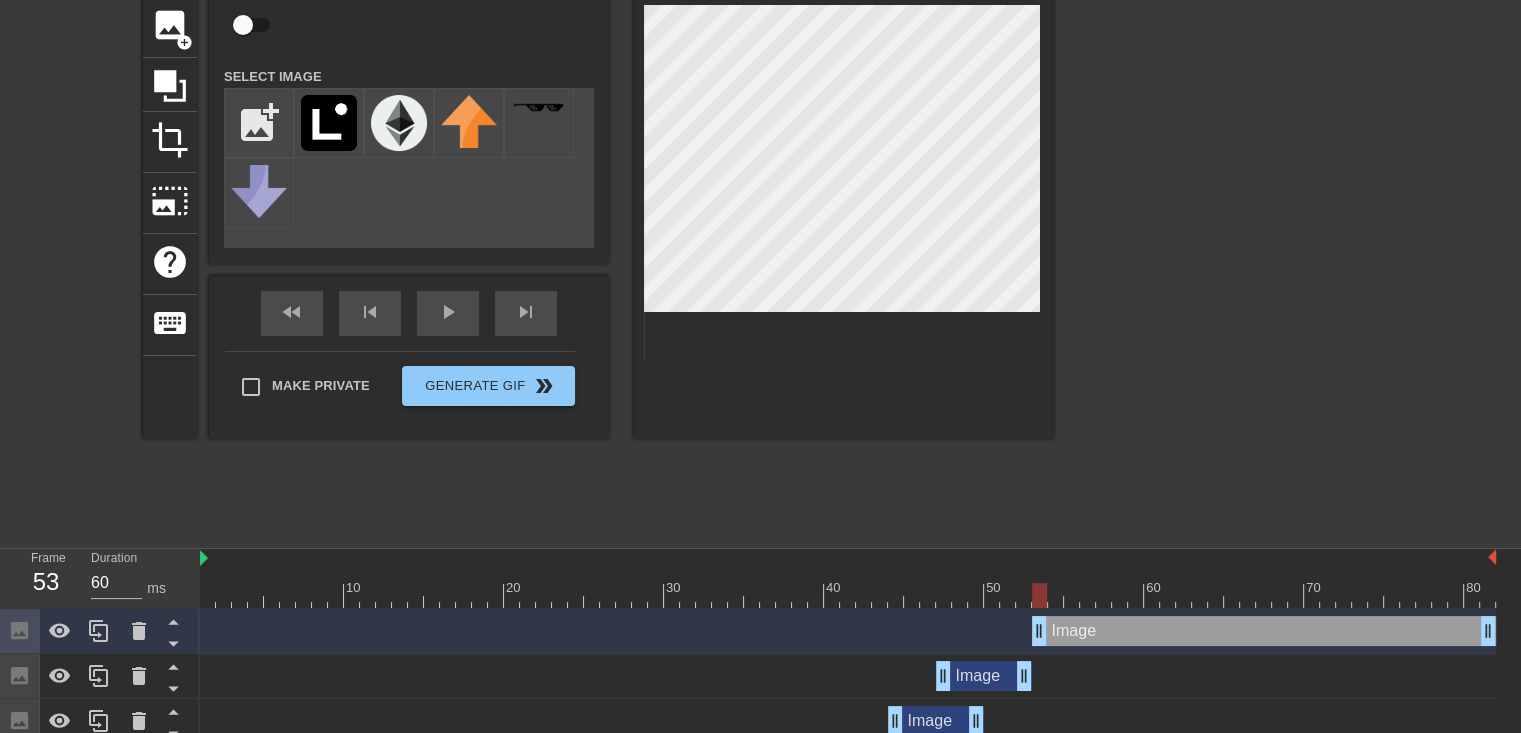 click on "title add_circle image add_circle crop photo_size_select_large help keyboard Image Animate Select Image add_photo_alternate fast_rewind skip_previous play_arrow skip_next Make Private Generate Gif double_arrow" at bounding box center [598, 236] 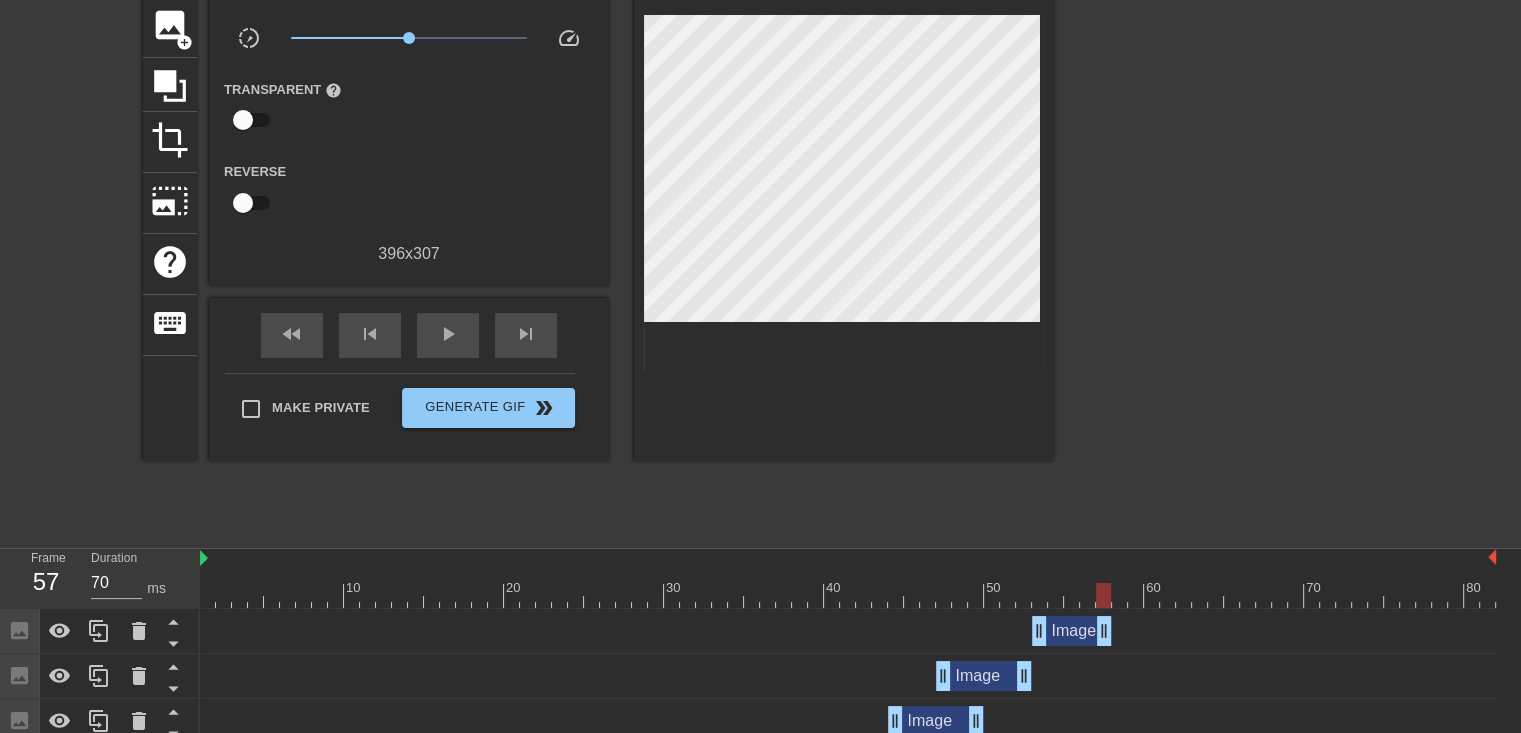 drag, startPoint x: 1483, startPoint y: 630, endPoint x: 1104, endPoint y: 652, distance: 379.638 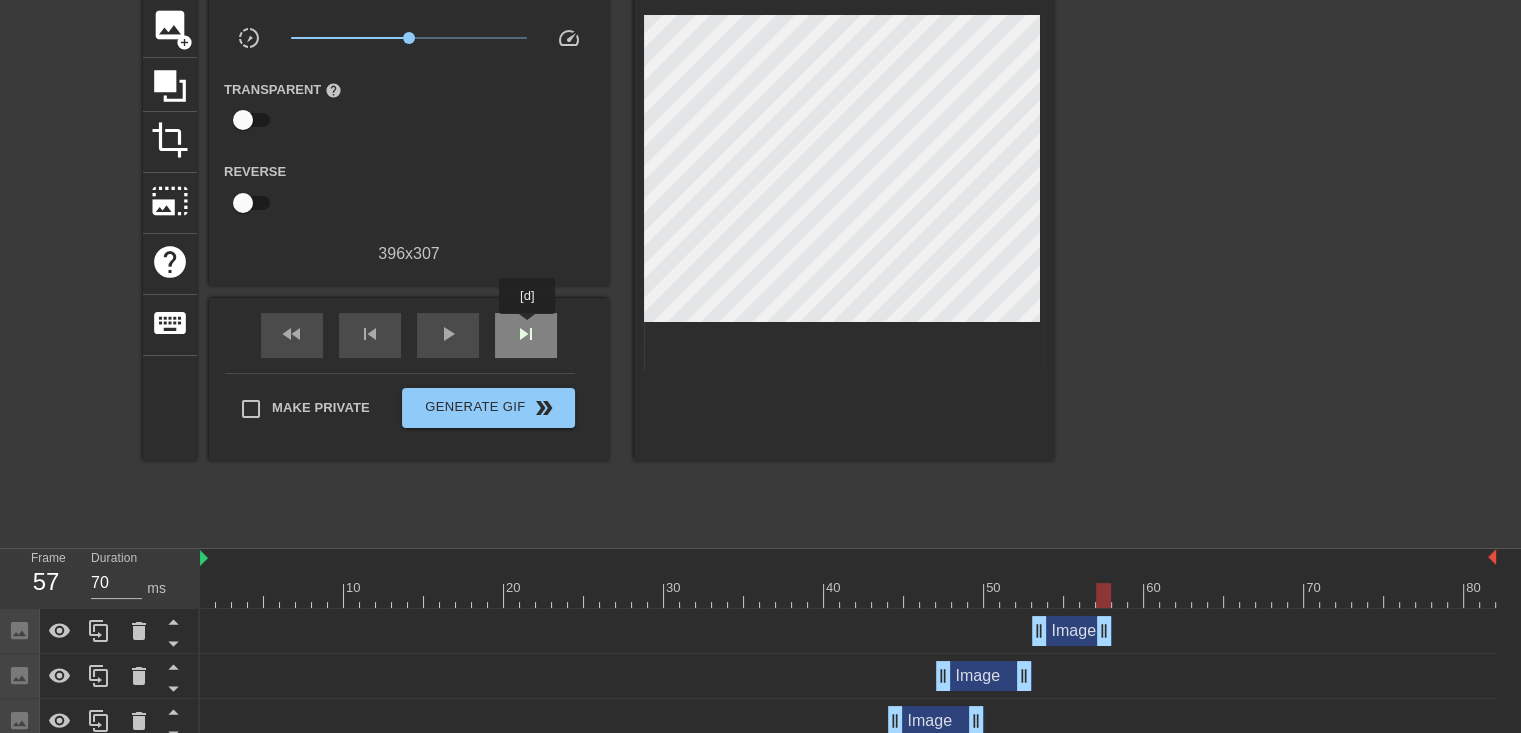 click on "skip_next" at bounding box center [526, 334] 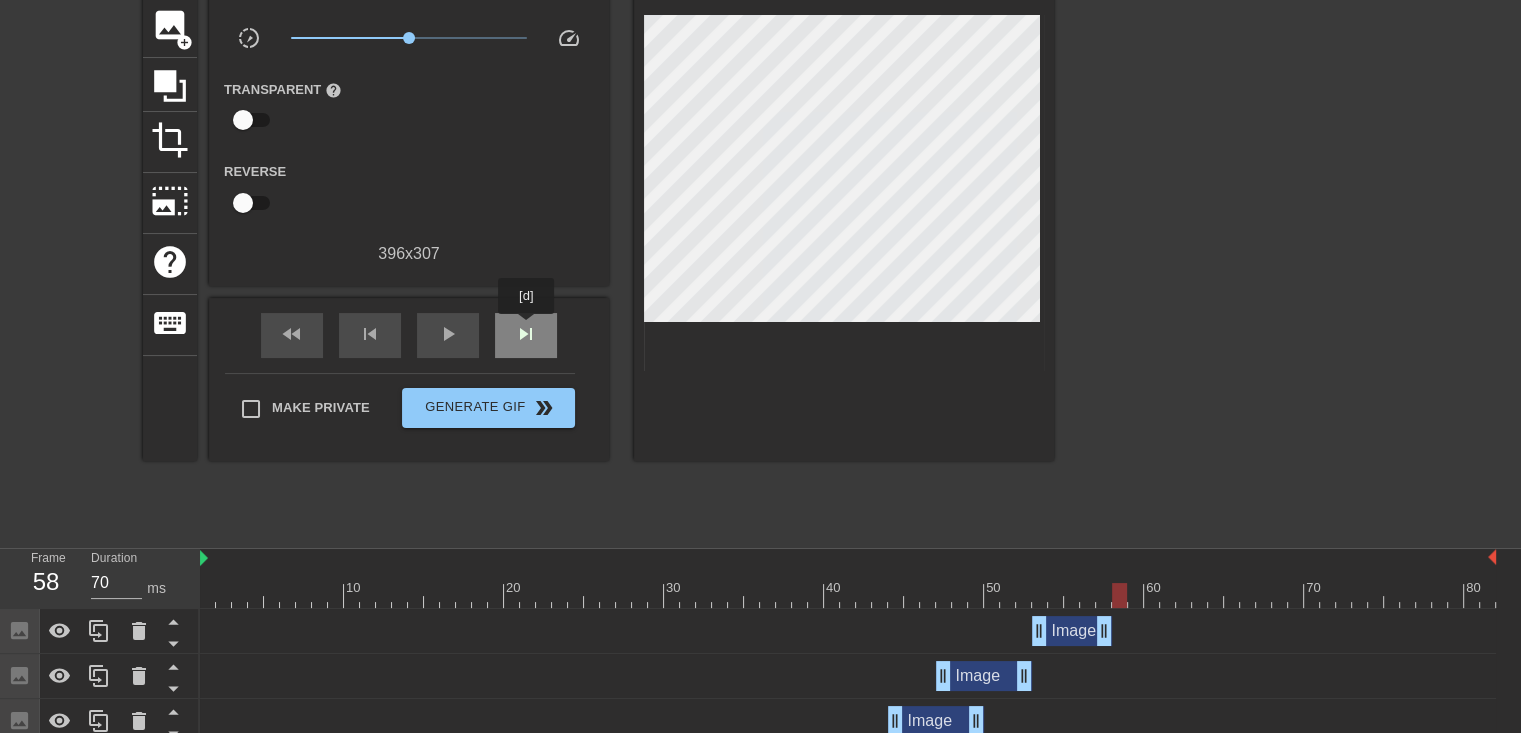 click on "skip_next" at bounding box center [526, 334] 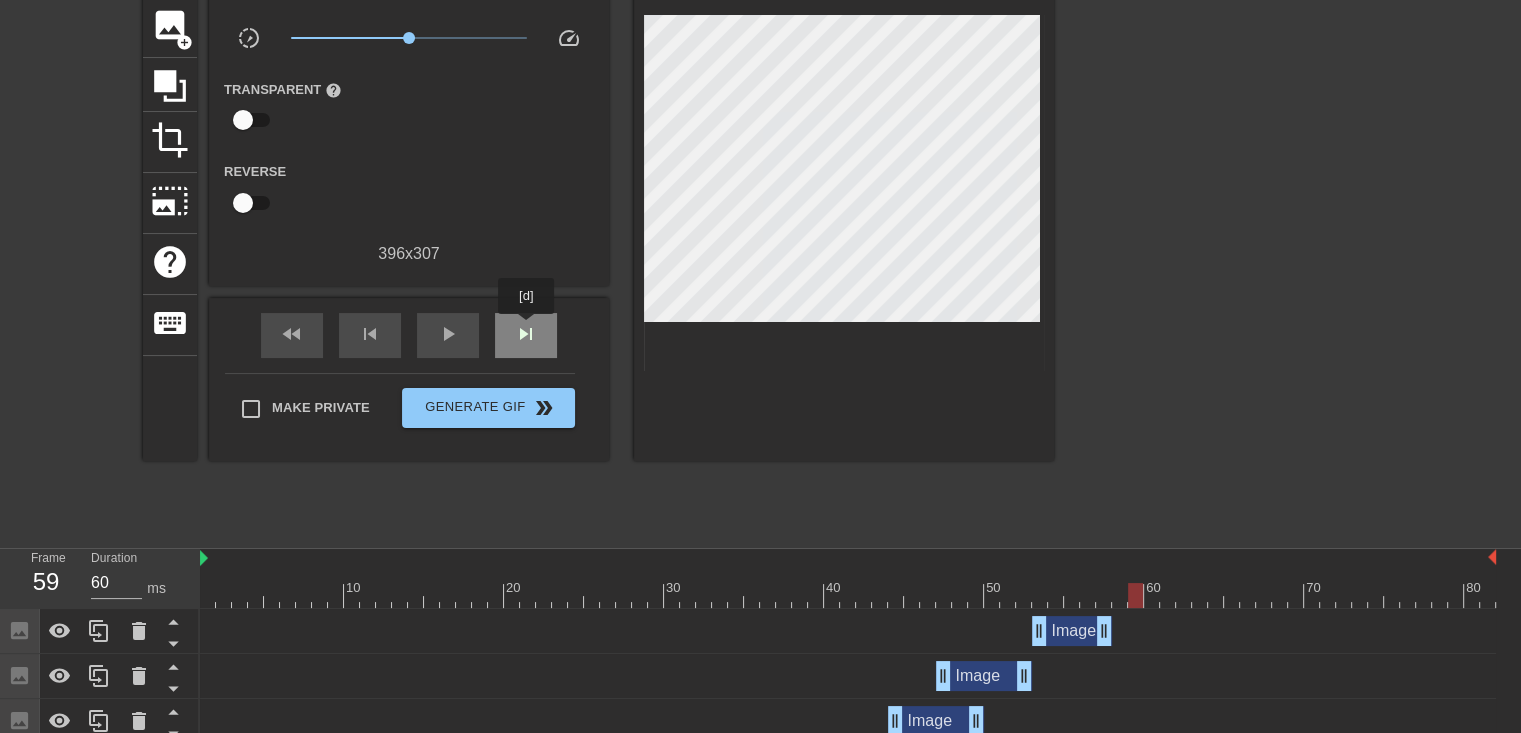 click on "skip_next" at bounding box center [526, 334] 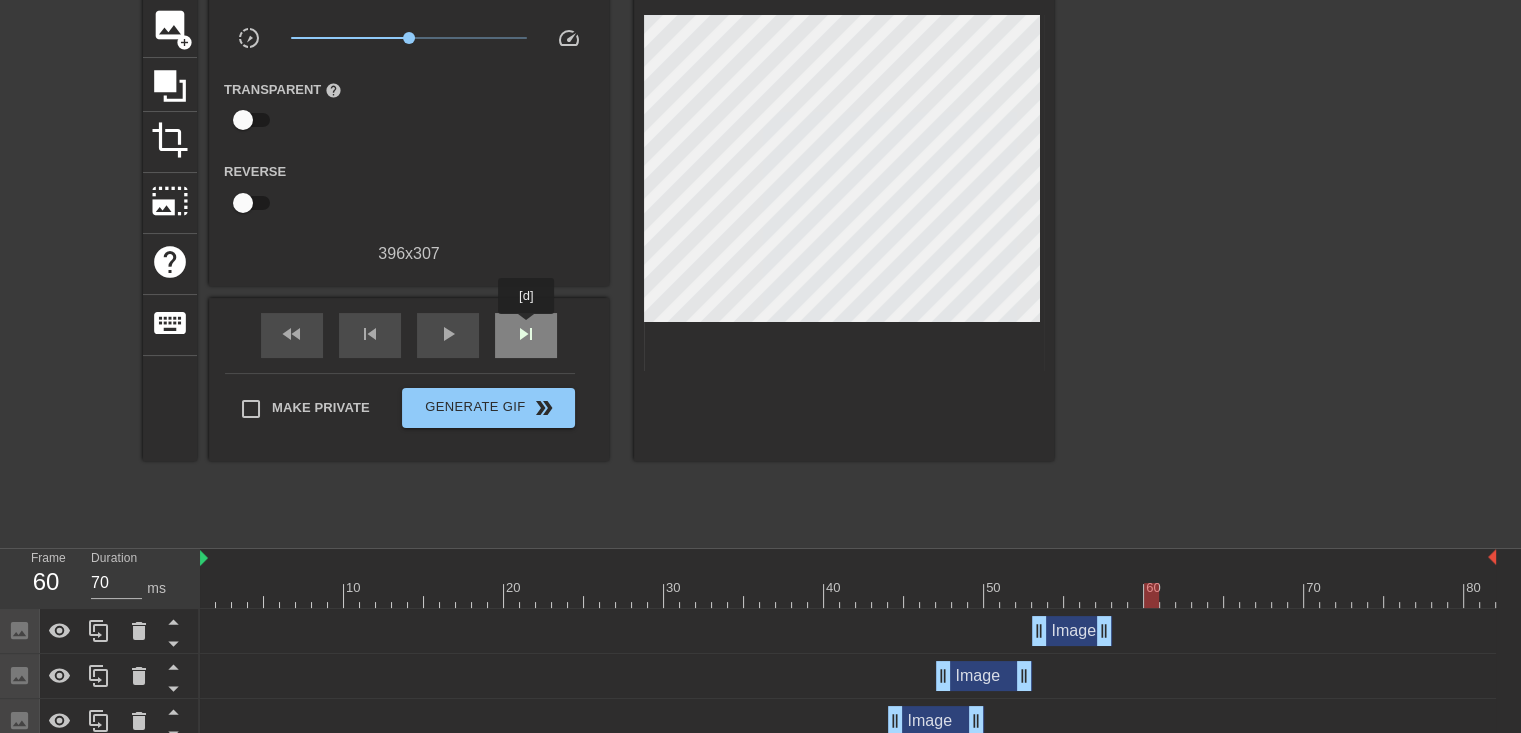 click on "skip_next" at bounding box center (526, 334) 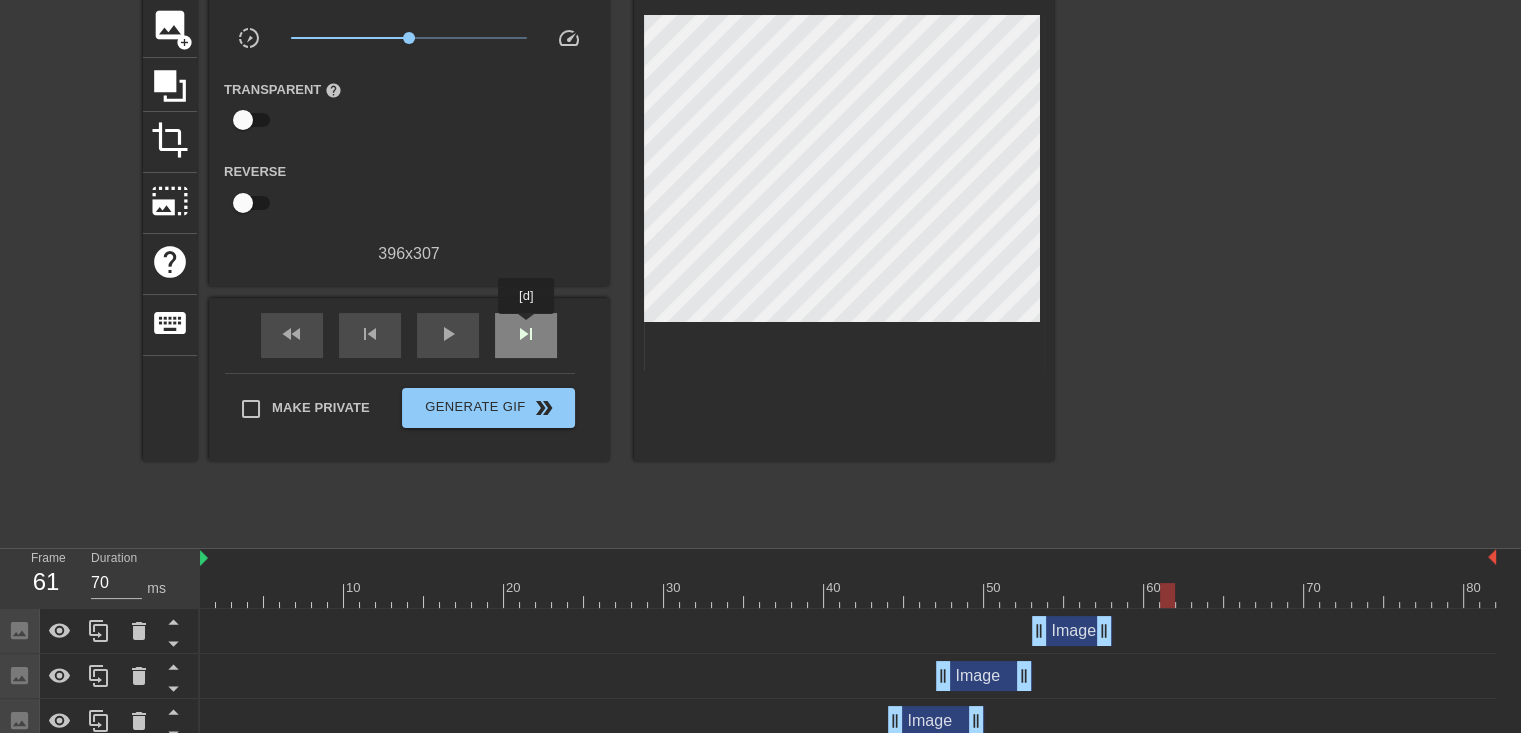 click on "skip_next" at bounding box center [526, 334] 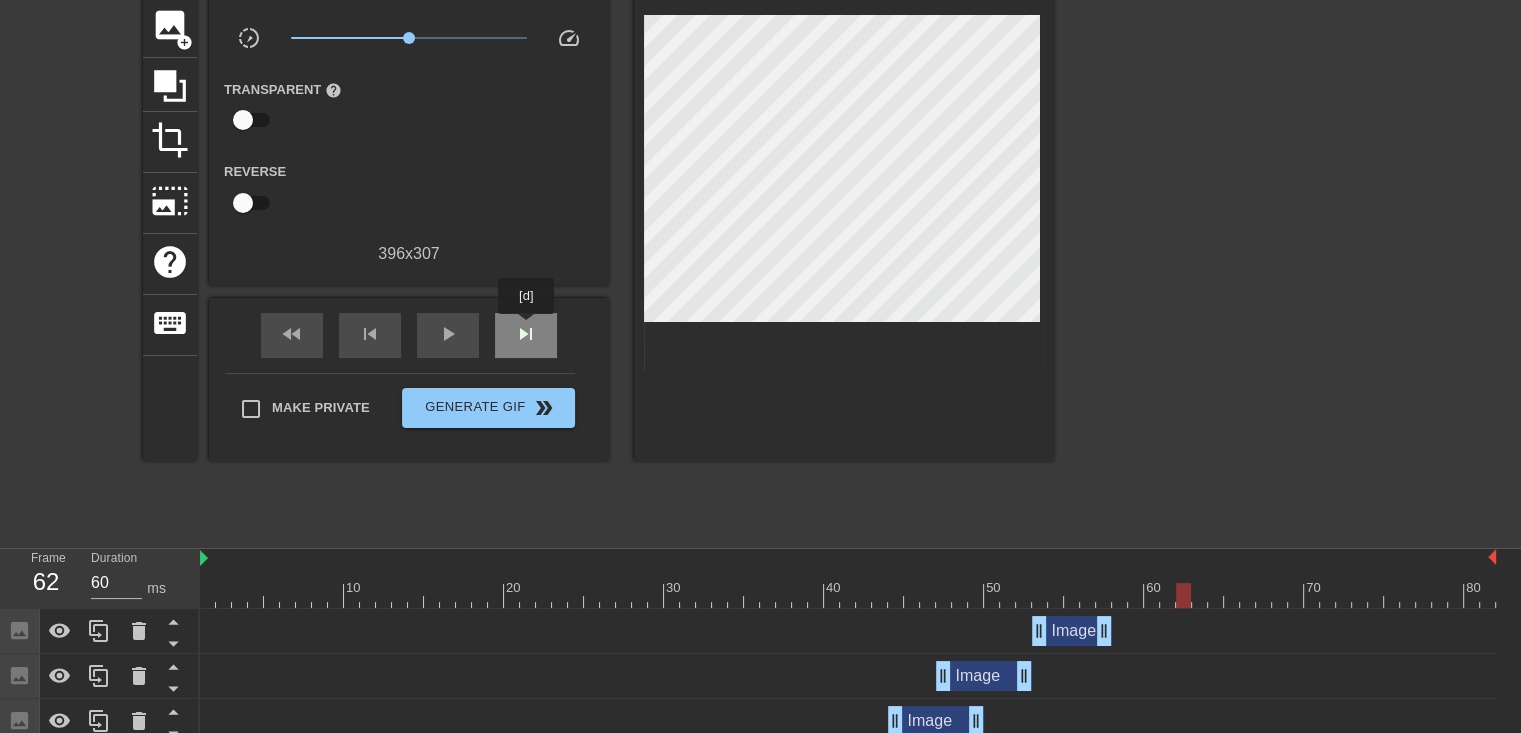 click on "skip_next" at bounding box center (526, 334) 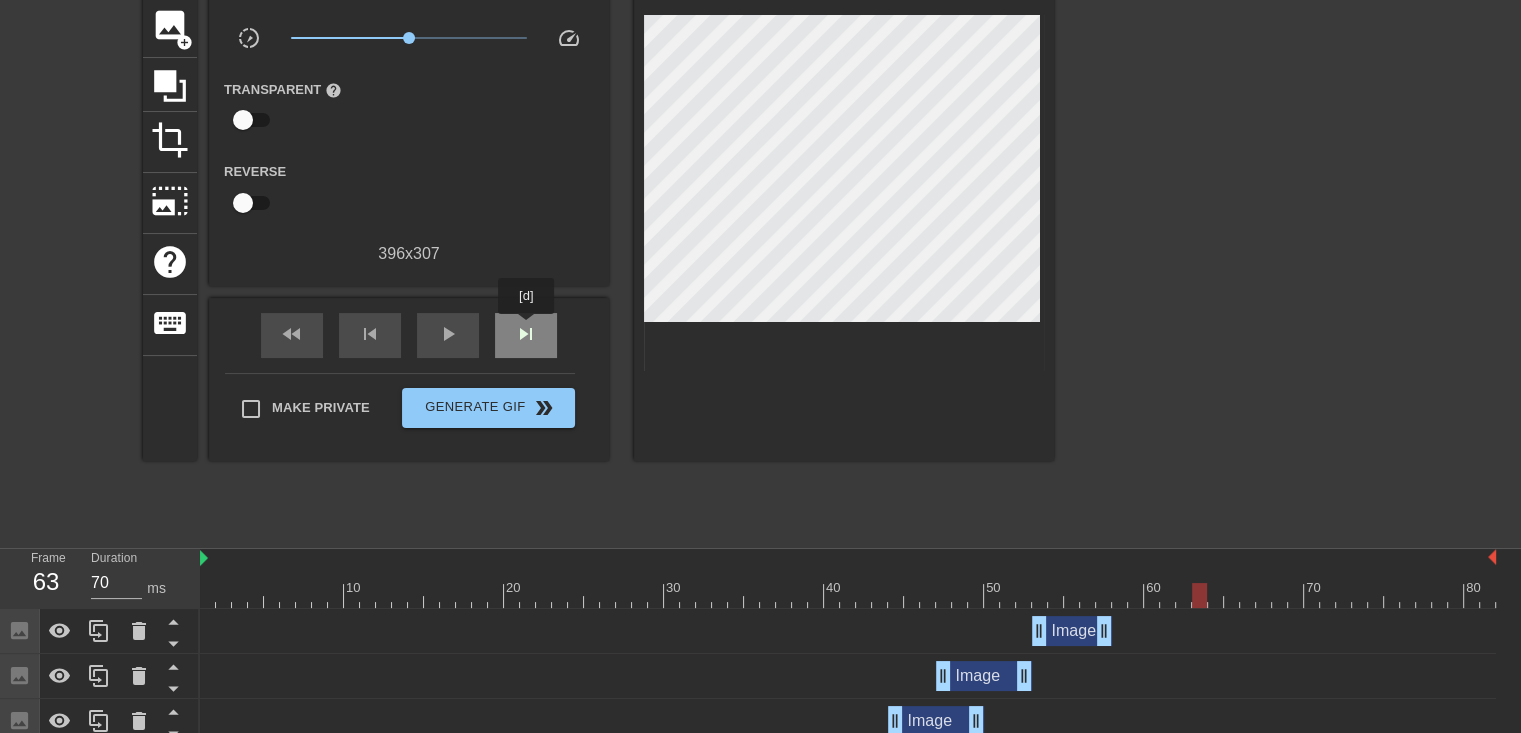 click on "skip_next" at bounding box center [526, 334] 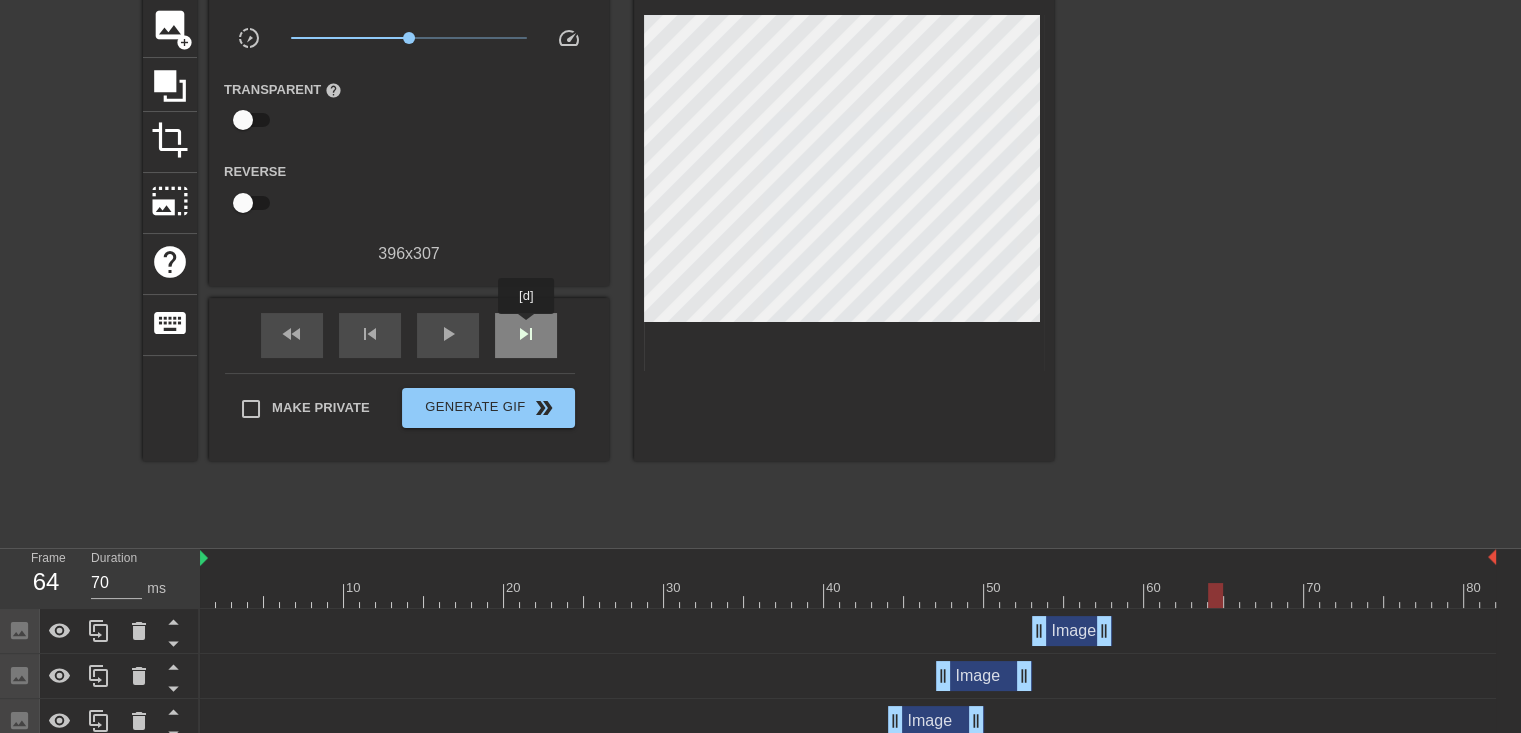 click on "skip_next" at bounding box center [526, 334] 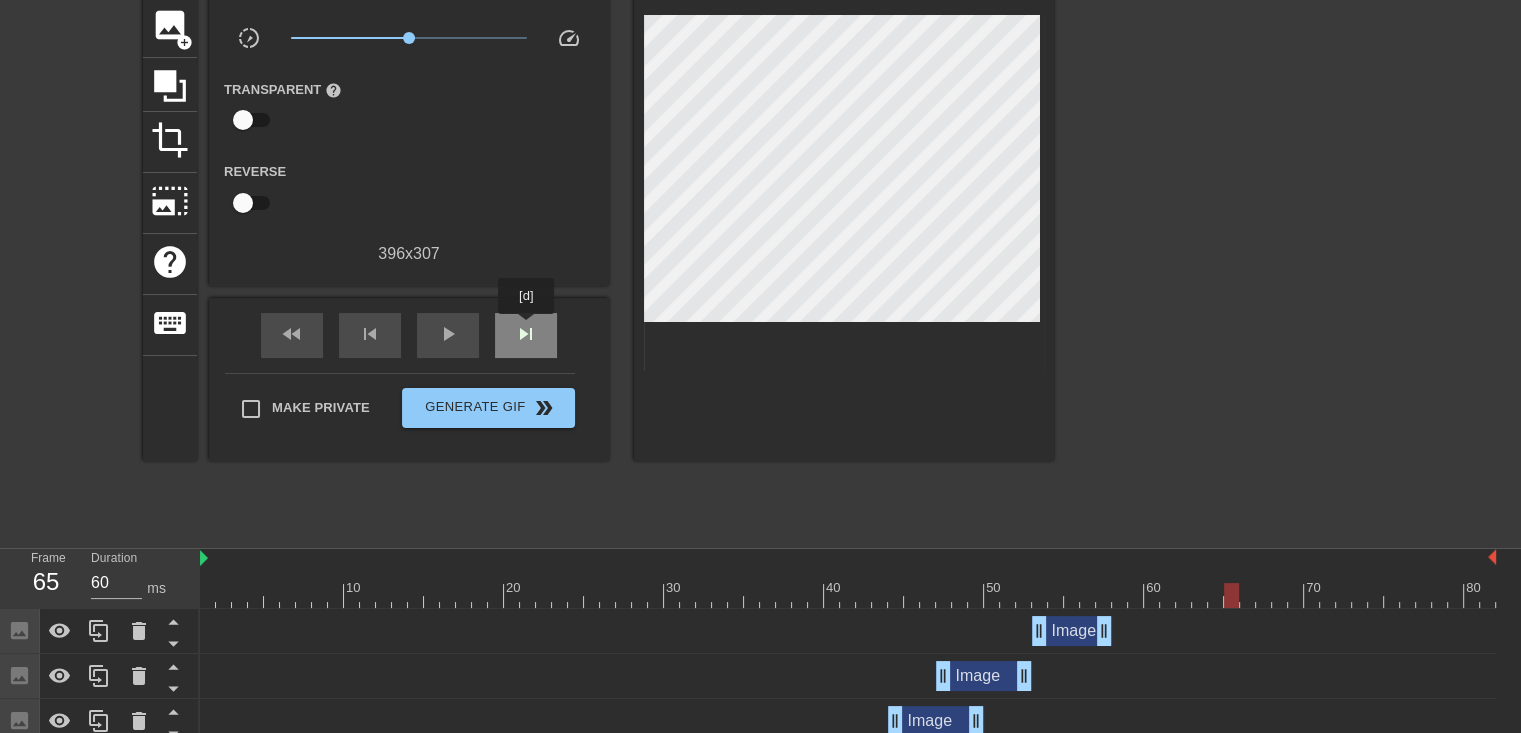 click on "skip_next" at bounding box center [526, 334] 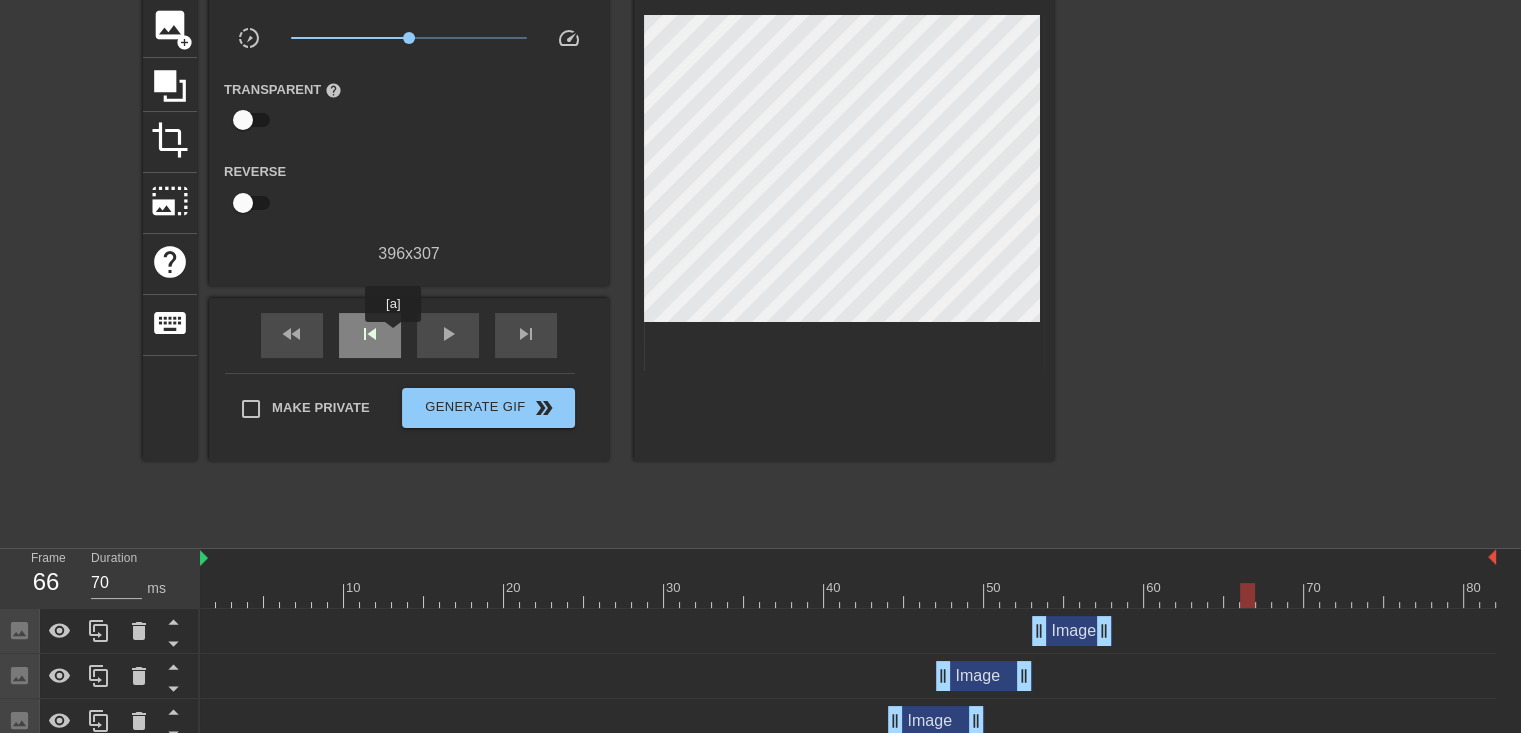 click on "skip_previous" at bounding box center [370, 335] 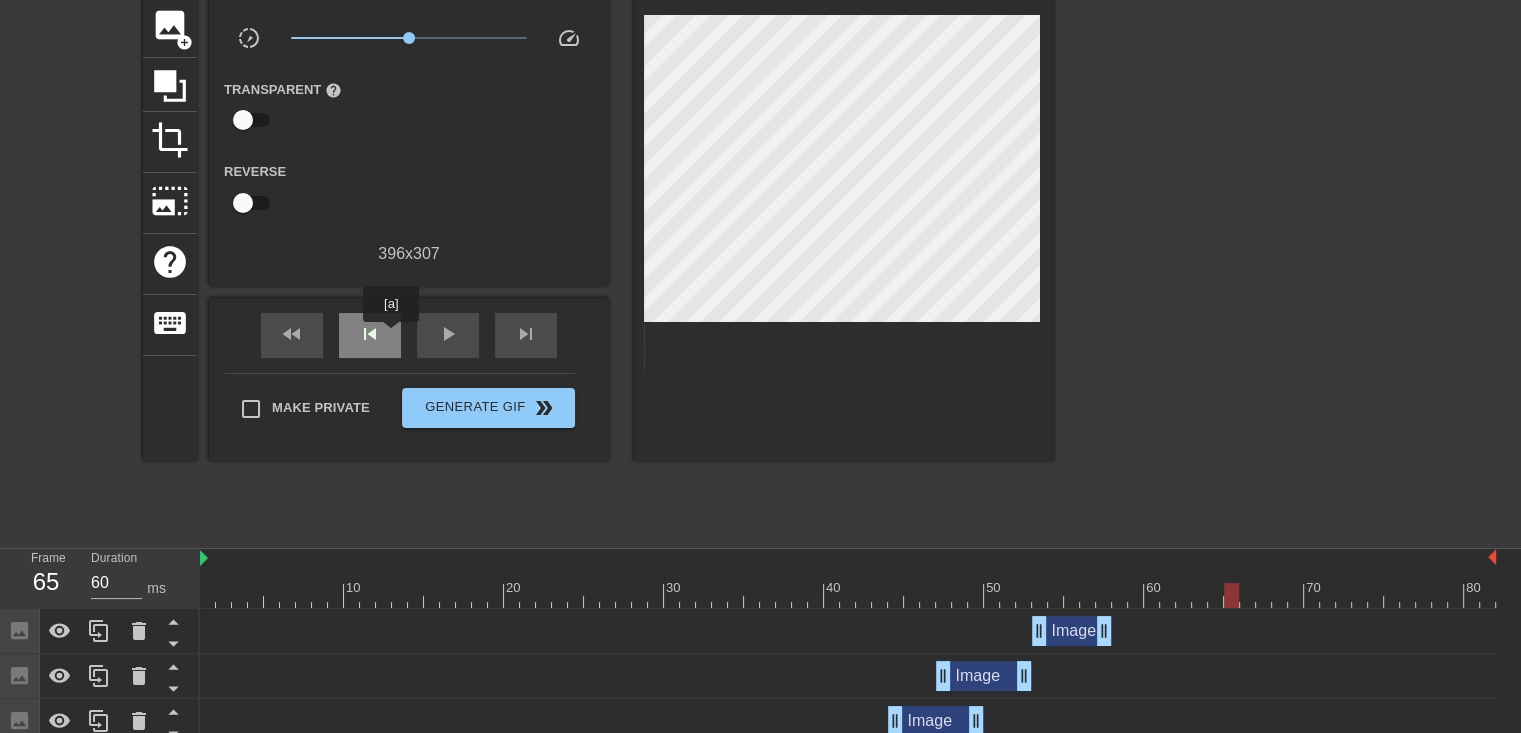 click on "skip_previous" at bounding box center (370, 335) 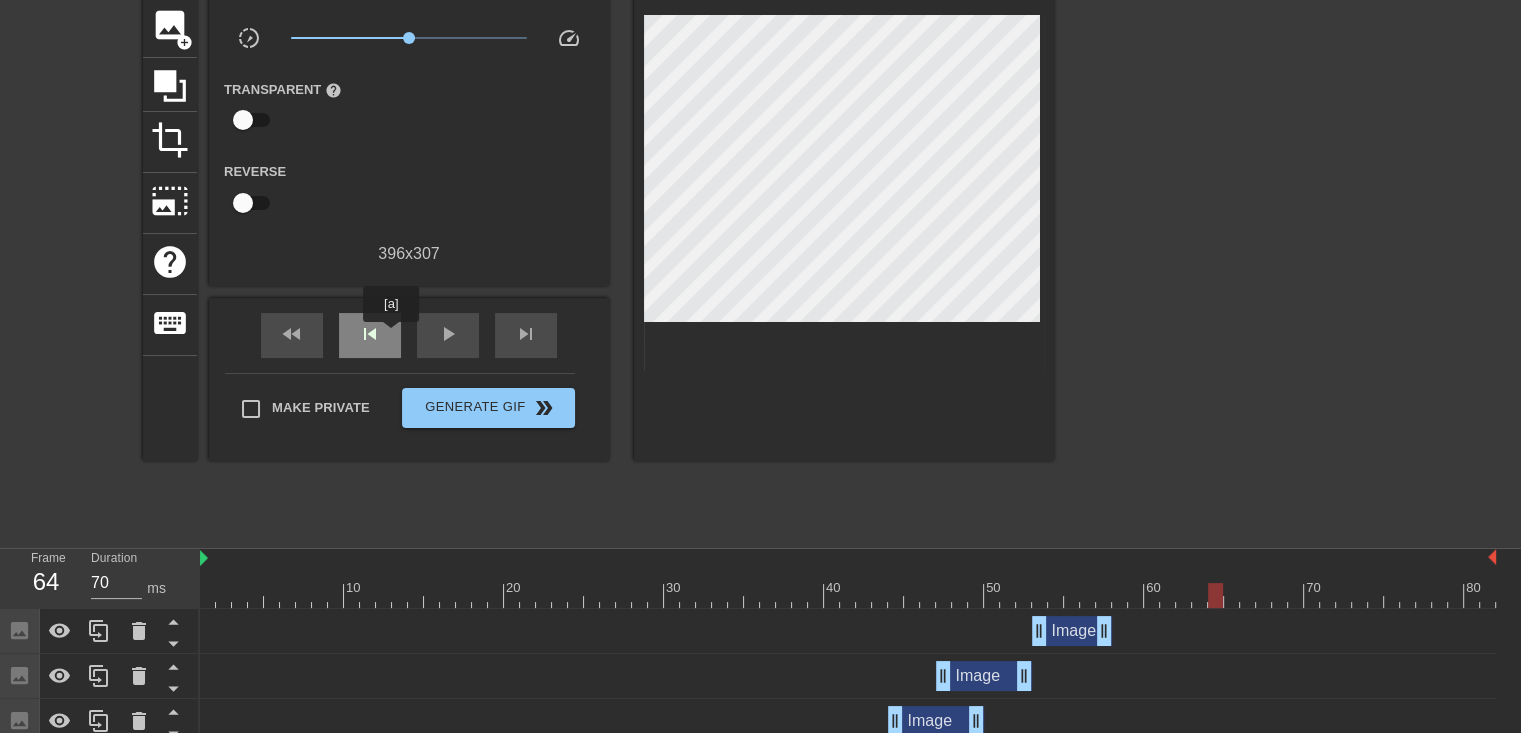 click on "skip_previous" at bounding box center [370, 335] 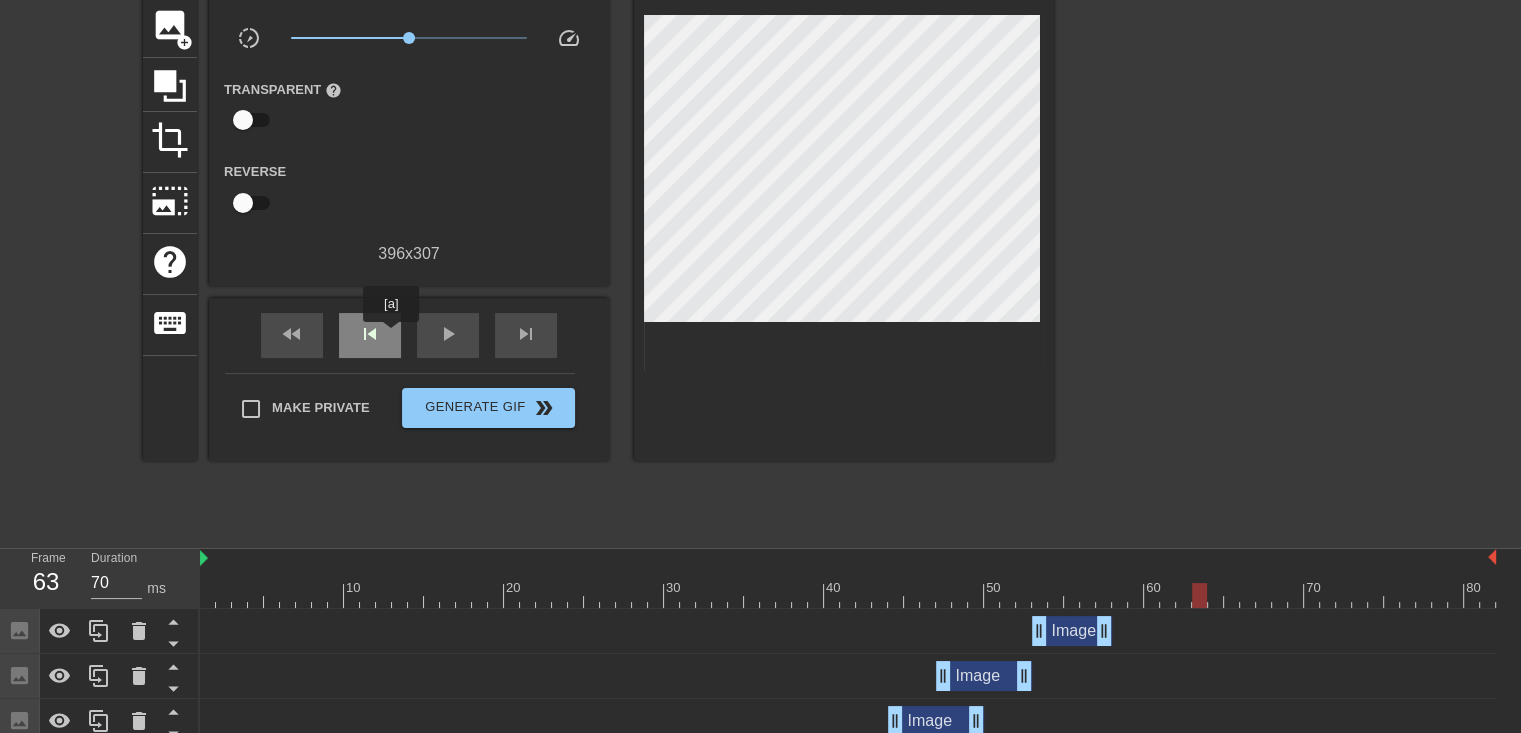 click on "skip_previous" at bounding box center [370, 335] 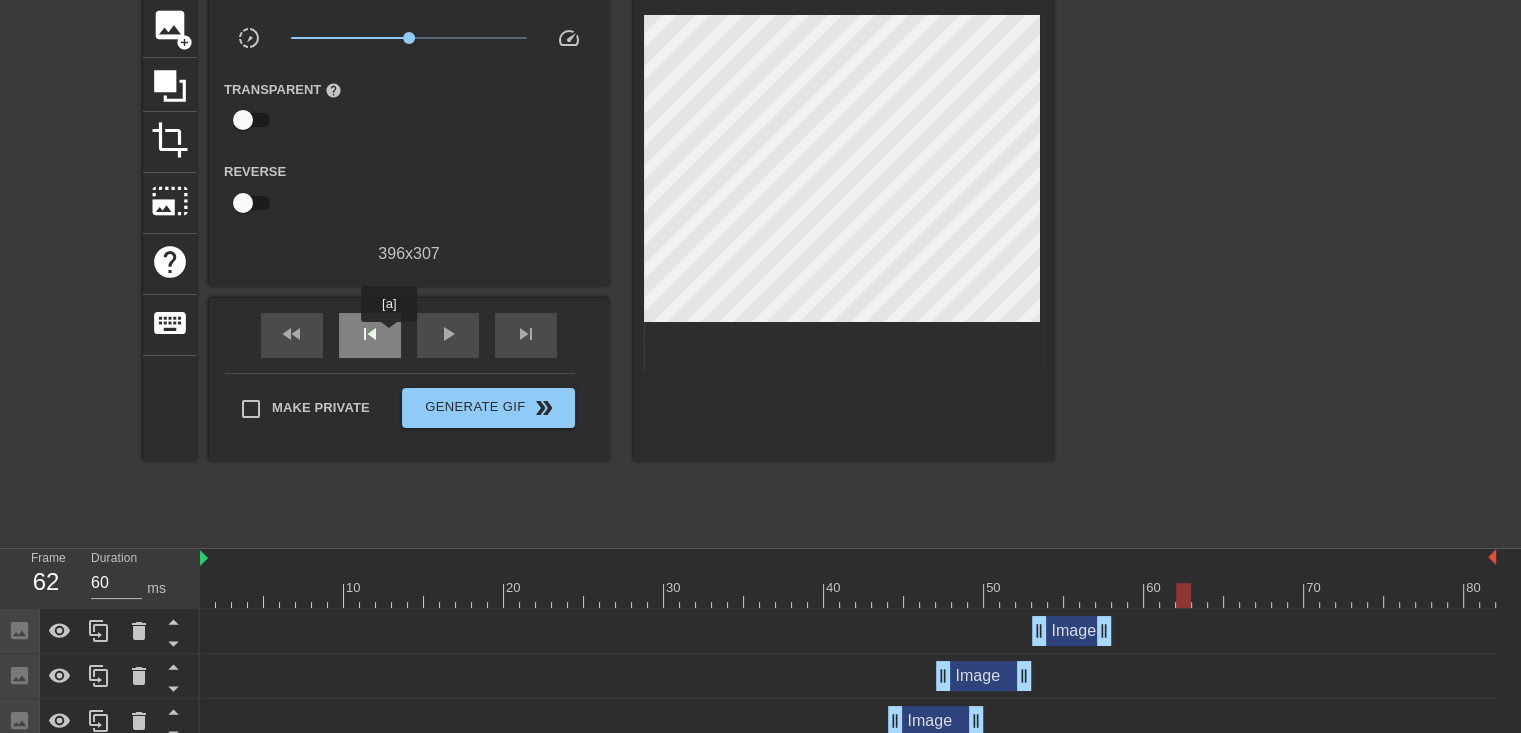click on "skip_previous" at bounding box center (370, 335) 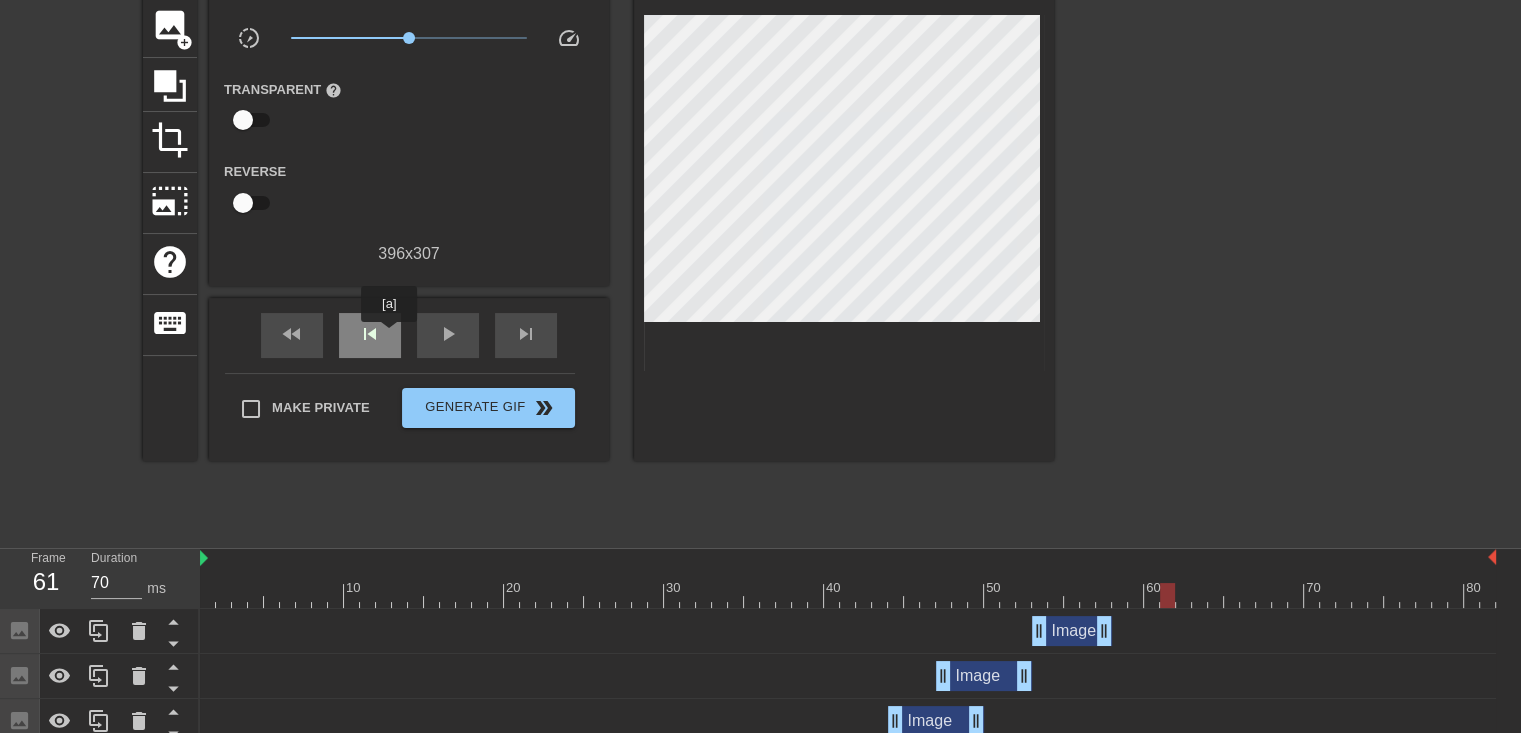 click on "skip_previous" at bounding box center (370, 335) 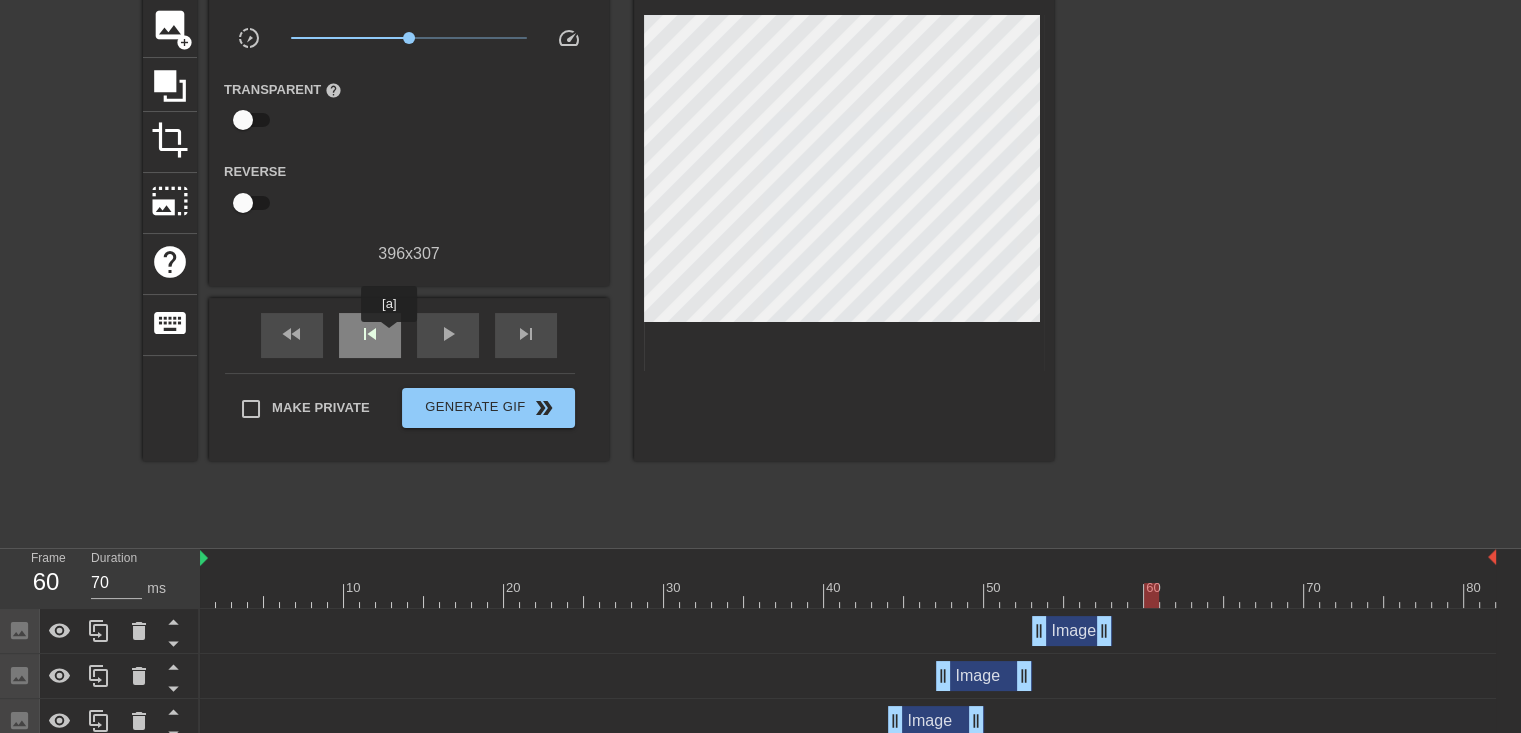 click on "skip_previous" at bounding box center (370, 335) 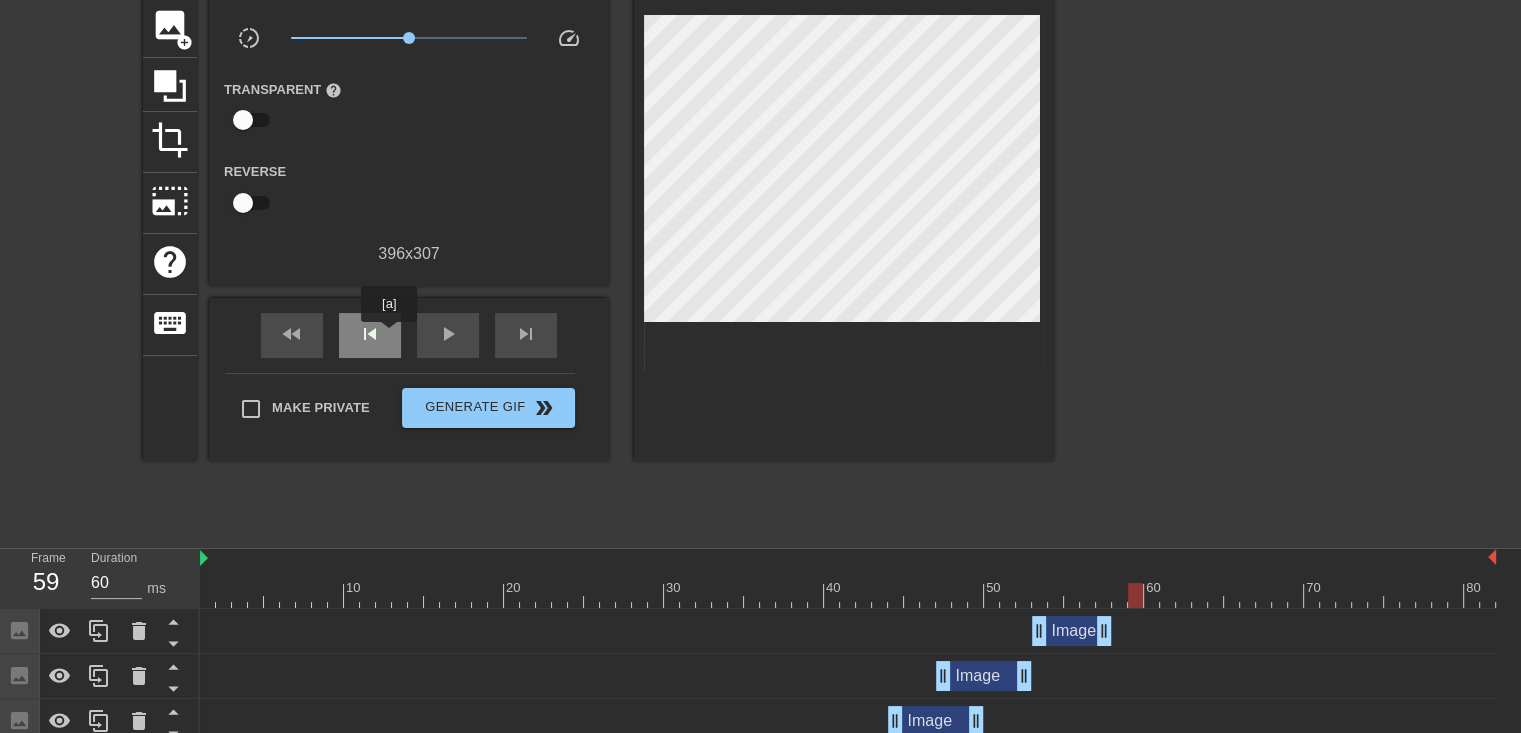 click on "skip_previous" at bounding box center (370, 335) 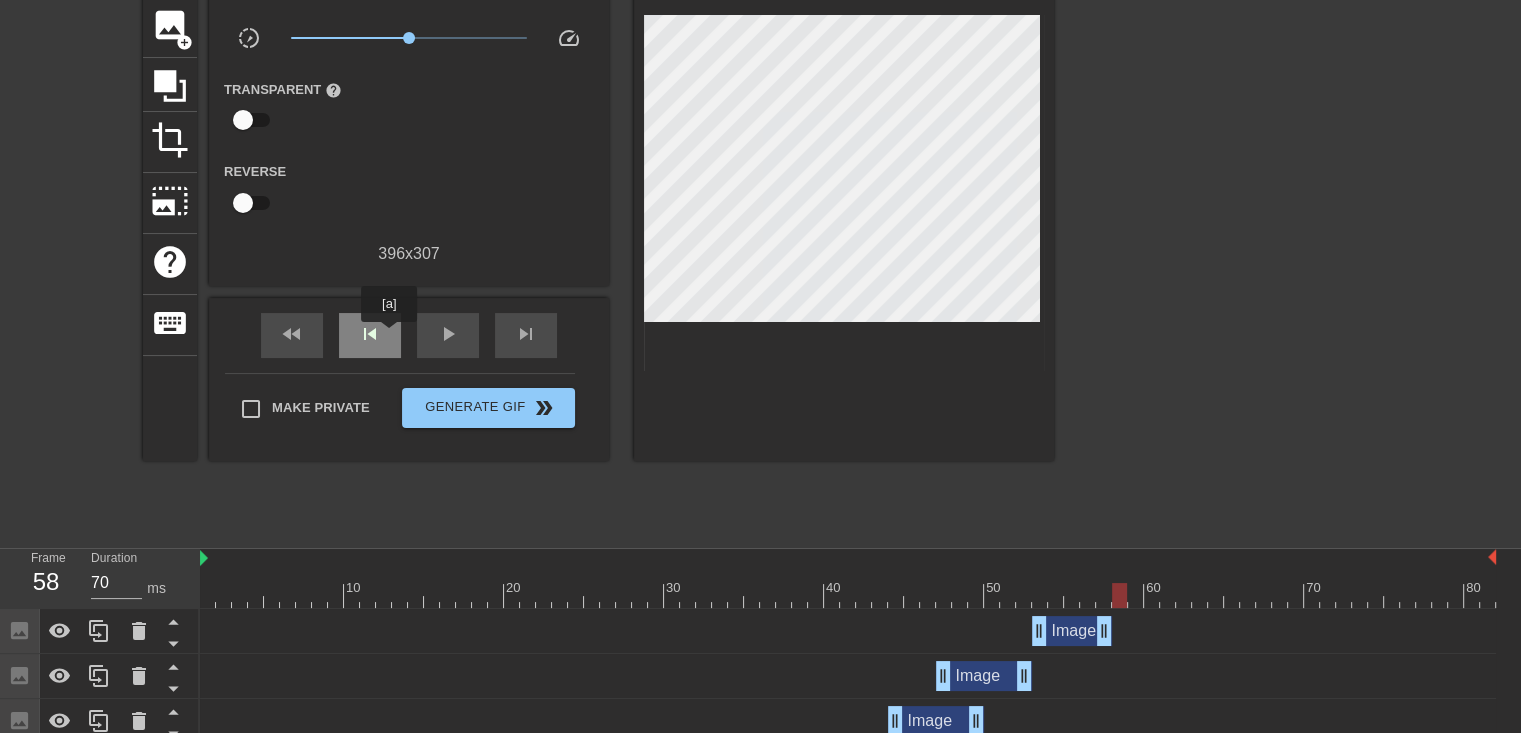 click on "skip_previous" at bounding box center (370, 335) 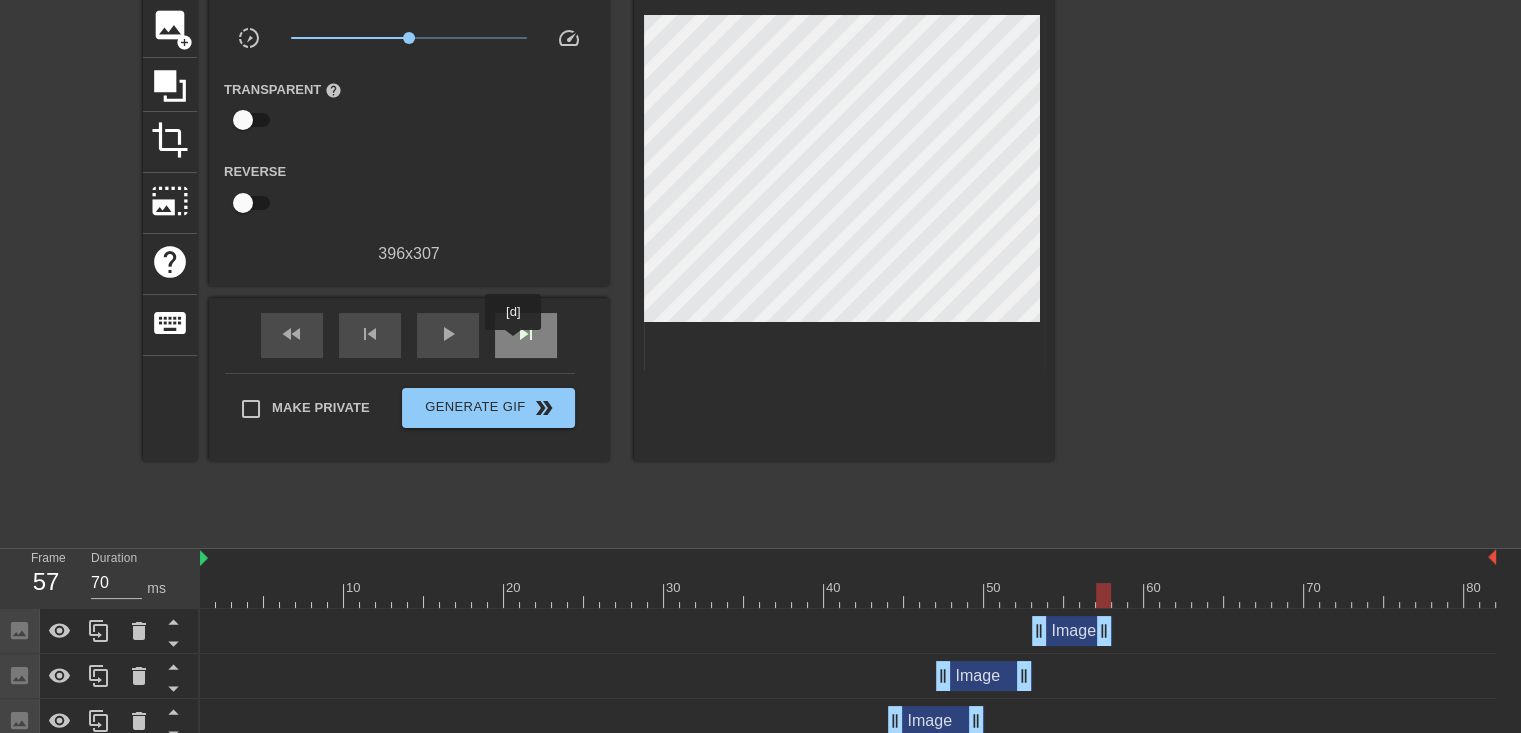 click on "skip_next" at bounding box center (526, 334) 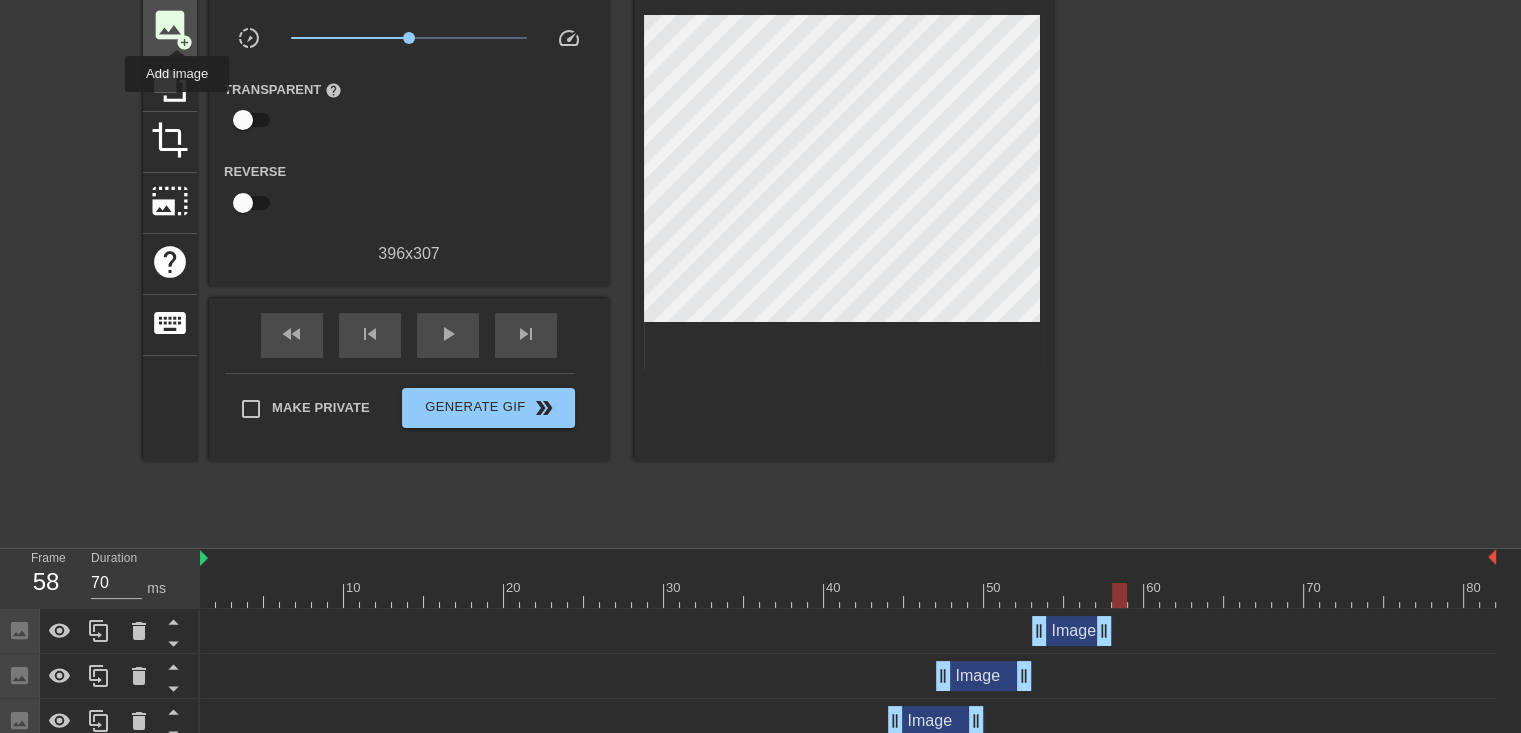 click on "add_circle" at bounding box center [184, 42] 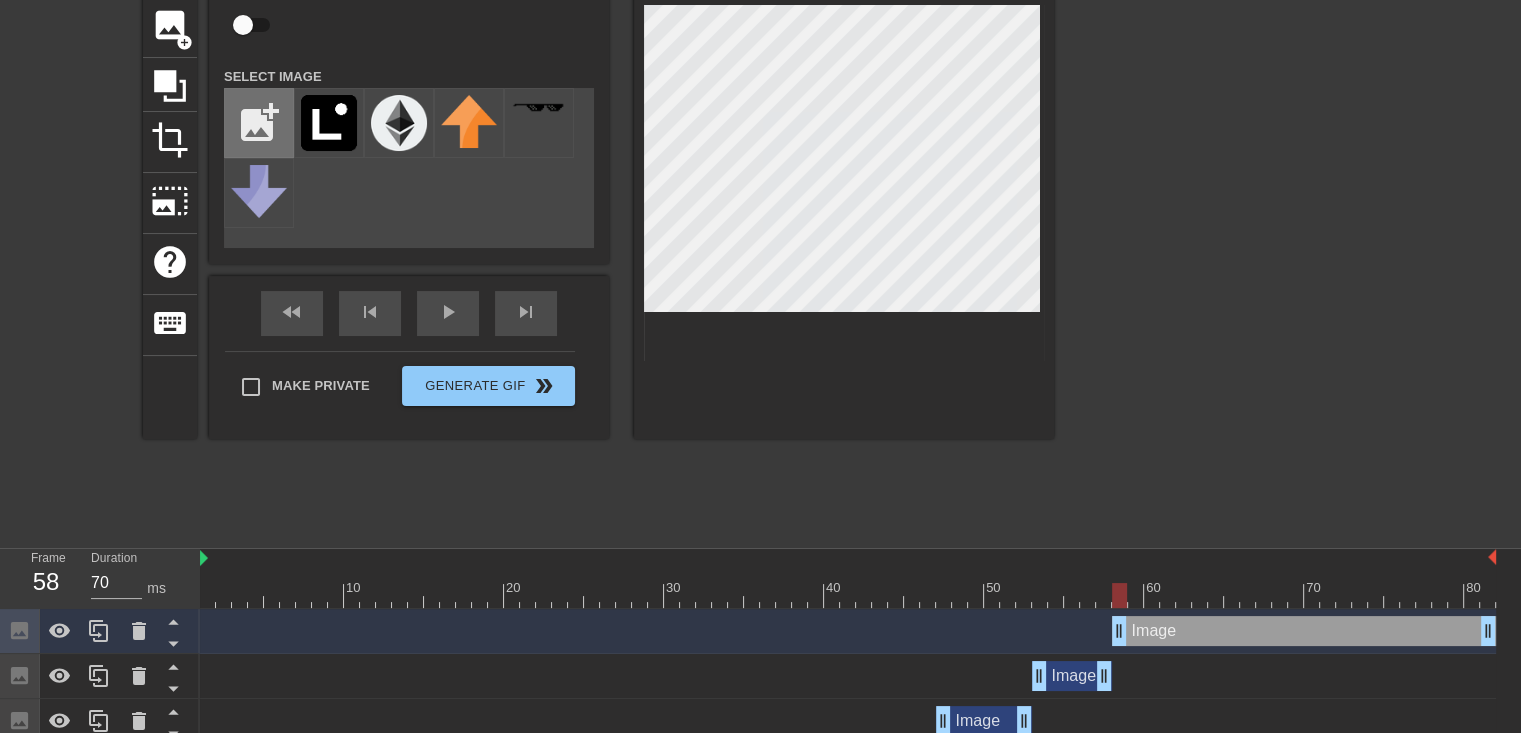 click at bounding box center [259, 123] 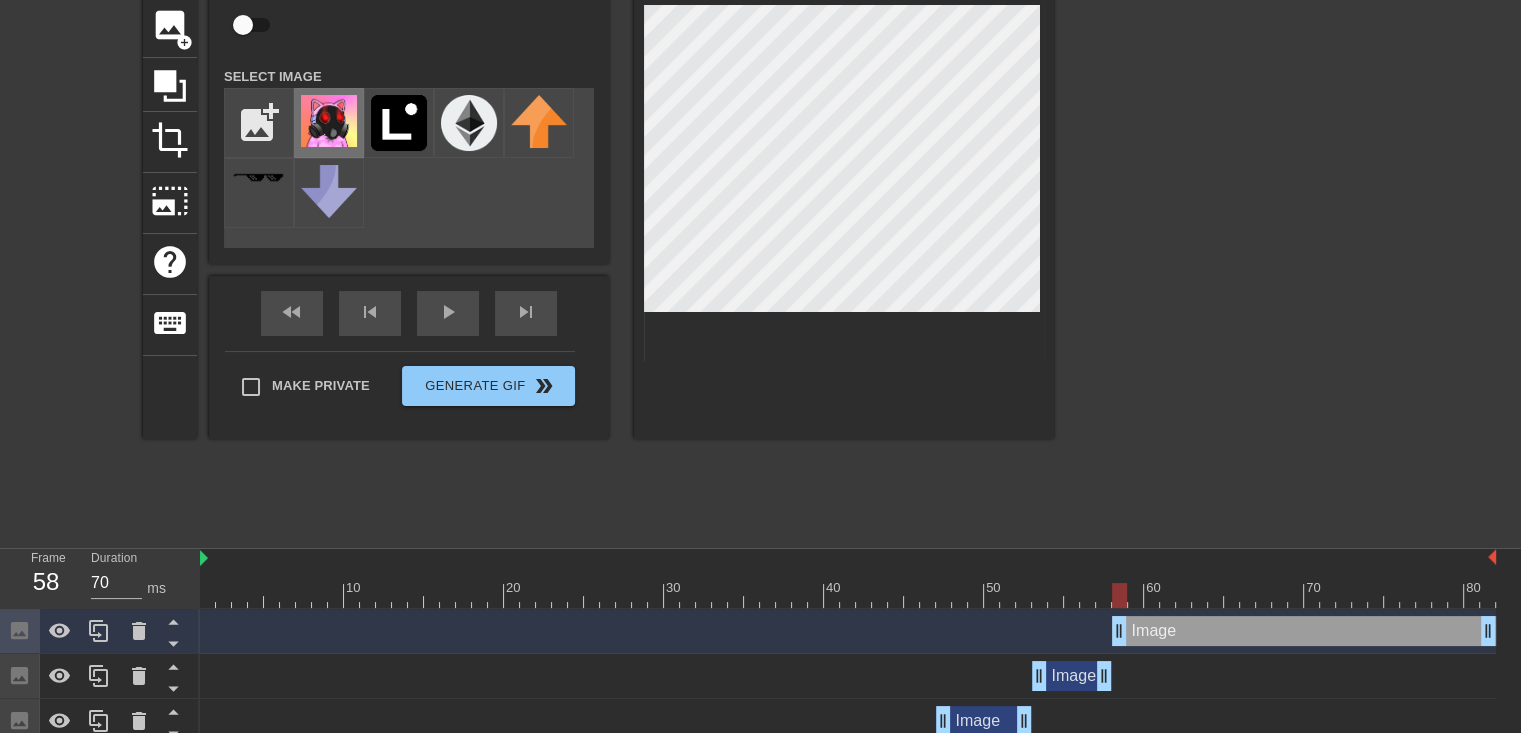 click at bounding box center (329, 121) 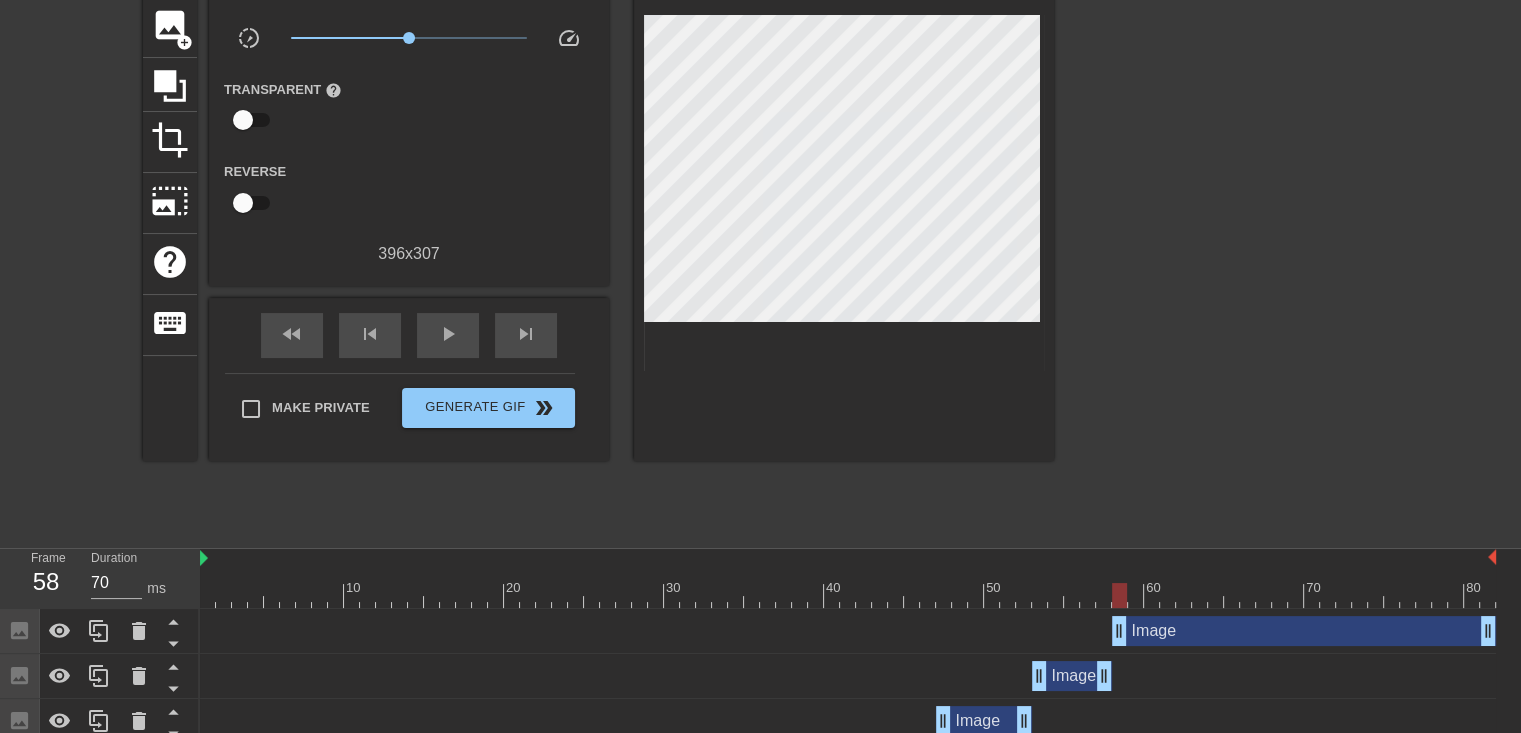click on "title add_circle image add_circle crop photo_size_select_large help keyboard Gif Settings Speed slow_motion_video x1.00 speed Transparent help Reverse 396  x  307 fast_rewind skip_previous play_arrow skip_next Make Private Generate Gif double_arrow" at bounding box center [598, 236] 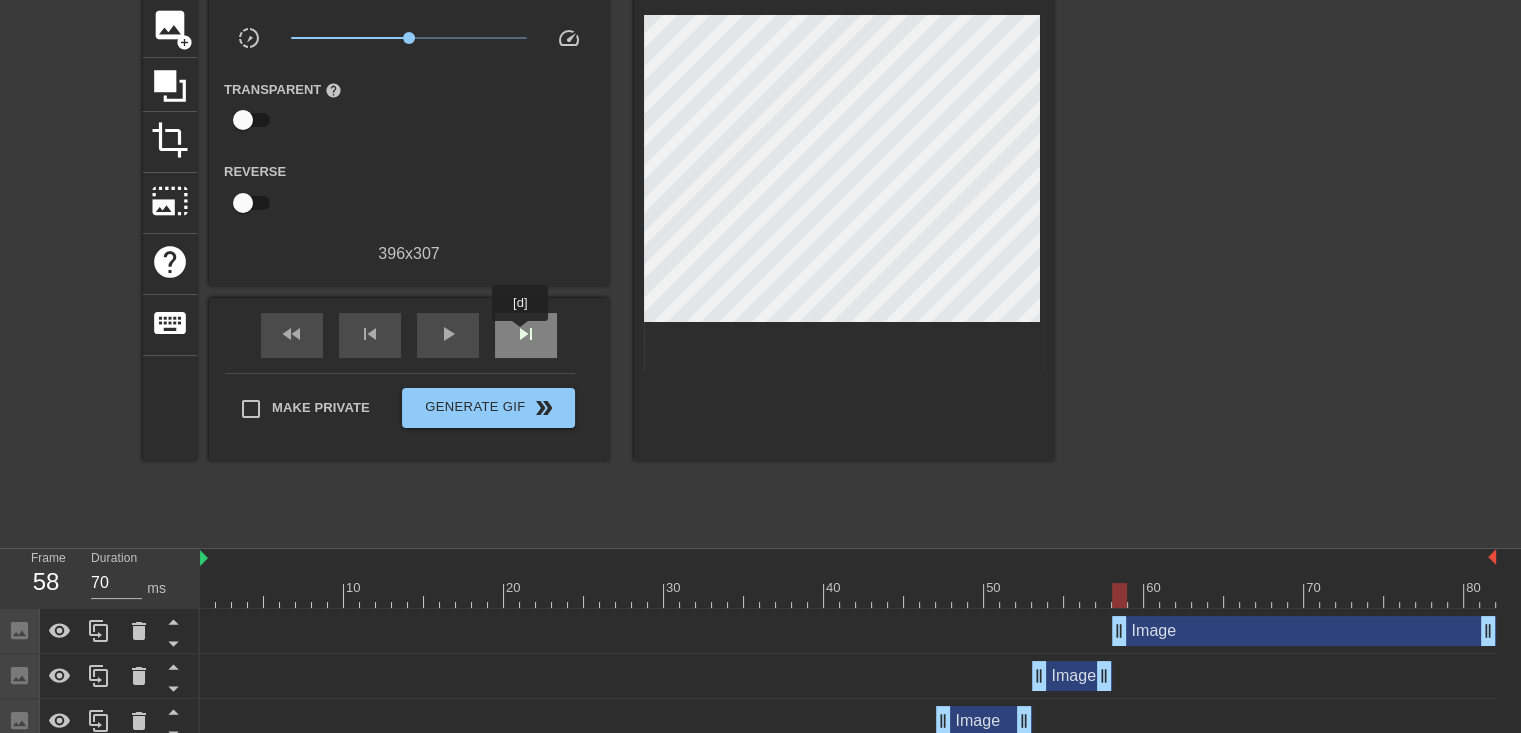click on "skip_next" at bounding box center (526, 334) 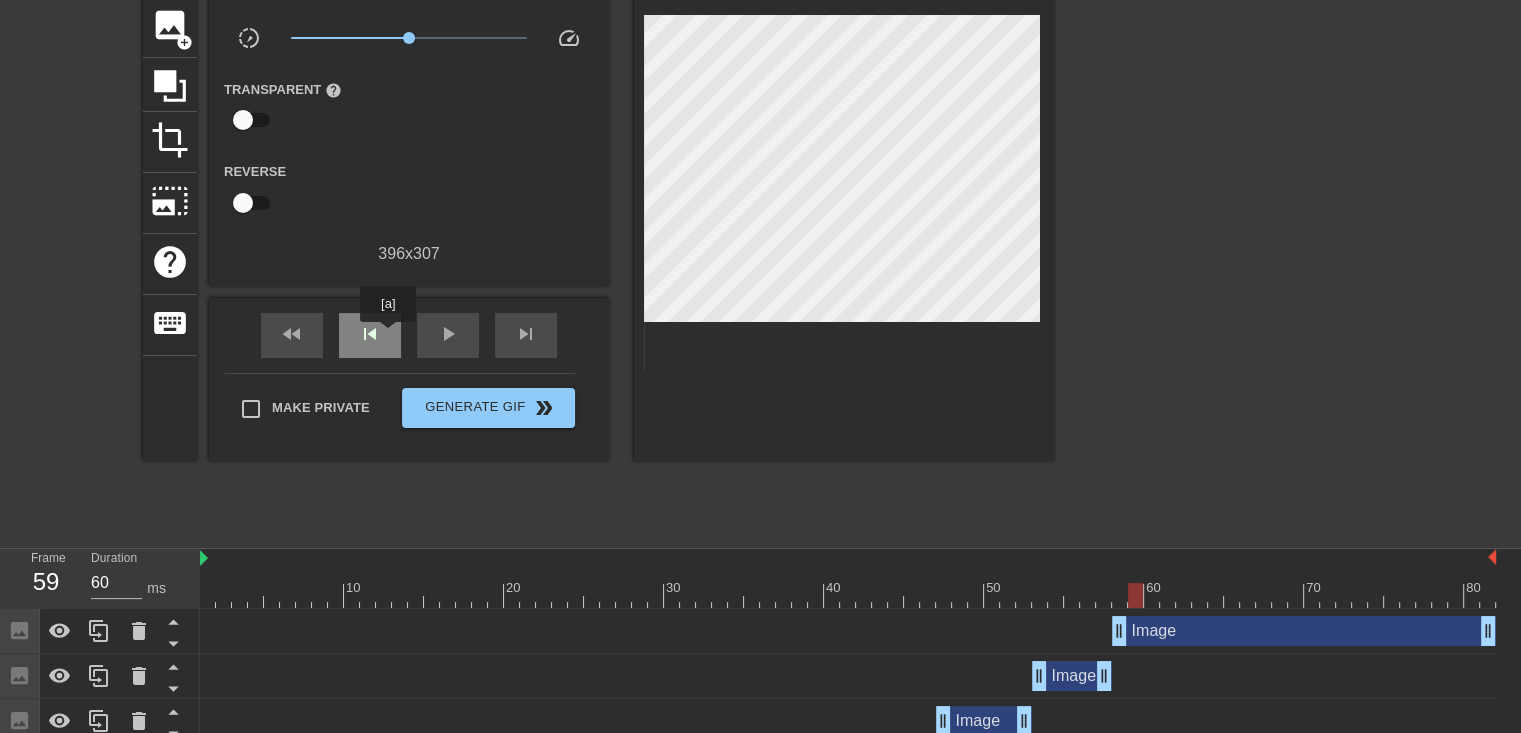 click on "skip_previous" at bounding box center [370, 335] 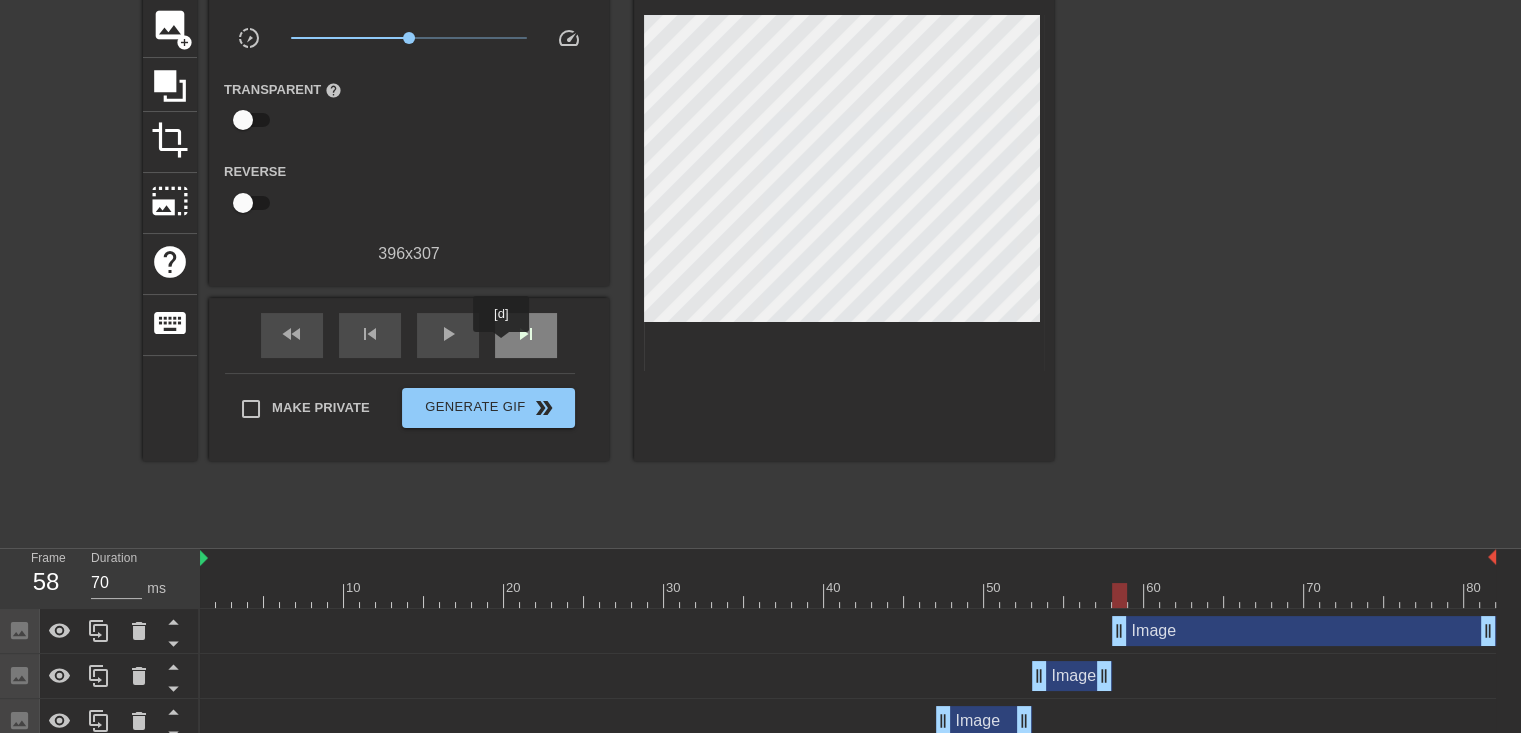 click on "skip_next" at bounding box center (526, 335) 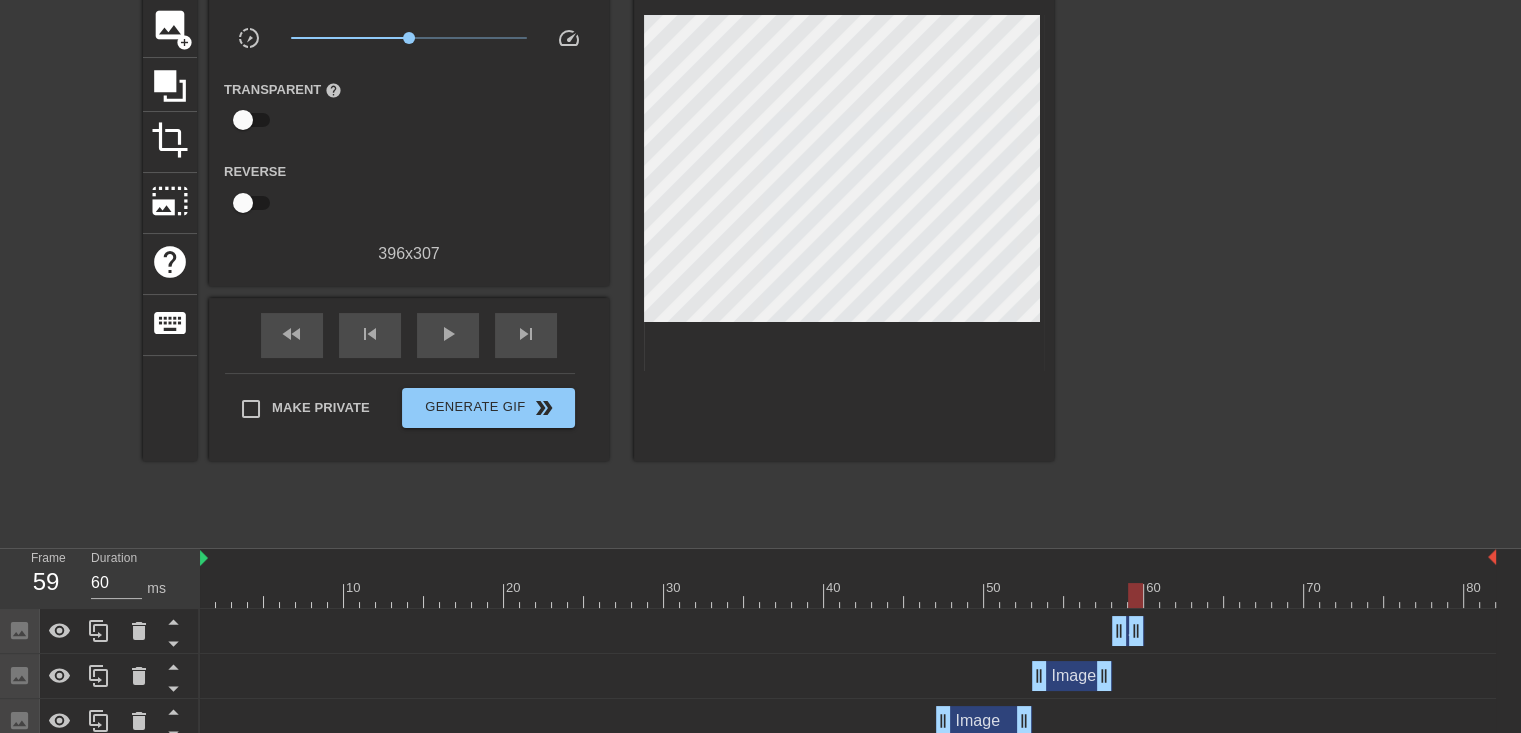drag, startPoint x: 1484, startPoint y: 634, endPoint x: 1133, endPoint y: 647, distance: 351.24066 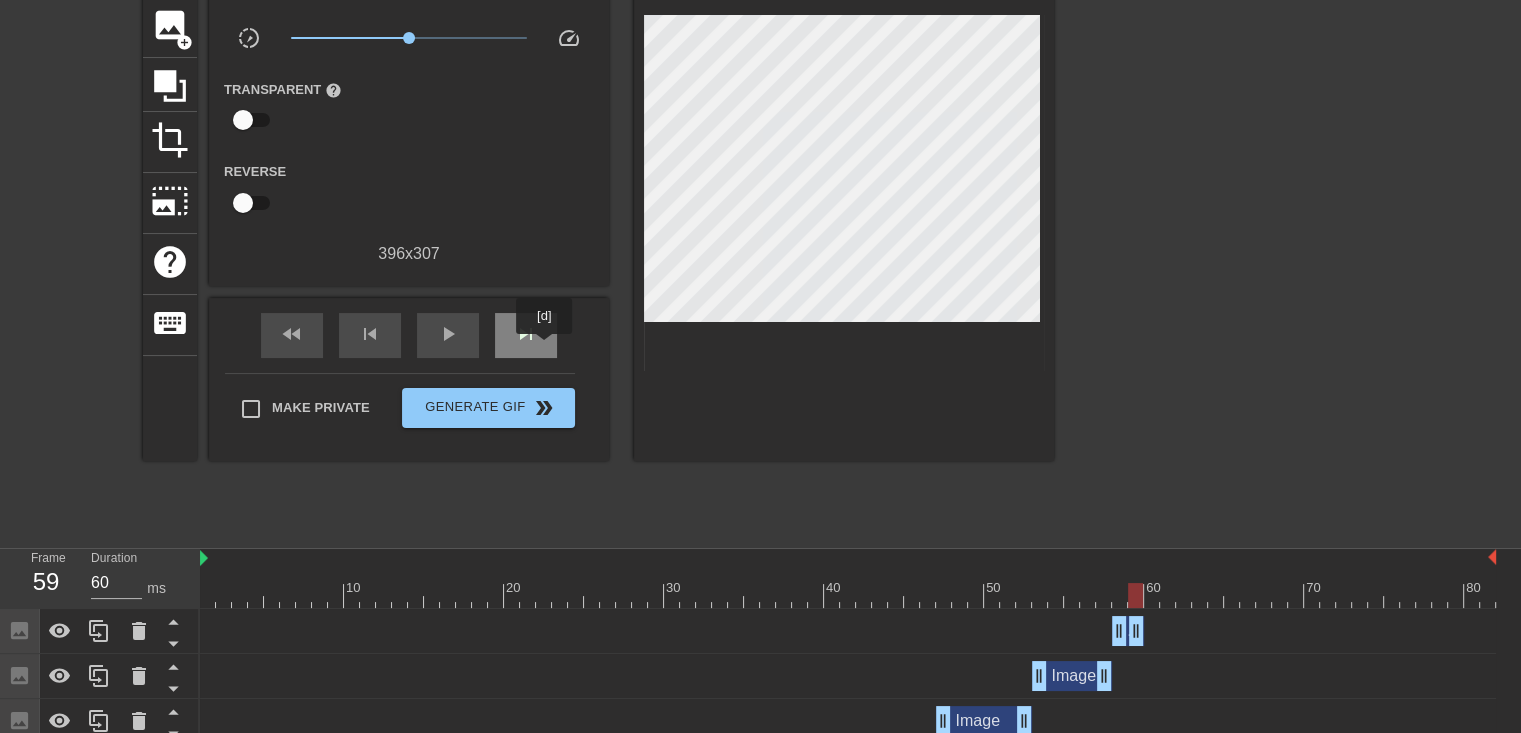 click on "skip_next" at bounding box center (526, 335) 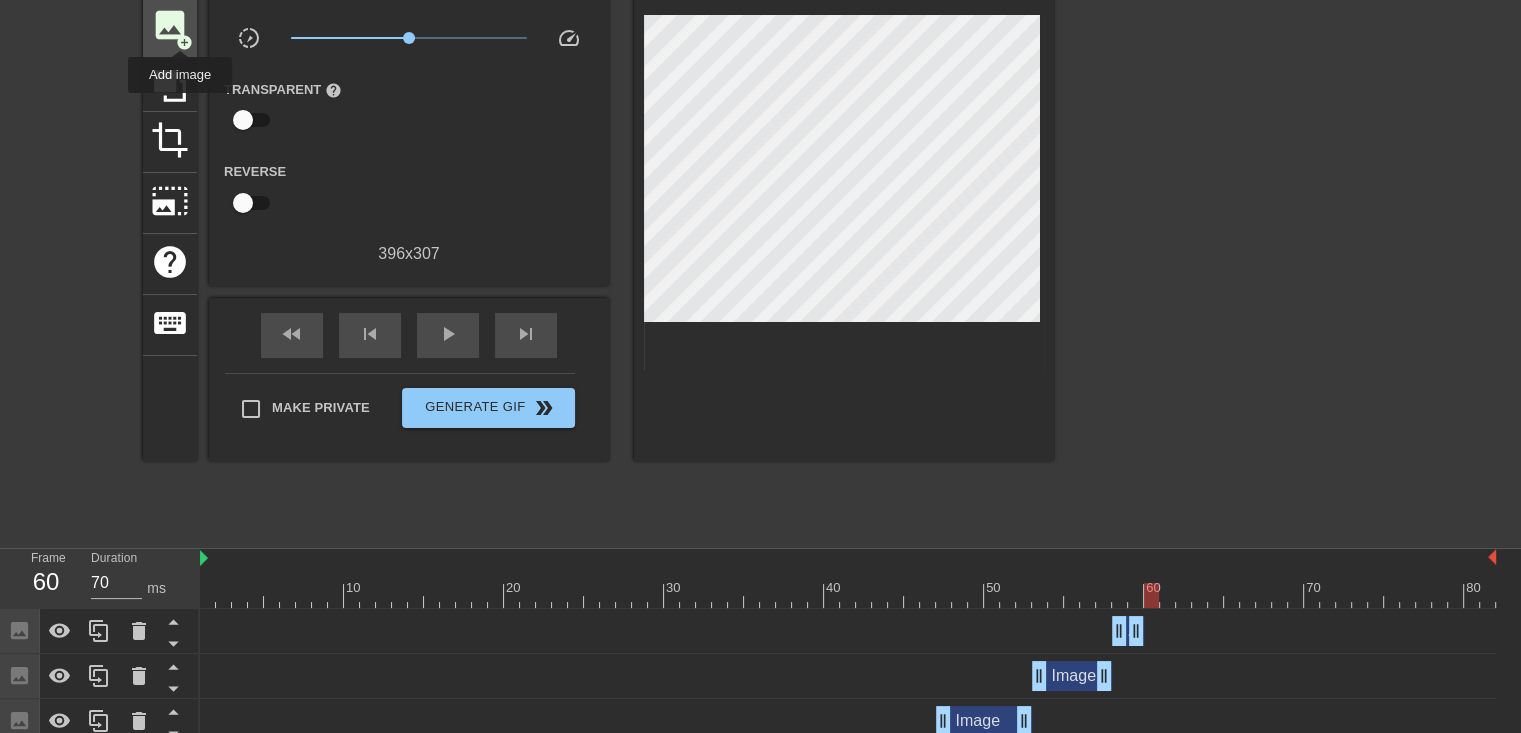 click on "add_circle" at bounding box center [184, 42] 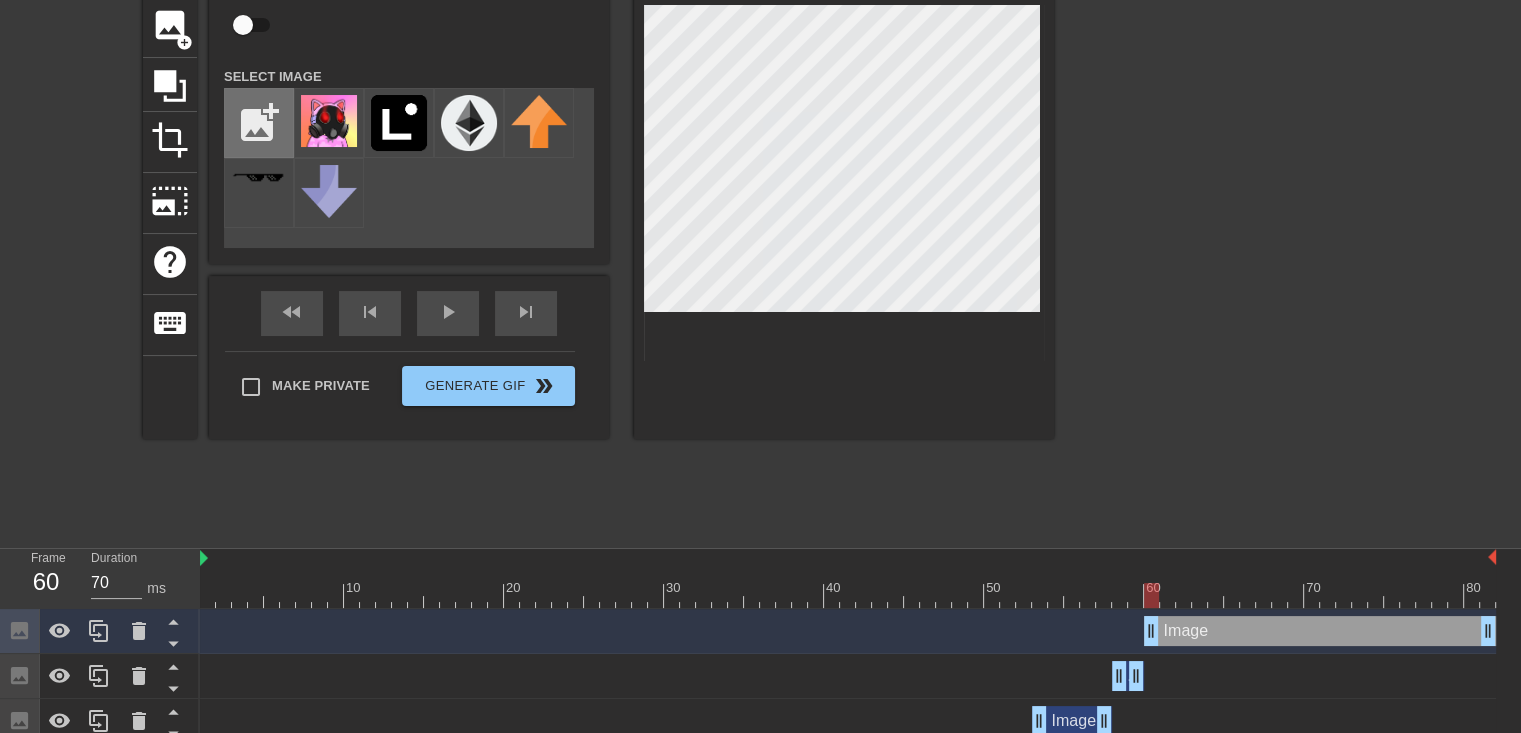 click at bounding box center (259, 123) 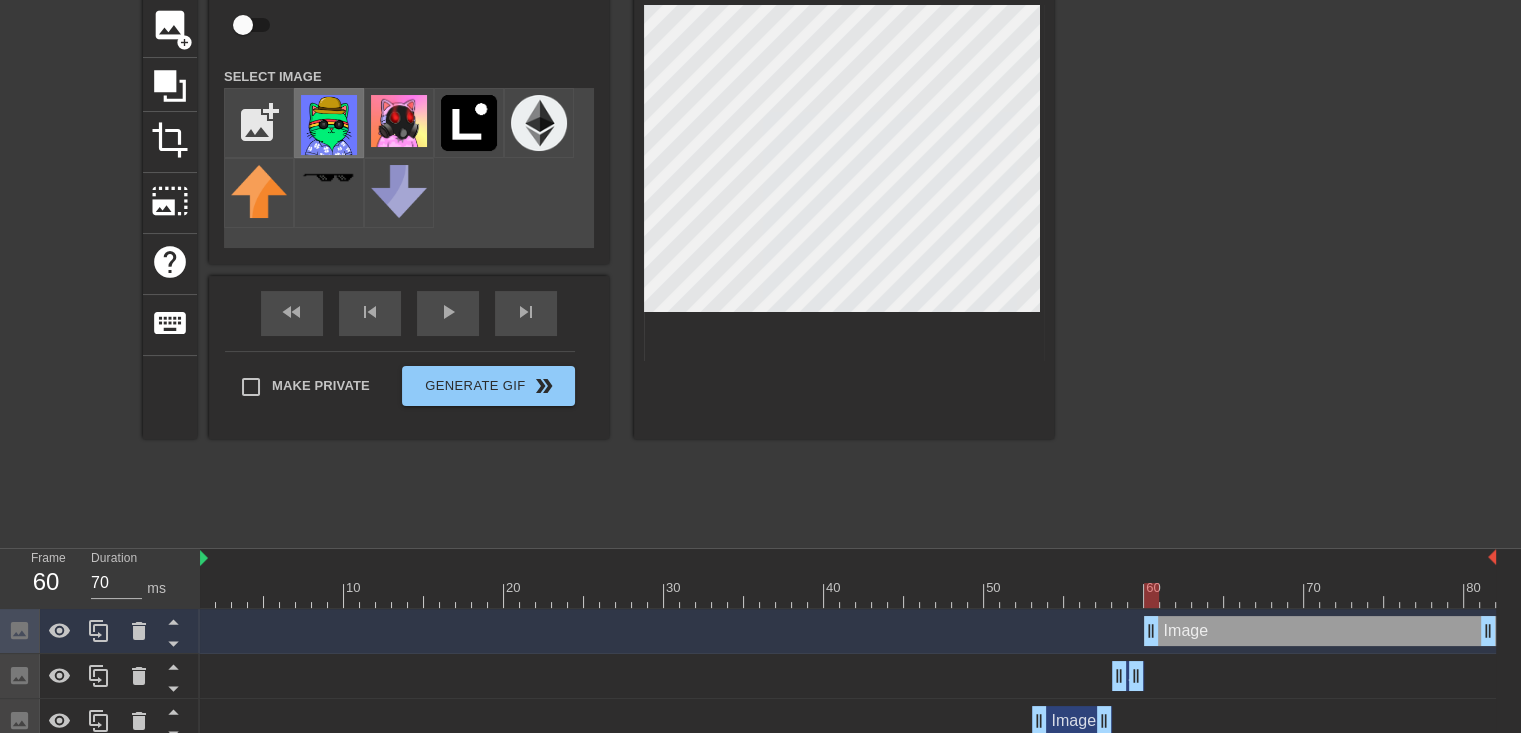 click at bounding box center (329, 125) 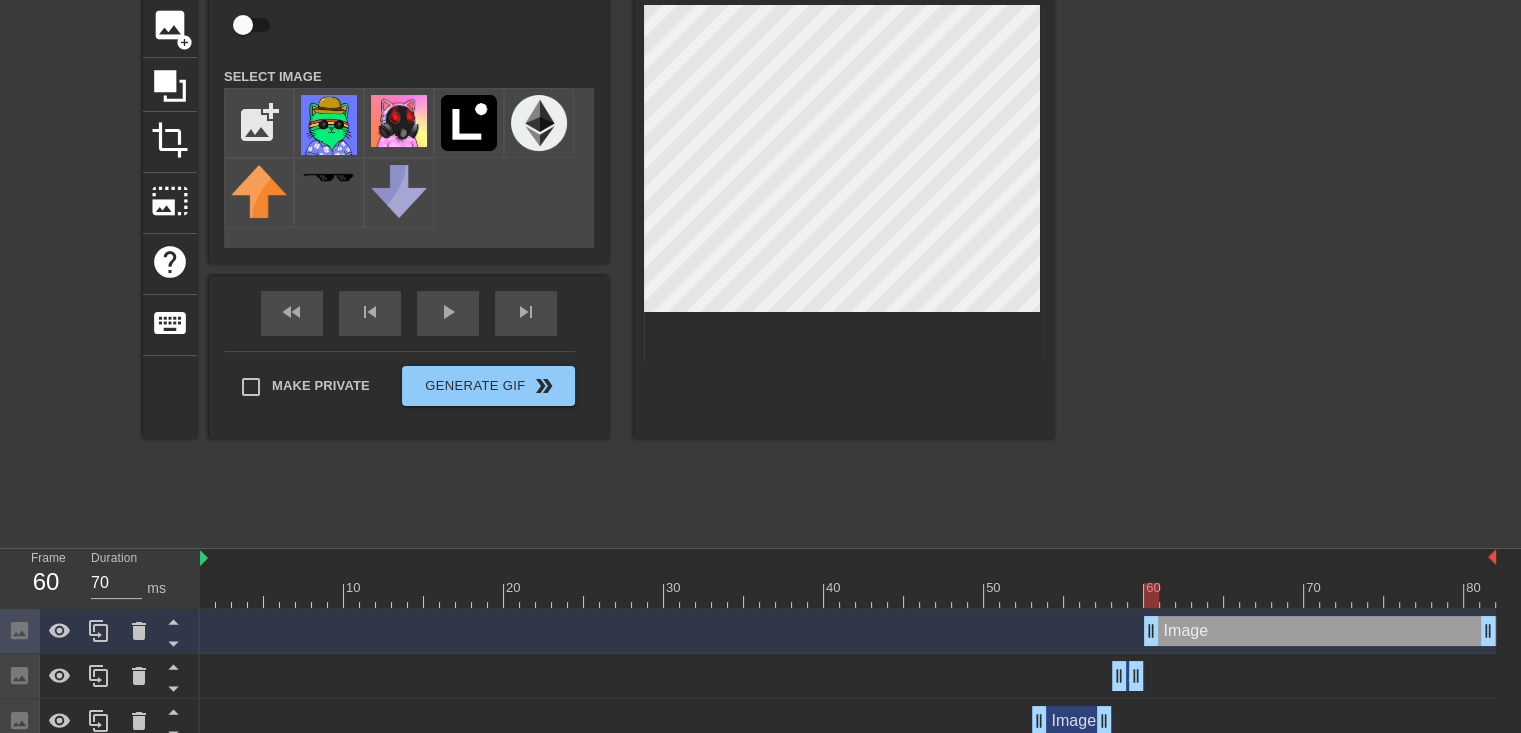 click on "title add_circle image add_circle crop photo_size_select_large help keyboard Image Animate Select Image add_photo_alternate fast_rewind skip_previous play_arrow skip_next Make Private Generate Gif double_arrow" at bounding box center (760, 236) 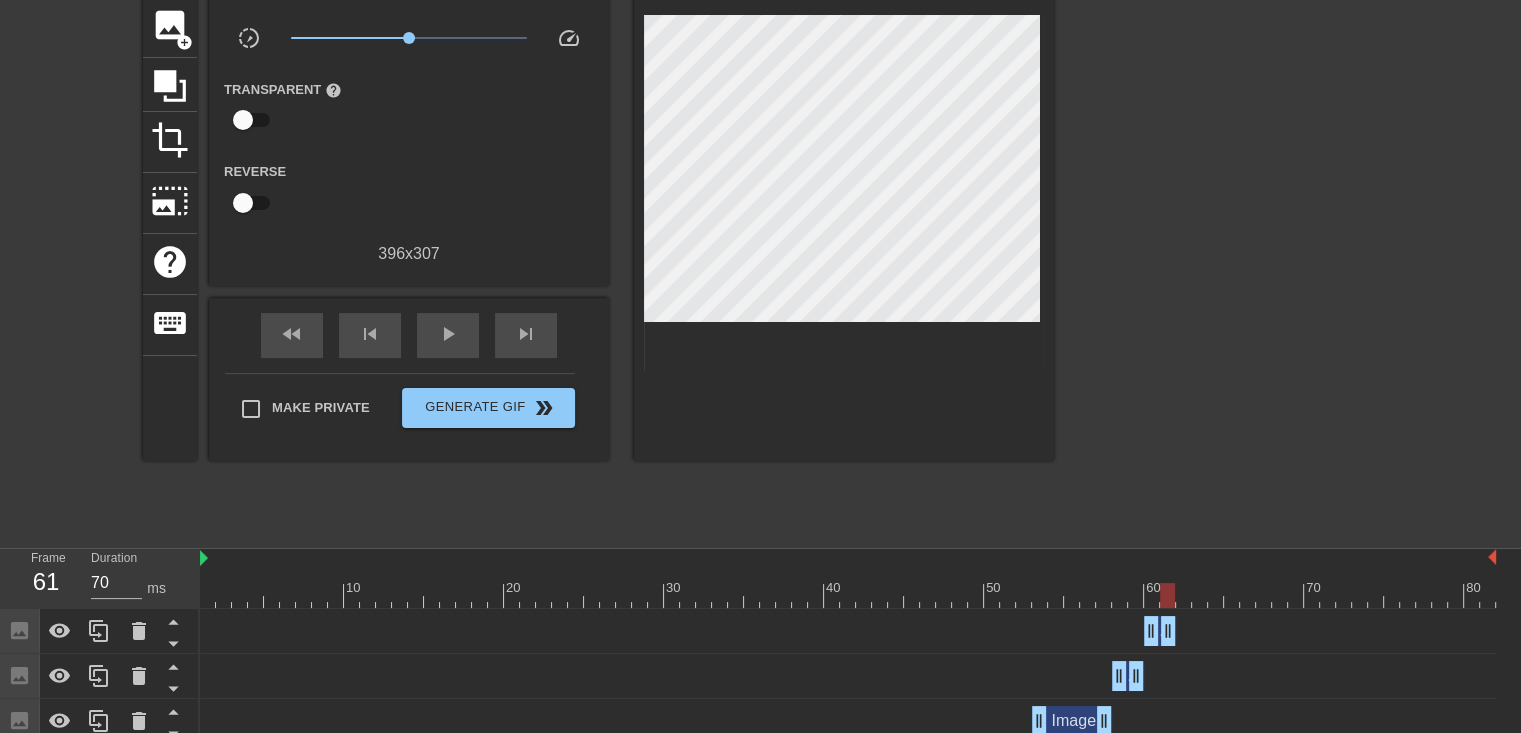 drag, startPoint x: 1483, startPoint y: 627, endPoint x: 1165, endPoint y: 648, distance: 318.69263 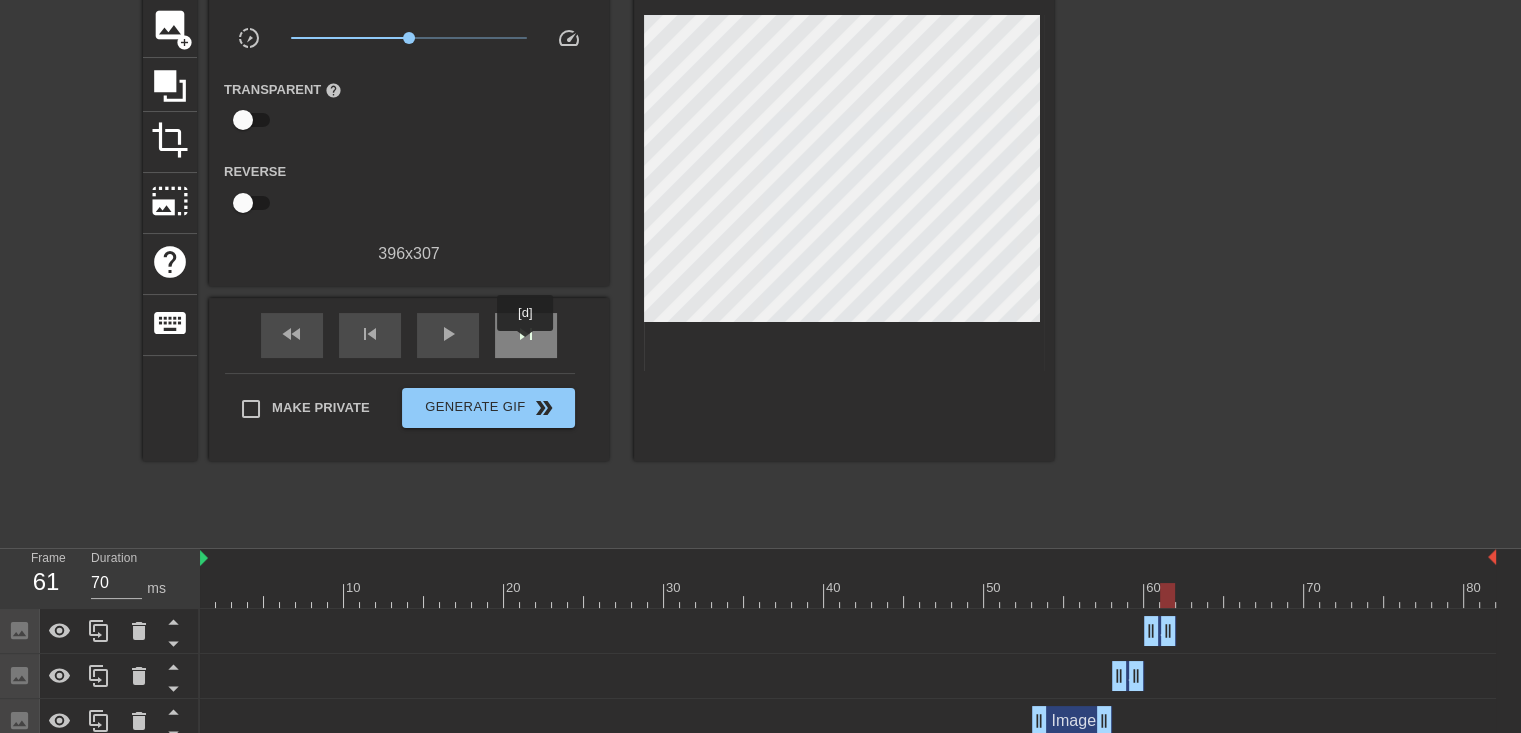 click on "skip_next" at bounding box center (526, 335) 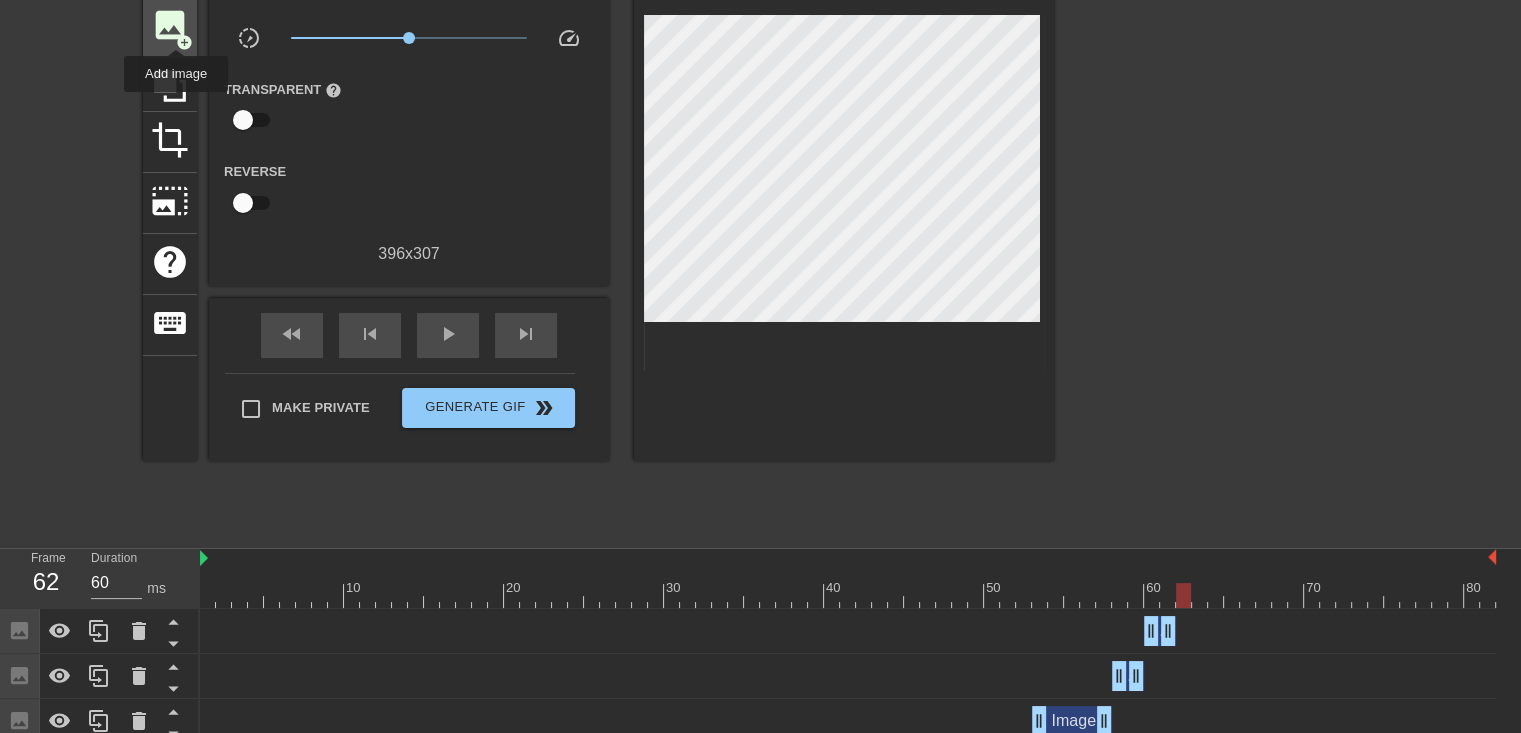 click on "add_circle" at bounding box center [184, 42] 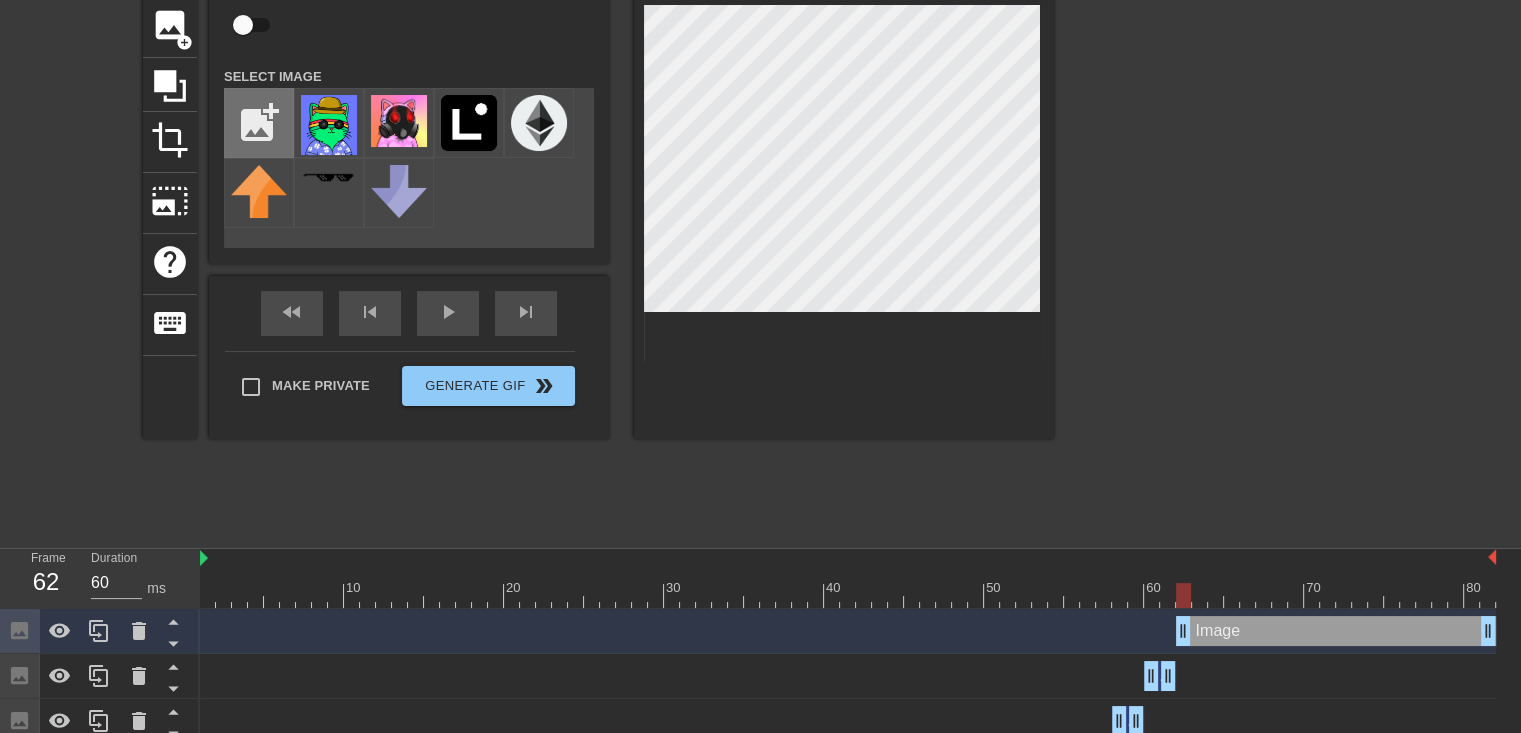 click at bounding box center (259, 123) 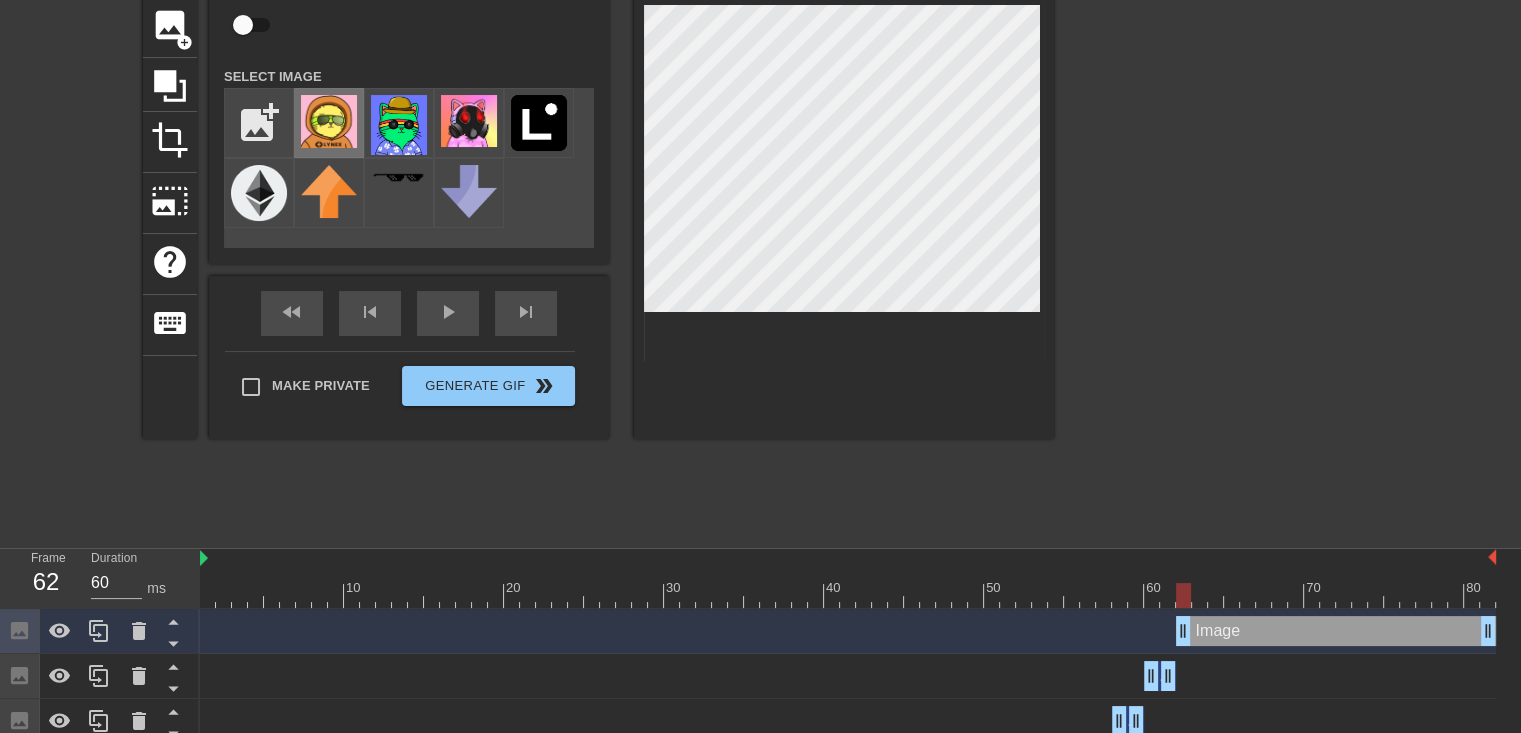 click at bounding box center [329, 121] 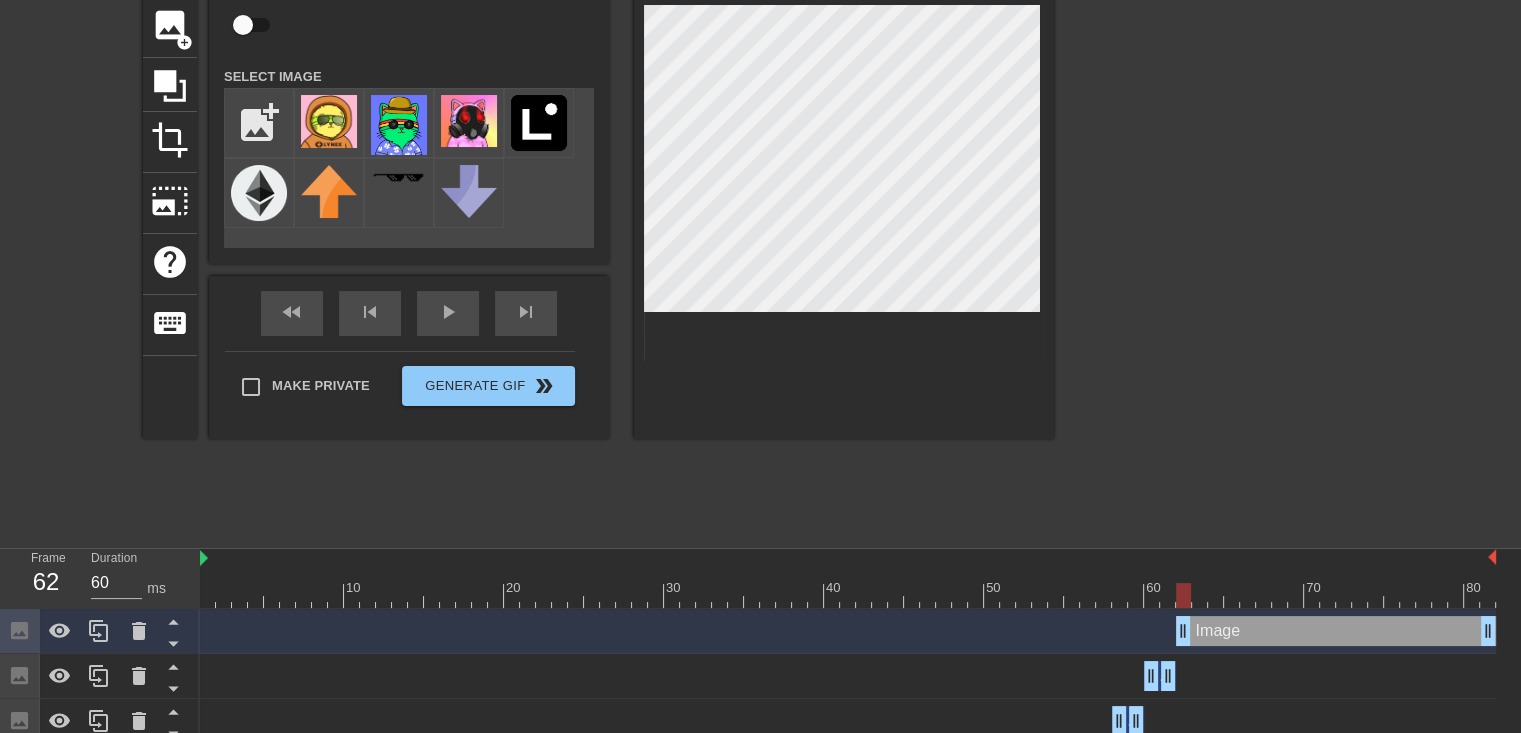 click on "title add_circle image add_circle crop photo_size_select_large help keyboard Image Animate Select Image add_photo_alternate fast_rewind skip_previous play_arrow skip_next Make Private Generate Gif double_arrow" at bounding box center (598, 236) 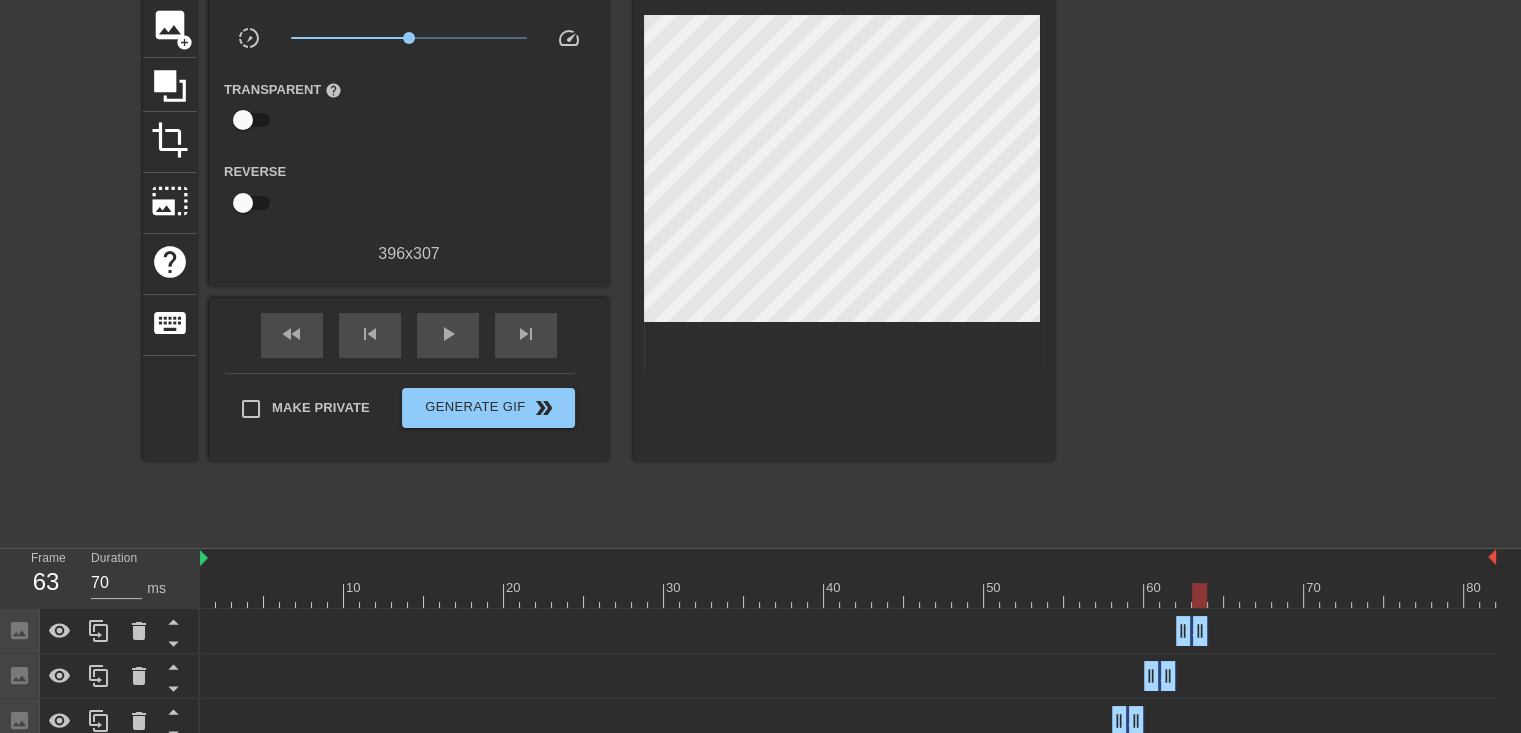 drag, startPoint x: 1484, startPoint y: 626, endPoint x: 1198, endPoint y: 640, distance: 286.34244 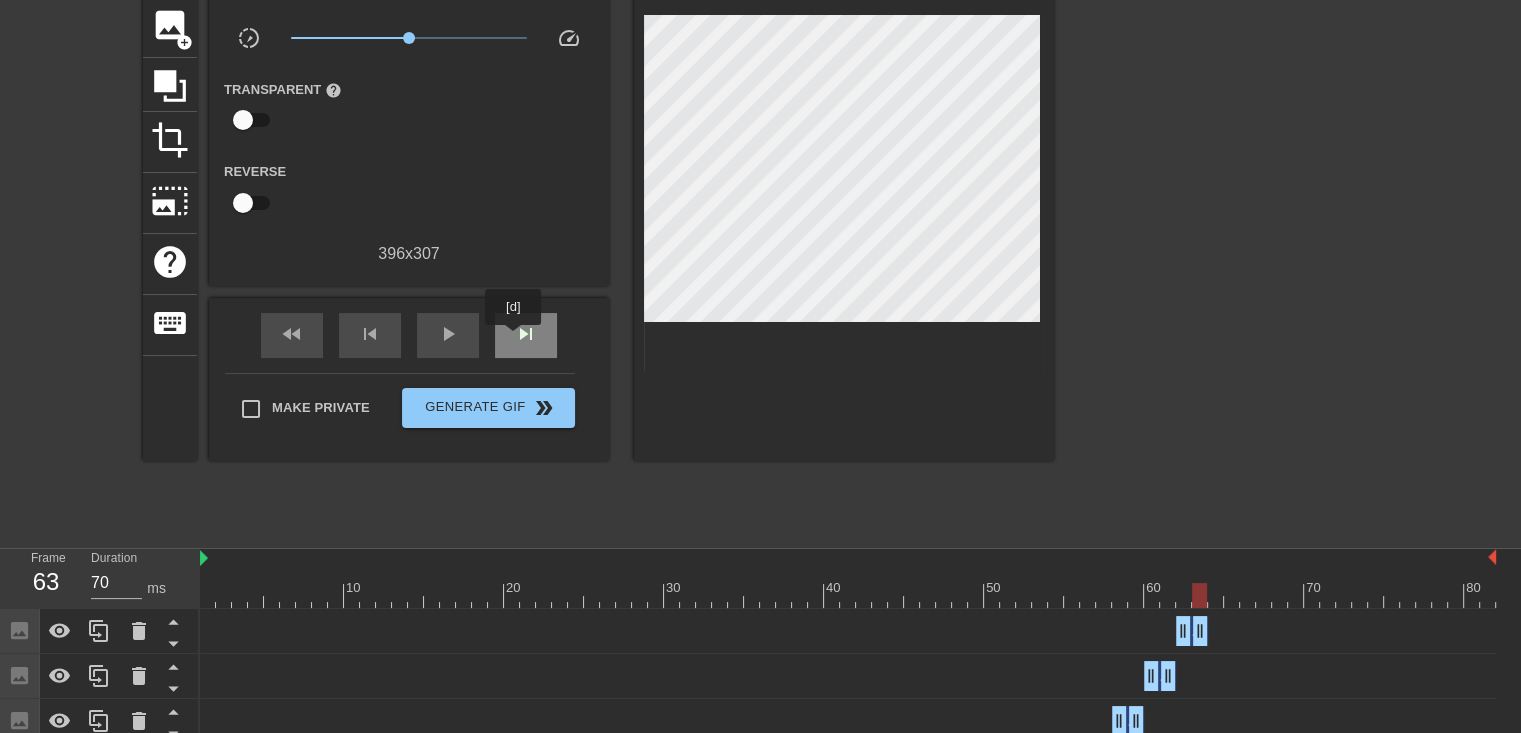 click on "skip_next" at bounding box center [526, 334] 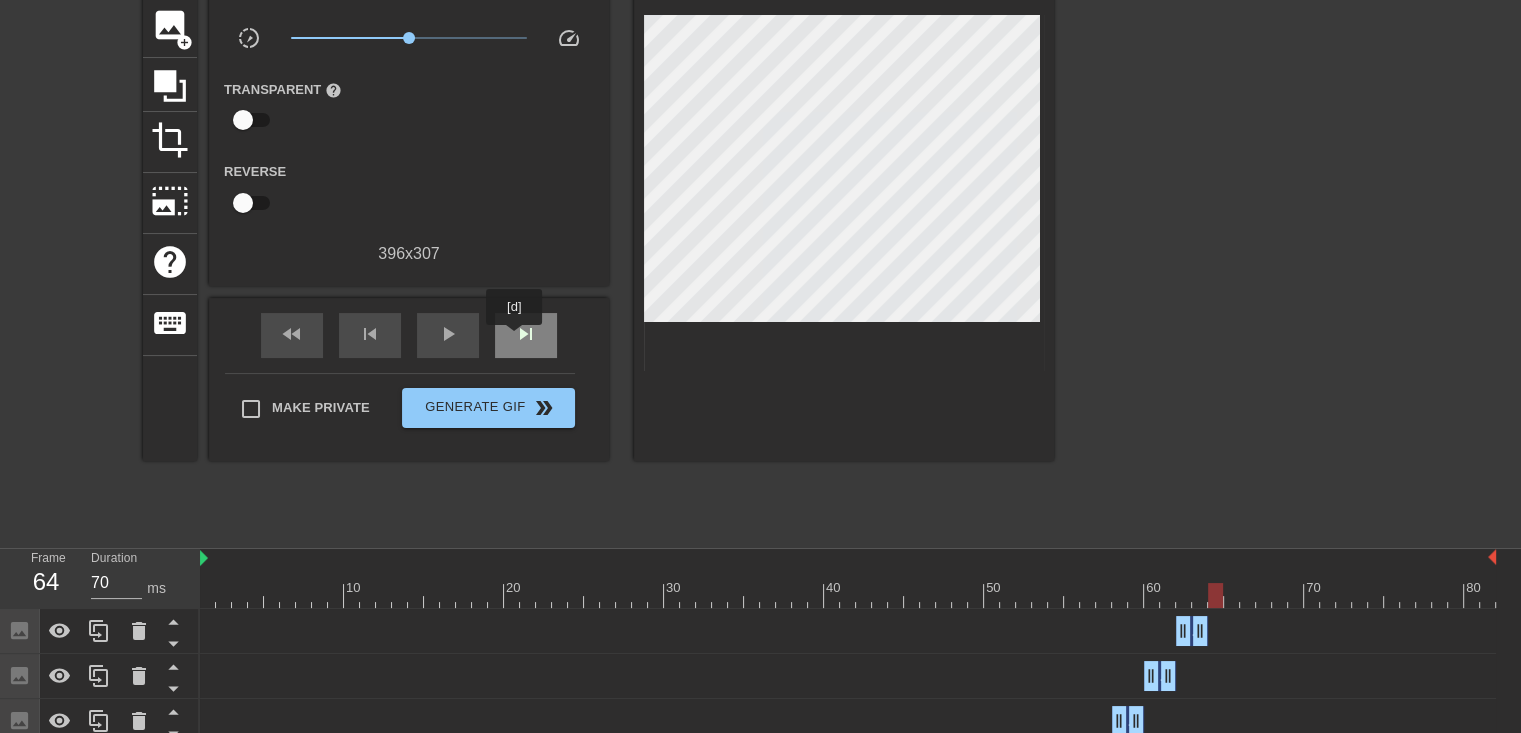 click on "skip_next" at bounding box center [526, 334] 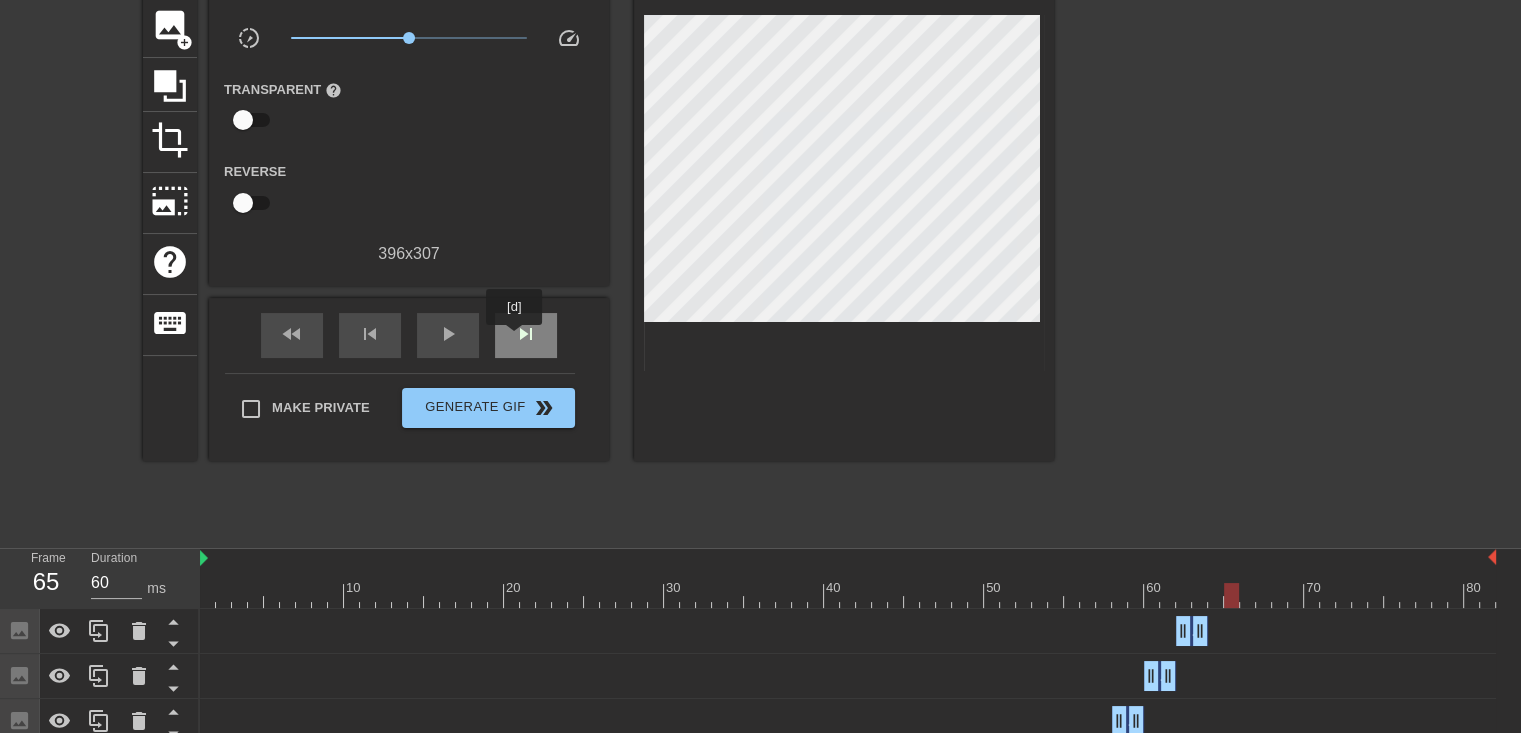 click on "skip_next" at bounding box center [526, 334] 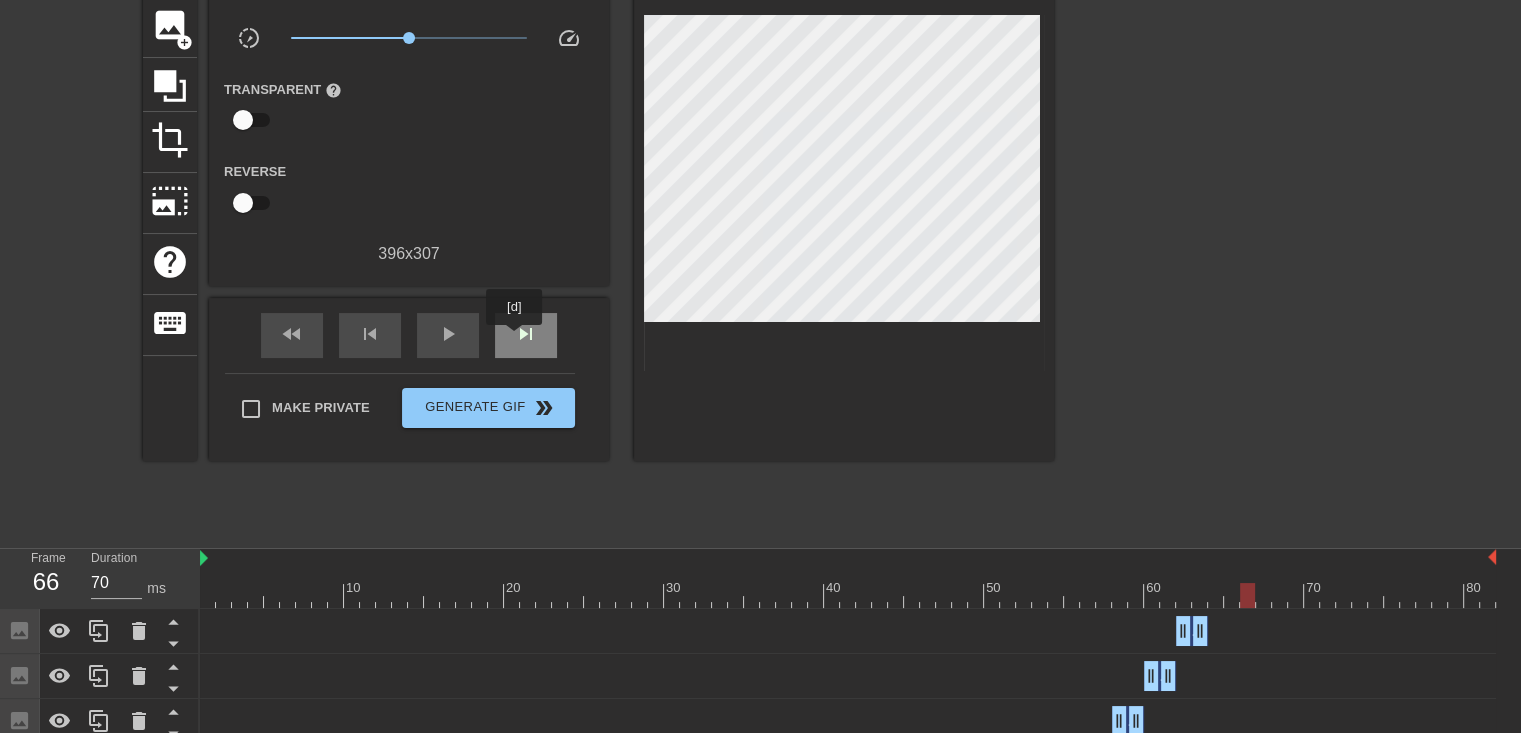 click on "skip_next" at bounding box center (526, 334) 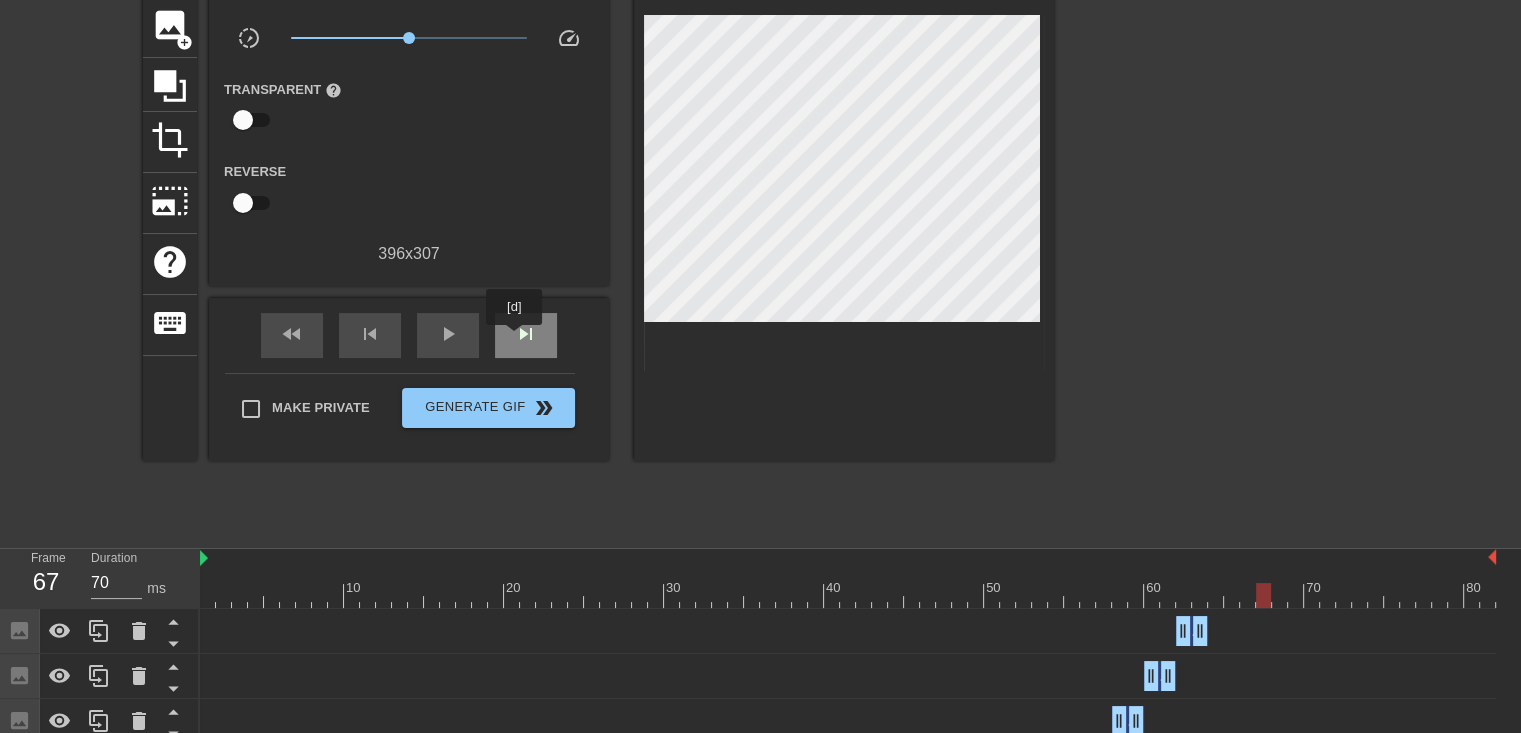 click on "skip_next" at bounding box center [526, 334] 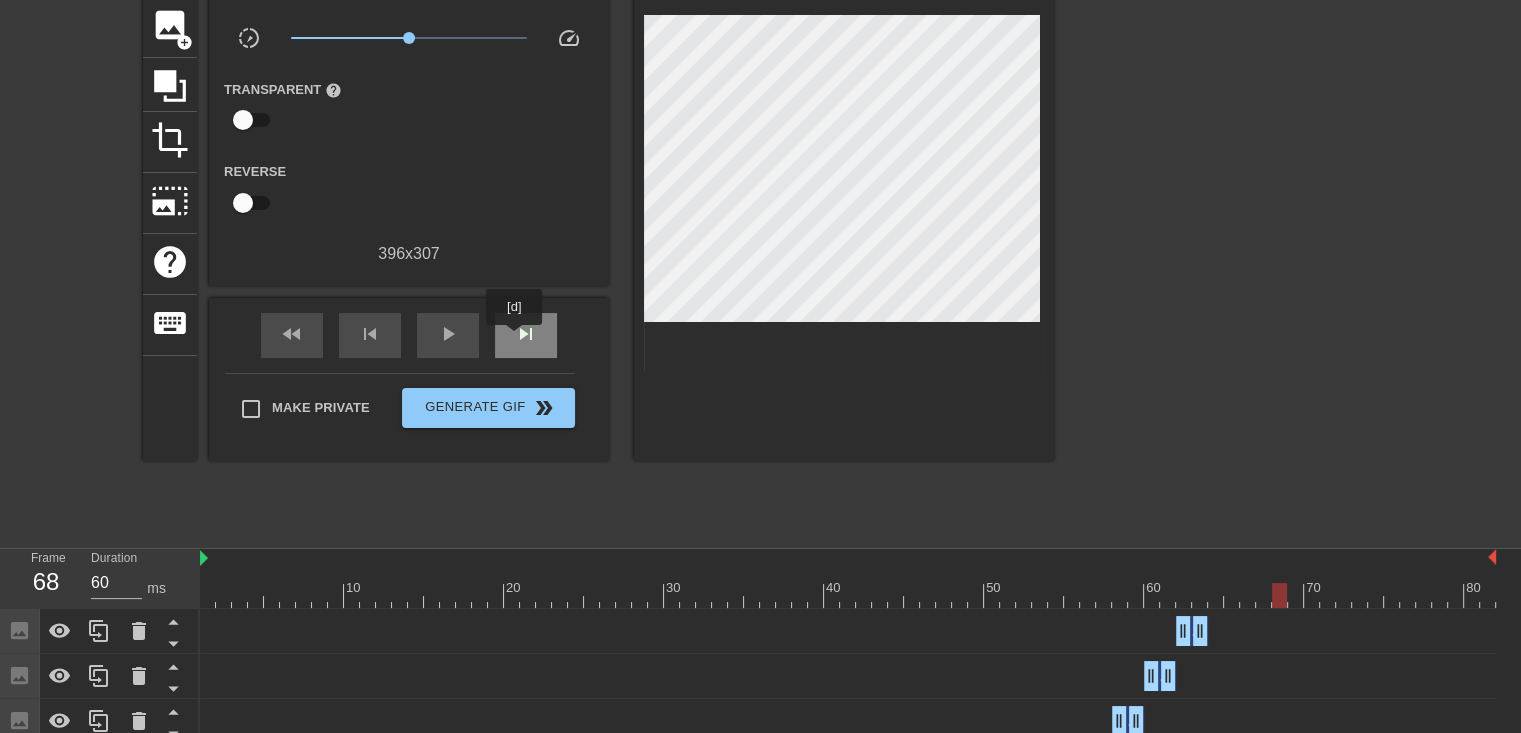 click on "skip_next" at bounding box center [526, 334] 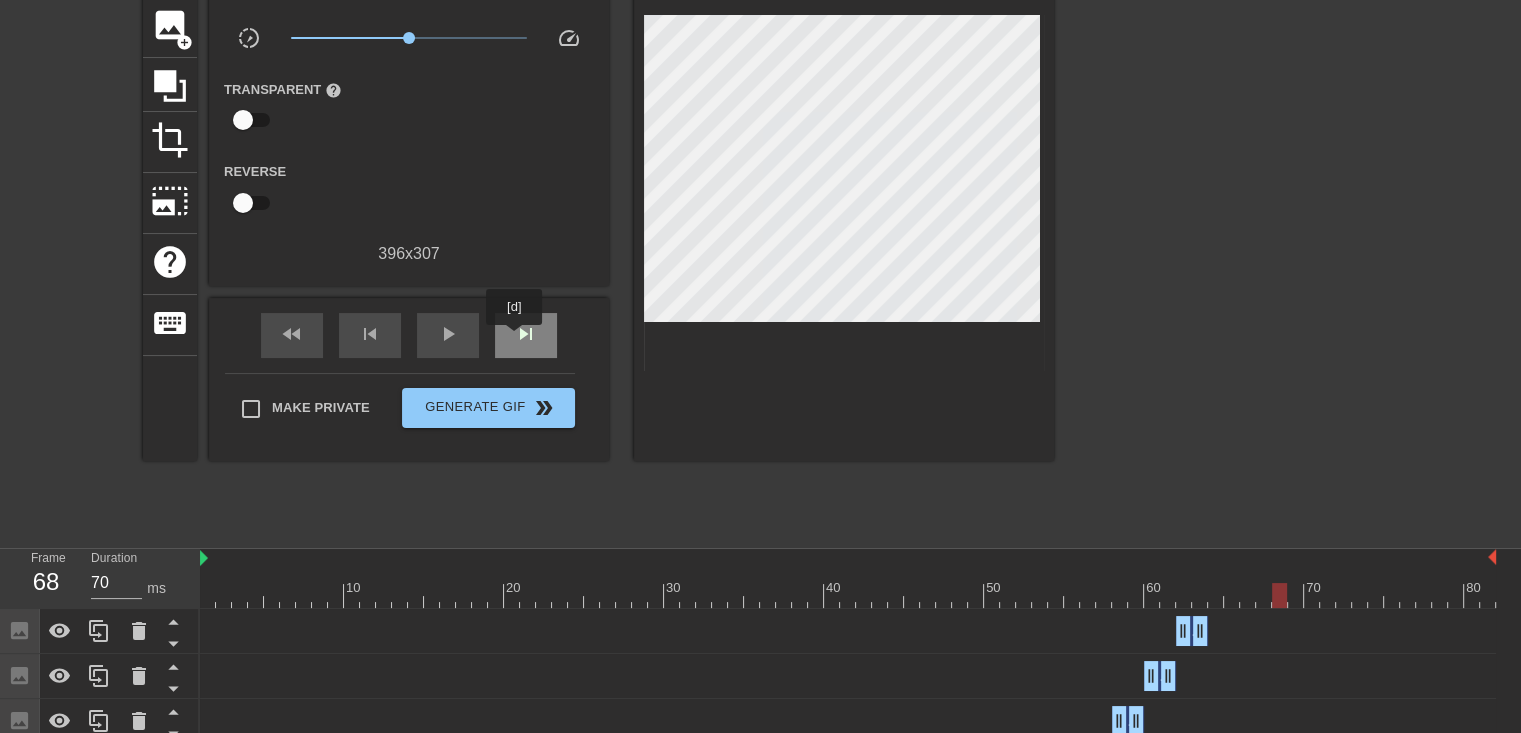 click on "skip_next" at bounding box center (526, 334) 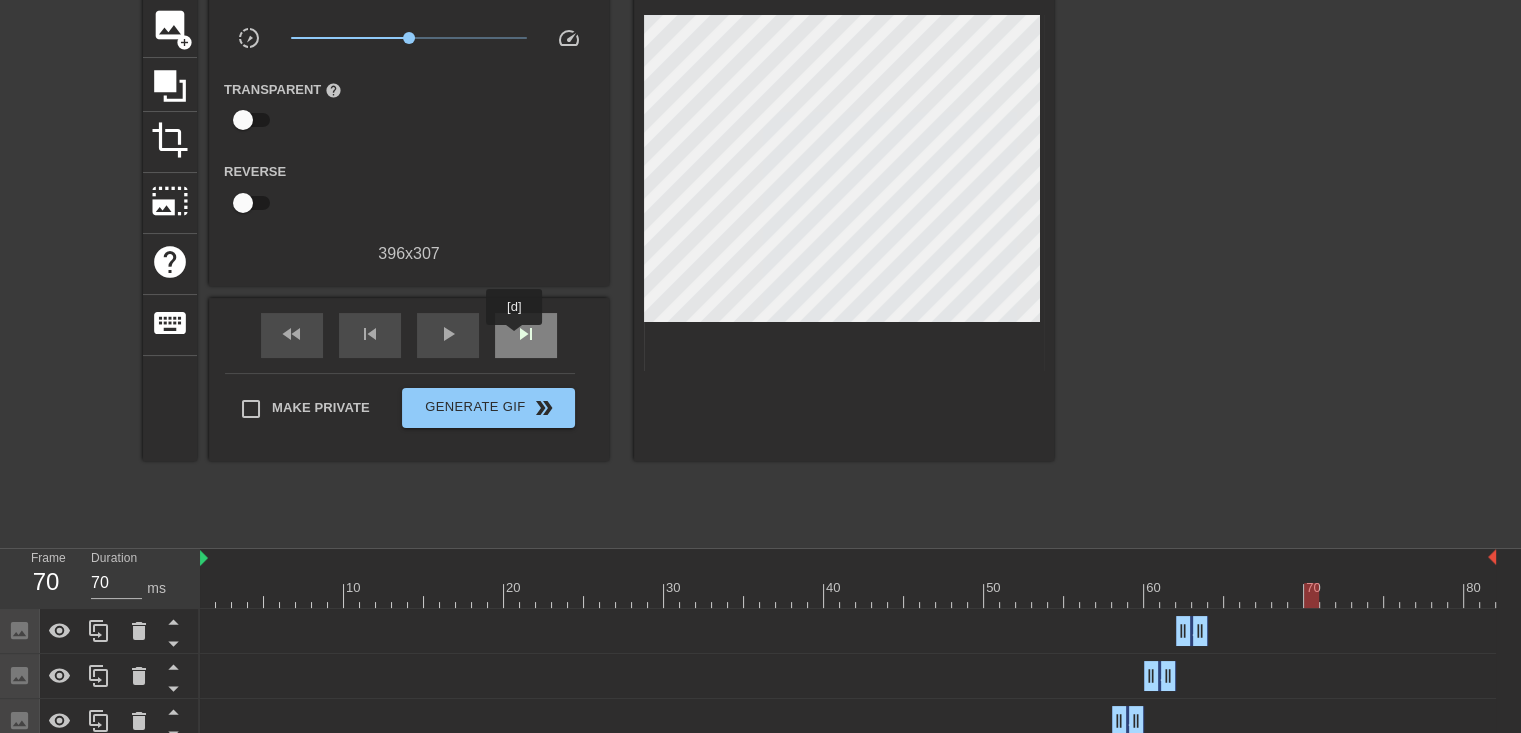 click on "skip_next" at bounding box center [526, 334] 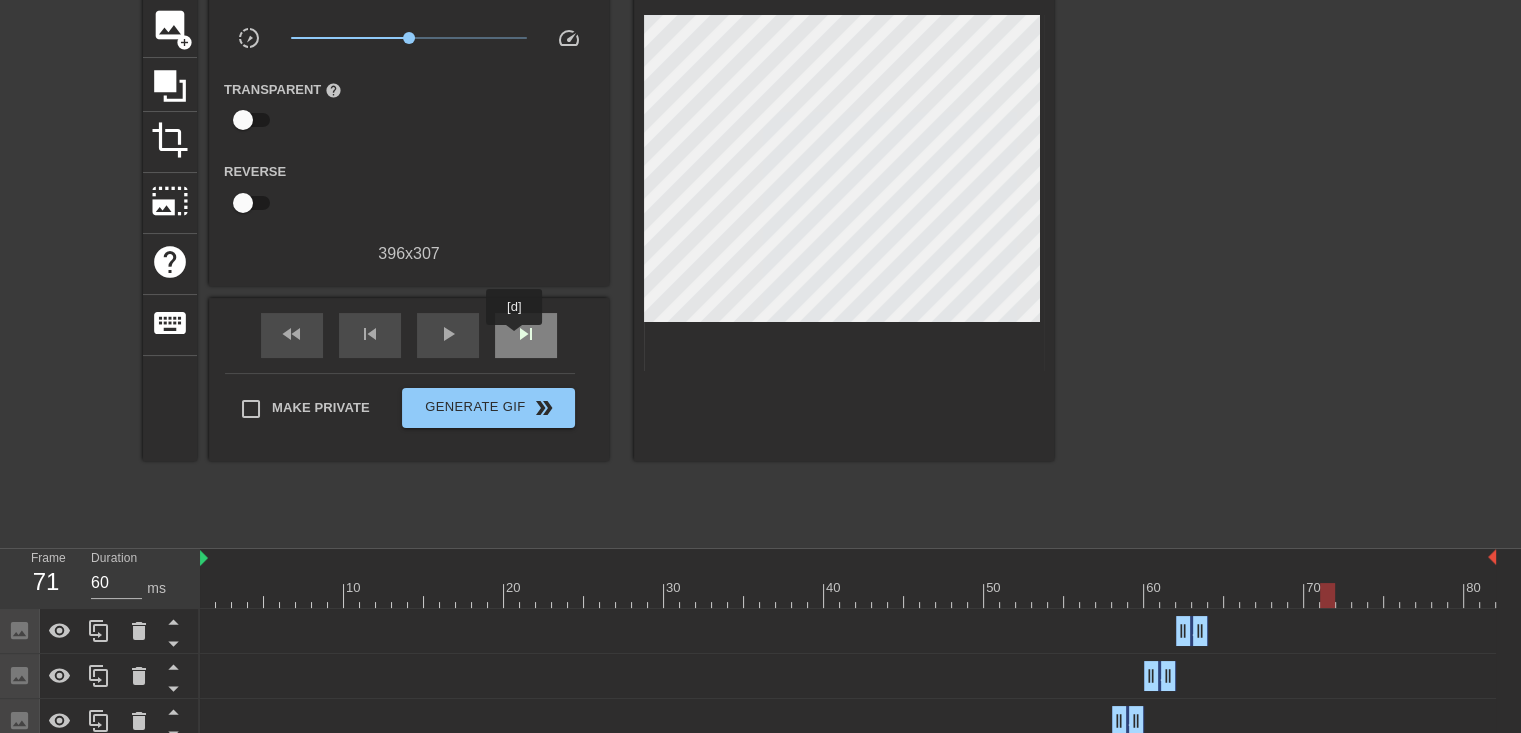 click on "skip_next" at bounding box center [526, 334] 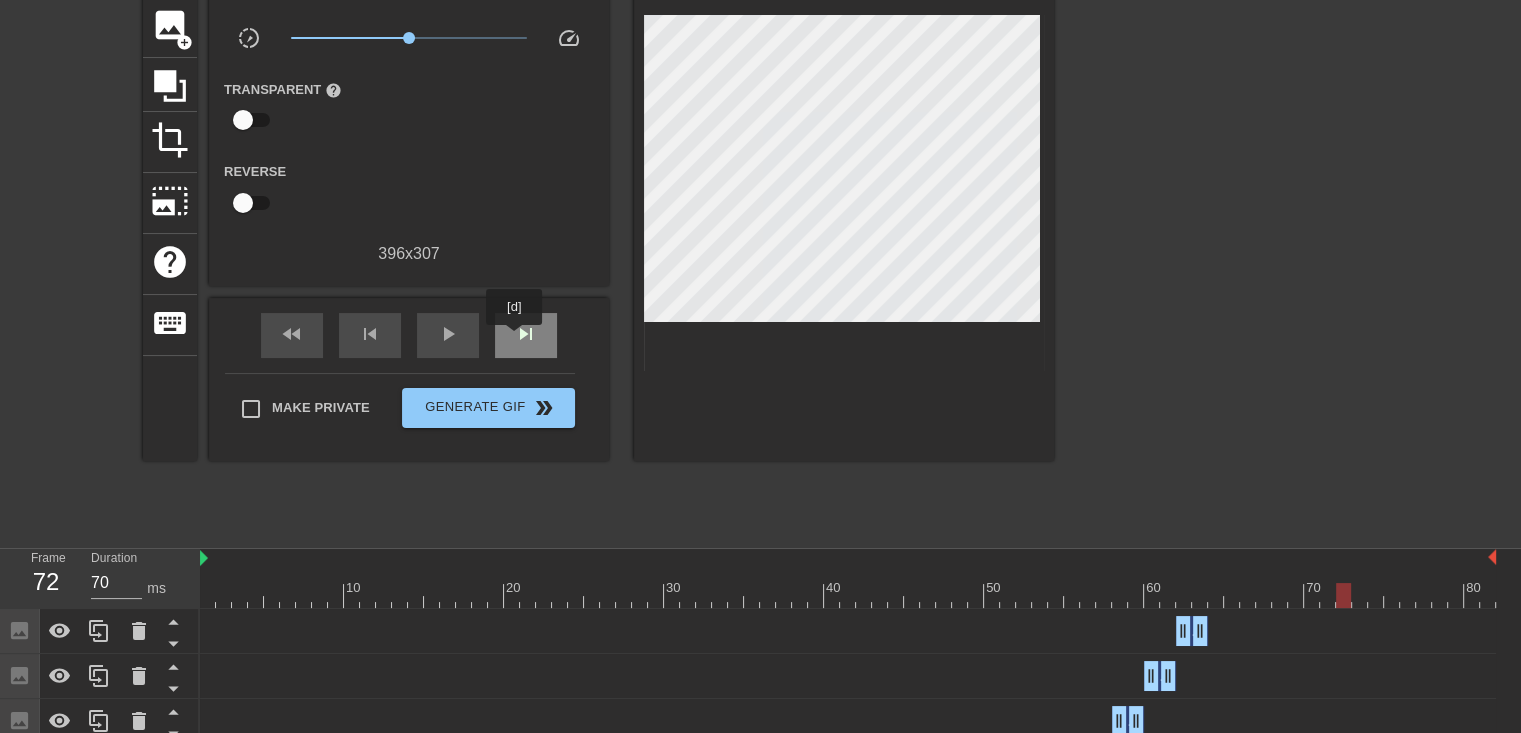 click on "skip_next" at bounding box center [526, 334] 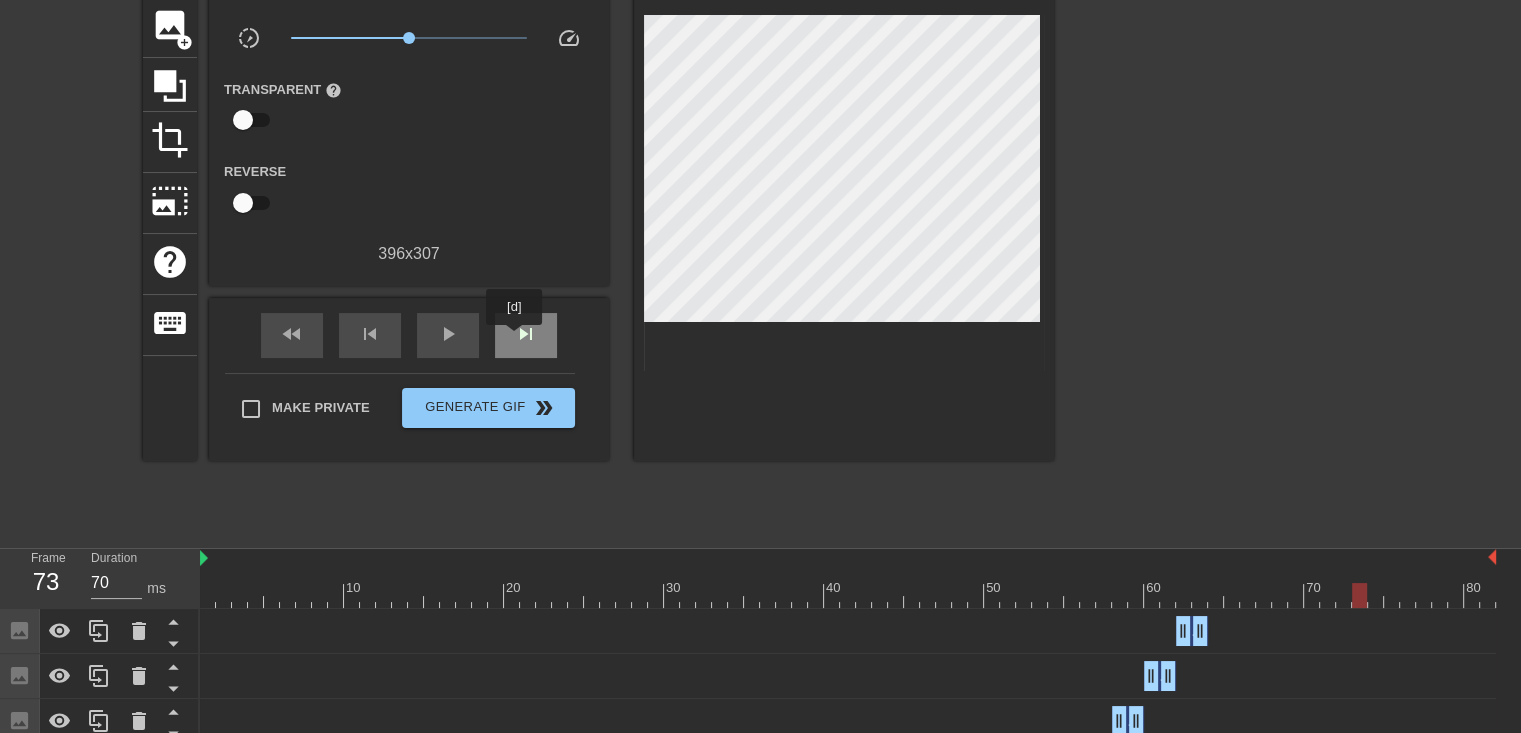 click on "skip_next" at bounding box center (526, 334) 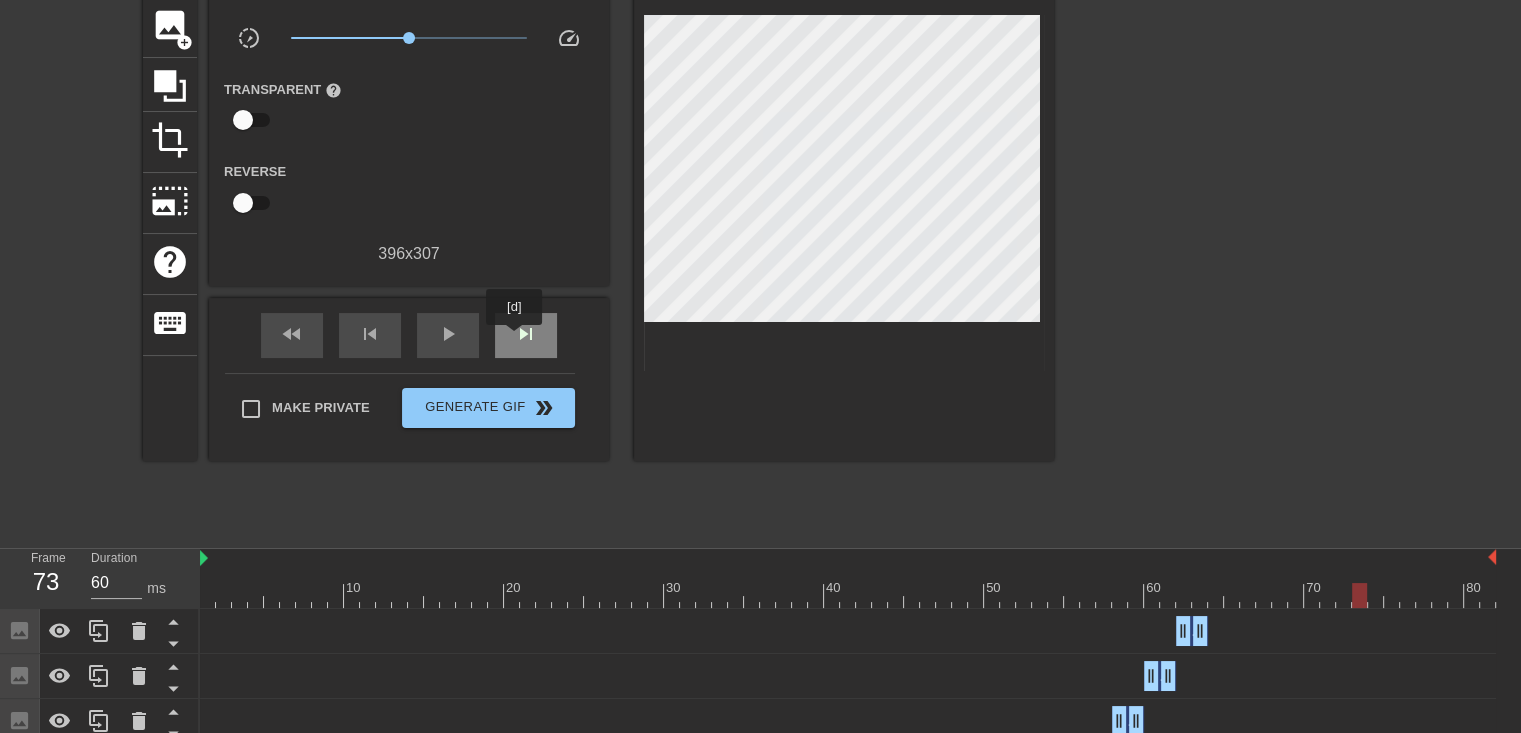 click on "skip_next" at bounding box center [526, 334] 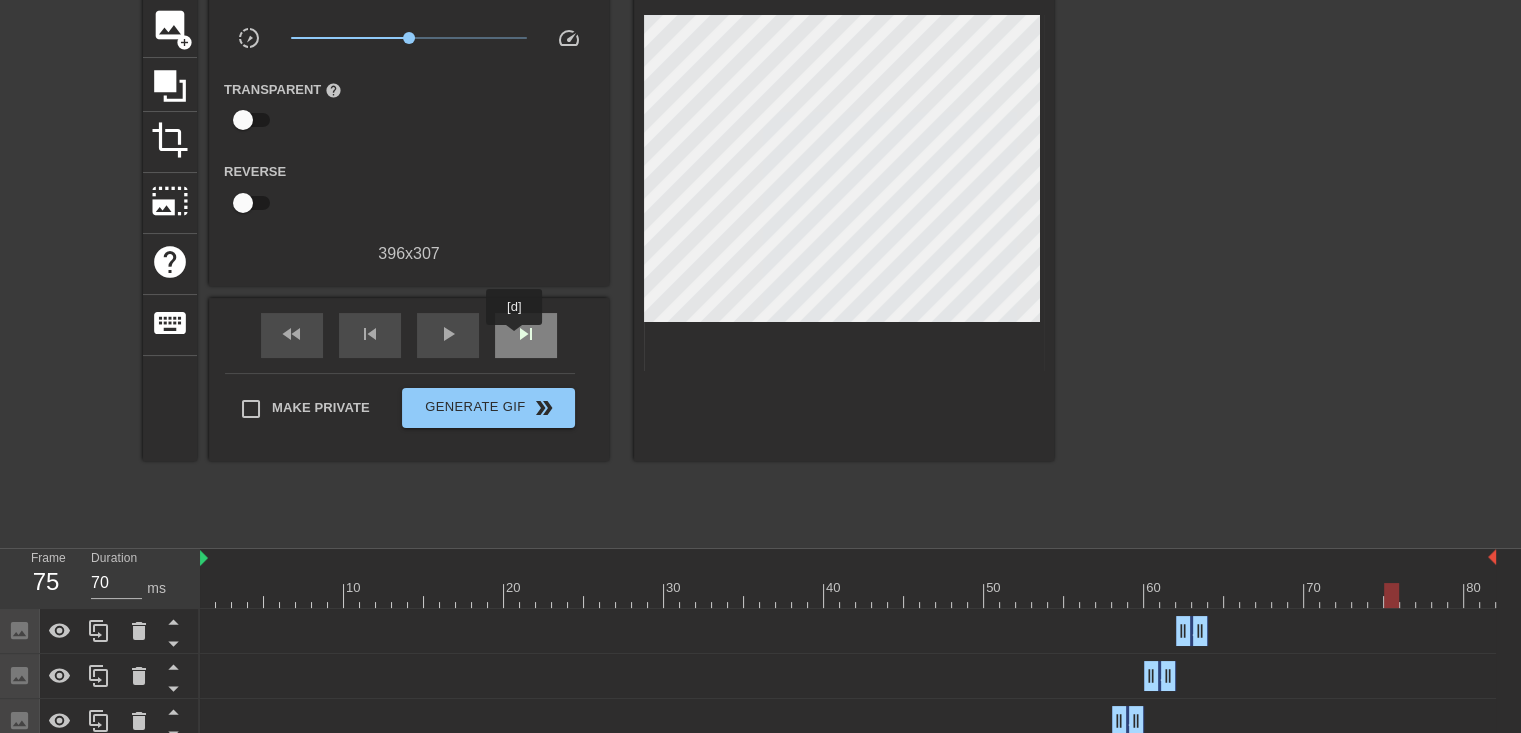 click on "skip_next" at bounding box center [526, 334] 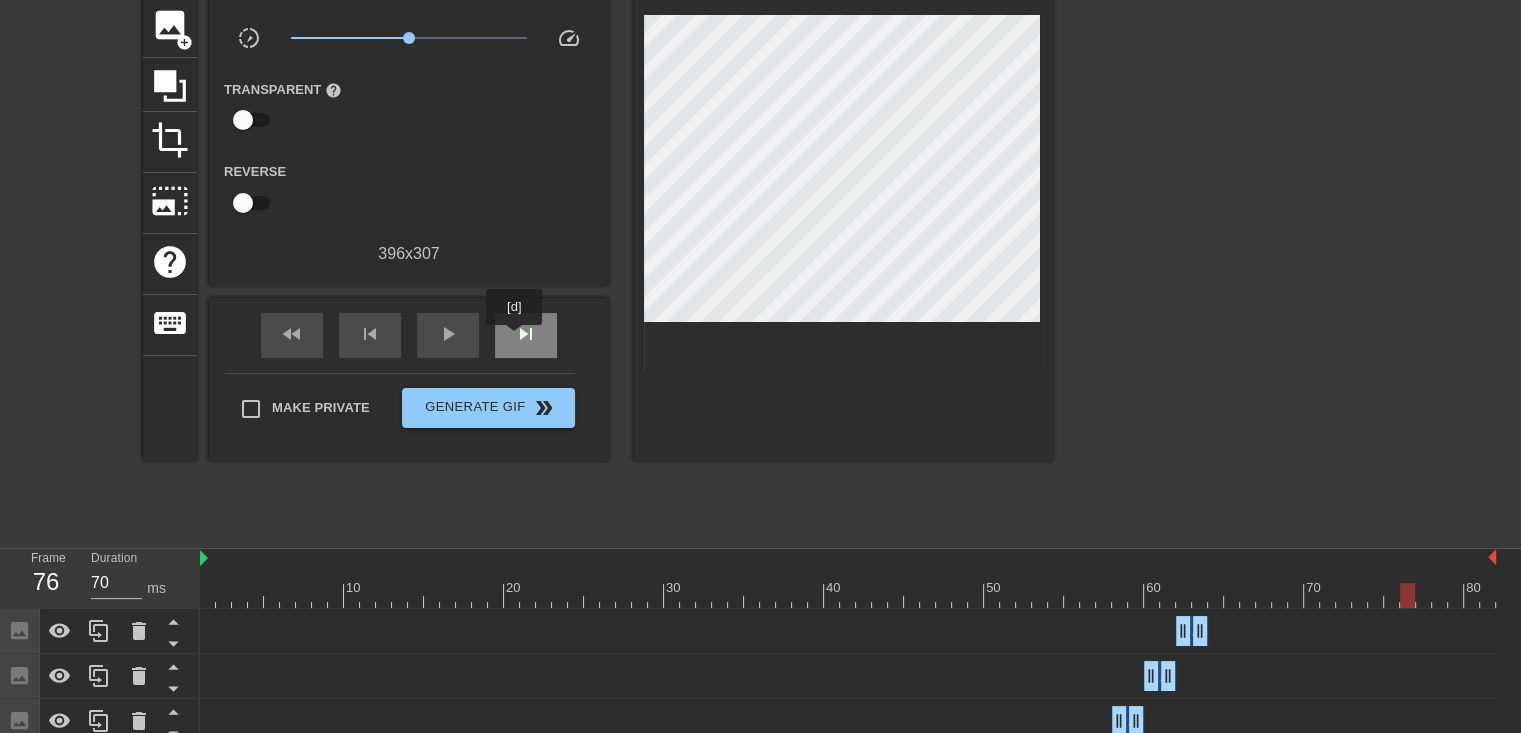 click on "skip_next" at bounding box center [526, 334] 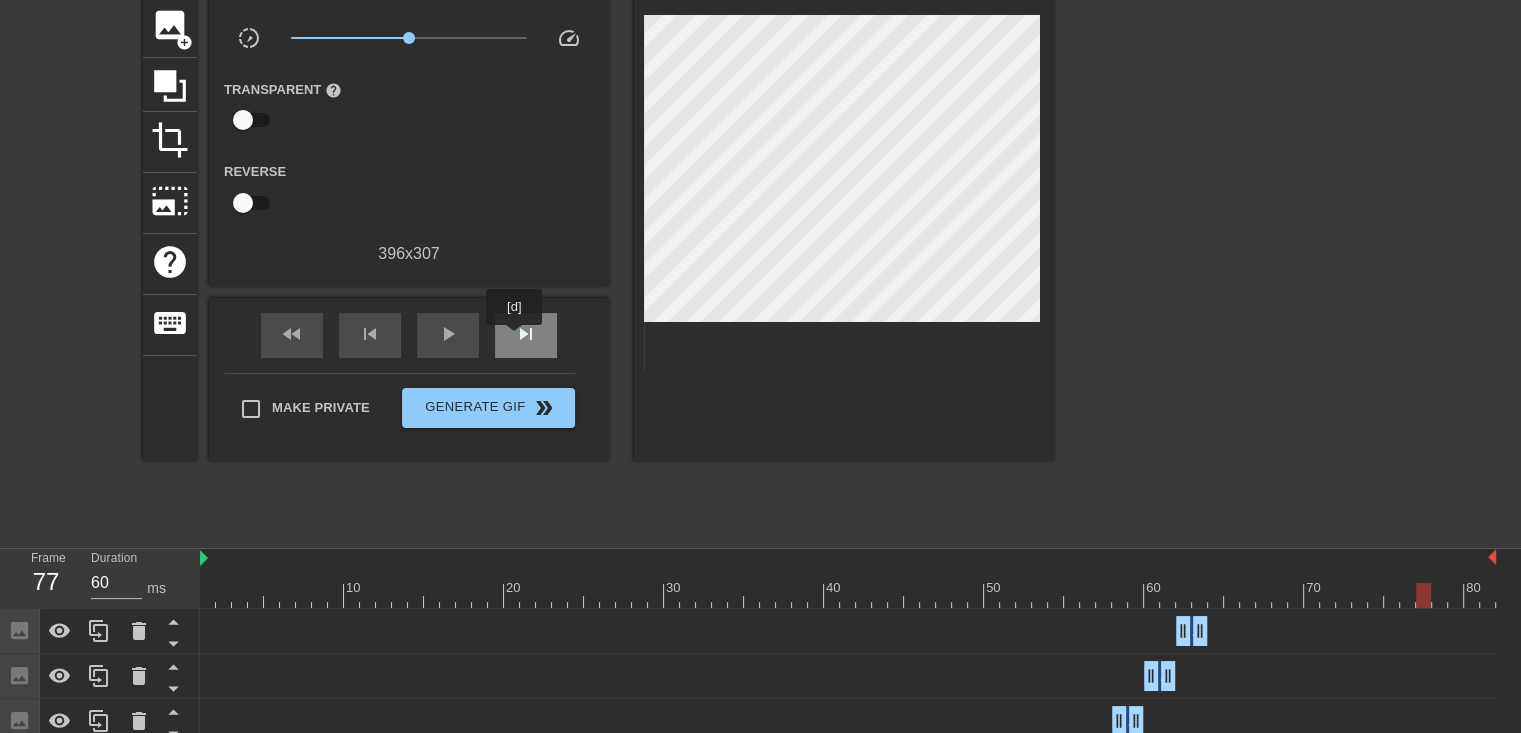 click on "skip_next" at bounding box center [526, 334] 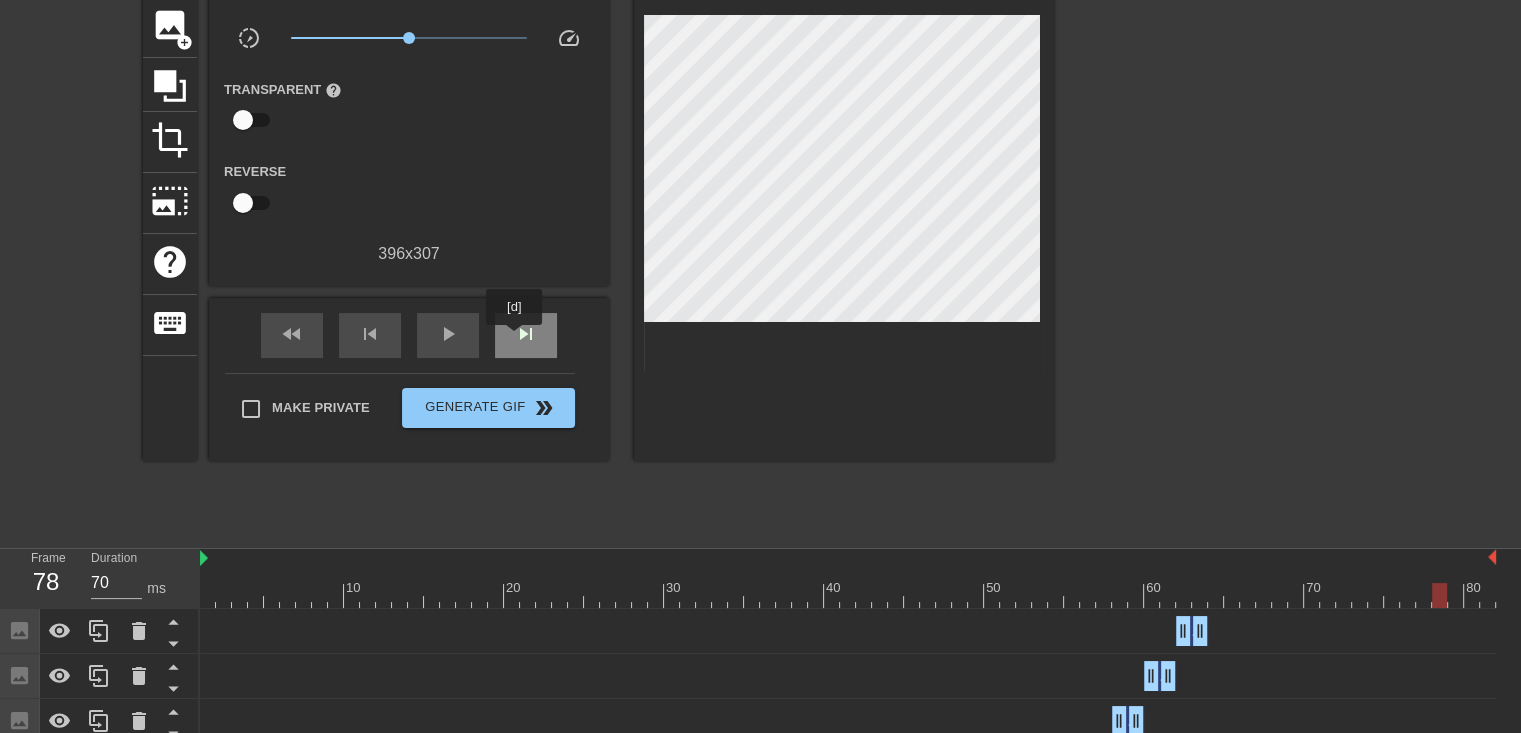 click on "skip_next" at bounding box center [526, 334] 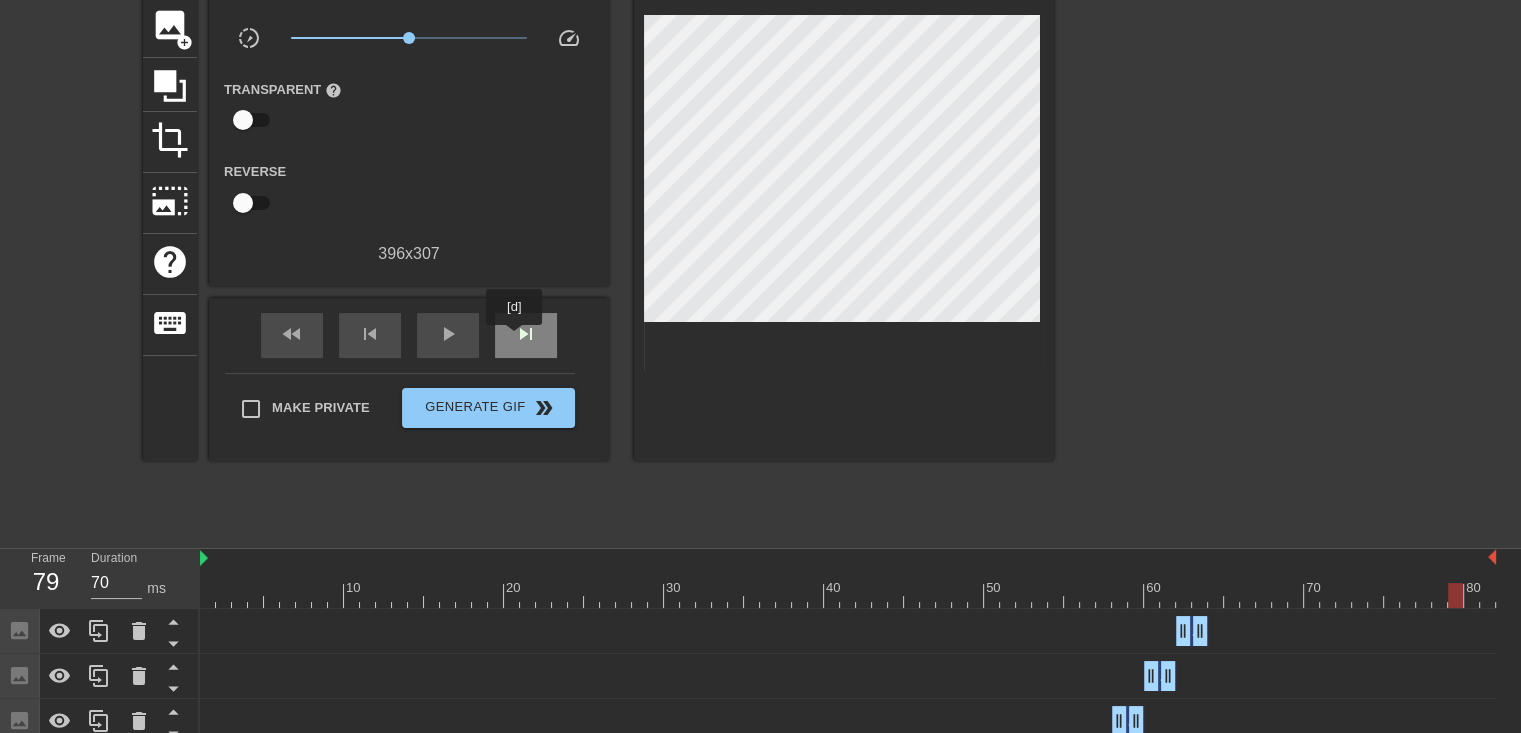 click on "skip_next" at bounding box center (526, 334) 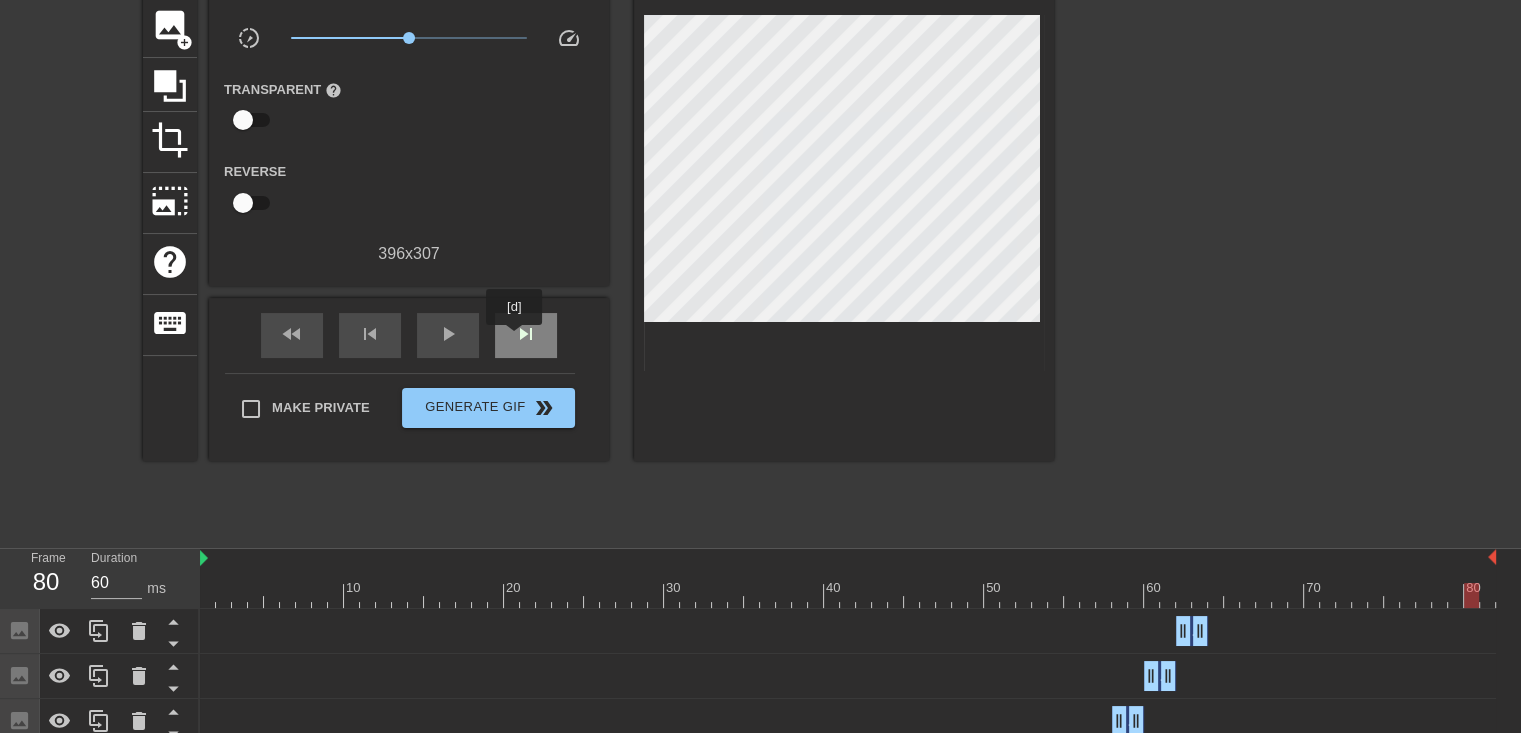 click on "skip_next" at bounding box center (526, 334) 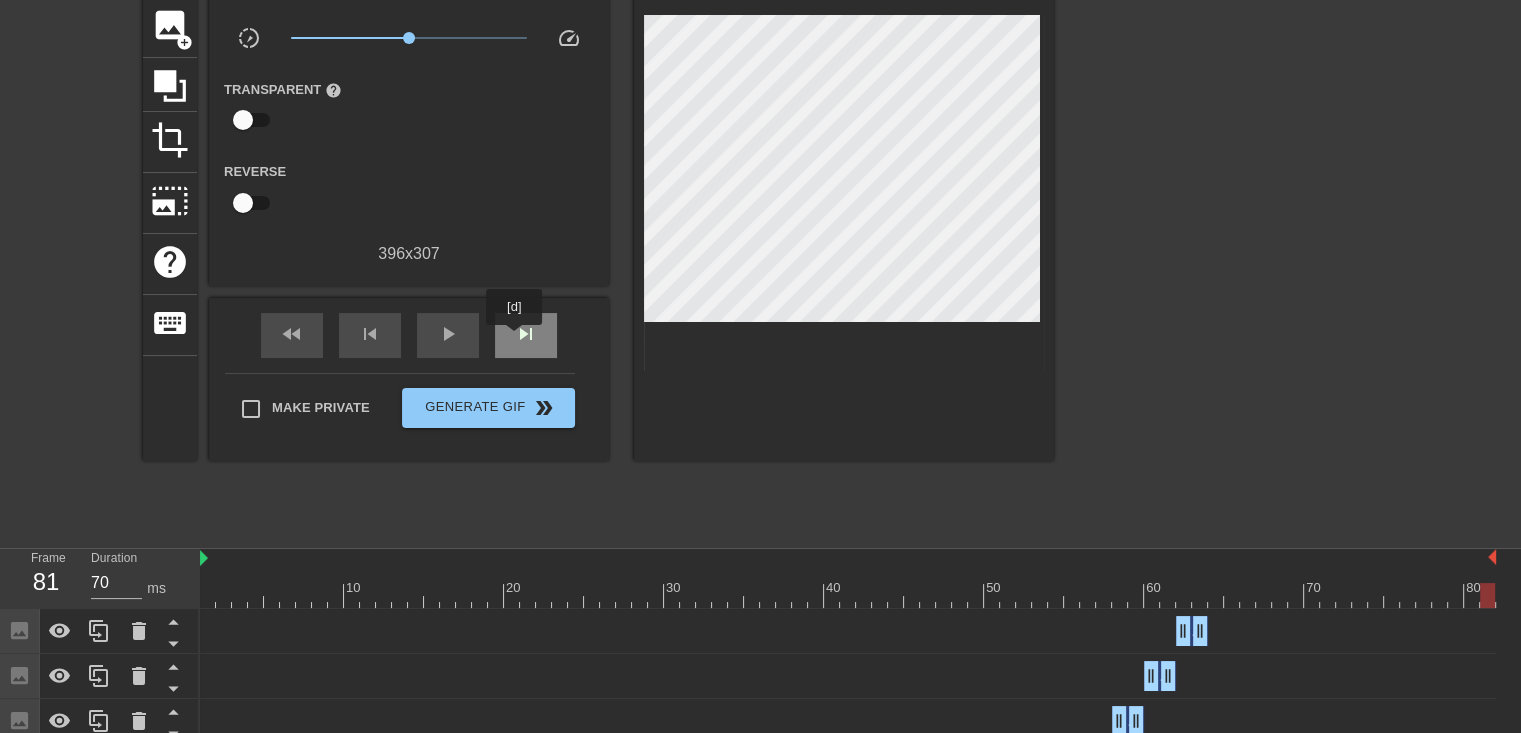 click on "skip_next" at bounding box center (526, 334) 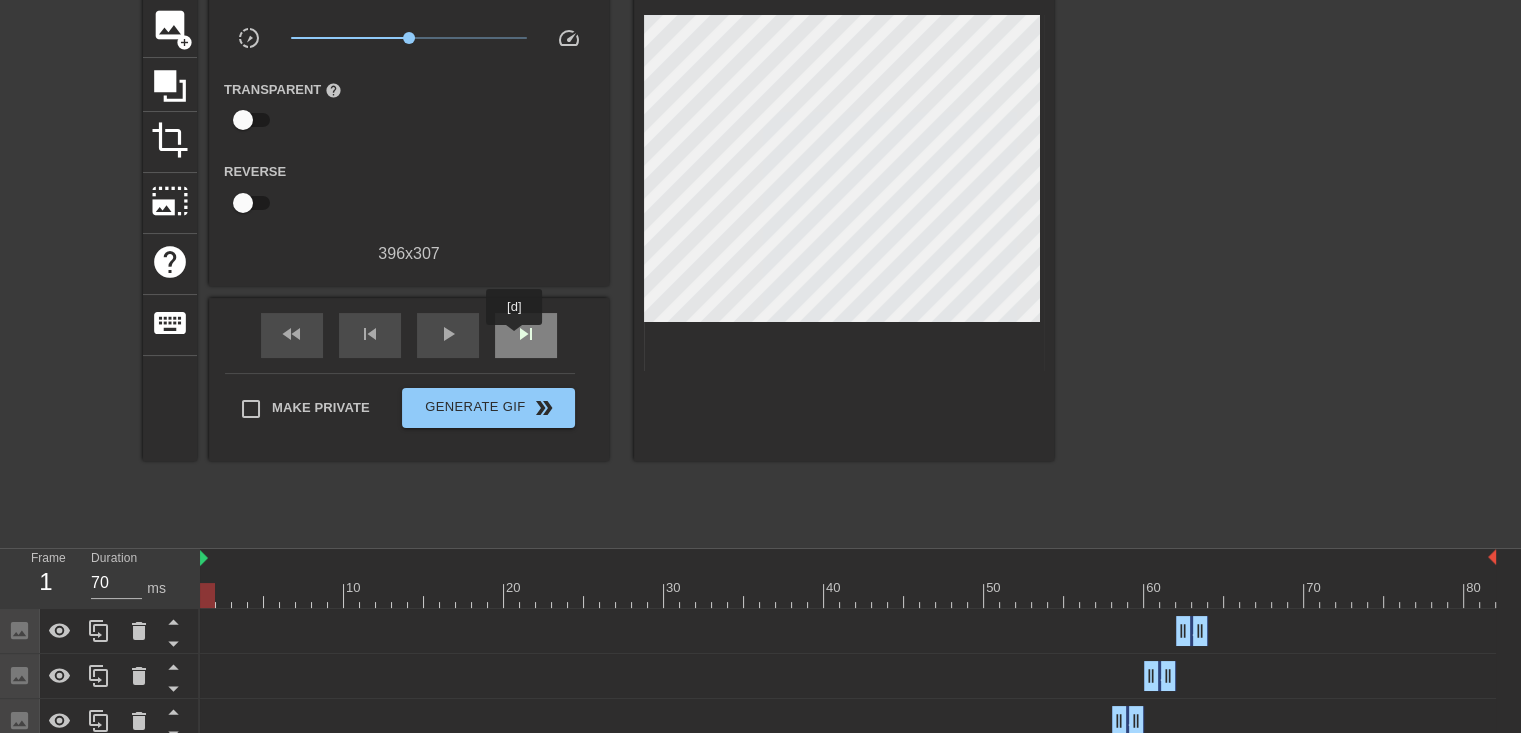 click on "skip_next" at bounding box center [526, 334] 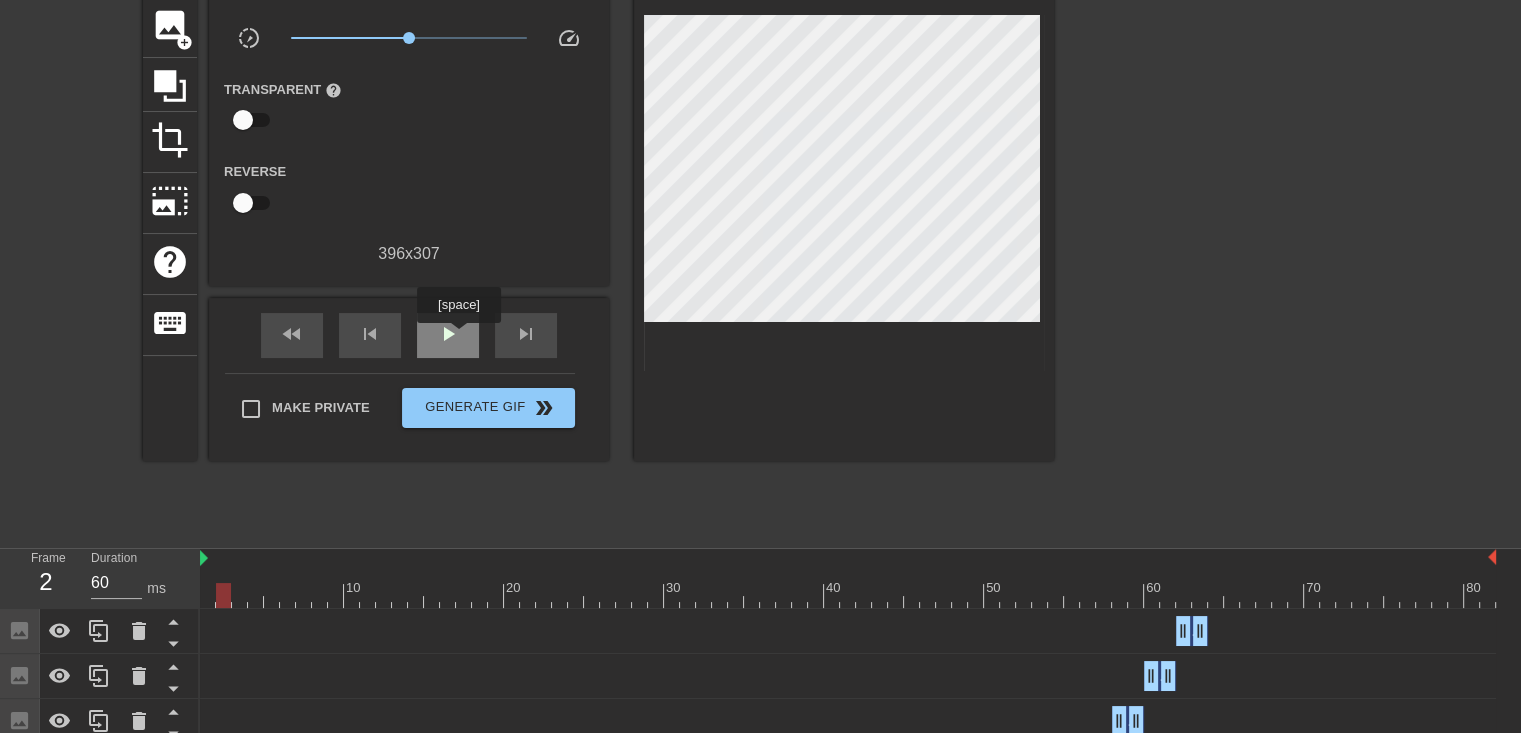 click on "play_arrow" at bounding box center [448, 334] 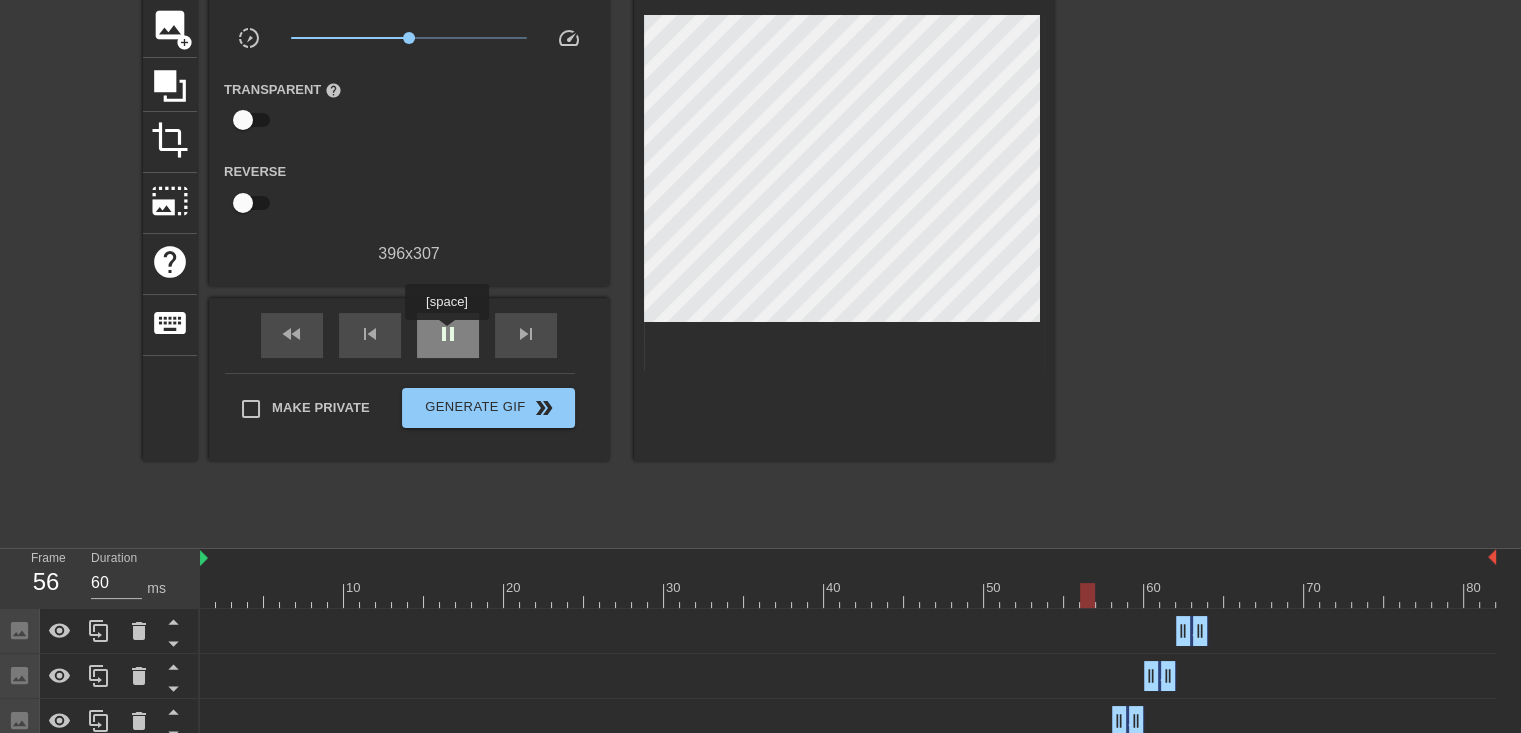click on "pause" at bounding box center [448, 334] 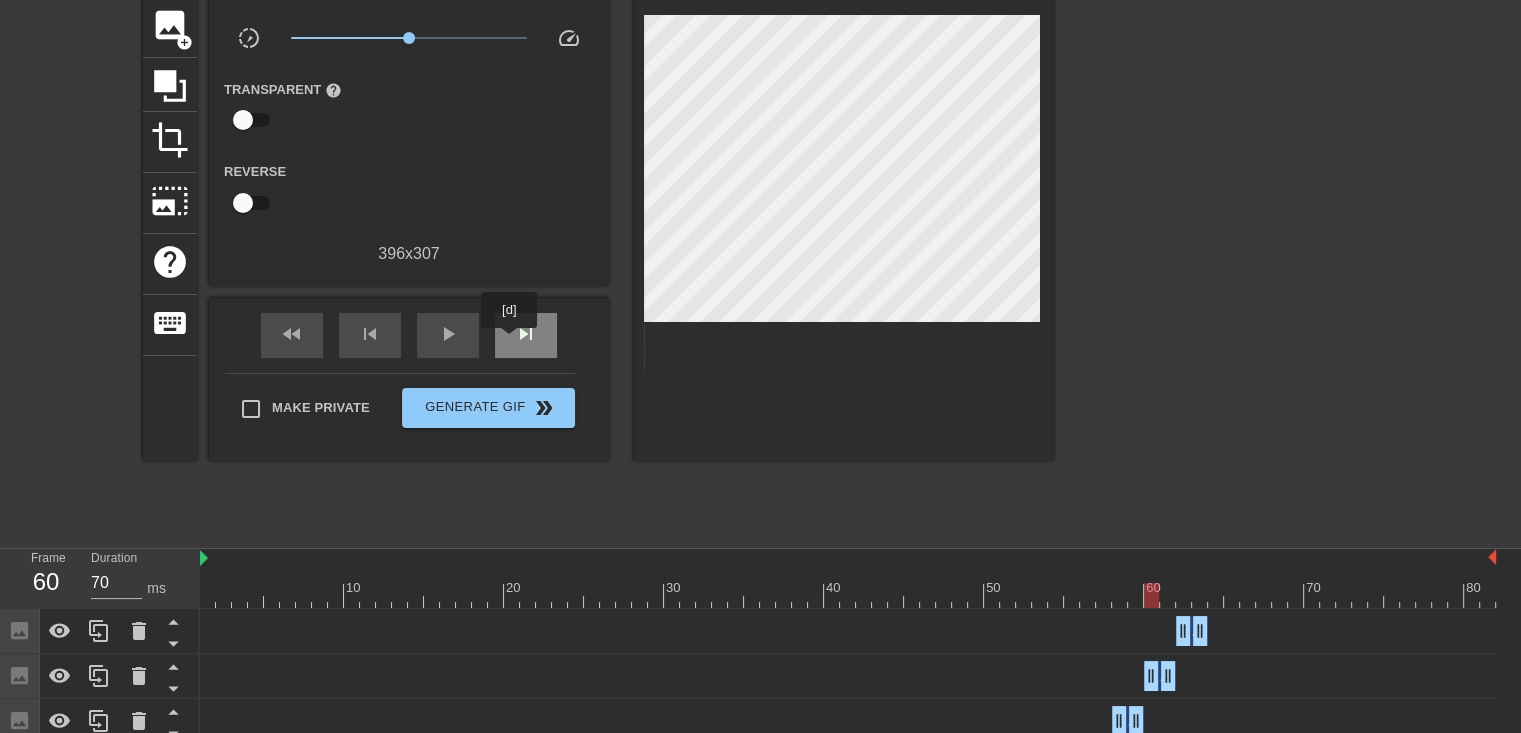 click on "skip_next" at bounding box center [526, 335] 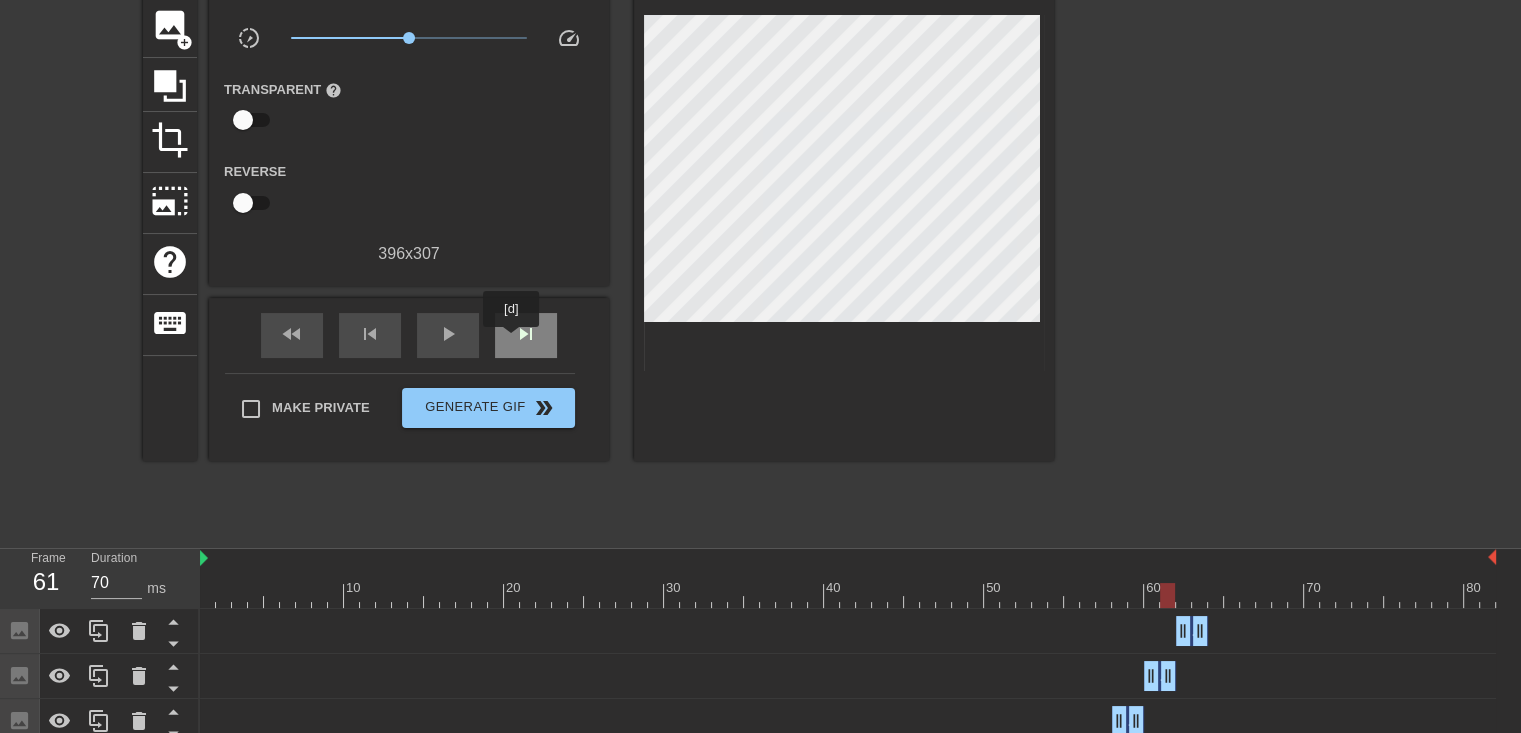 click on "skip_next" at bounding box center [526, 335] 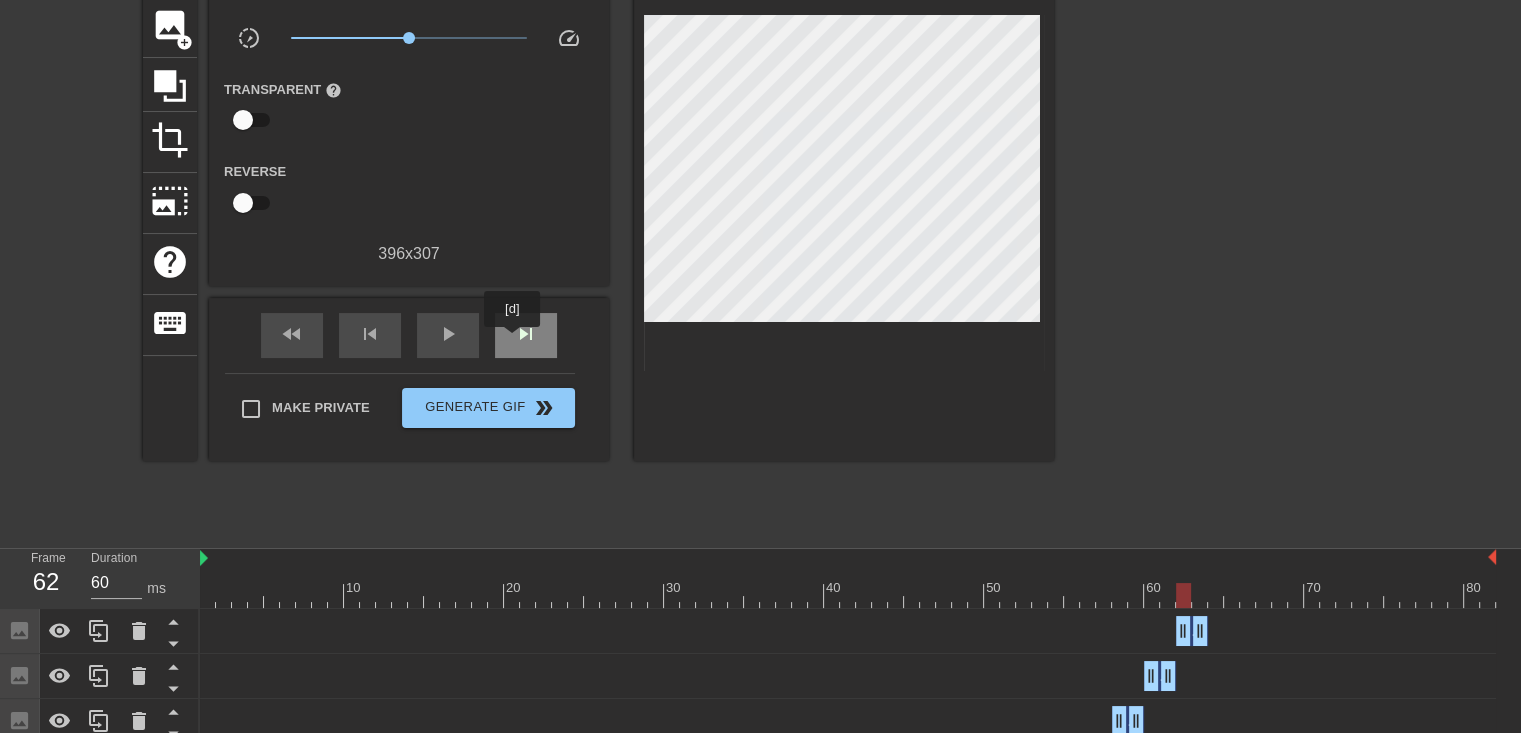 click on "skip_next" at bounding box center (526, 334) 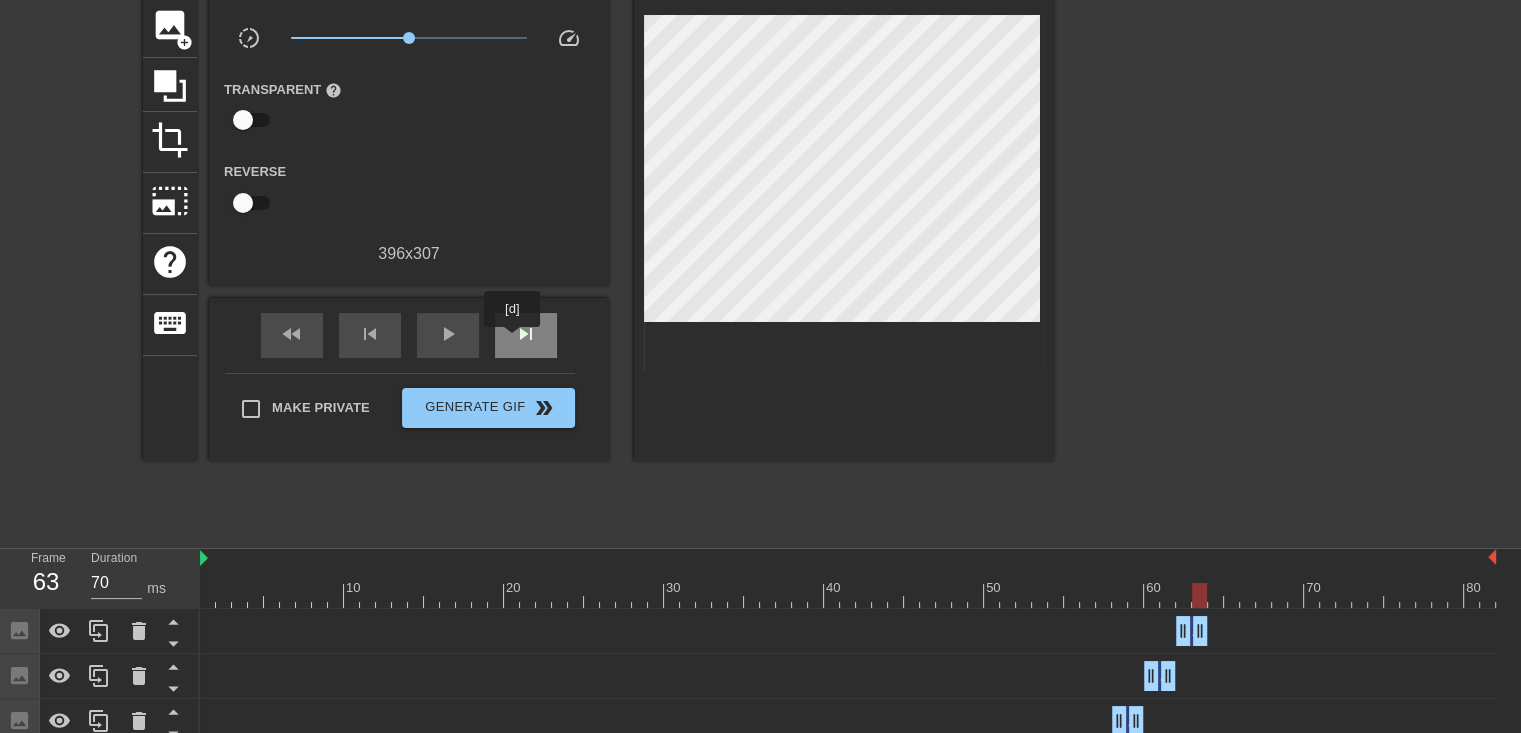click on "skip_next" at bounding box center (526, 334) 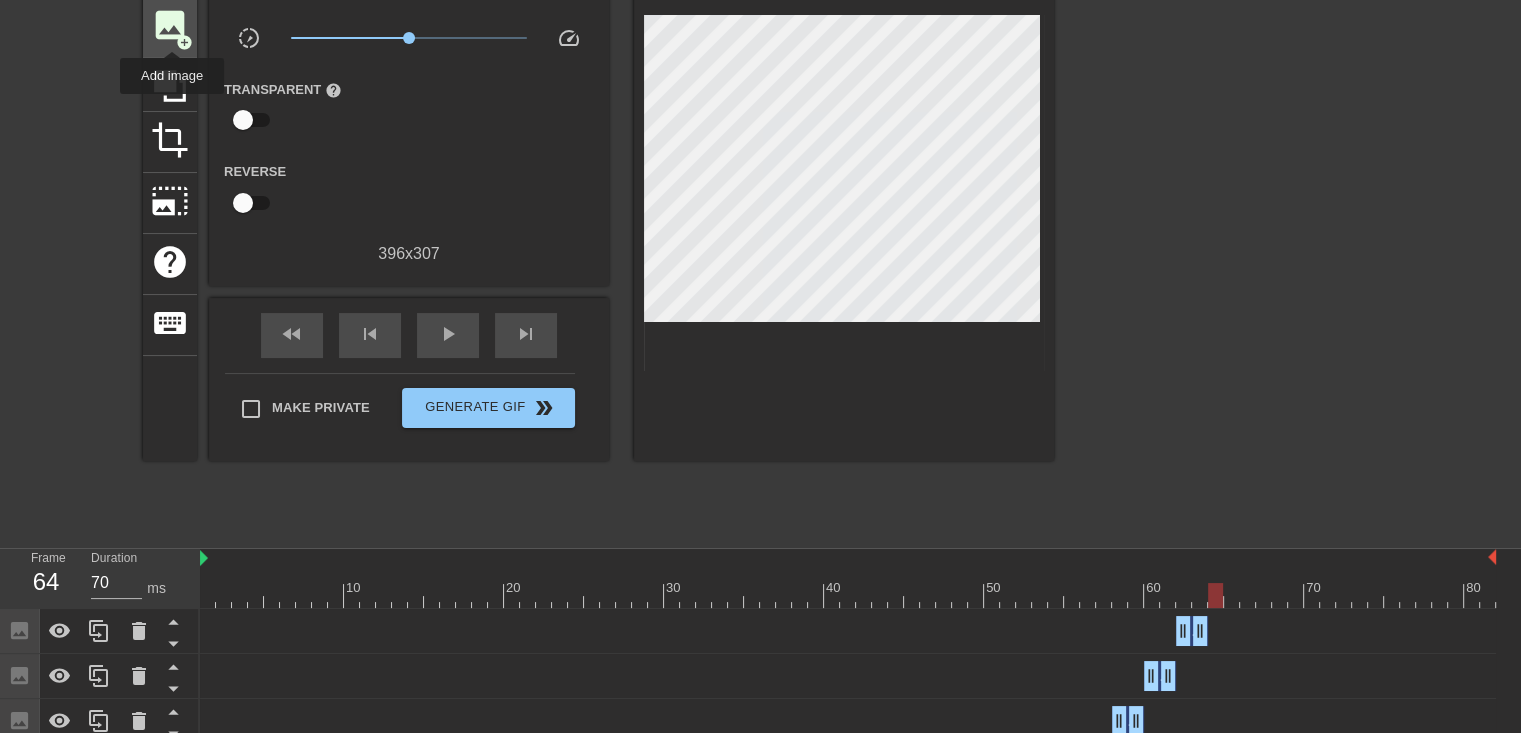 click on "image" at bounding box center (170, 25) 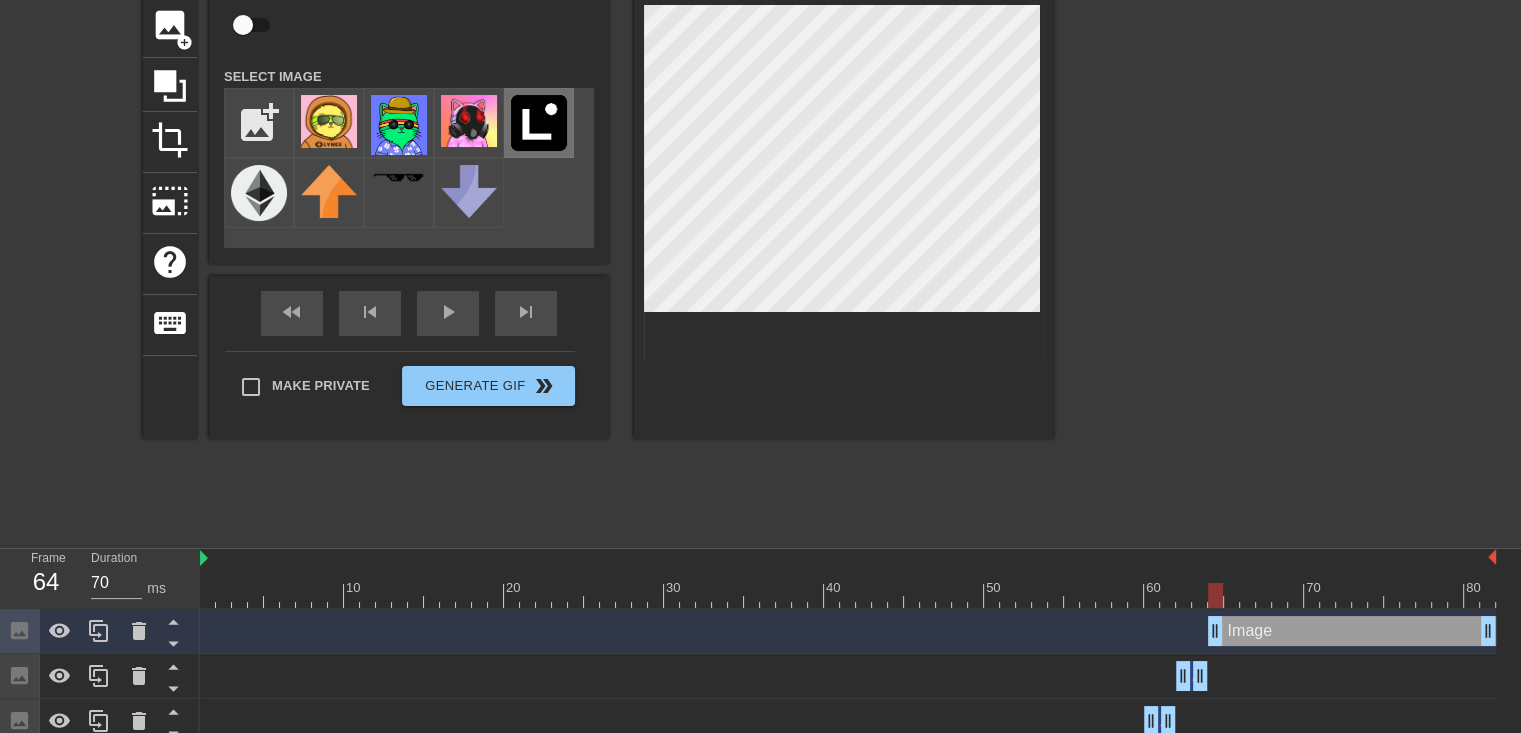 click at bounding box center [539, 123] 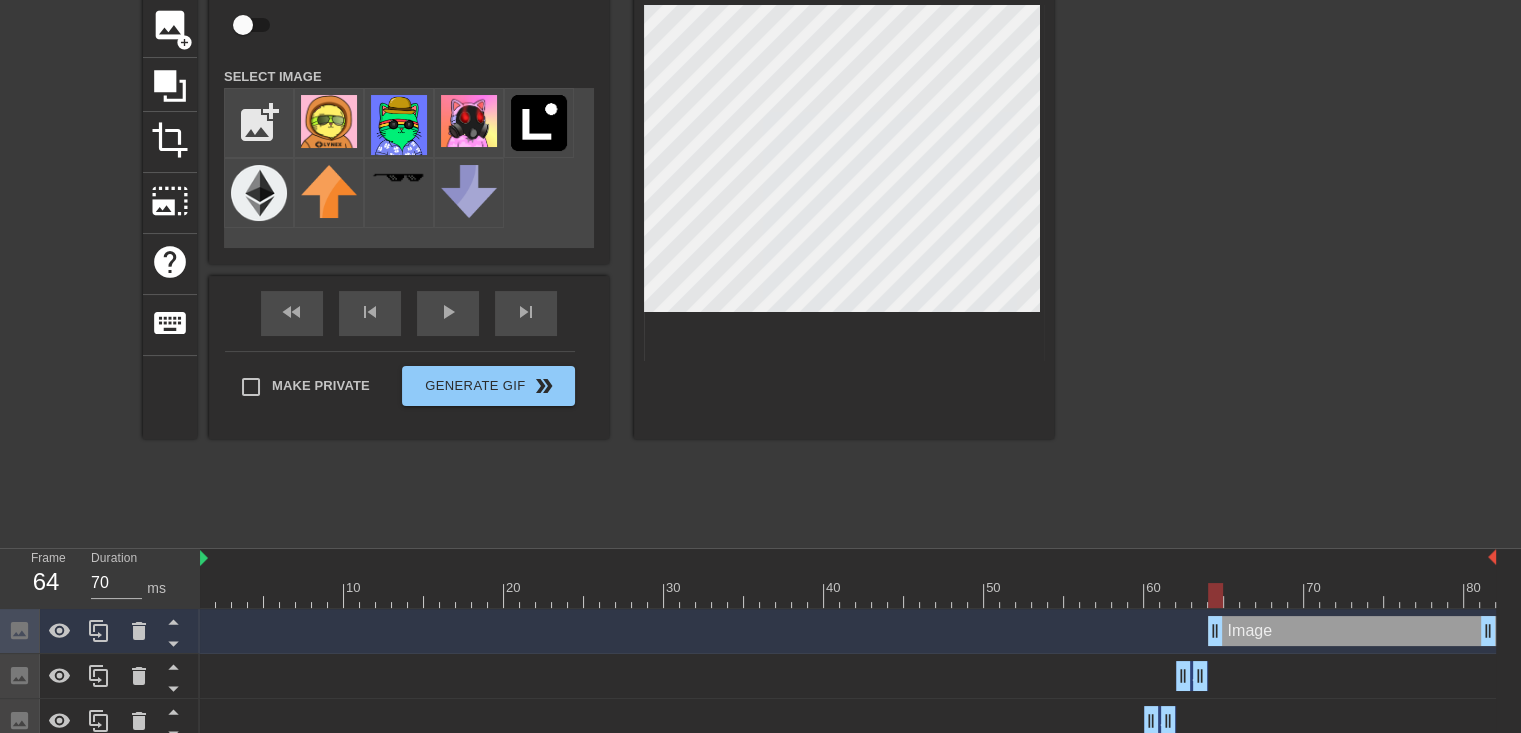 click at bounding box center [1228, 236] 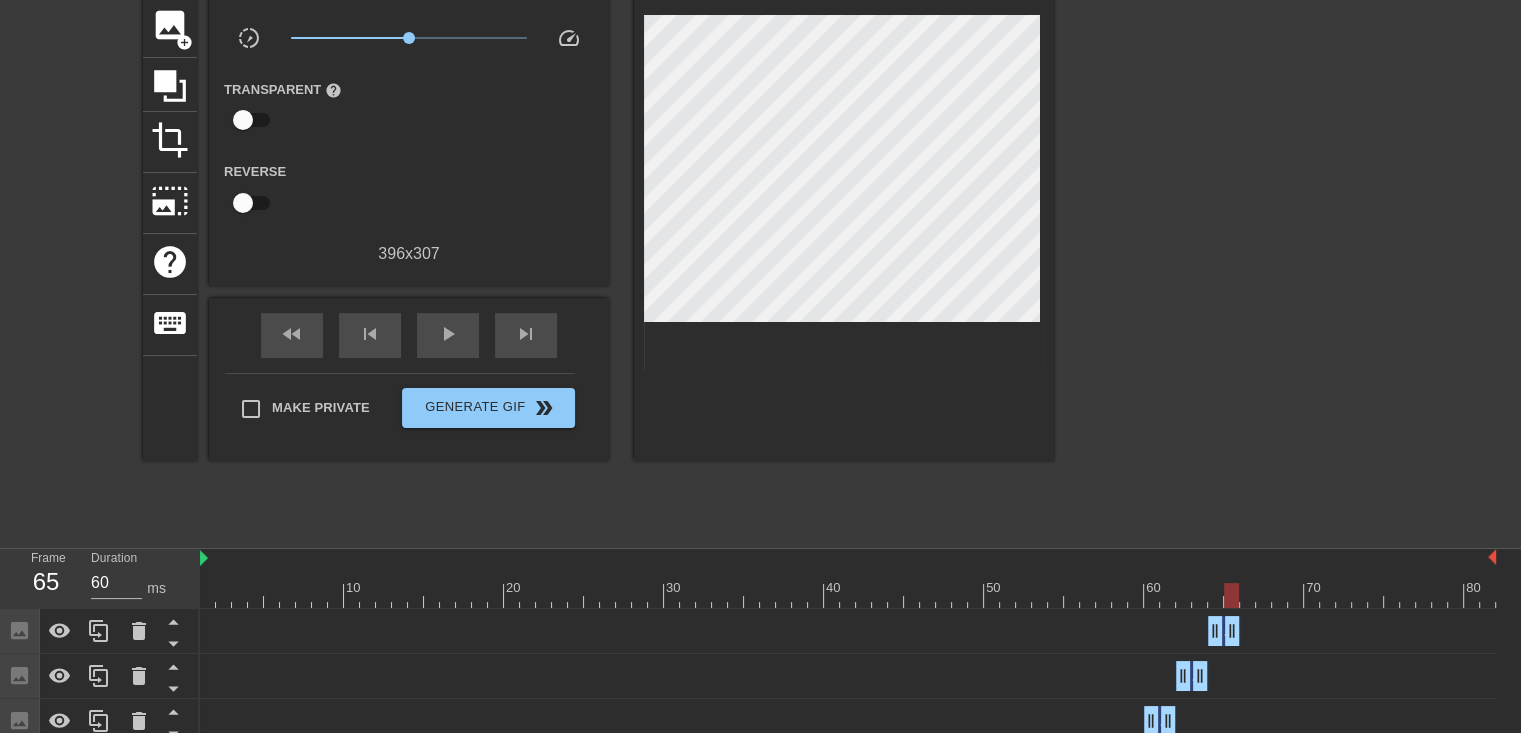 drag, startPoint x: 1487, startPoint y: 627, endPoint x: 1228, endPoint y: 632, distance: 259.04825 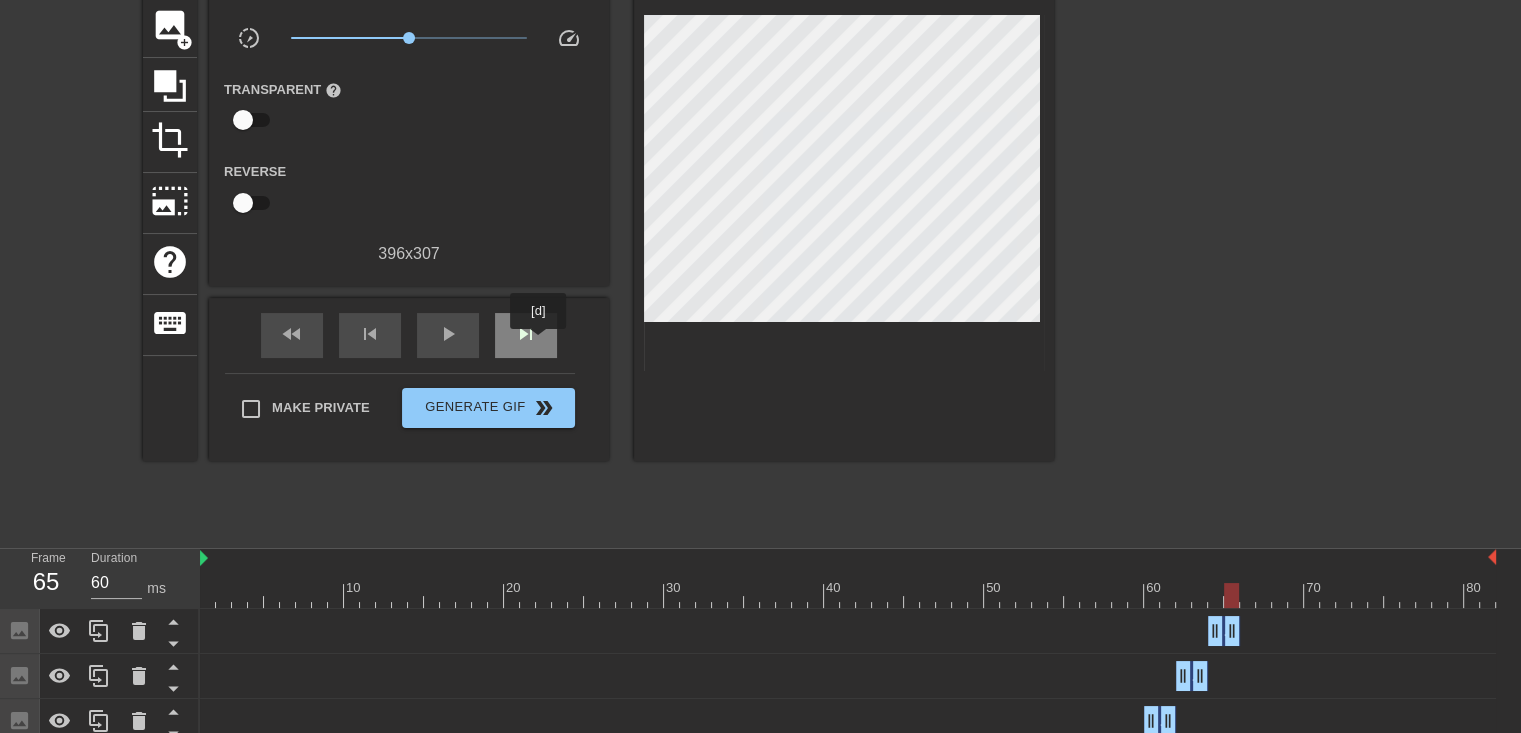 click on "skip_next" at bounding box center (526, 335) 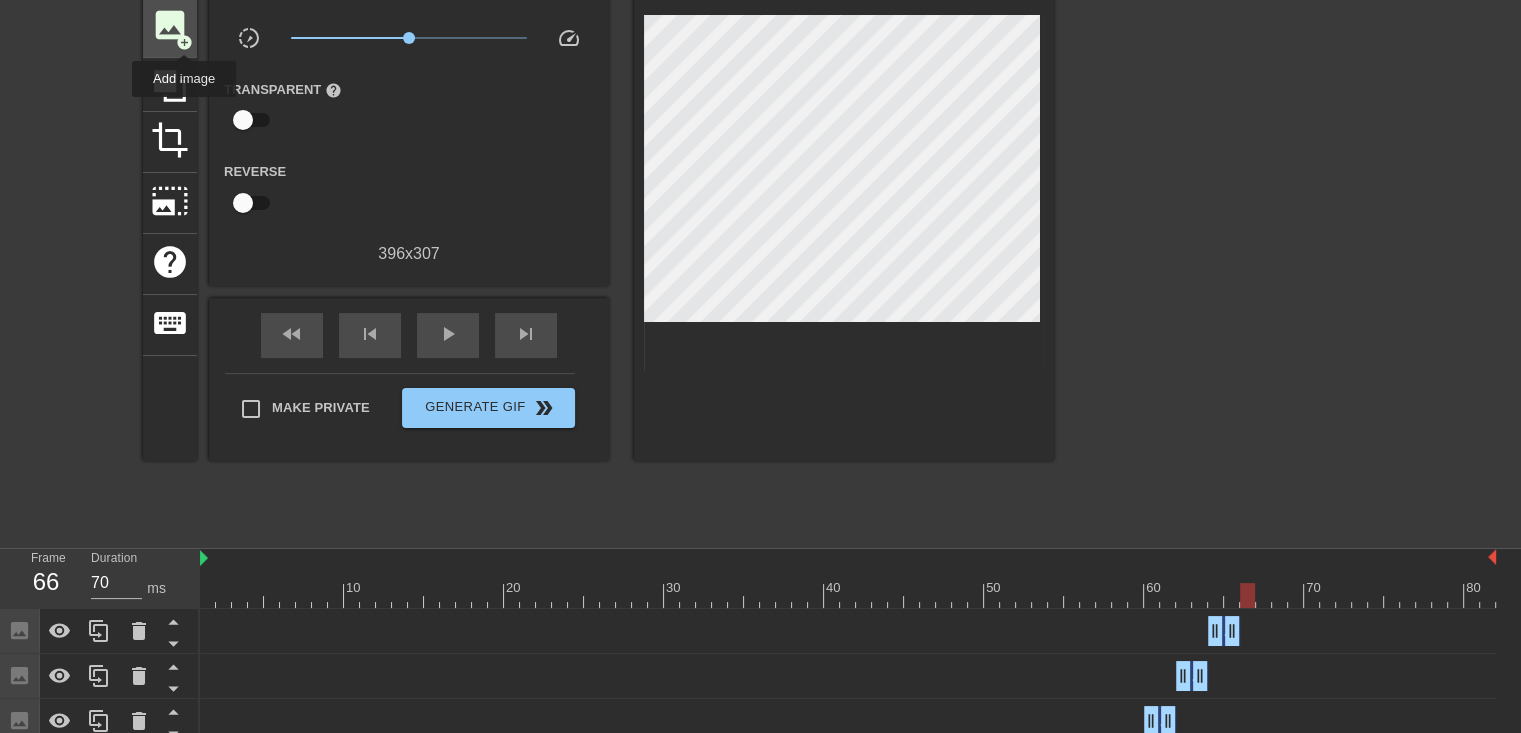 click on "add_circle" at bounding box center (184, 42) 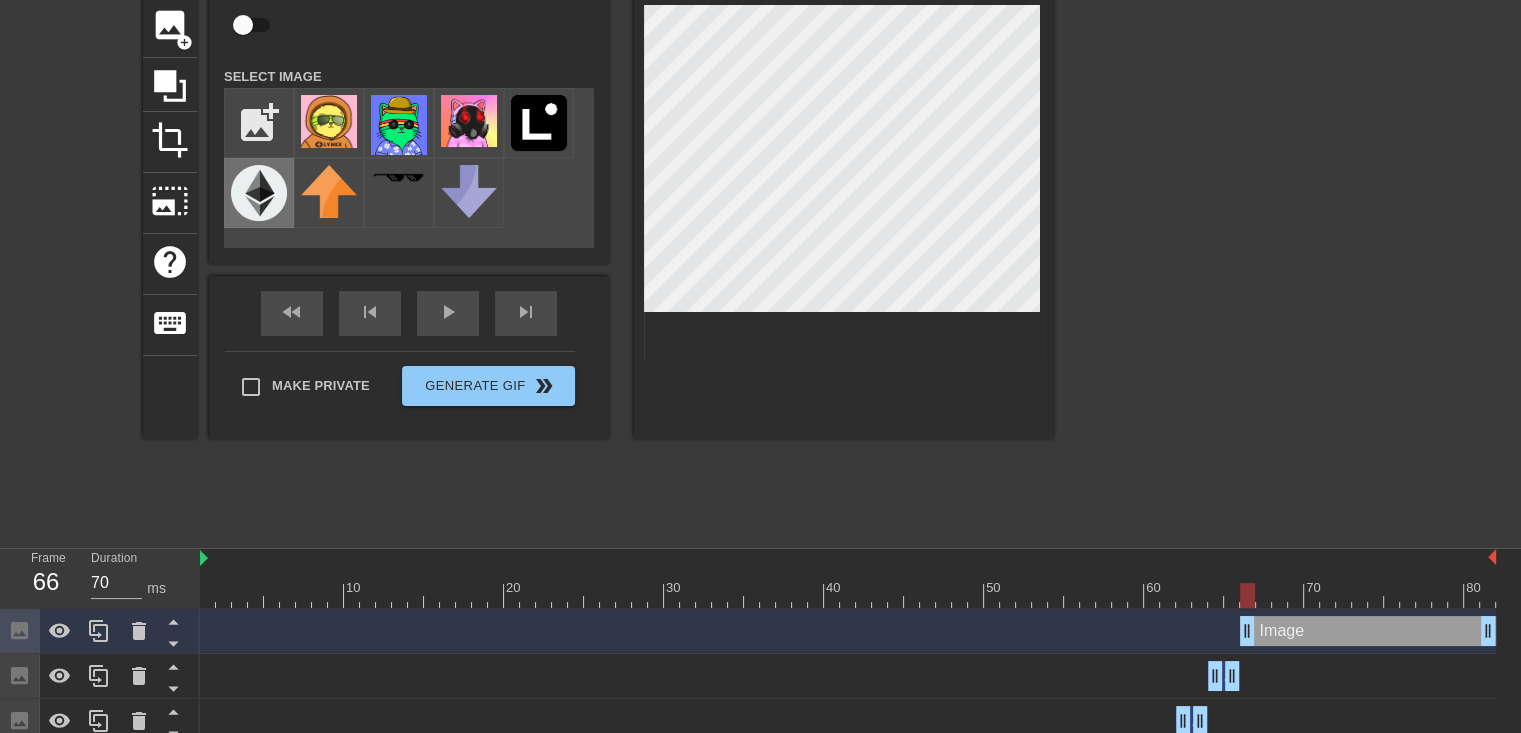 click at bounding box center (259, 193) 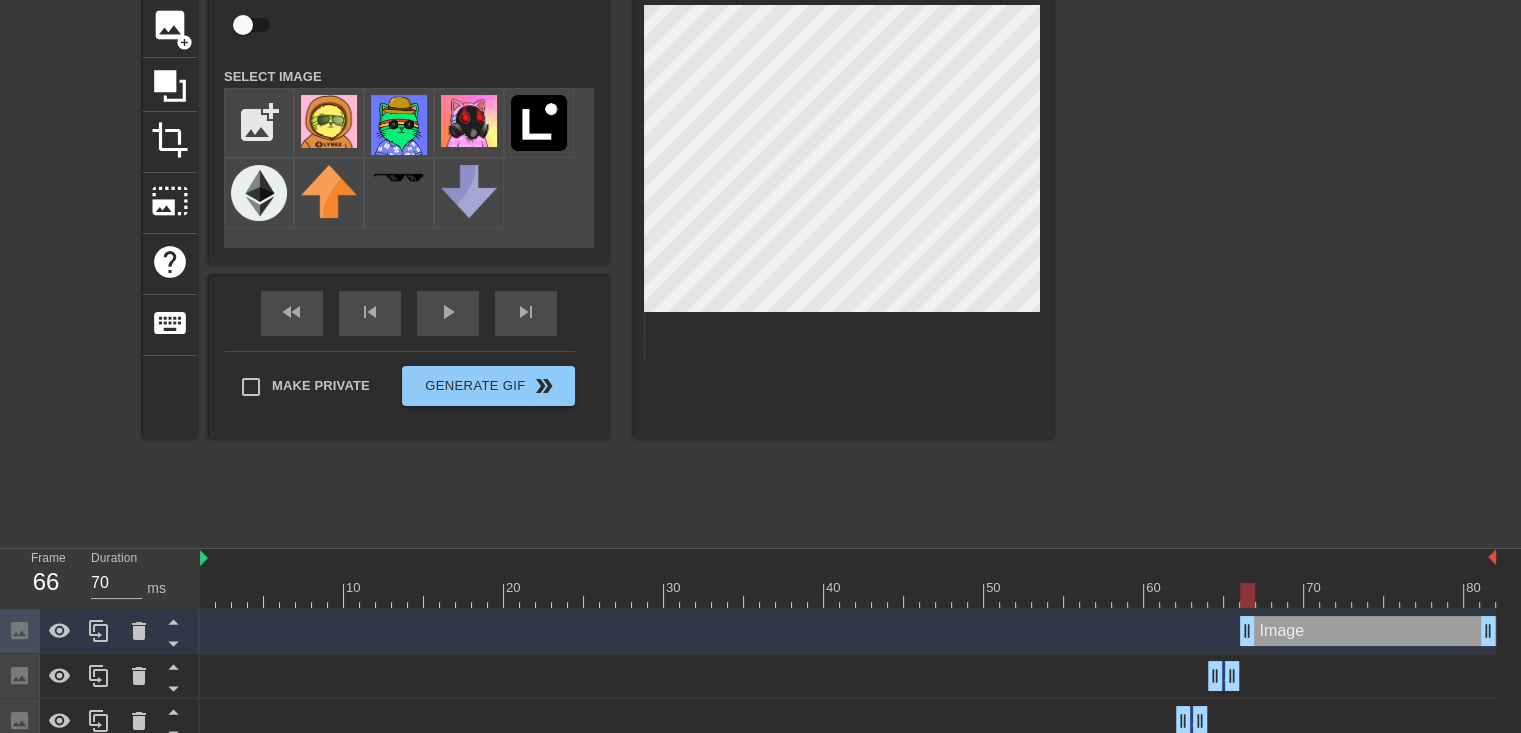 click on "title add_circle image add_circle crop photo_size_select_large help keyboard Image Animate Select Image add_photo_alternate fast_rewind skip_previous play_arrow skip_next Make Private Generate Gif double_arrow" at bounding box center (598, 236) 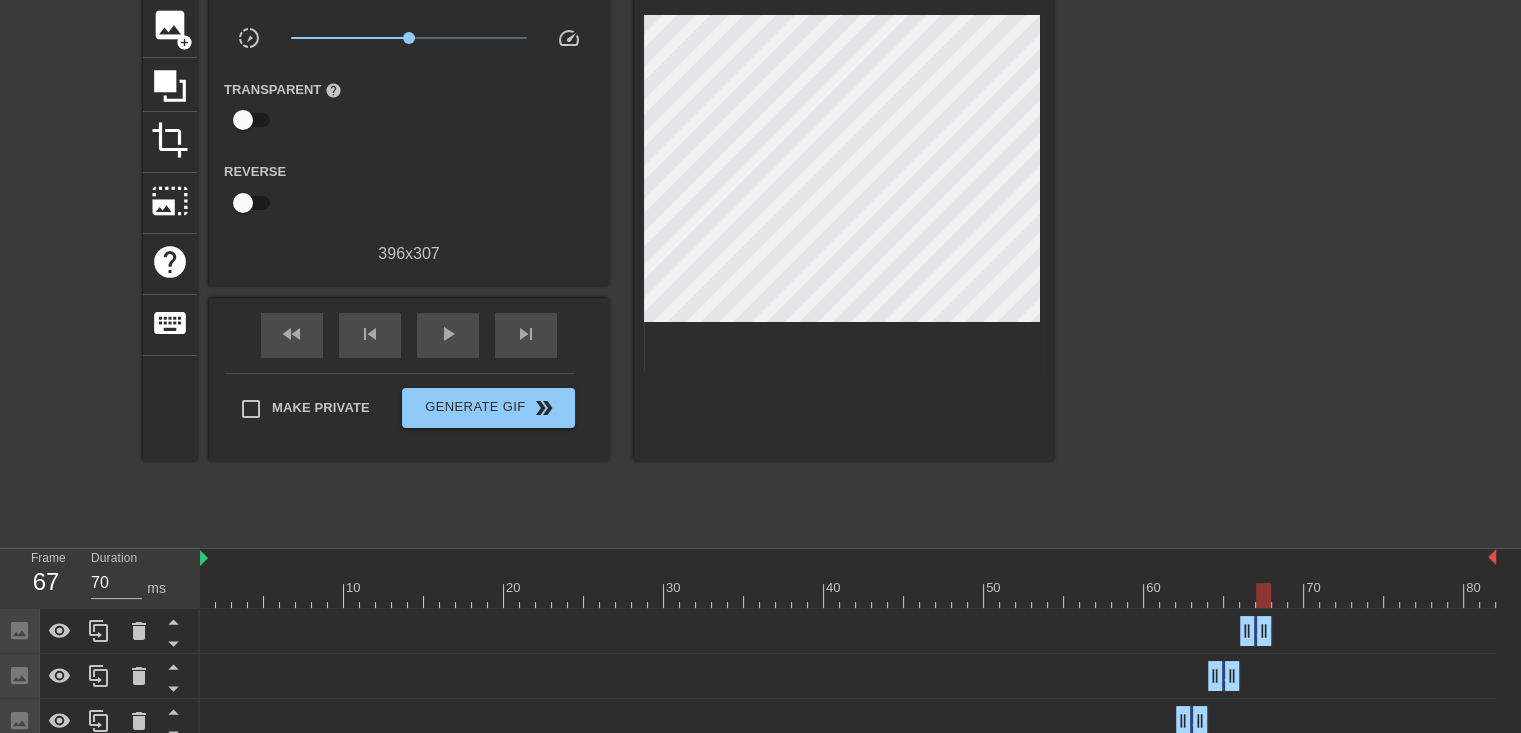 drag, startPoint x: 1489, startPoint y: 628, endPoint x: 1266, endPoint y: 641, distance: 223.3786 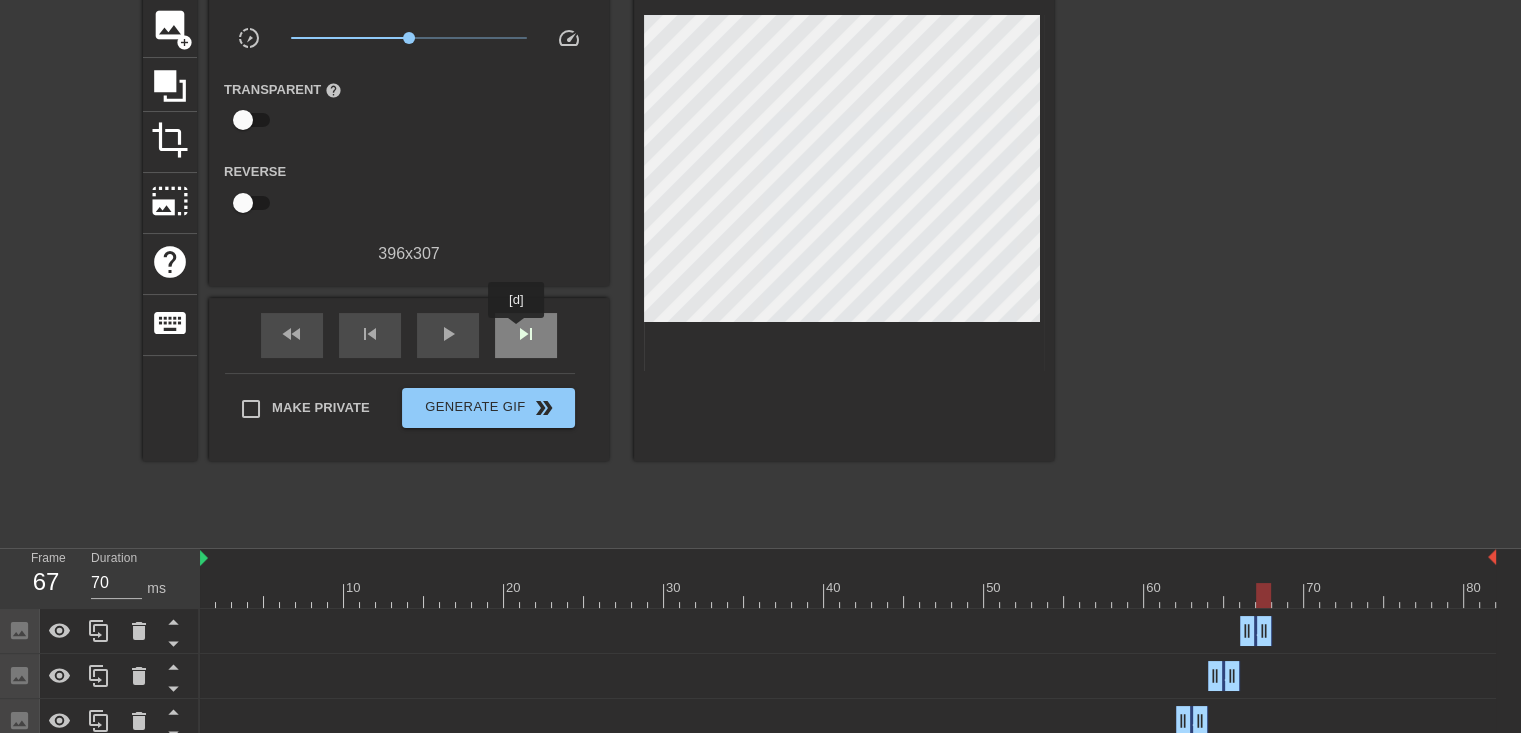click on "skip_next" at bounding box center (526, 334) 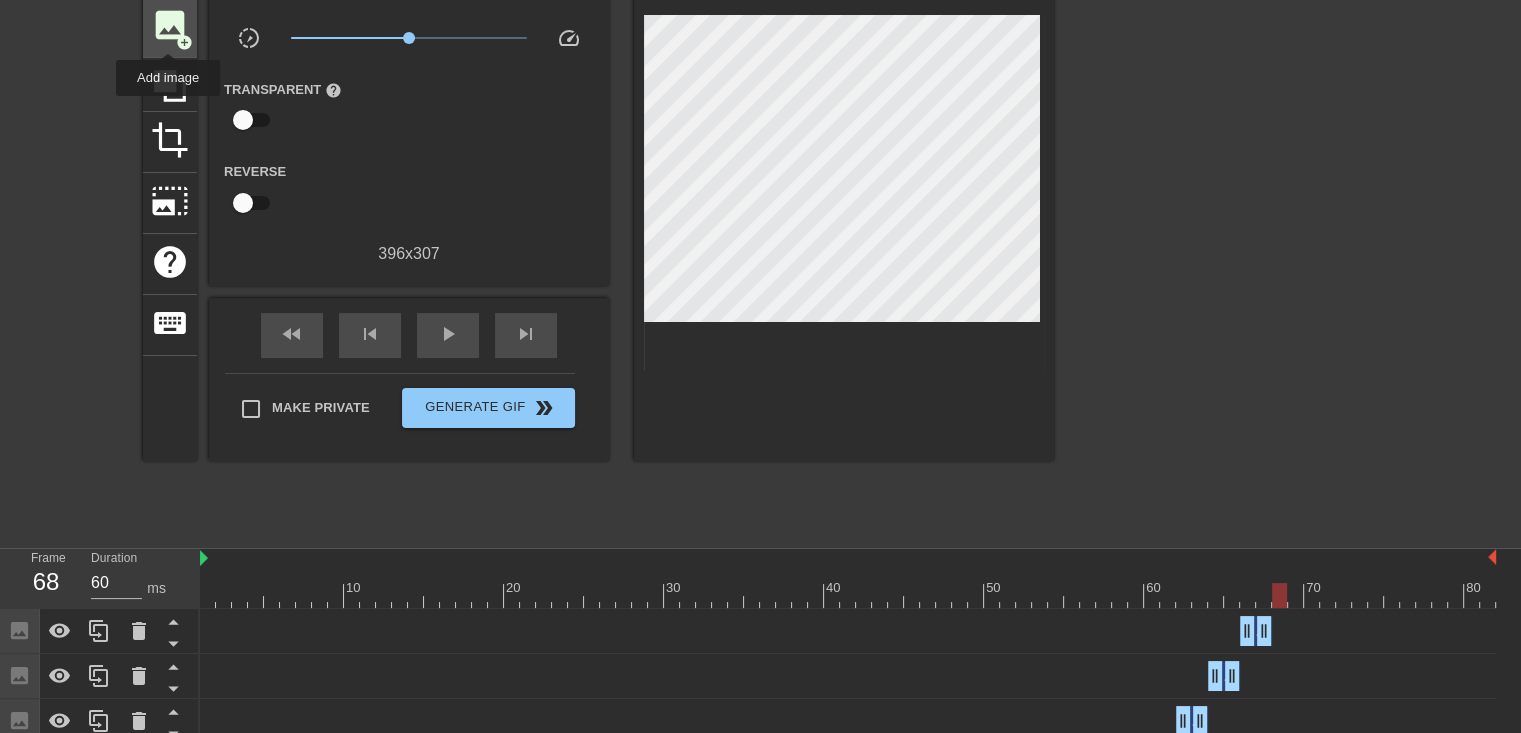 click on "image" at bounding box center (170, 25) 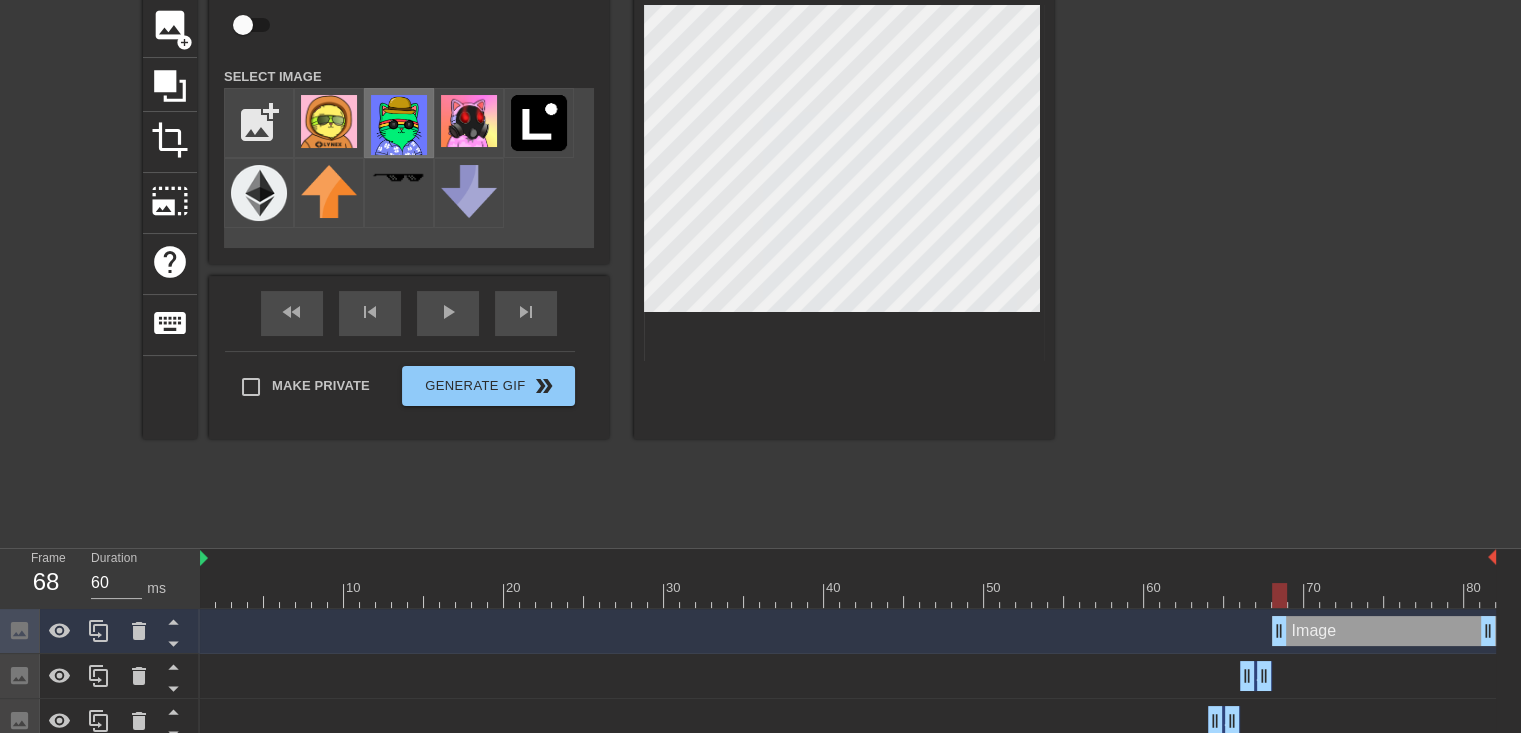 click at bounding box center (399, 125) 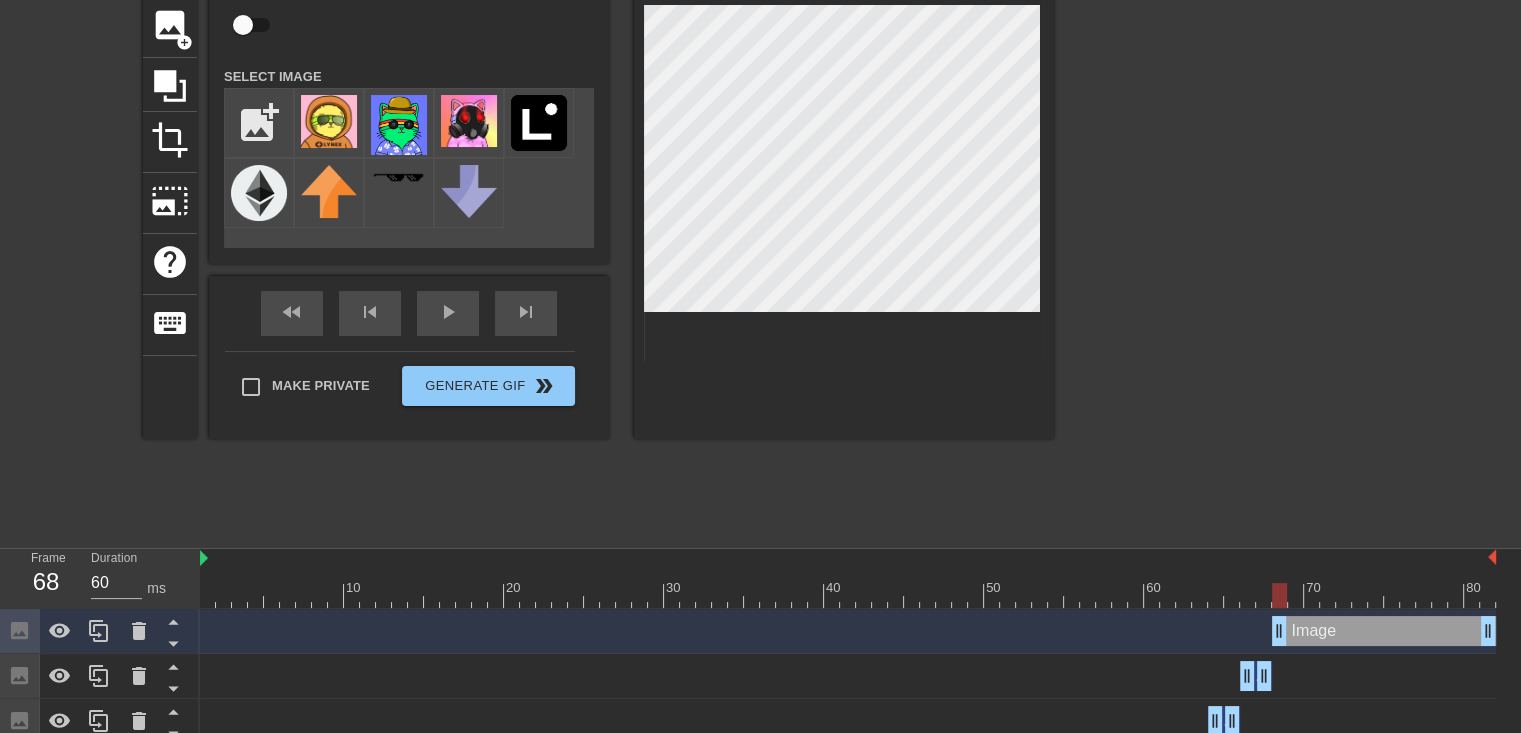 click at bounding box center [1228, 236] 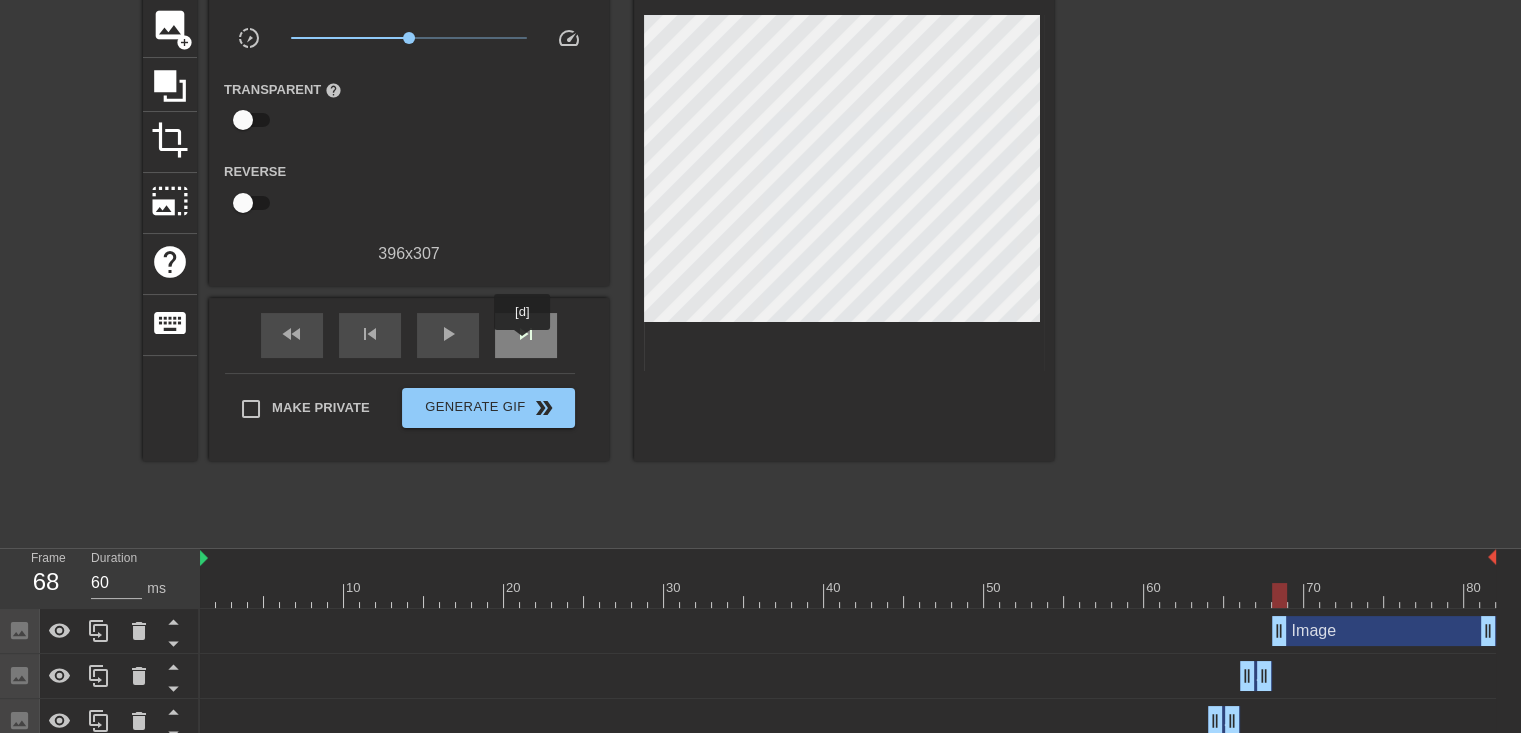 click on "skip_next" at bounding box center [526, 334] 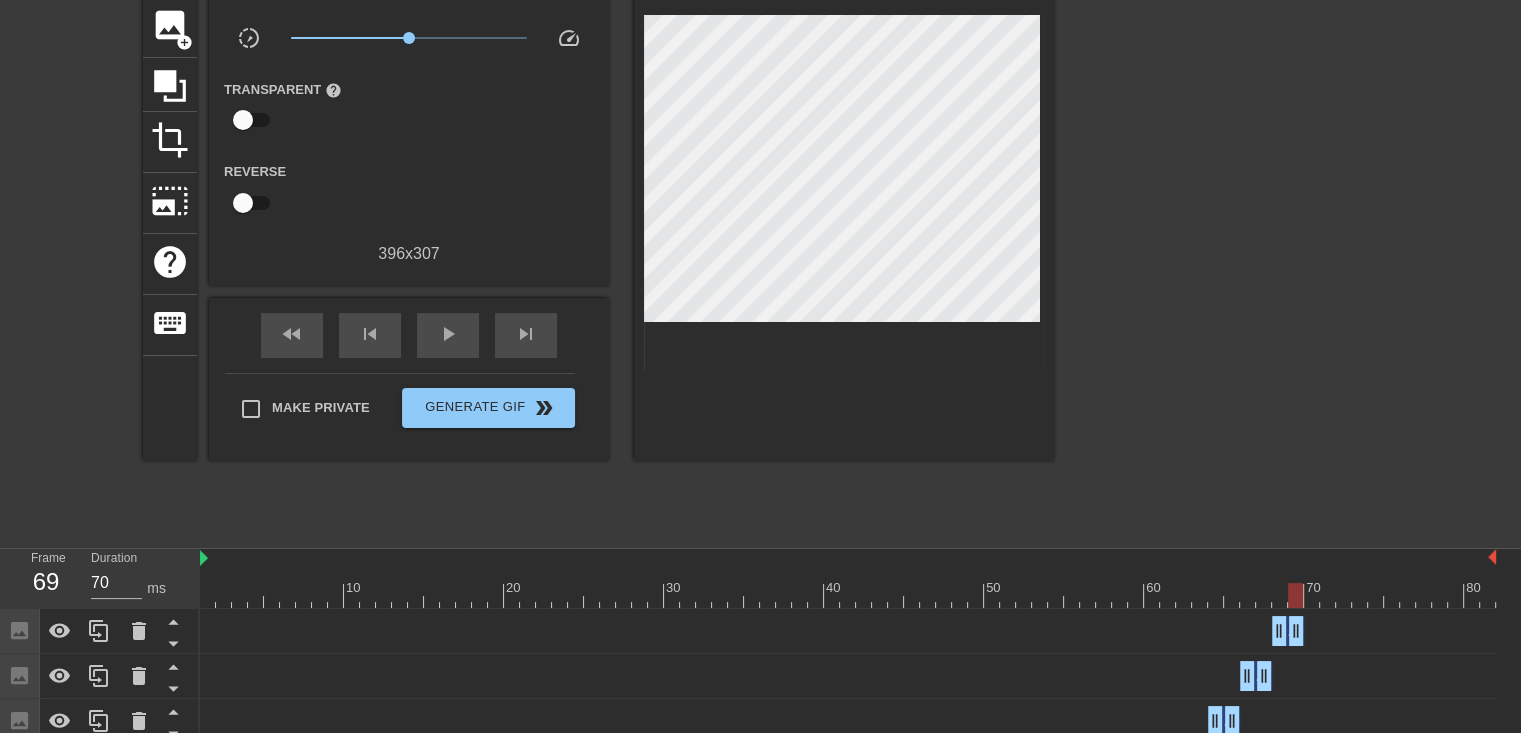drag, startPoint x: 1484, startPoint y: 632, endPoint x: 1291, endPoint y: 640, distance: 193.16573 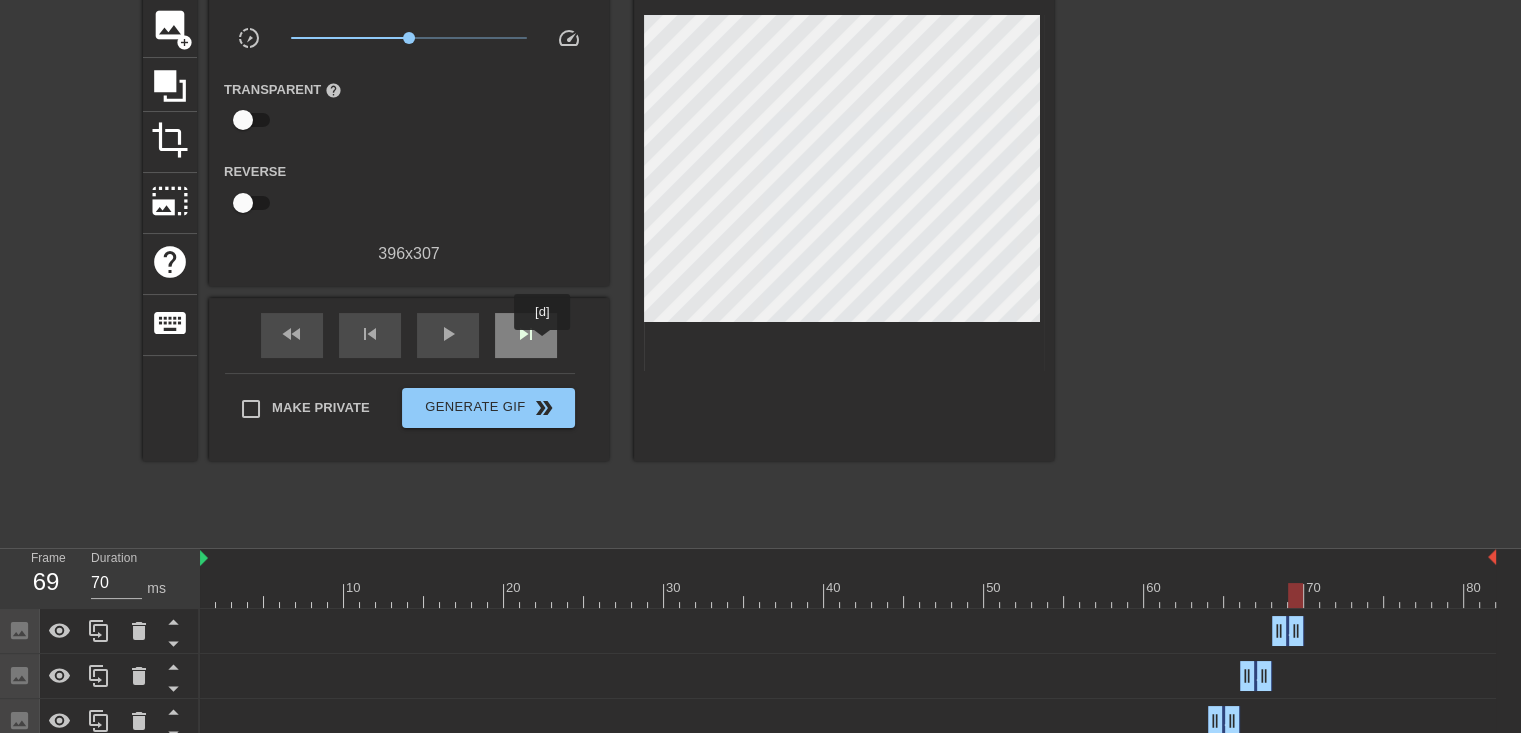 click on "skip_next" at bounding box center [526, 335] 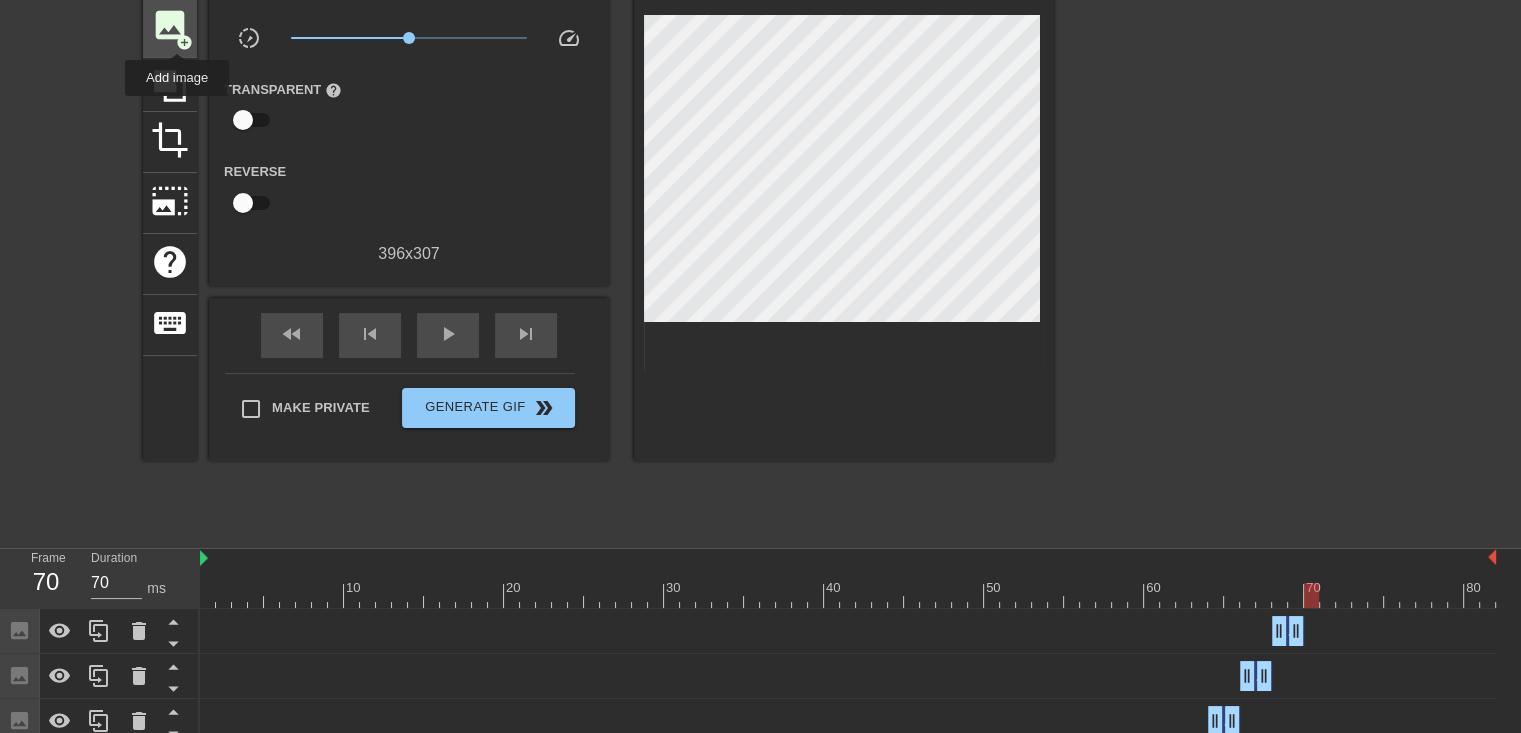click on "add_circle" at bounding box center [184, 42] 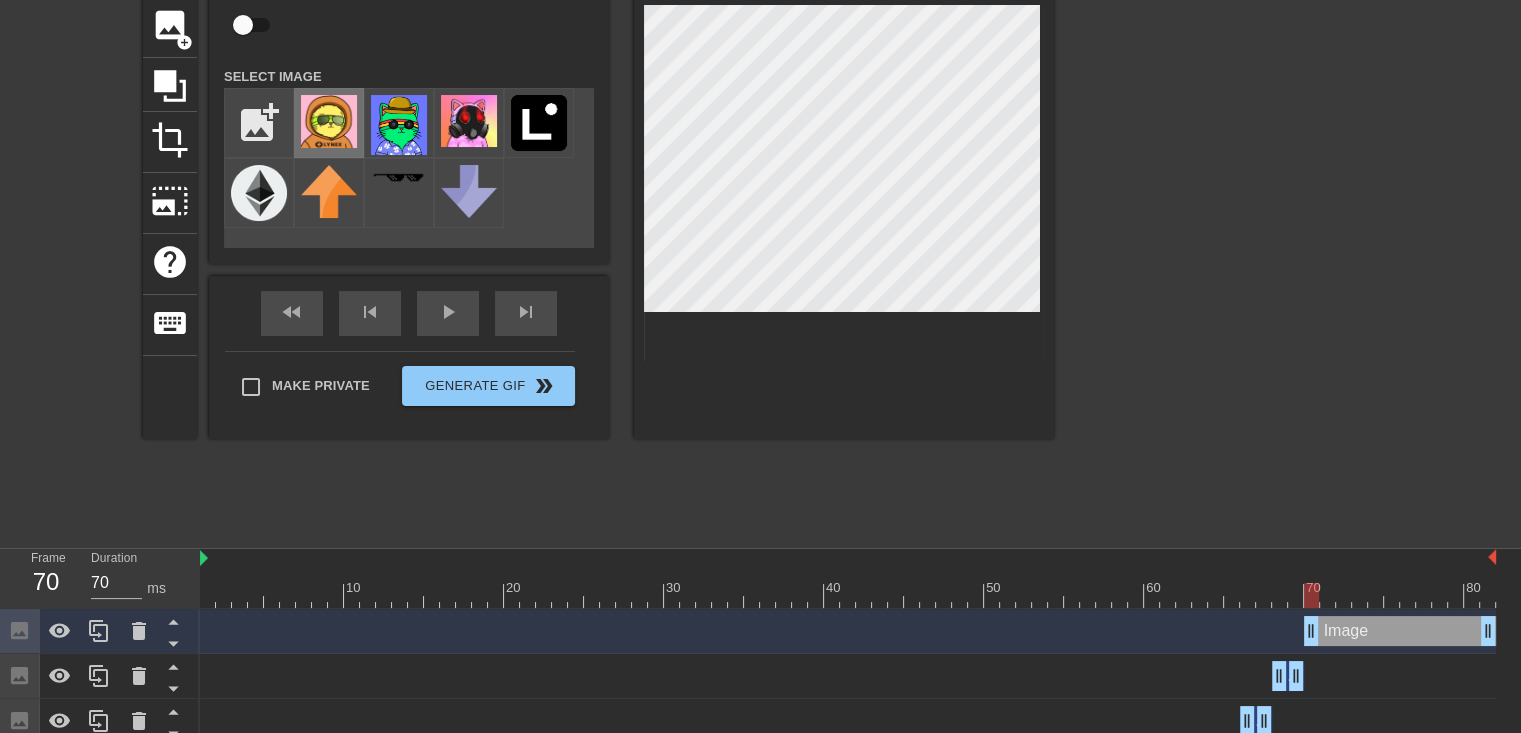 drag, startPoint x: 320, startPoint y: 113, endPoint x: 352, endPoint y: 136, distance: 39.40812 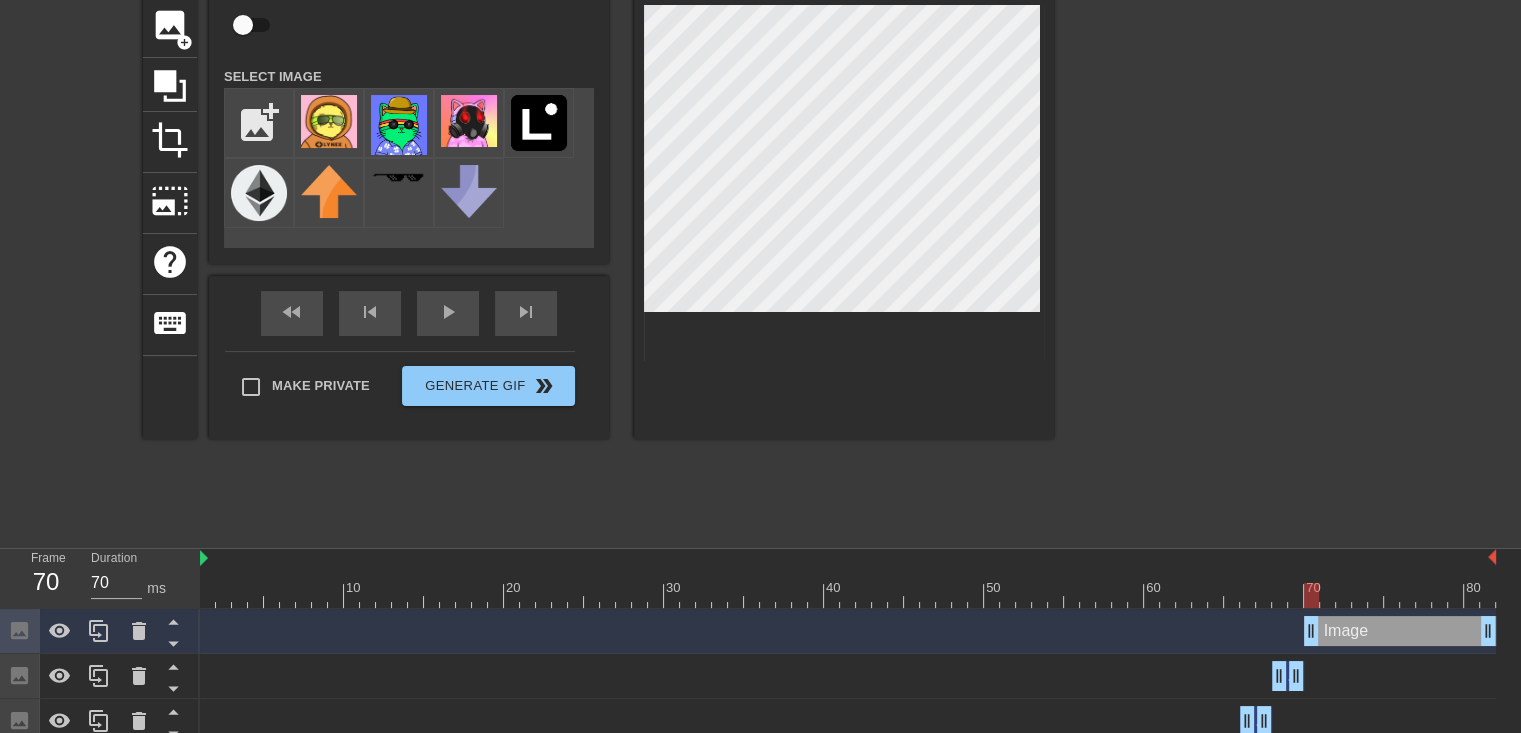click at bounding box center (1228, 236) 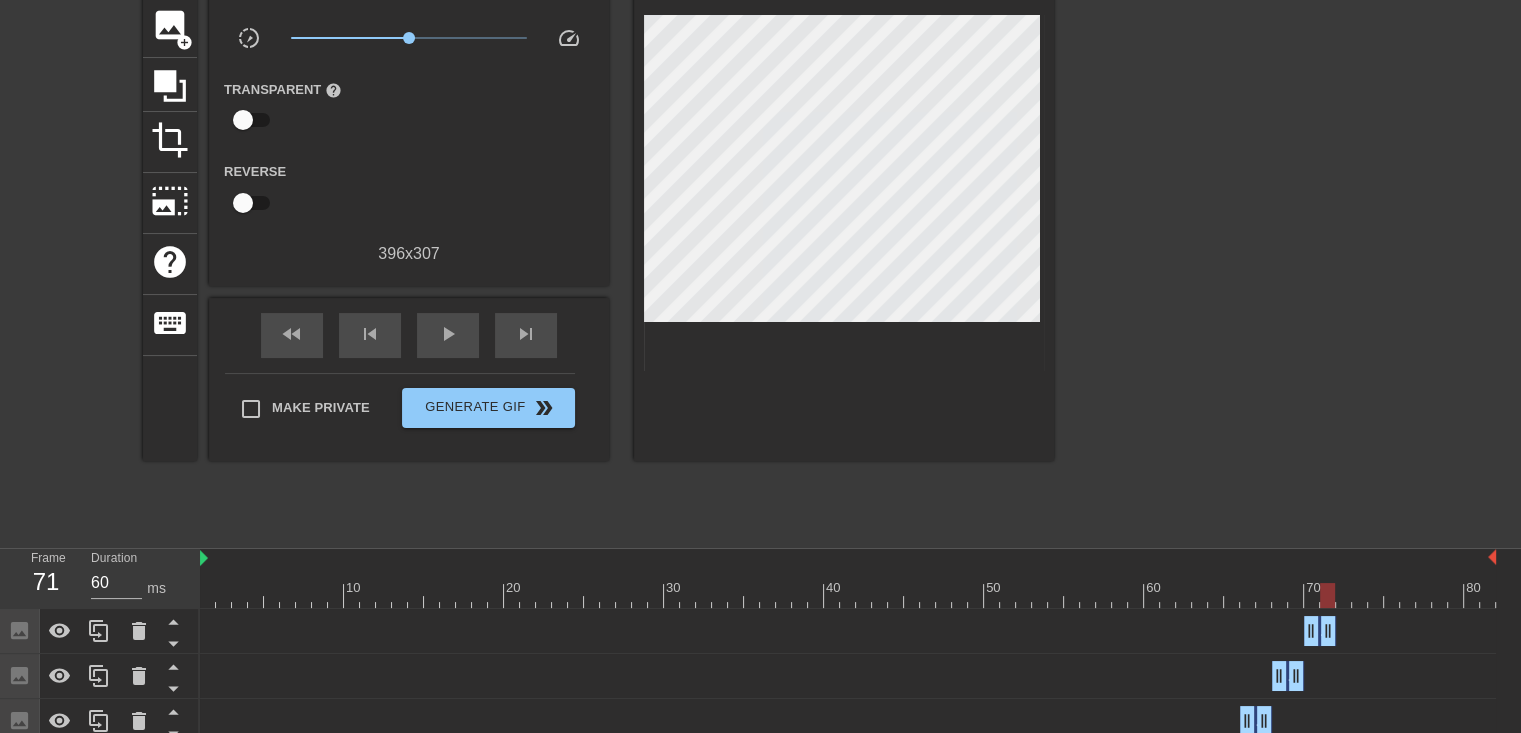 drag, startPoint x: 1489, startPoint y: 631, endPoint x: 1333, endPoint y: 635, distance: 156.05127 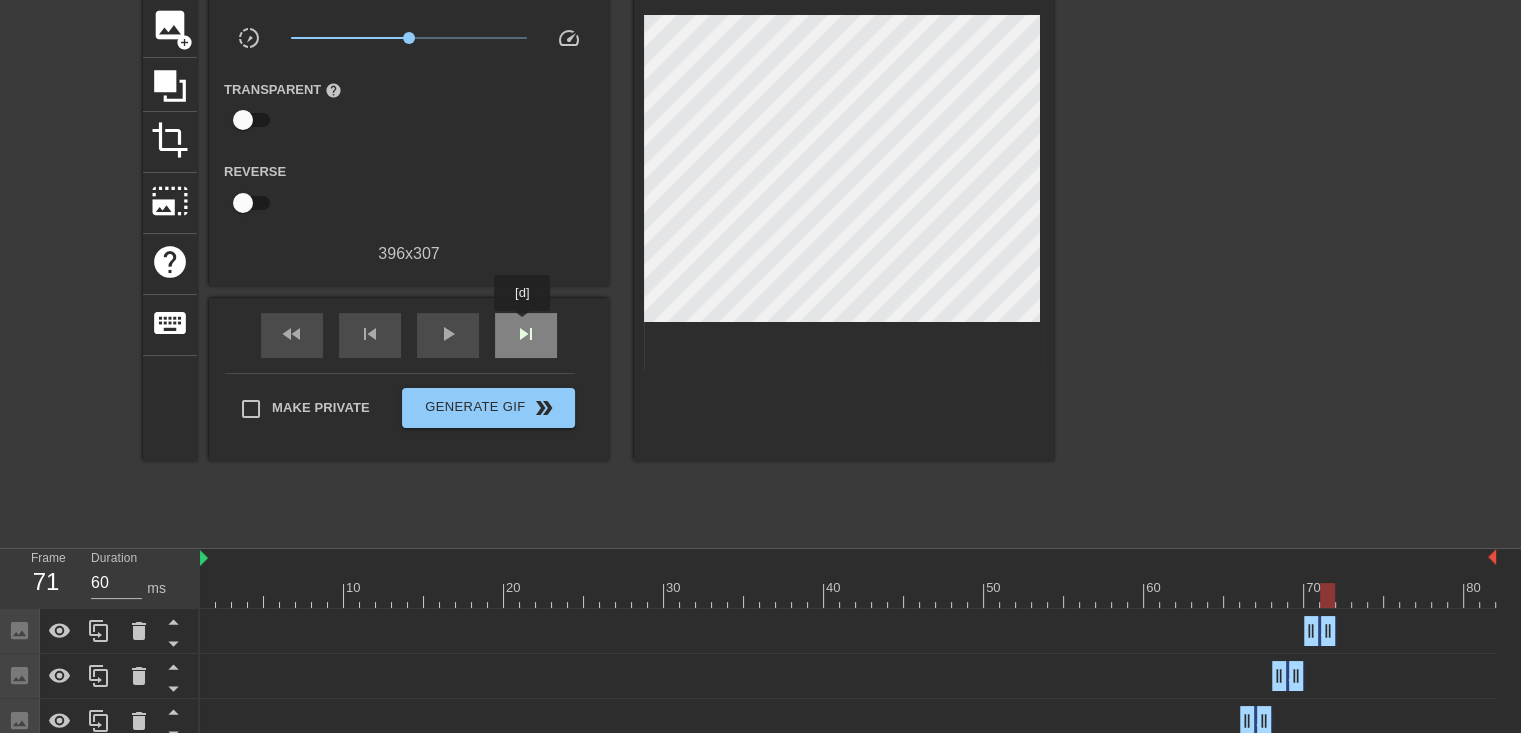 click on "skip_next" at bounding box center (526, 334) 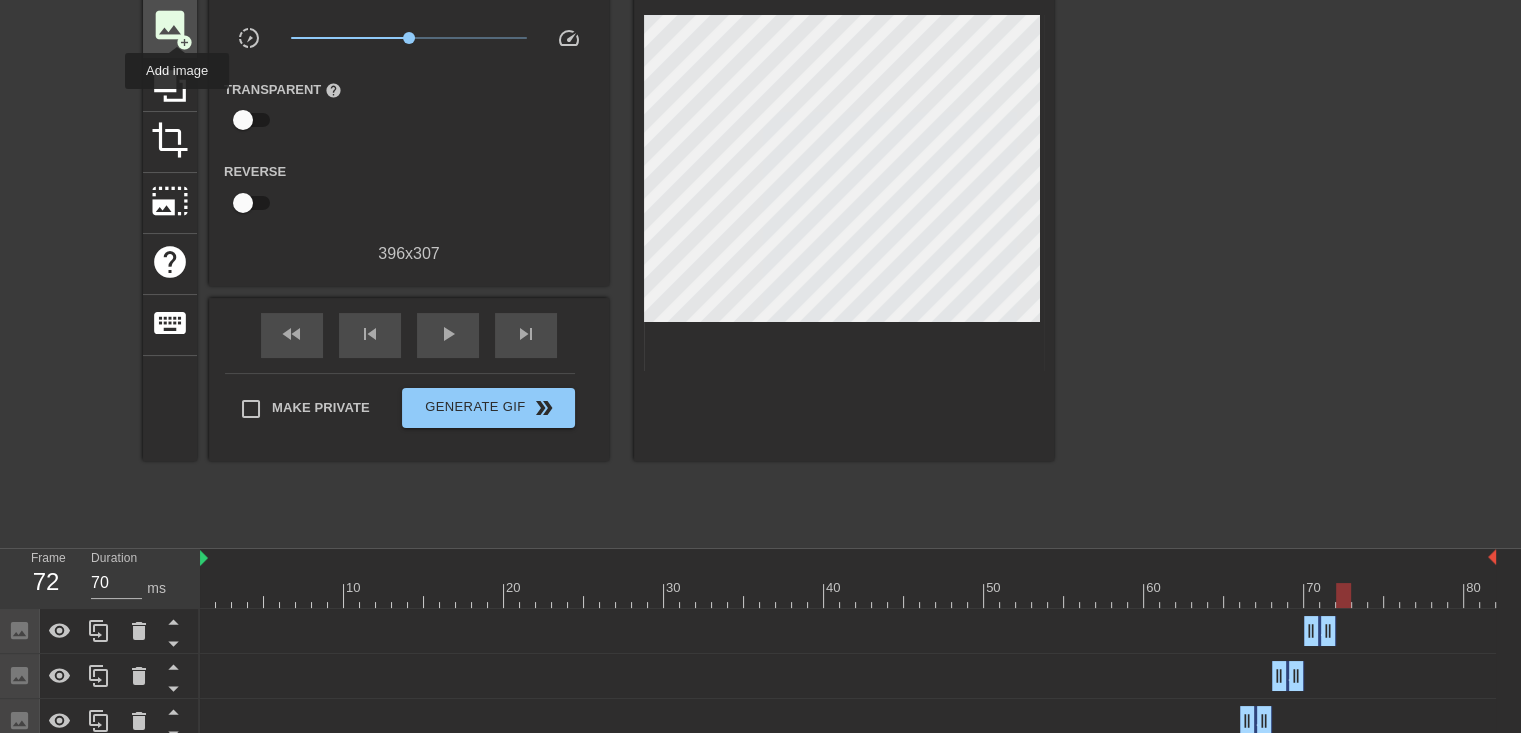 click on "image" at bounding box center [170, 25] 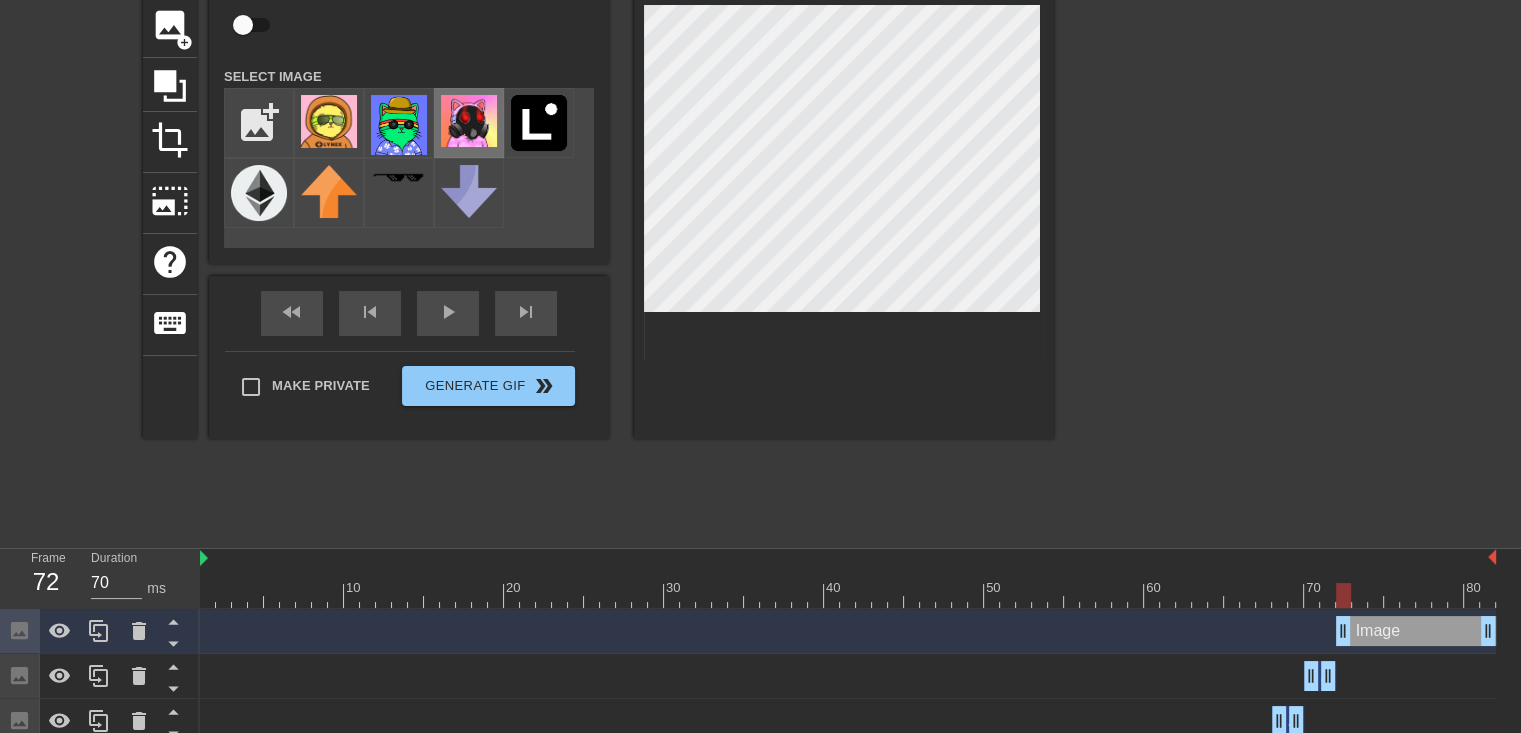 click at bounding box center [469, 121] 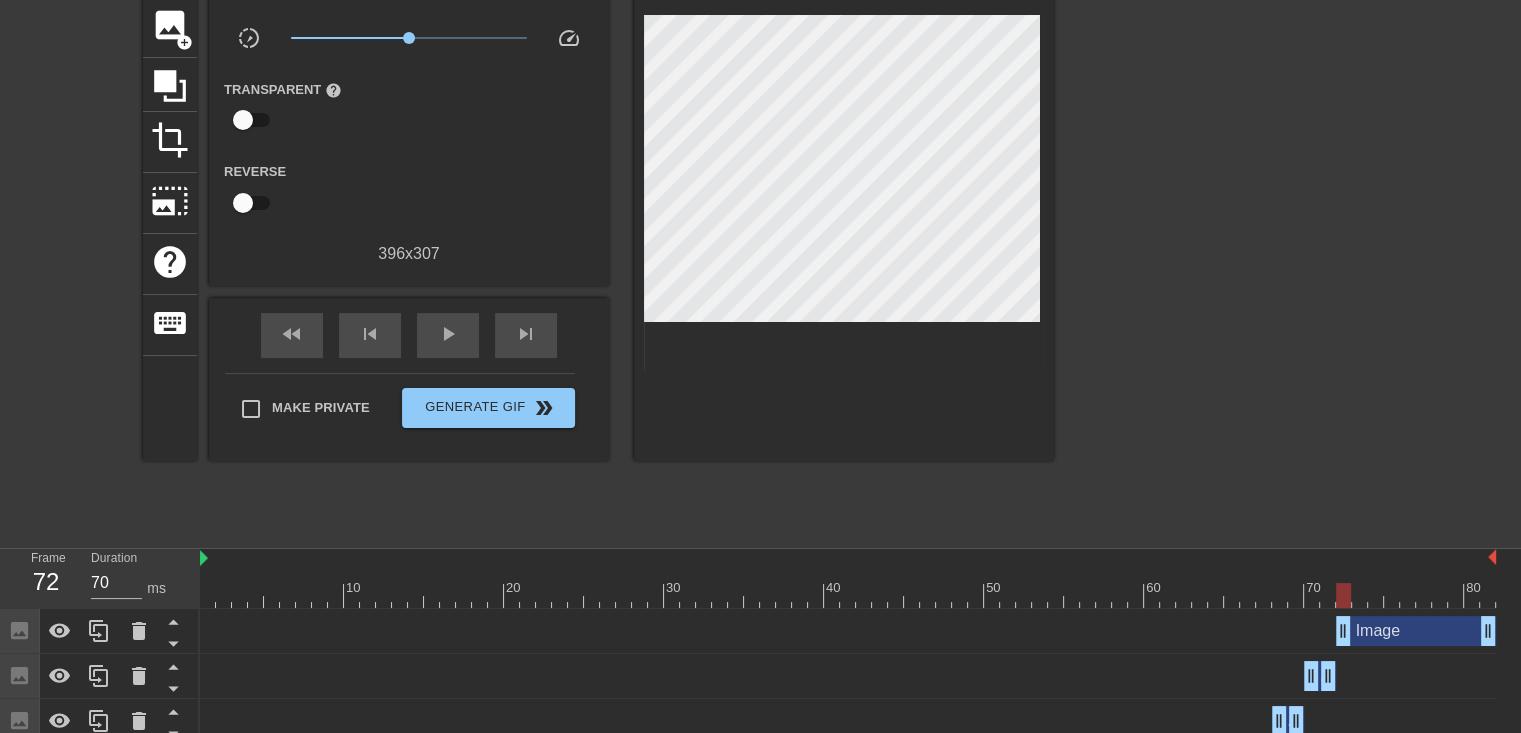 click at bounding box center (1228, 236) 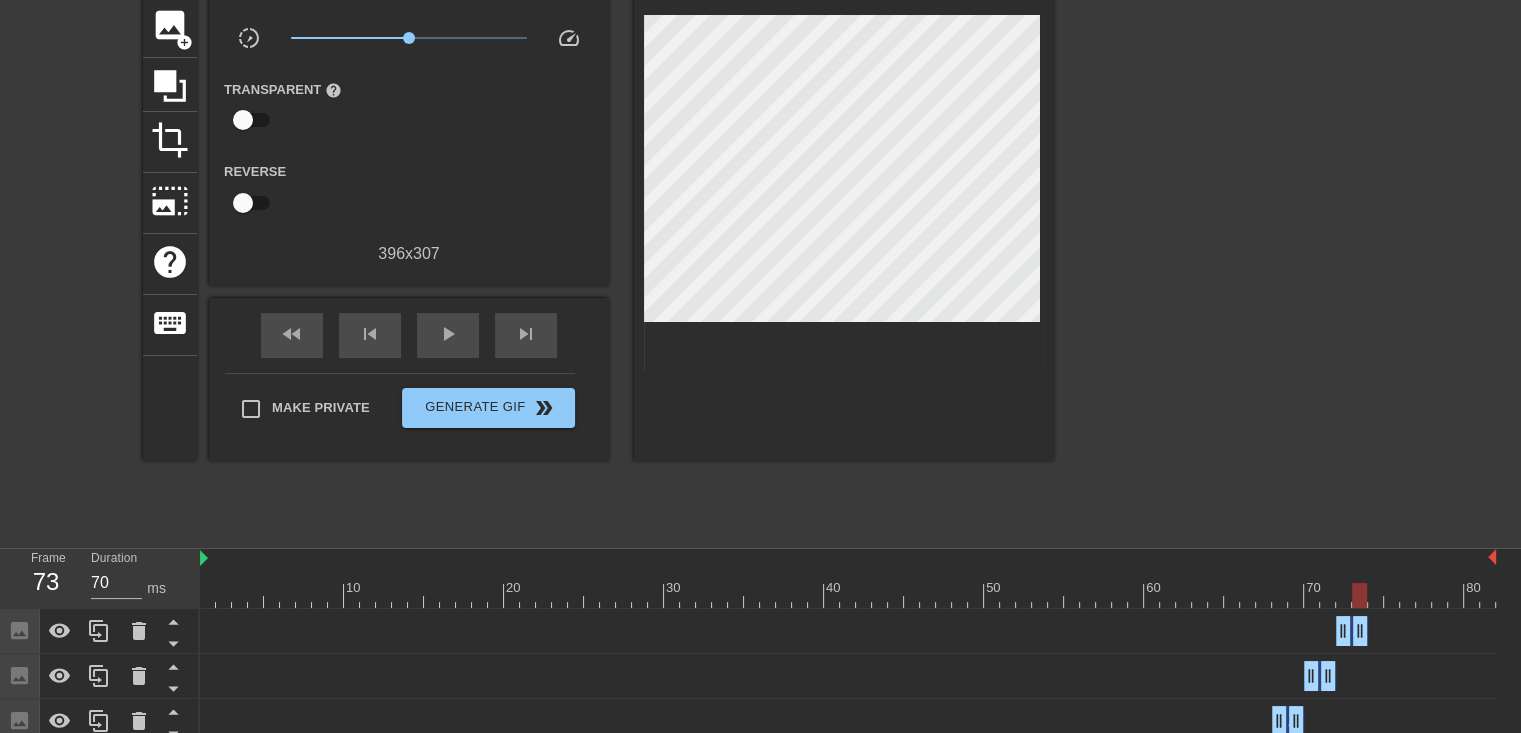 drag, startPoint x: 1485, startPoint y: 628, endPoint x: 1361, endPoint y: 636, distance: 124.2578 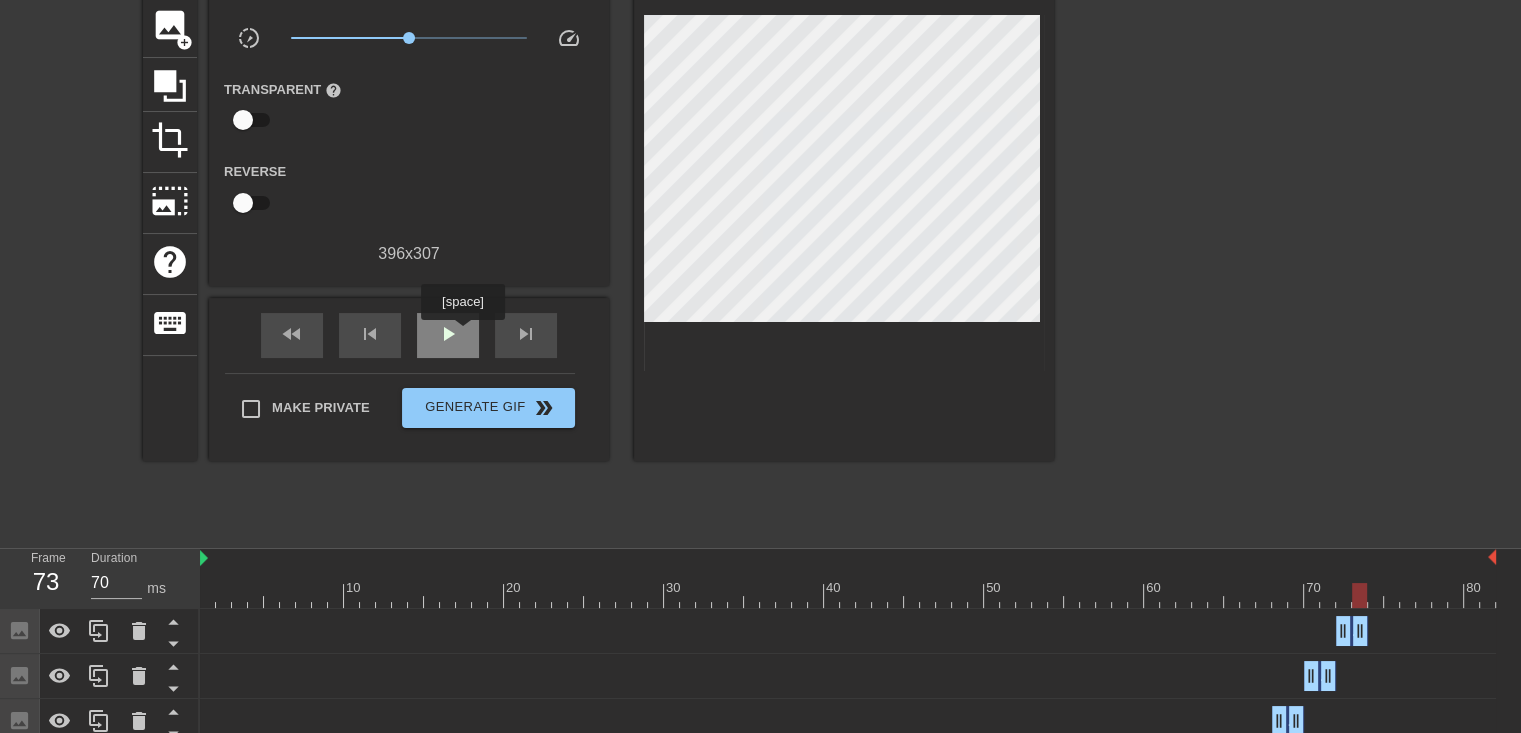 click on "play_arrow" at bounding box center (448, 335) 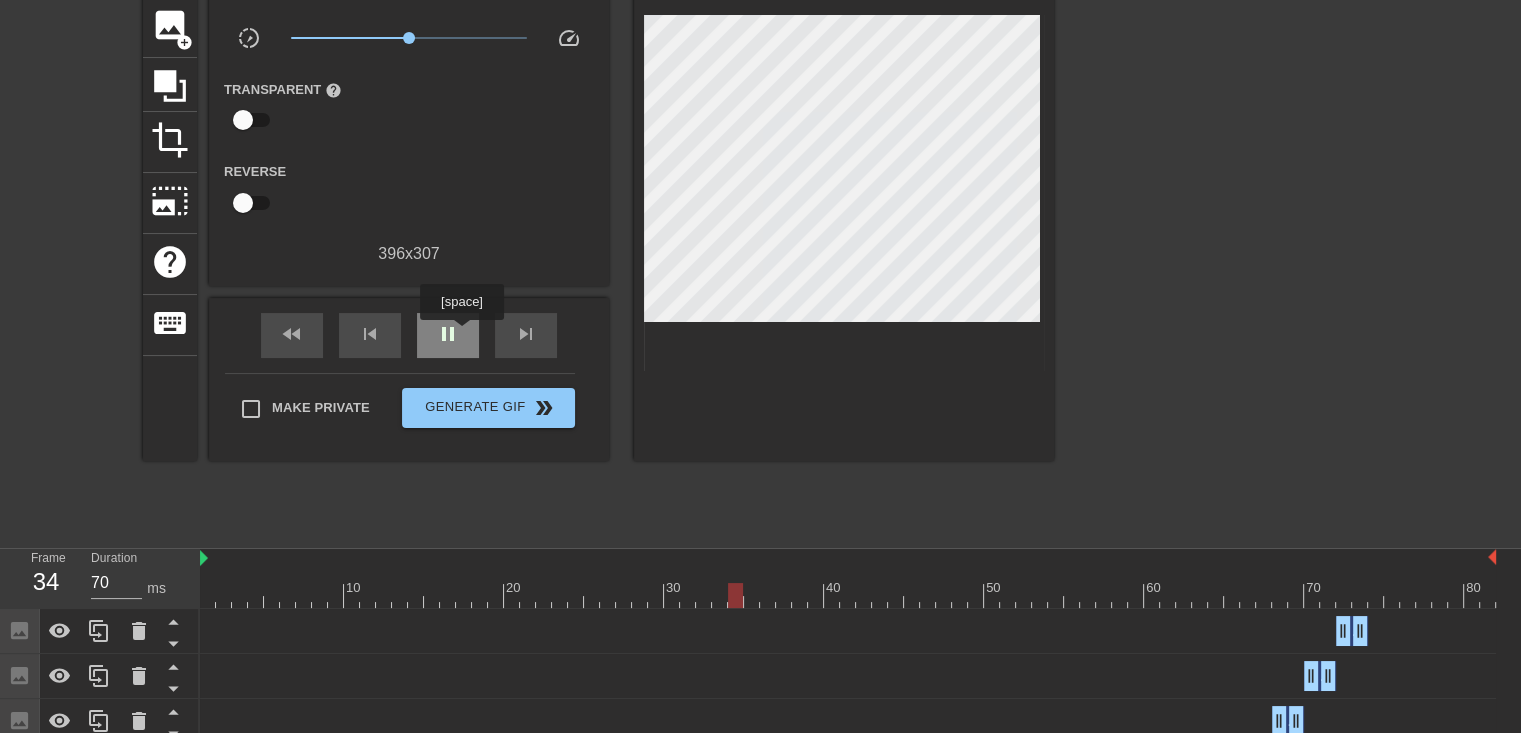 click on "pause" at bounding box center [448, 335] 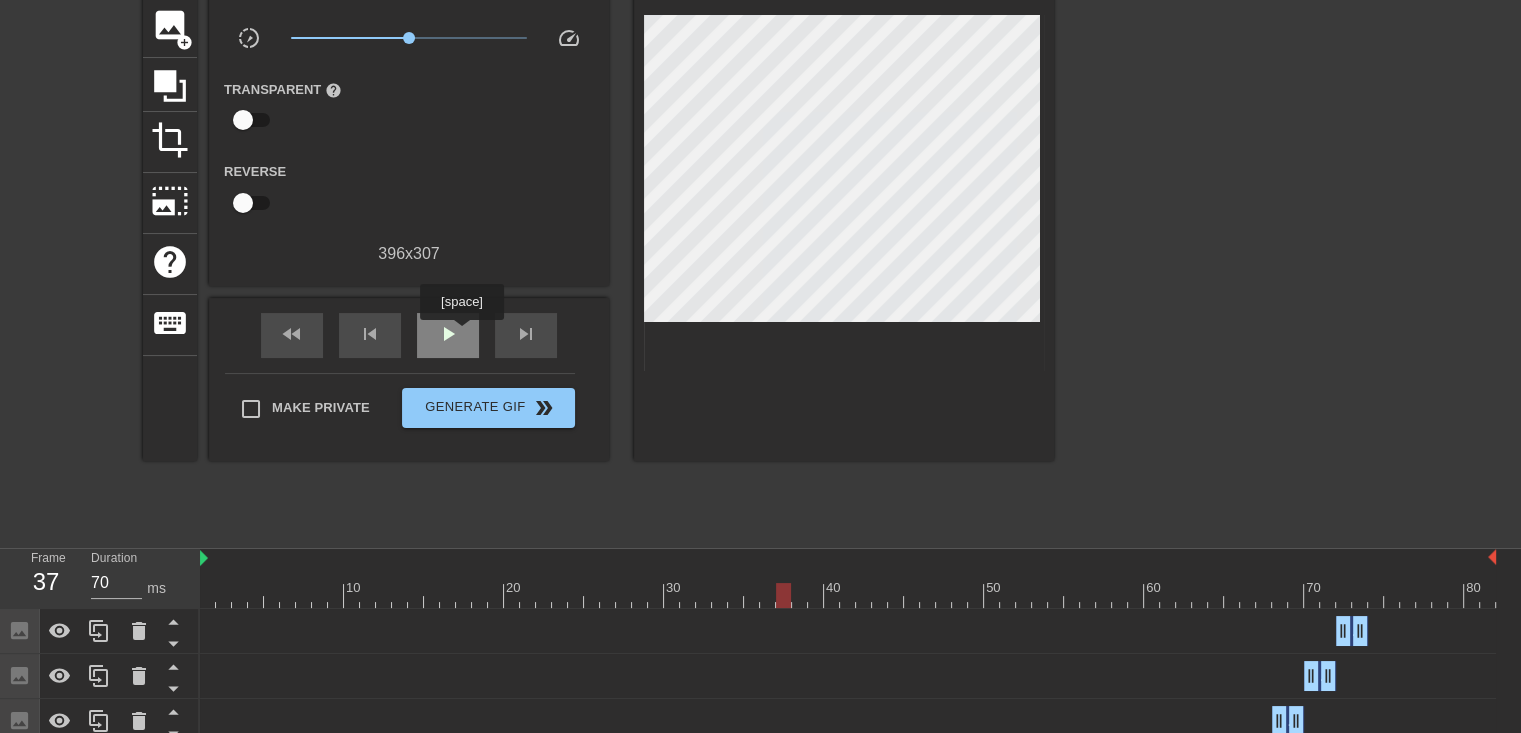 click on "play_arrow" at bounding box center [448, 335] 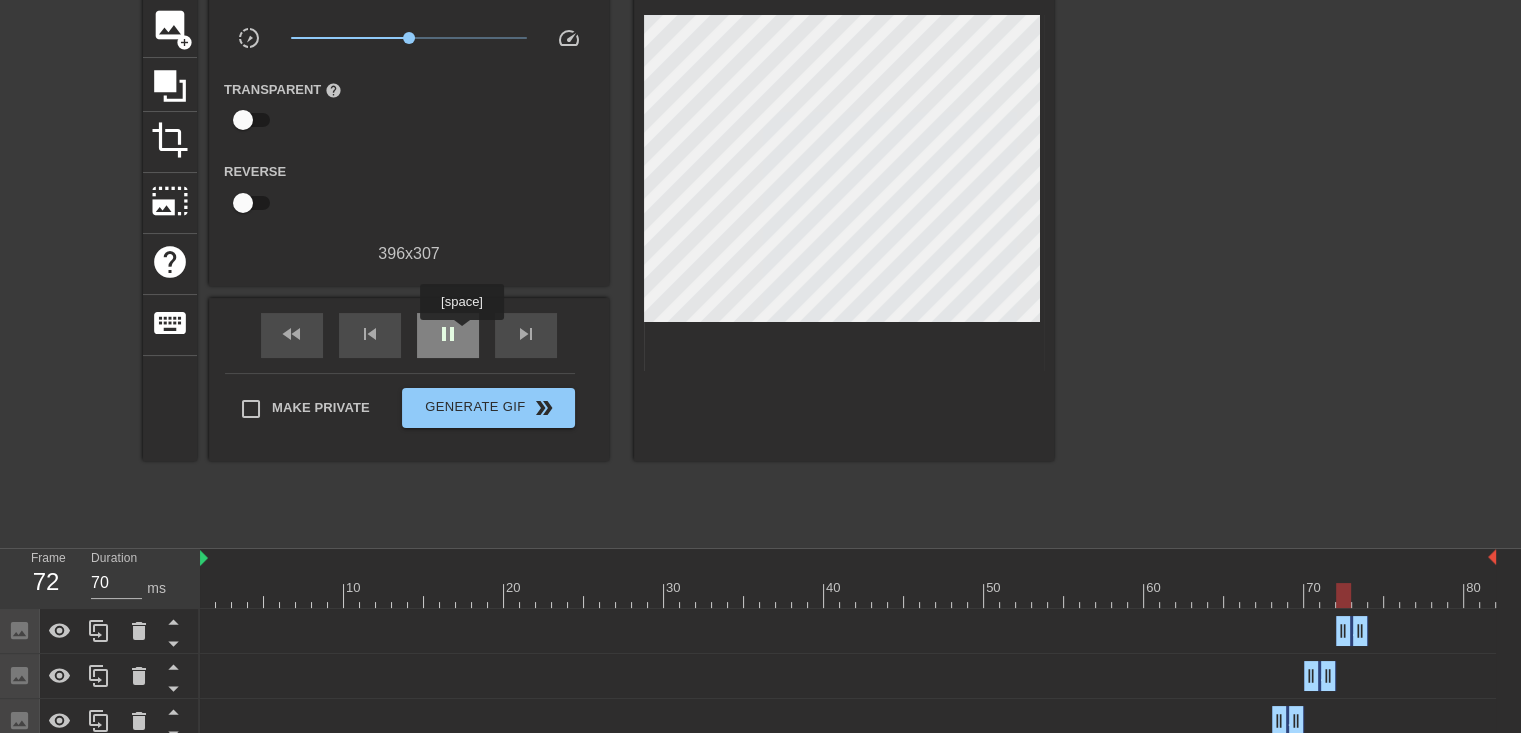 click on "pause" at bounding box center [448, 335] 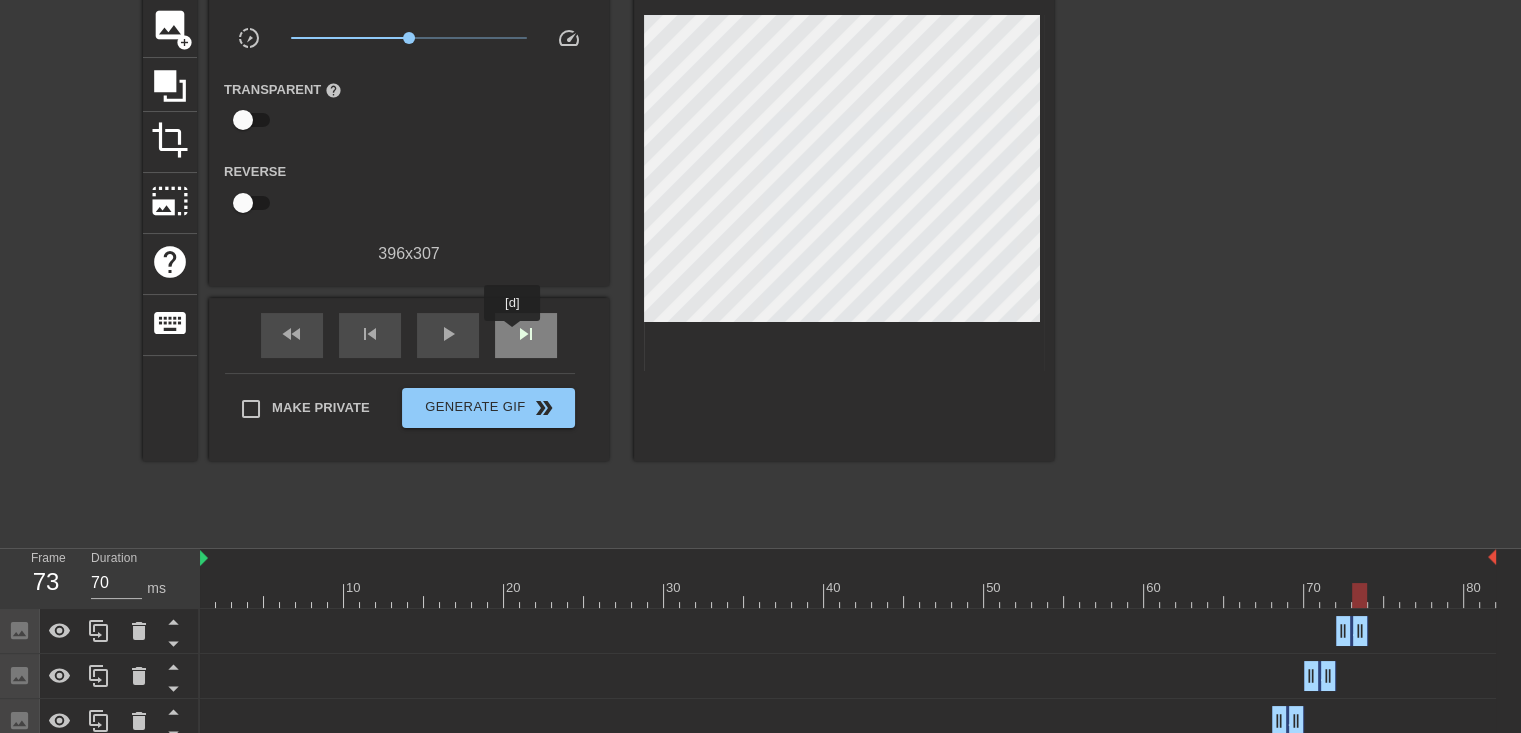 click on "skip_next" at bounding box center [526, 334] 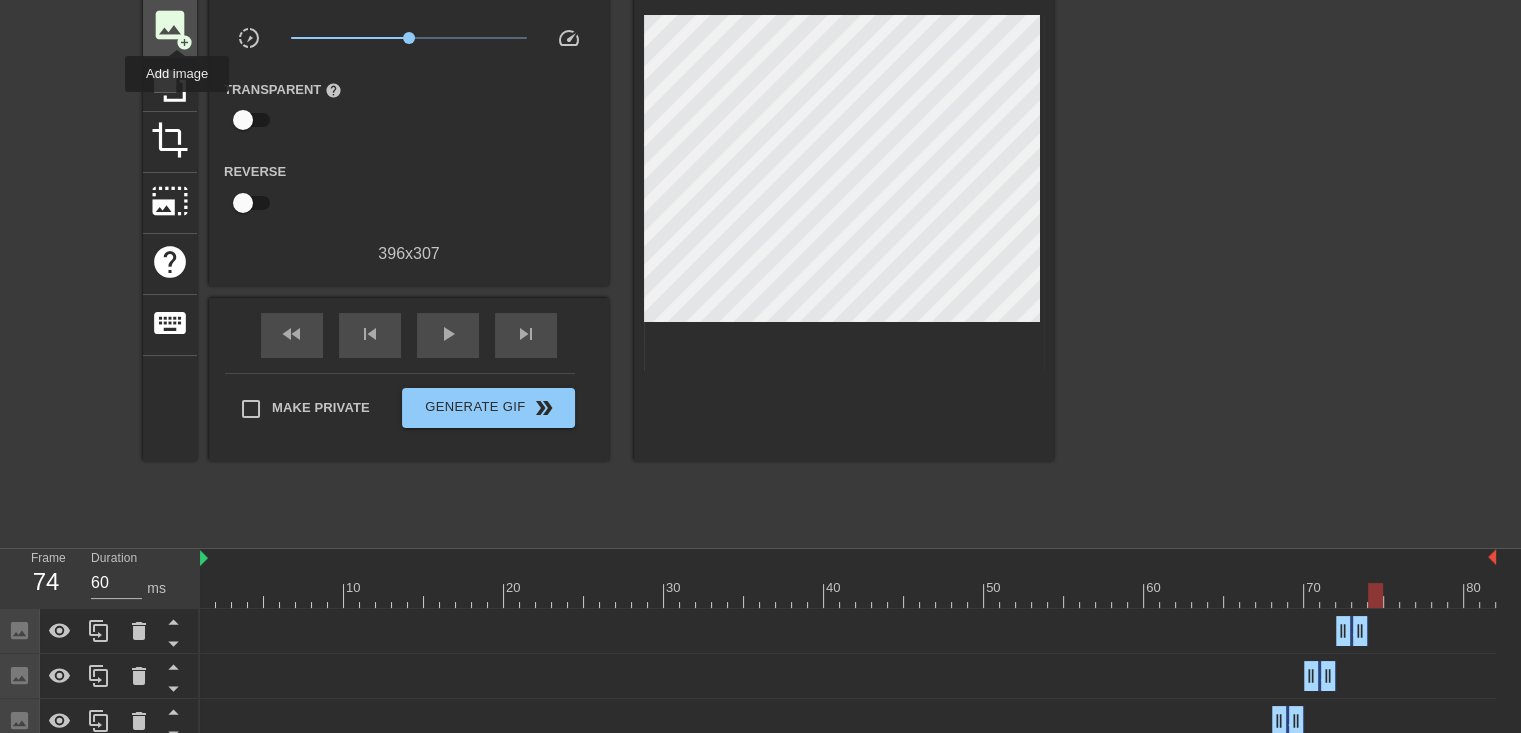 click on "add_circle" at bounding box center [184, 42] 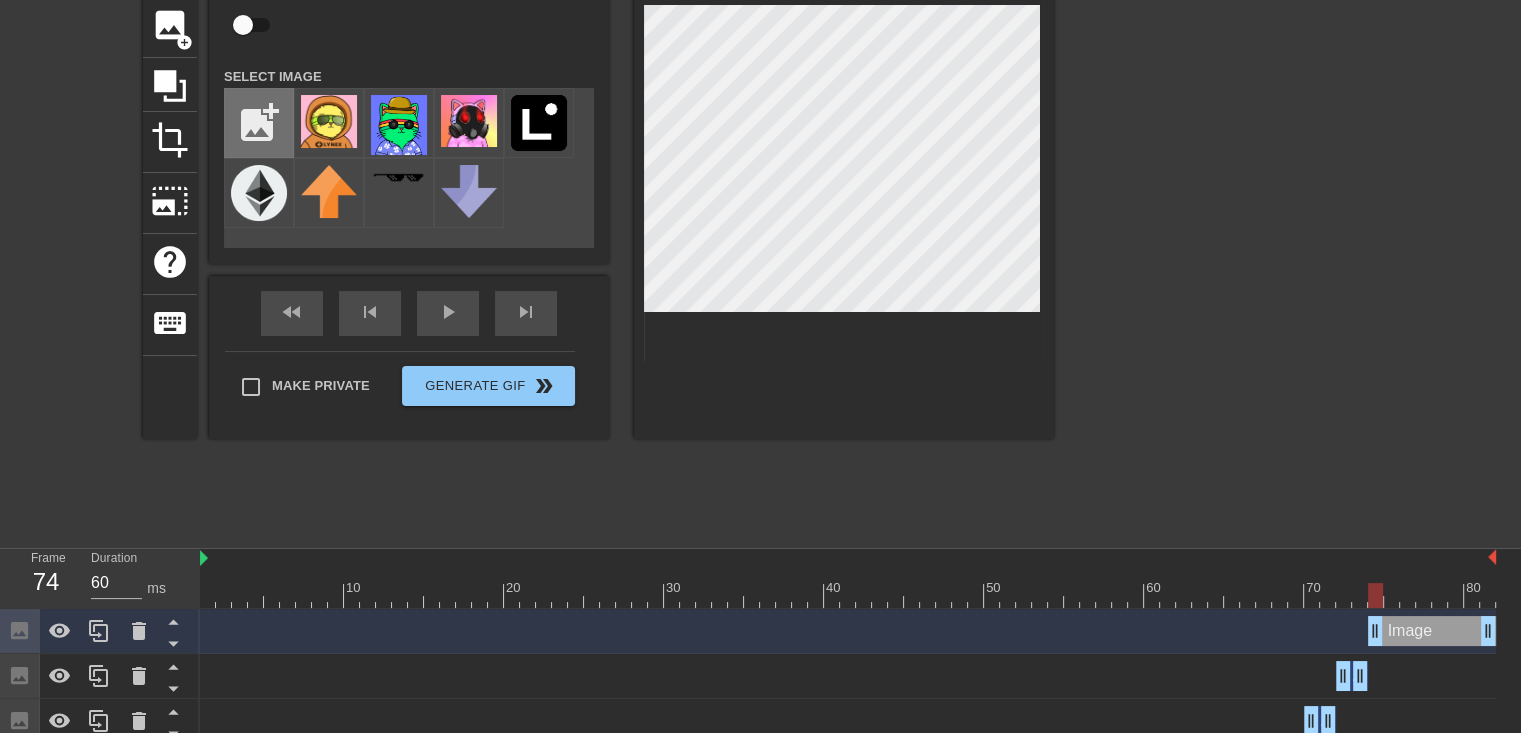 click at bounding box center (259, 123) 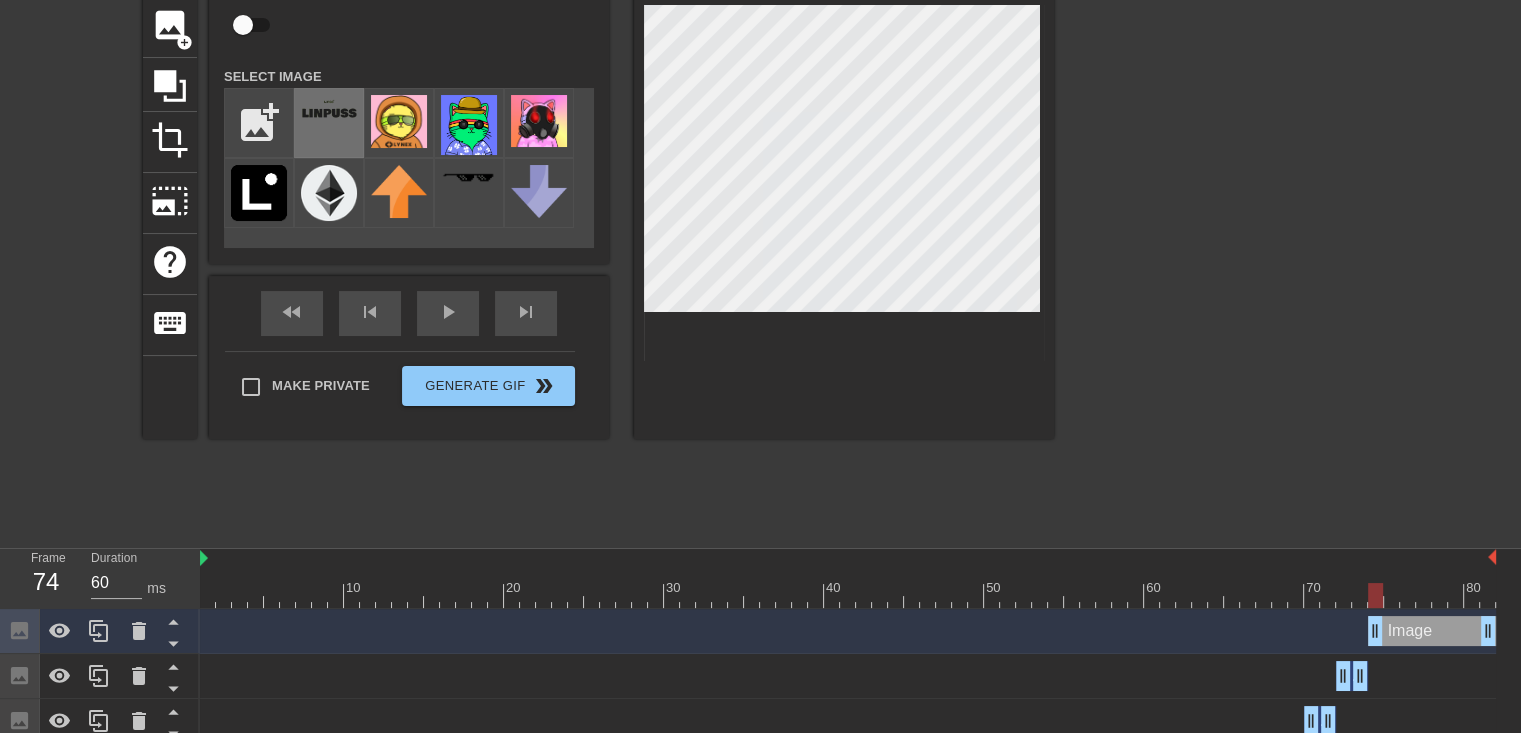 click at bounding box center [329, 123] 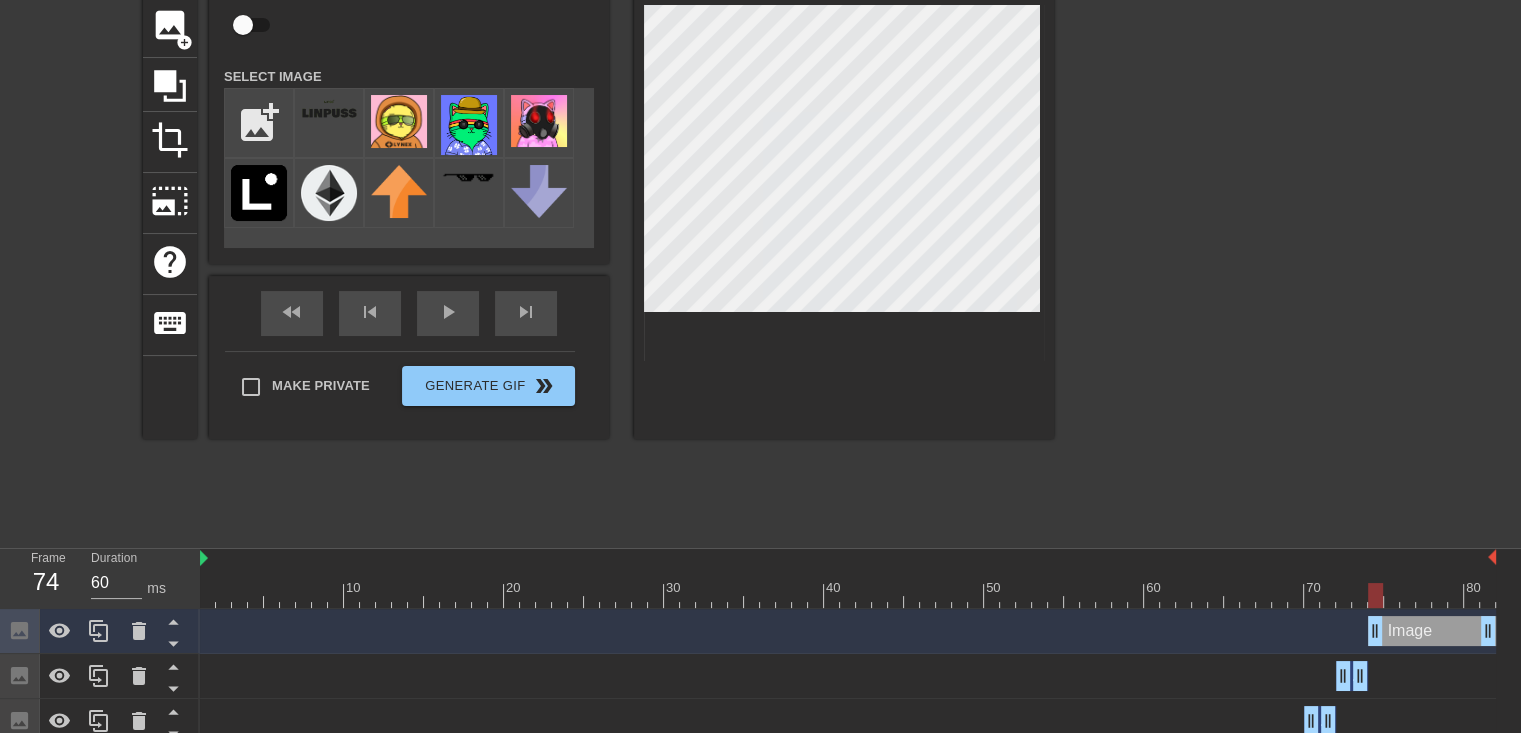 click at bounding box center (1228, 236) 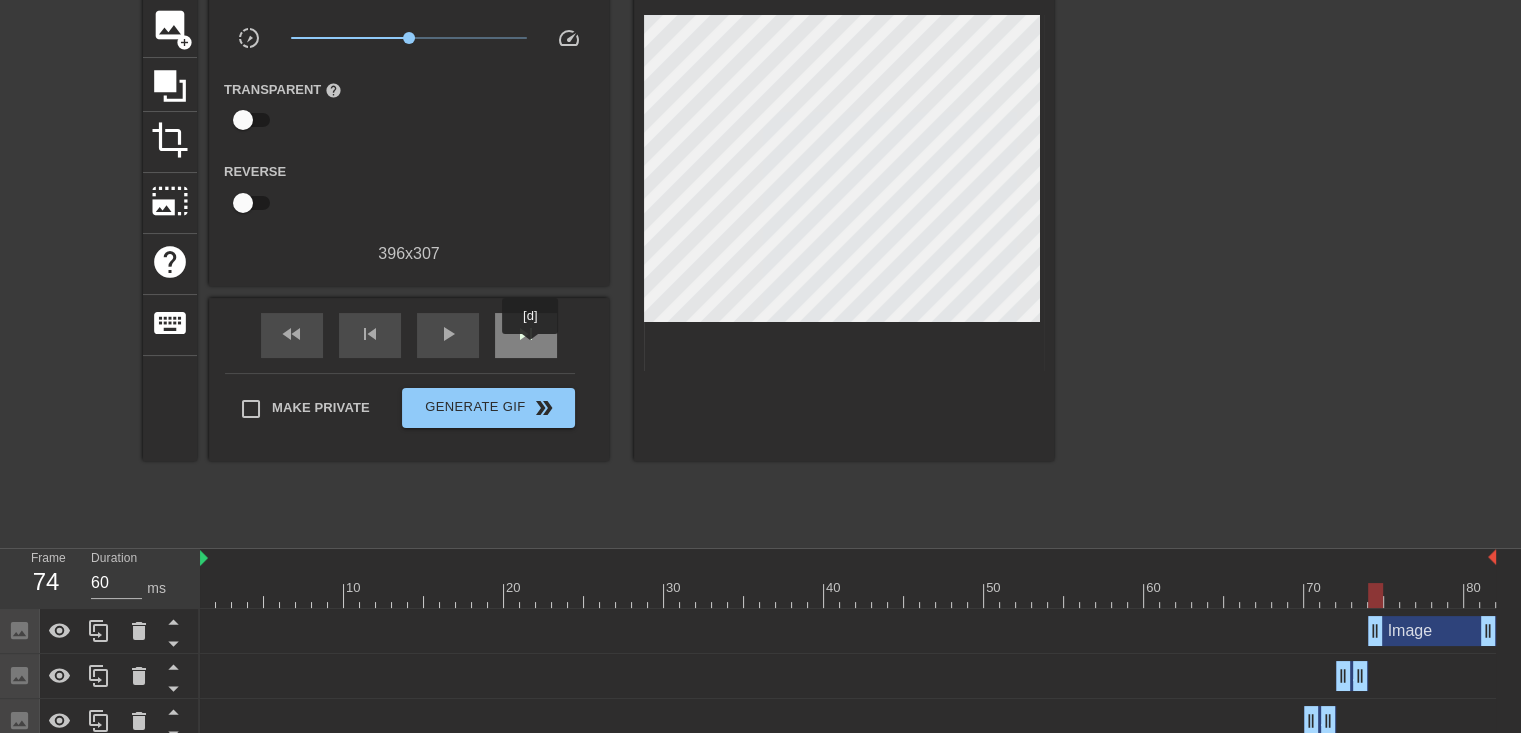 click on "skip_next" at bounding box center [526, 335] 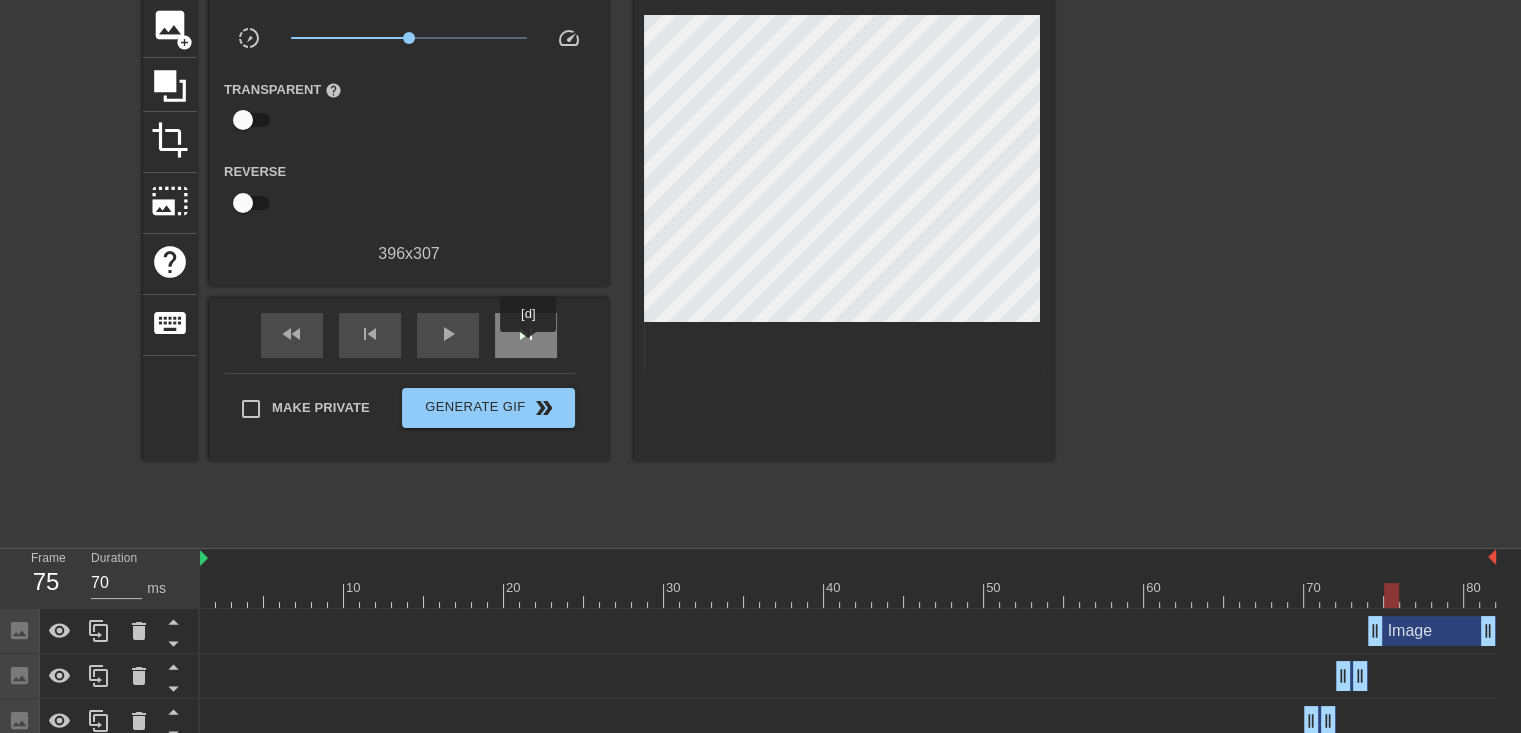 click on "skip_next" at bounding box center (526, 335) 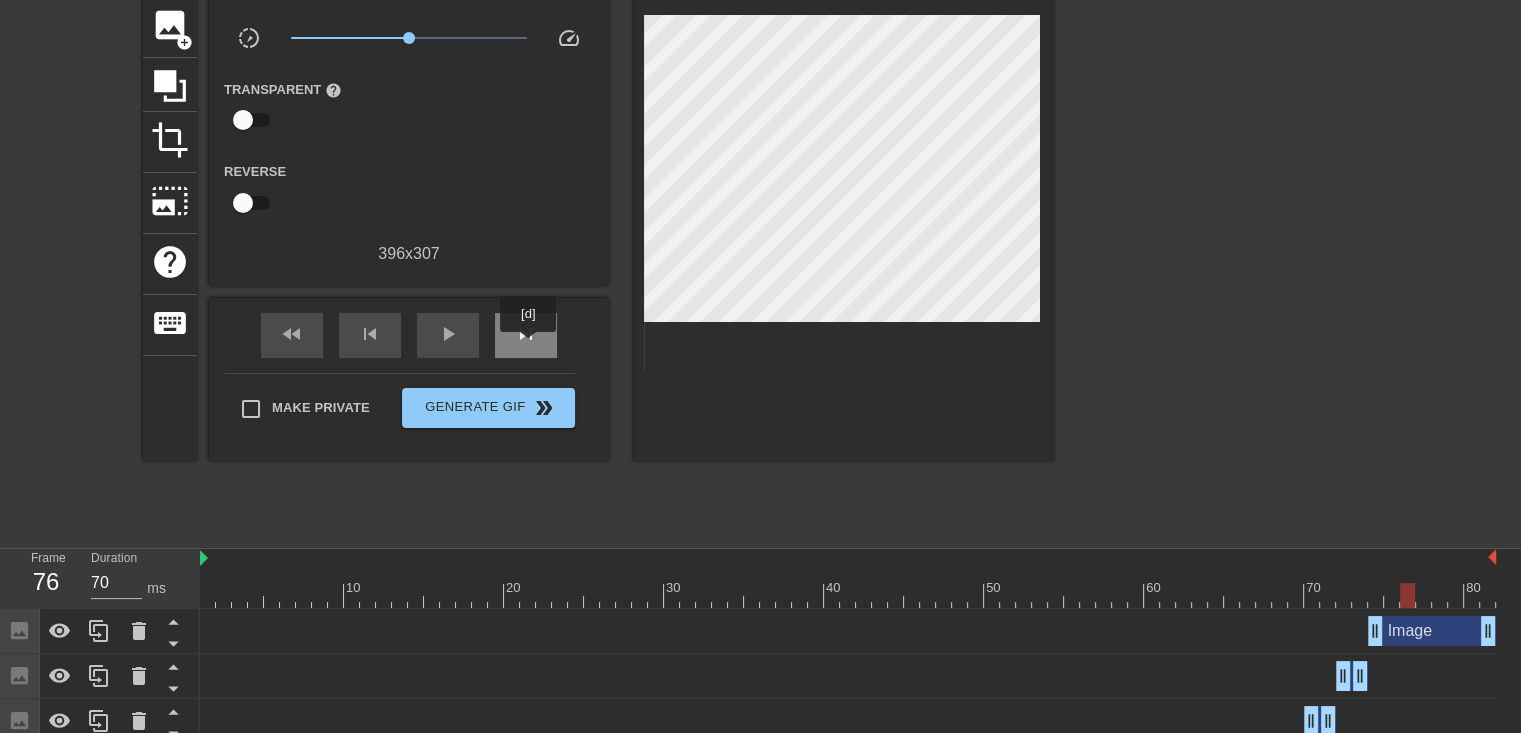 click on "skip_next" at bounding box center (526, 335) 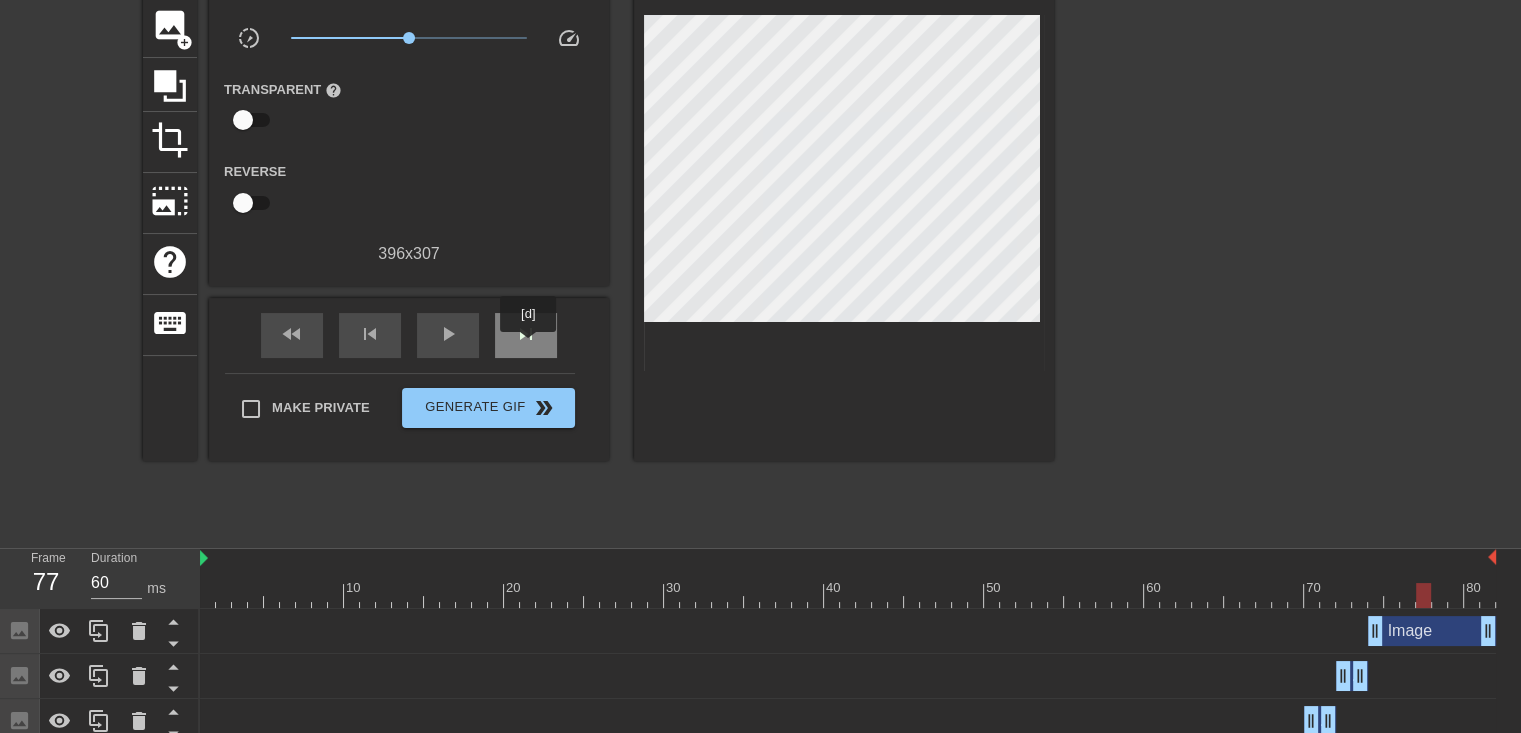click on "skip_next" at bounding box center [526, 335] 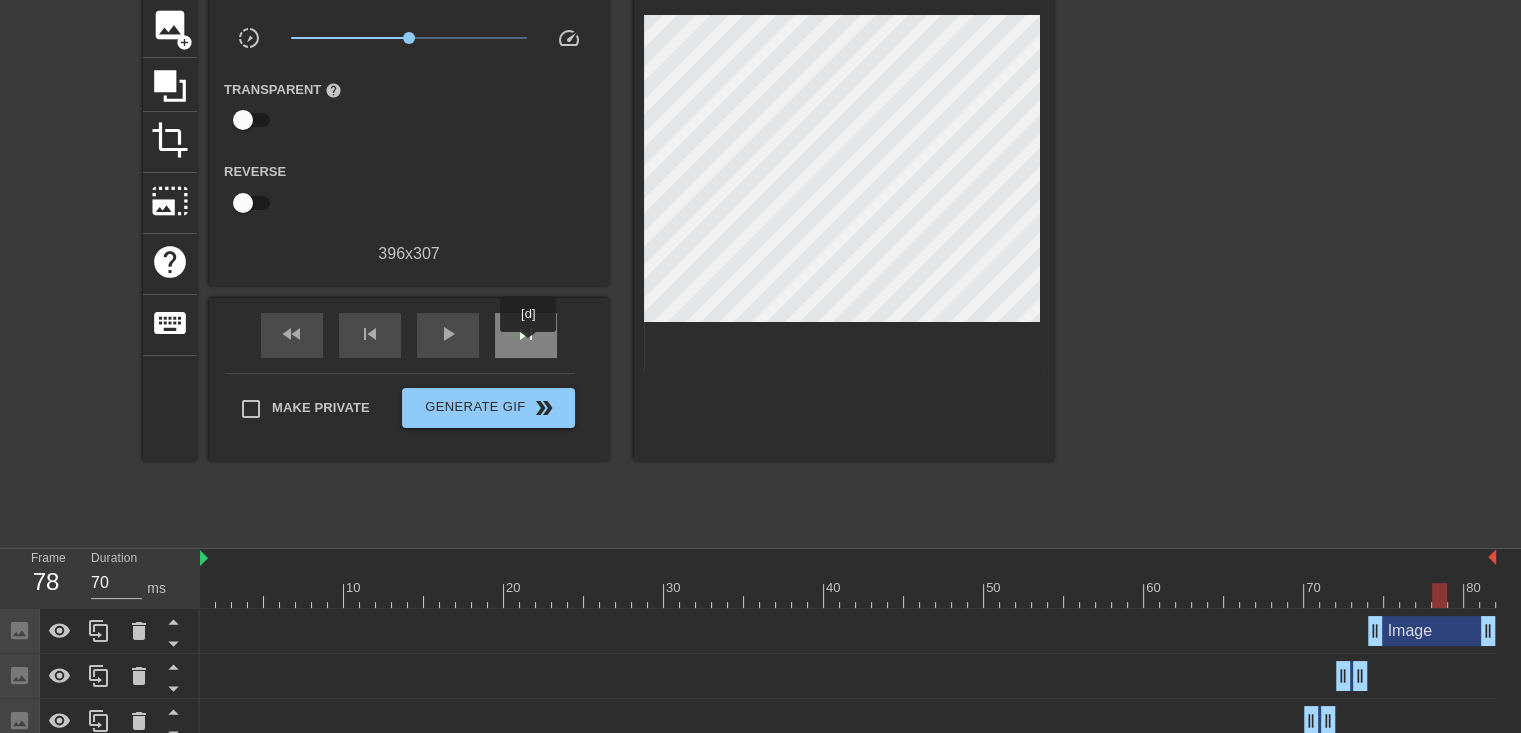 click on "skip_next" at bounding box center [526, 335] 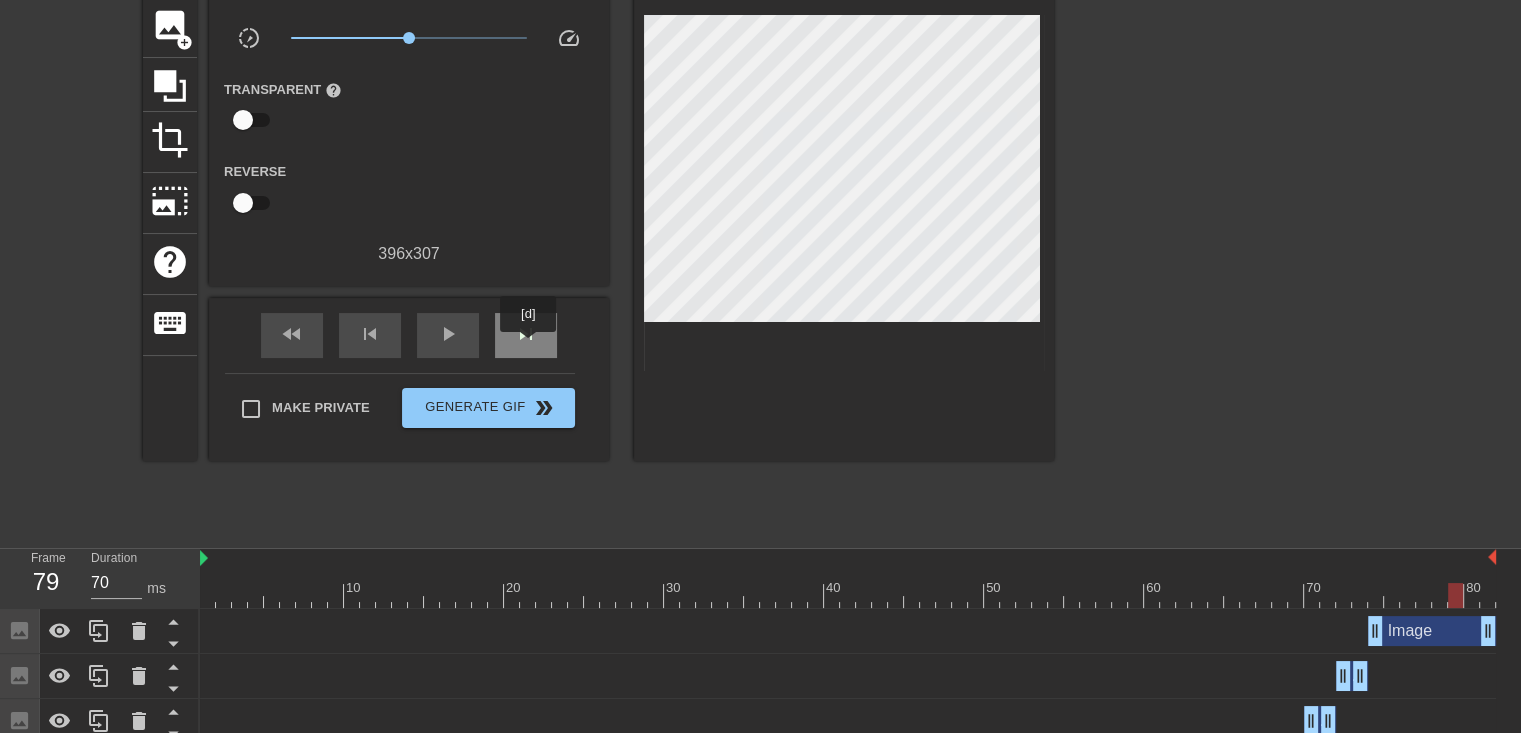 click on "skip_next" at bounding box center [526, 335] 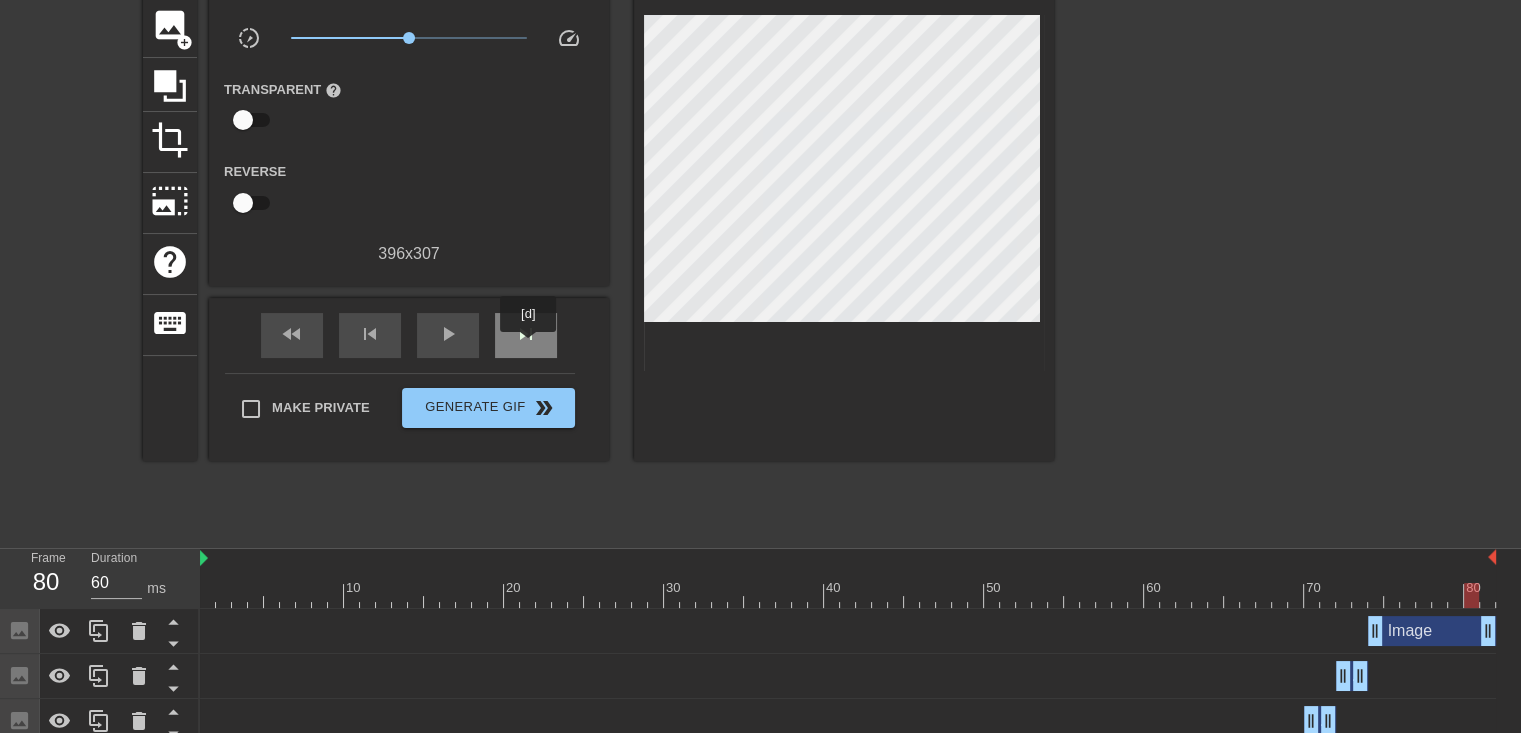 click on "skip_next" at bounding box center (526, 335) 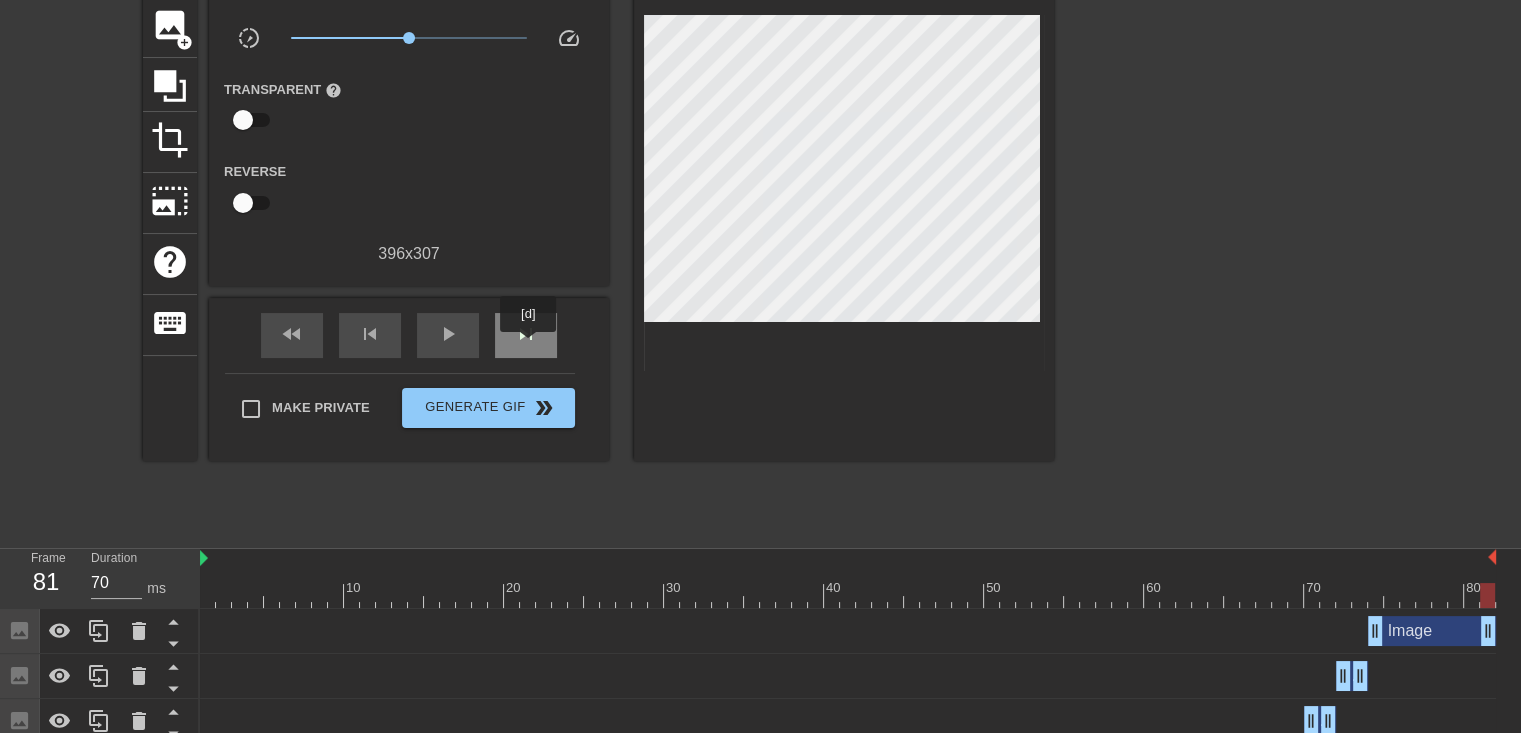 click on "skip_next" at bounding box center (526, 335) 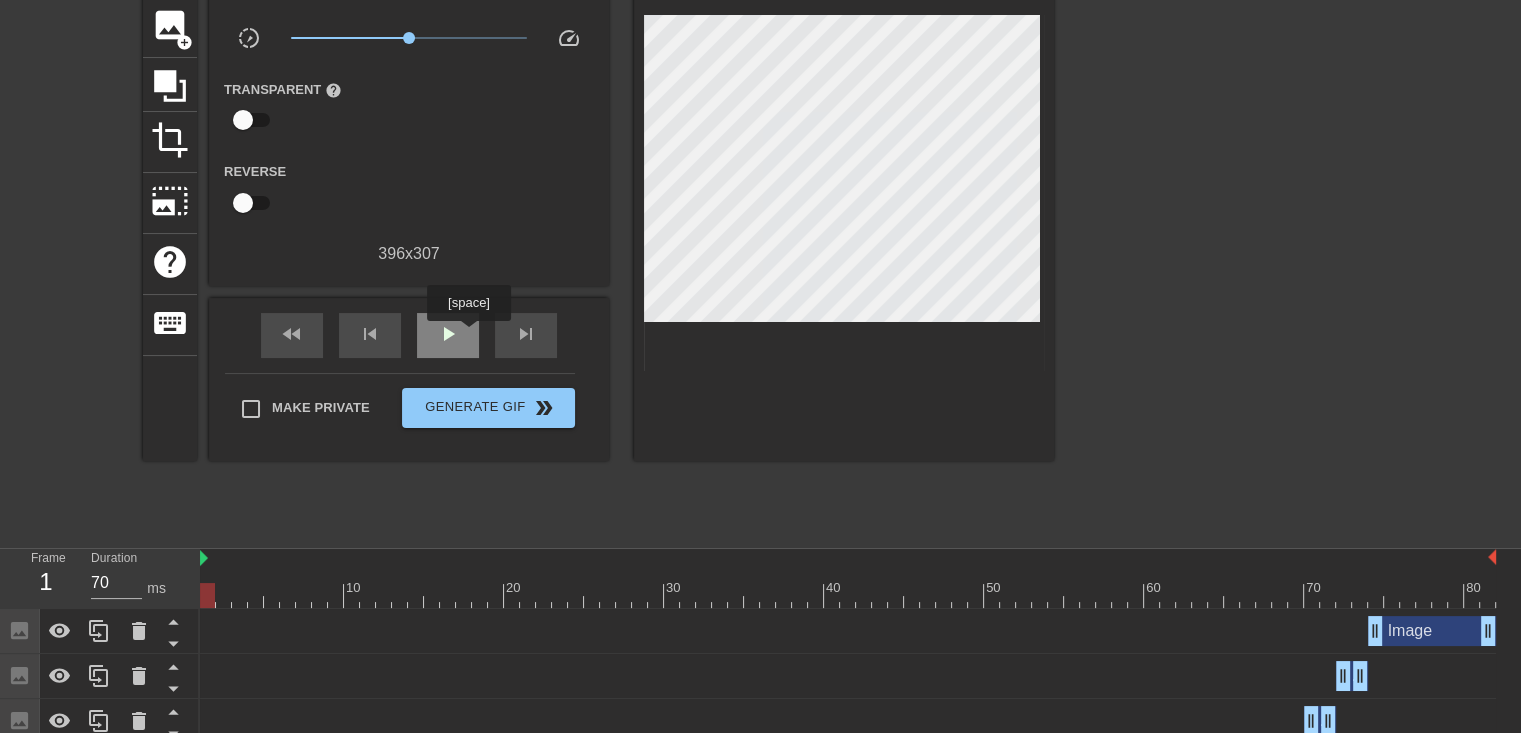 click on "play_arrow" at bounding box center (448, 335) 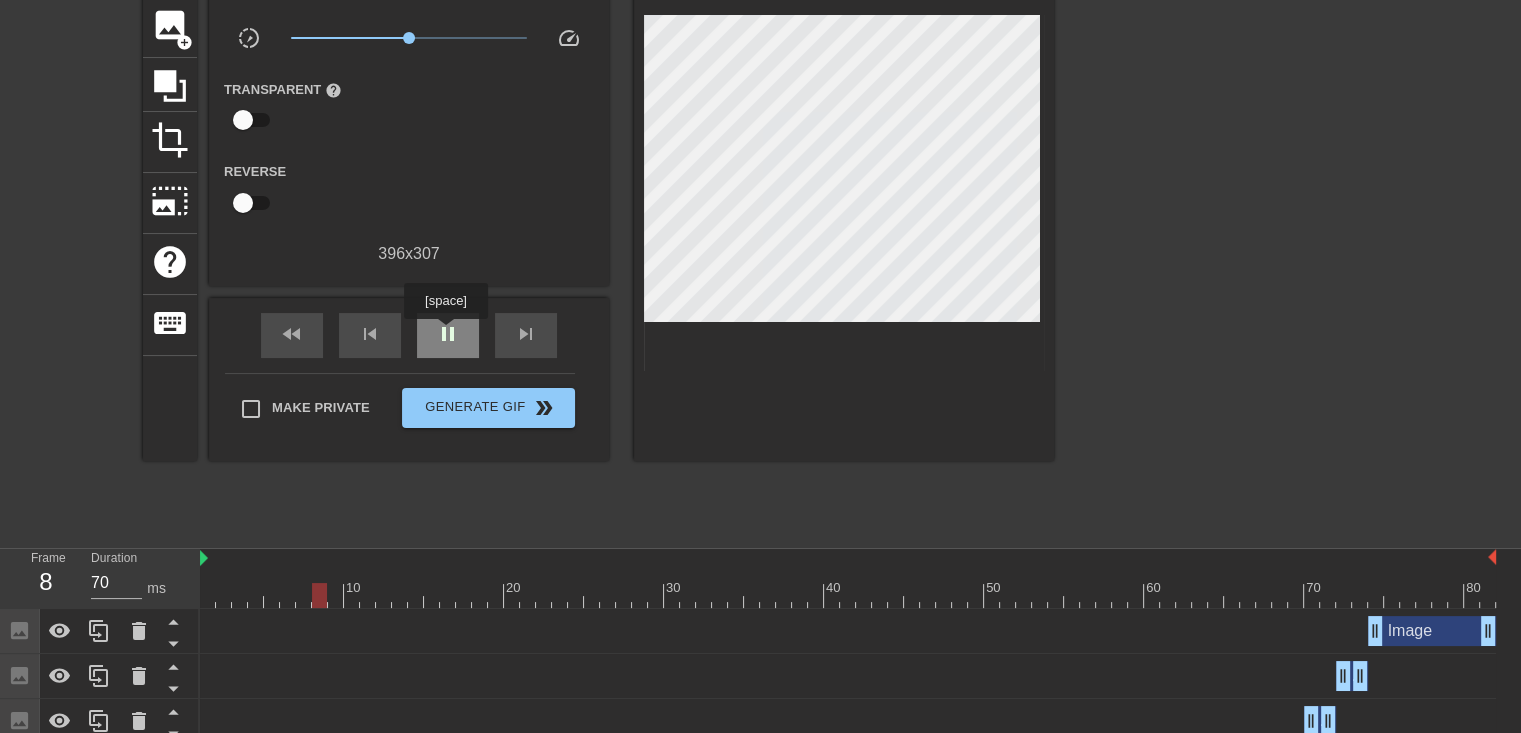 click on "pause" at bounding box center (448, 334) 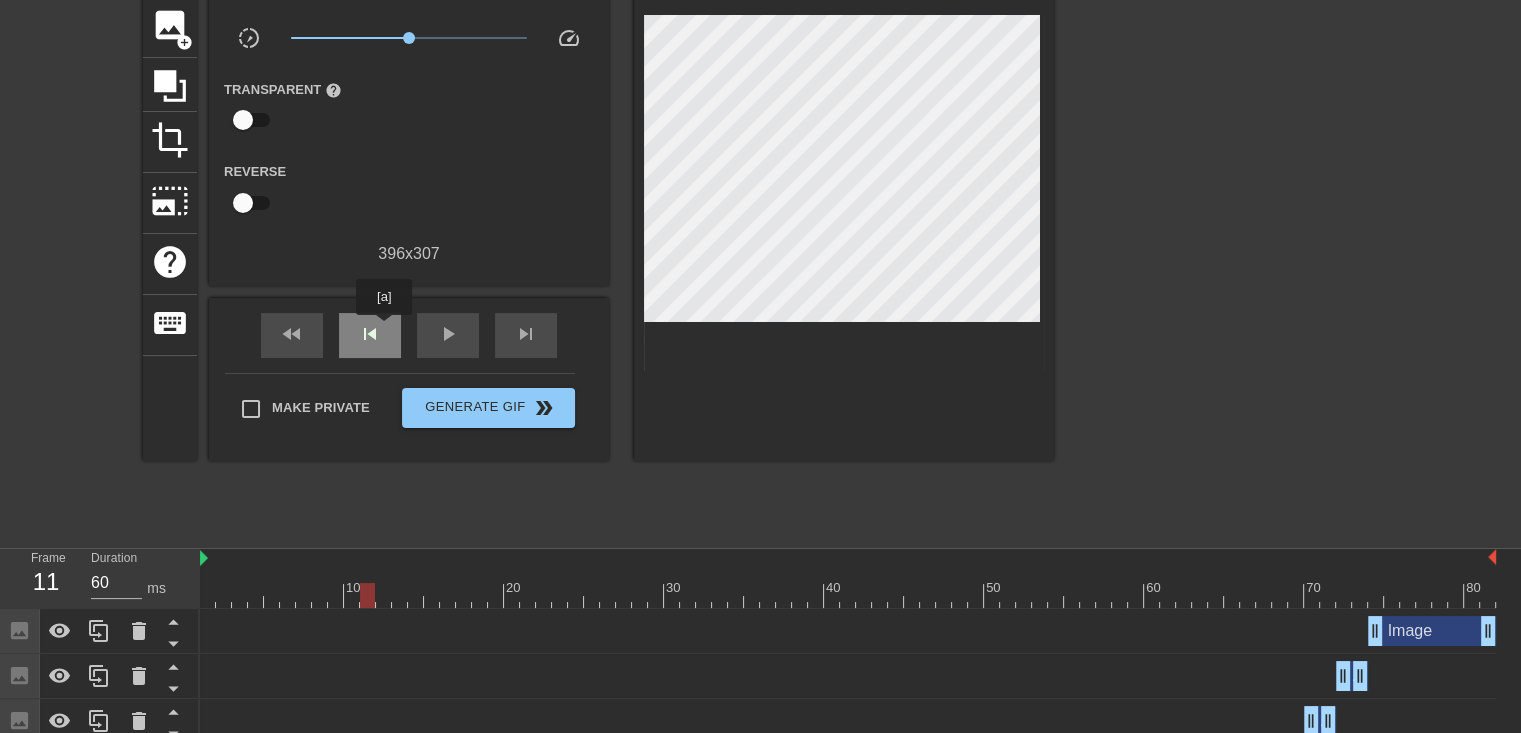 click on "skip_previous" at bounding box center (370, 335) 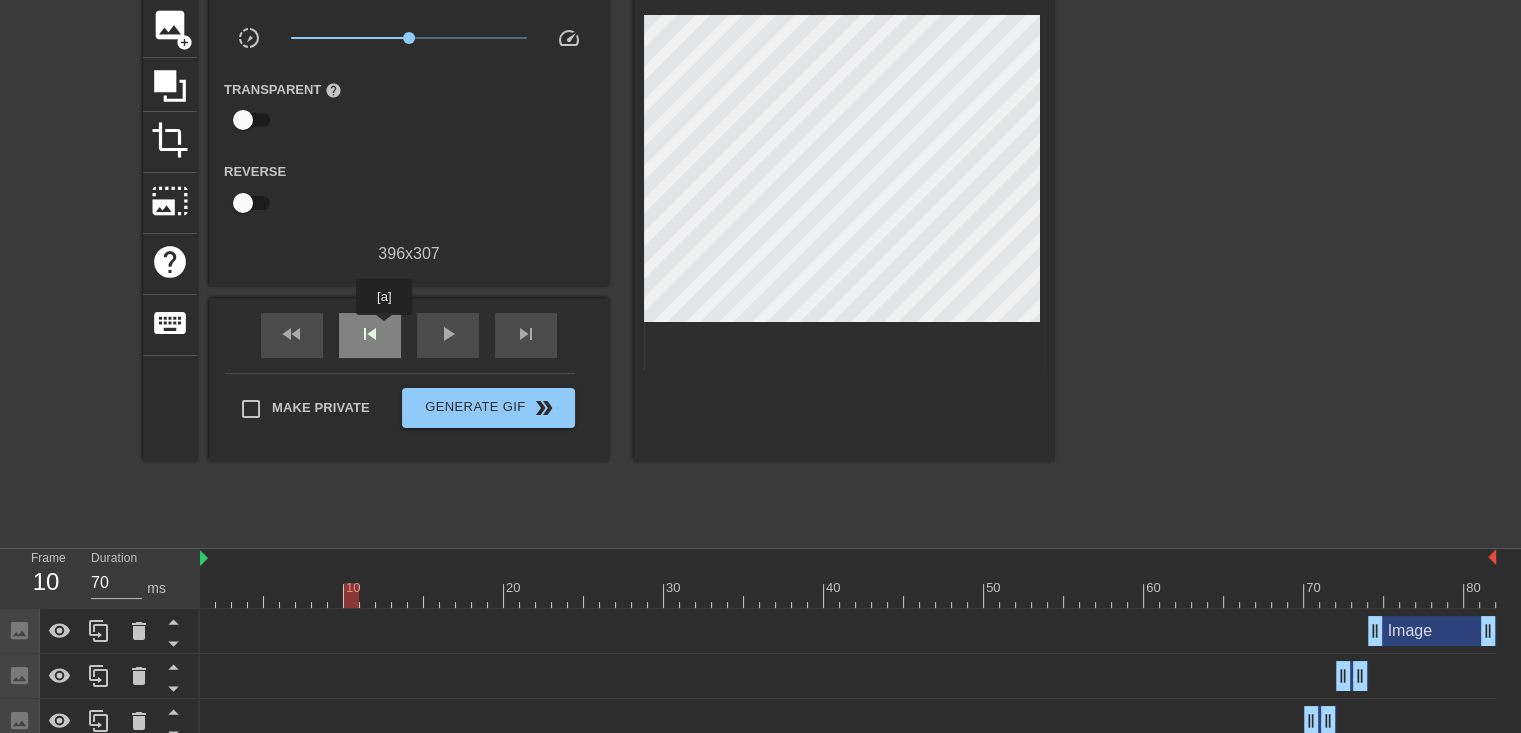 click on "skip_previous" at bounding box center [370, 335] 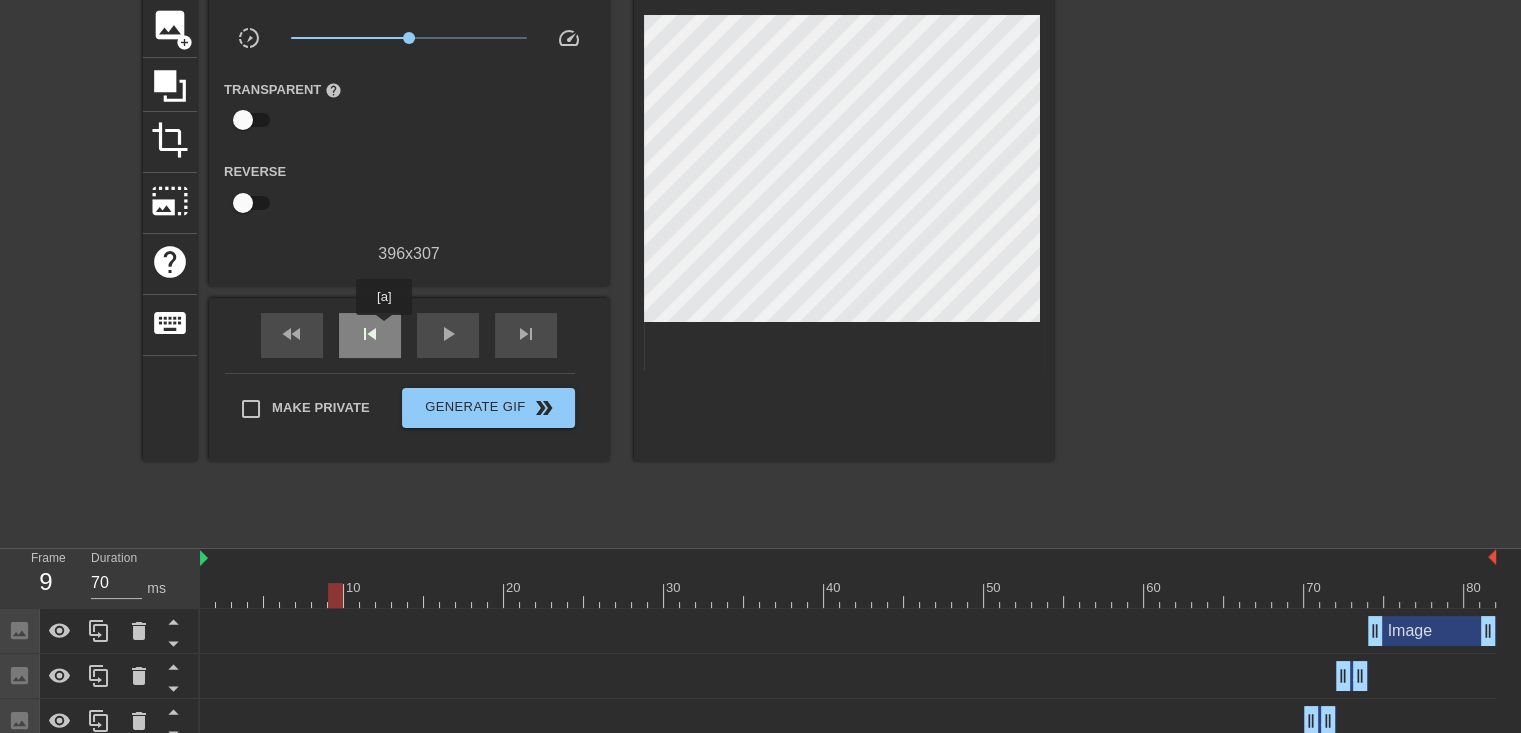 click on "skip_previous" at bounding box center [370, 335] 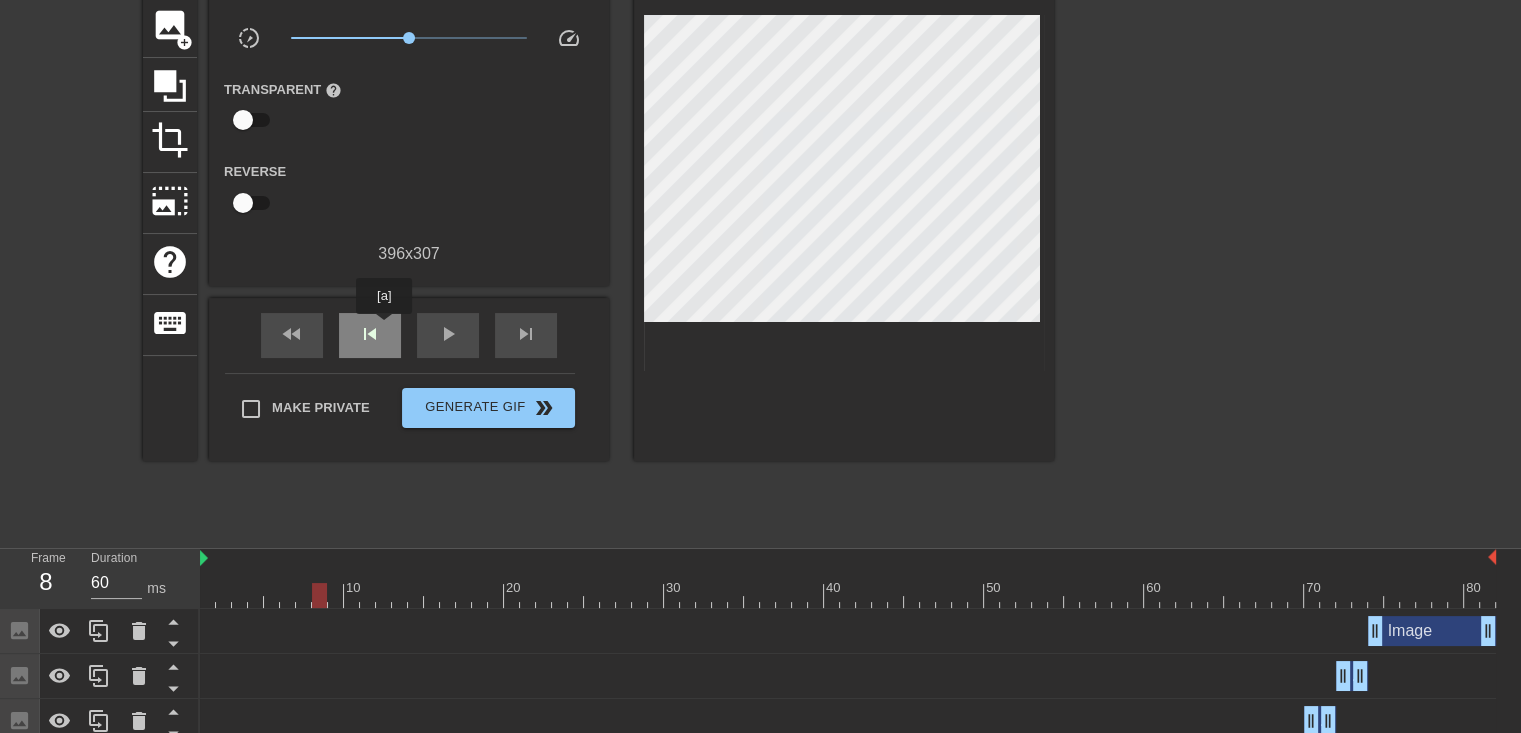 click on "skip_previous" at bounding box center (370, 335) 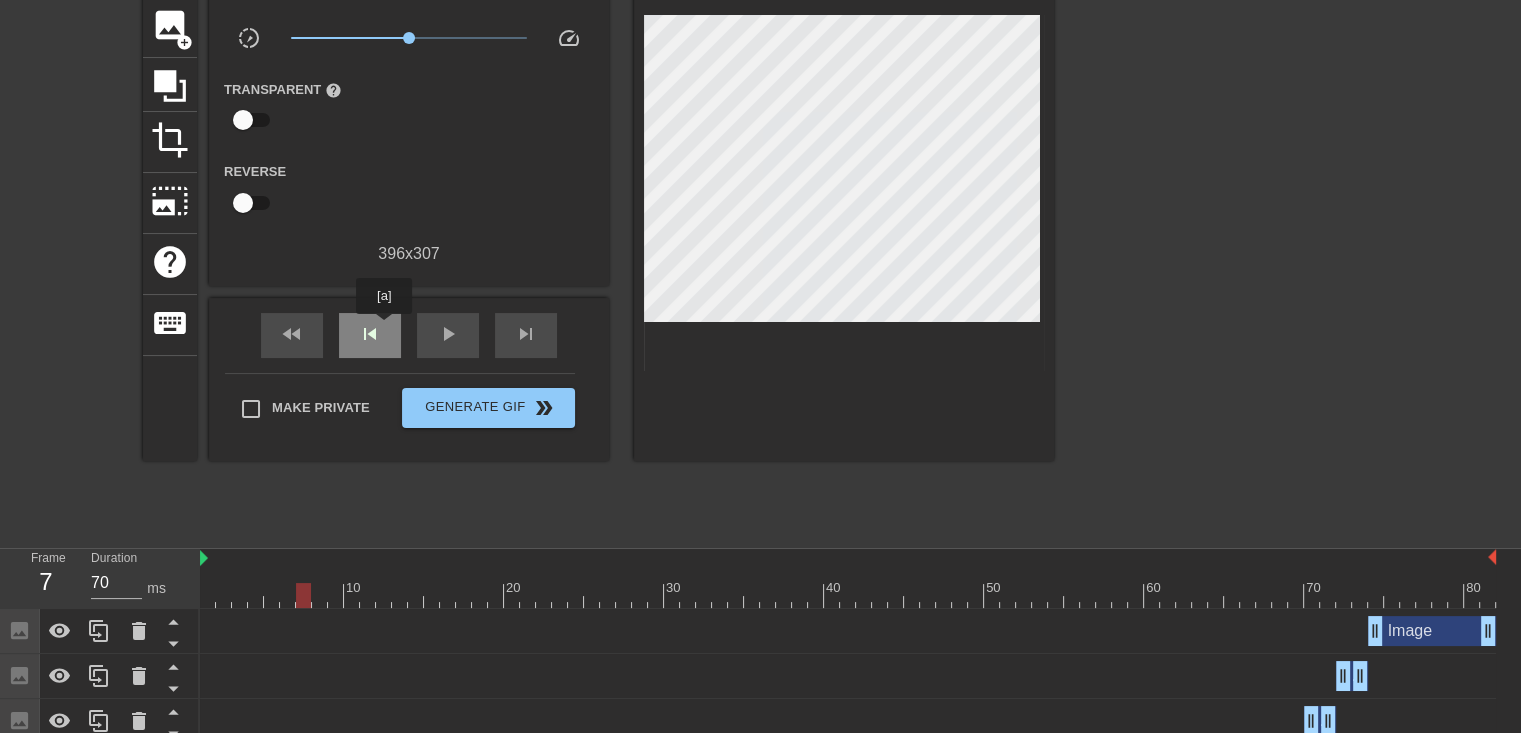 click on "skip_previous" at bounding box center [370, 335] 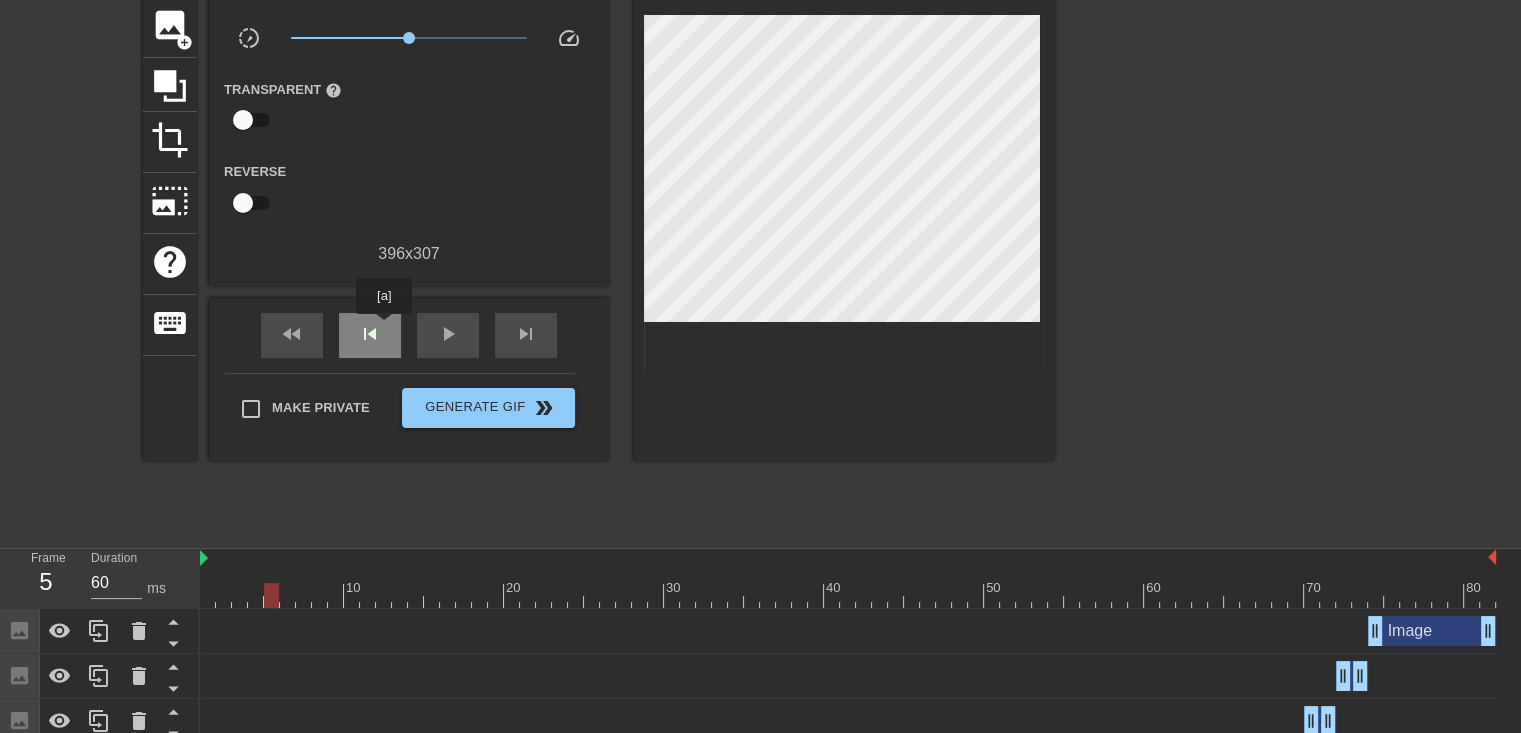 click on "skip_previous" at bounding box center (370, 335) 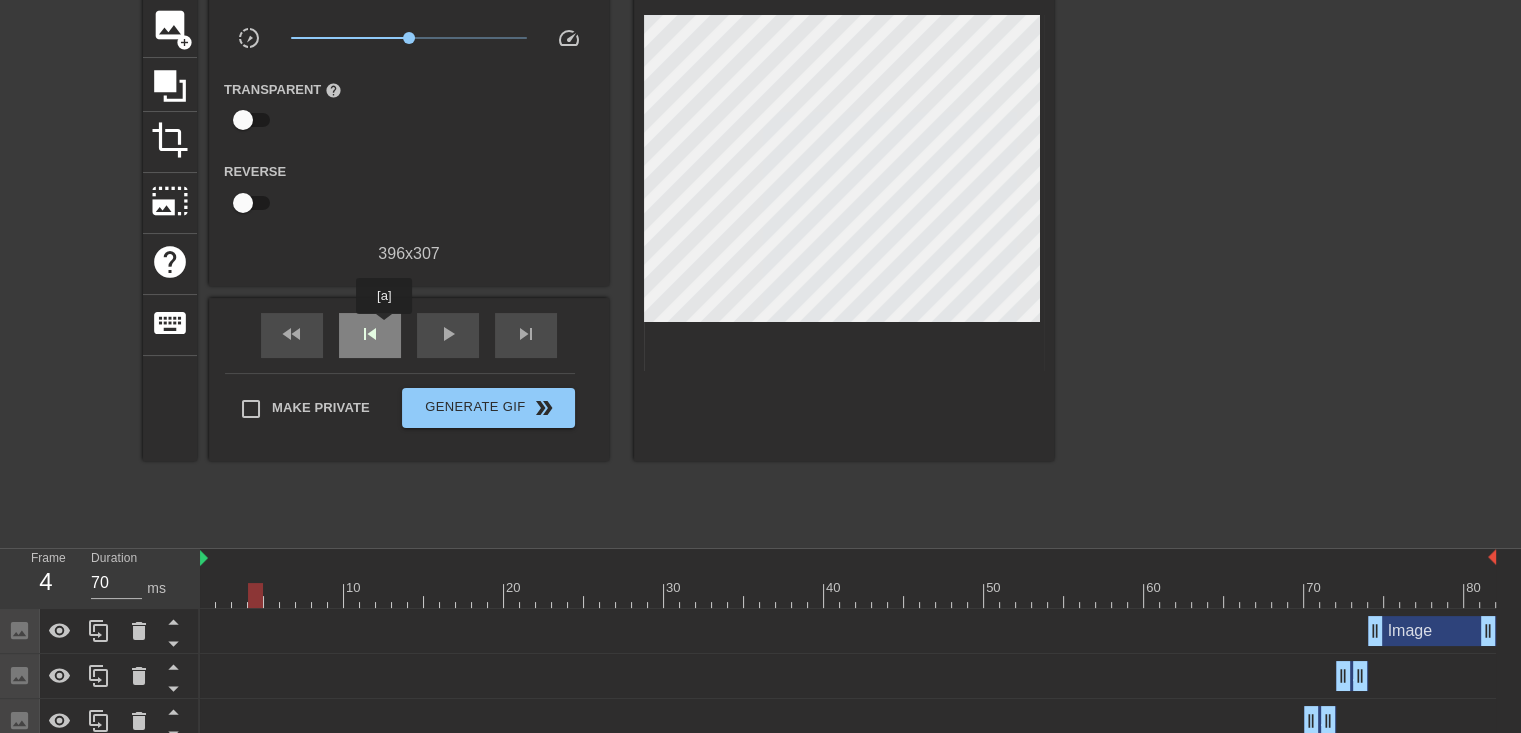 click on "skip_previous" at bounding box center [370, 335] 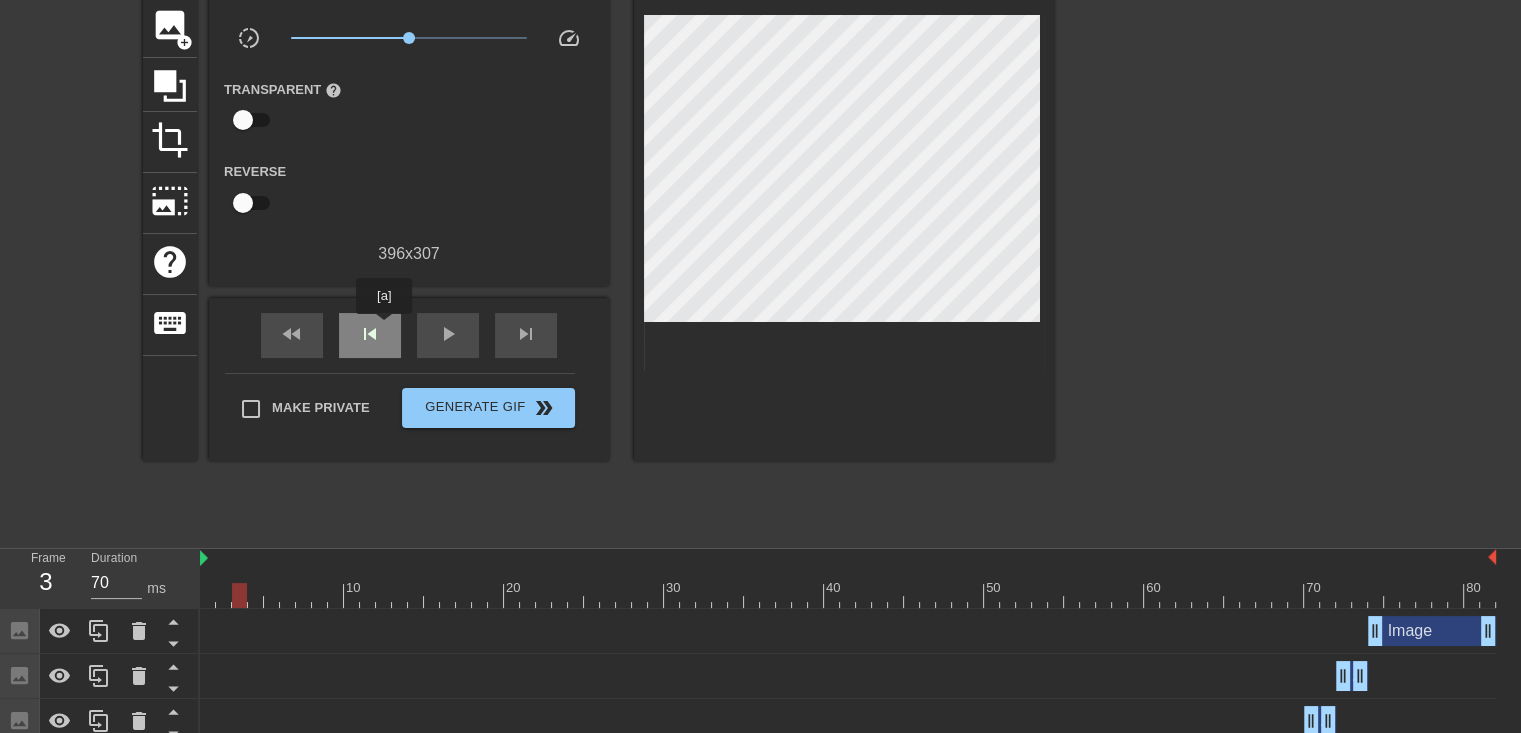 click on "skip_previous" at bounding box center [370, 335] 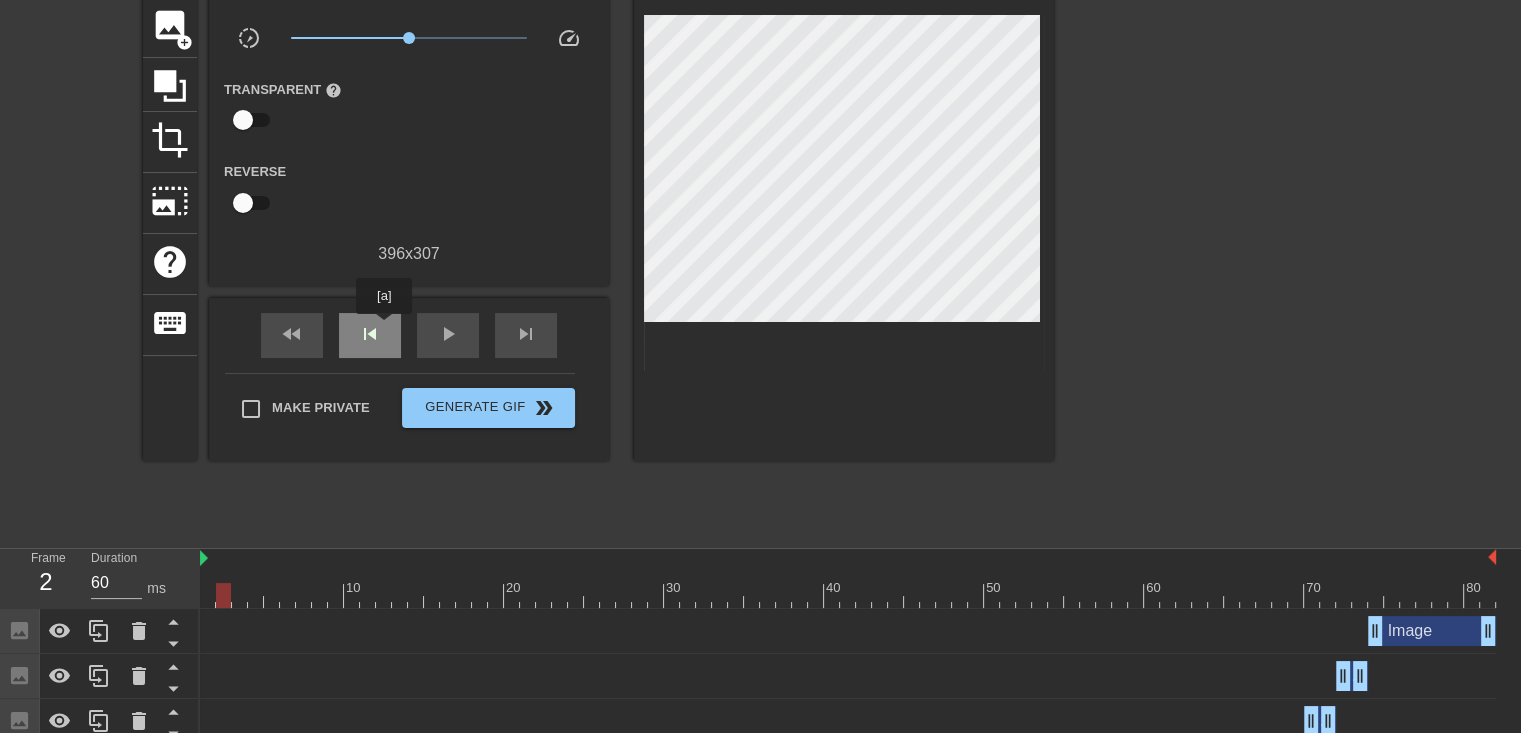 click on "skip_previous" at bounding box center (370, 335) 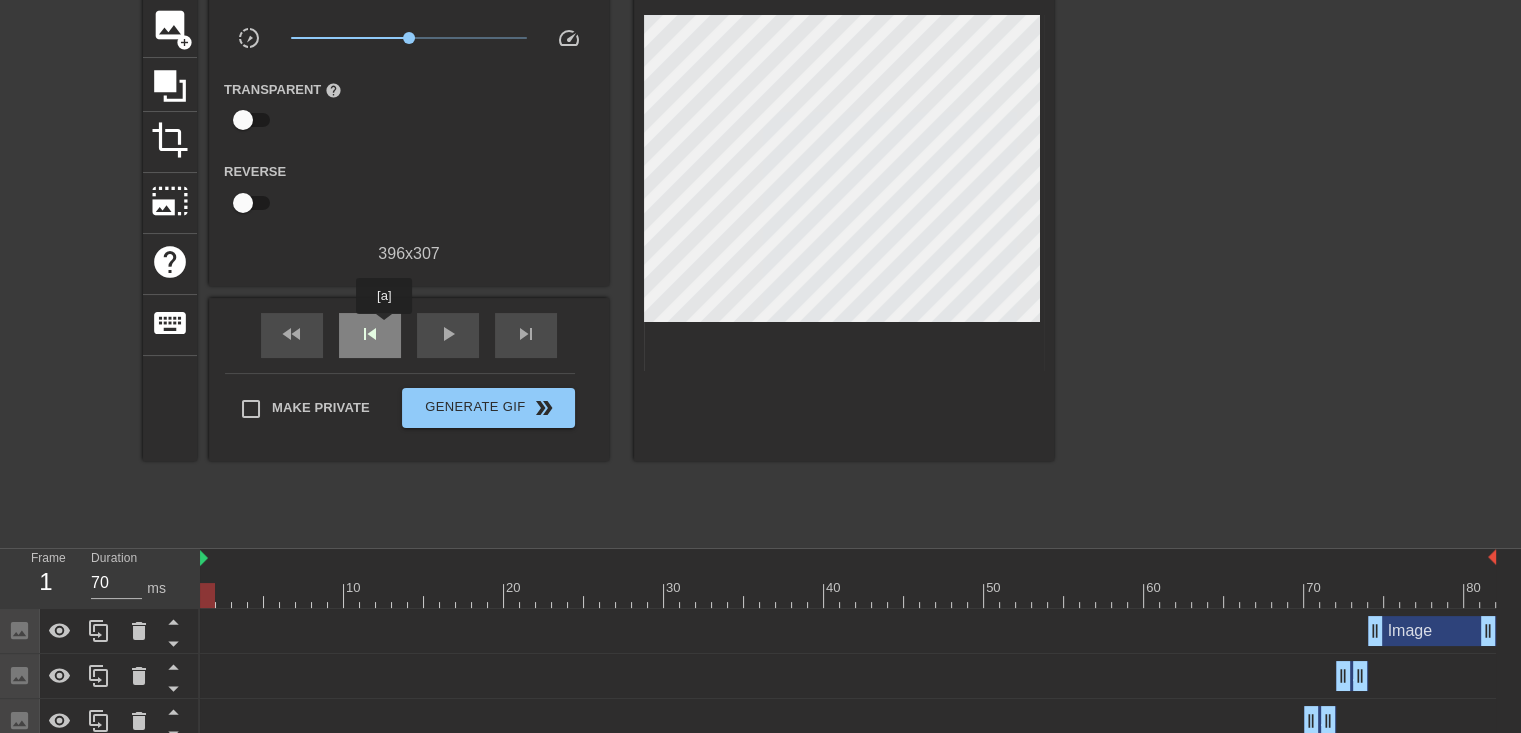 click on "skip_previous" at bounding box center [370, 335] 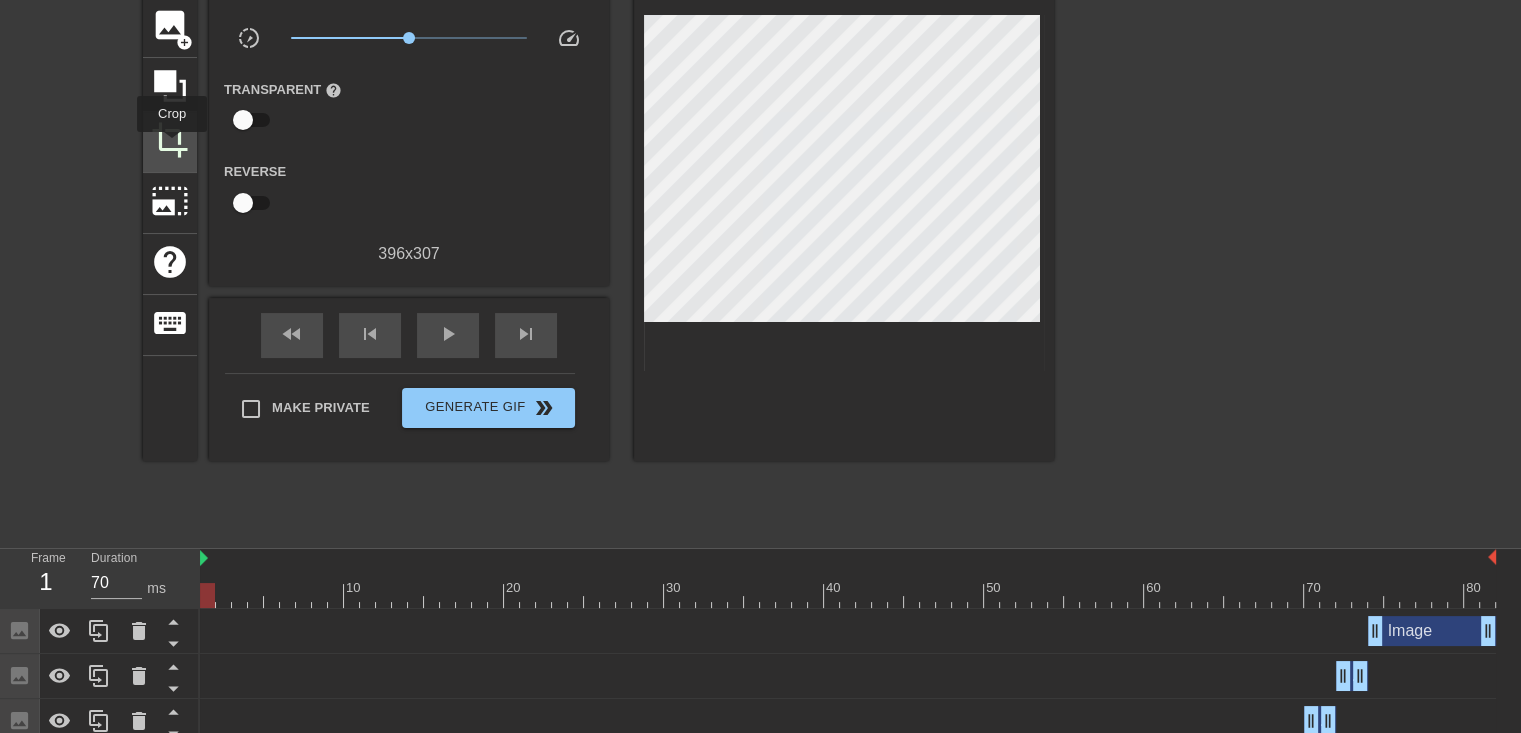 click on "crop" at bounding box center [170, 140] 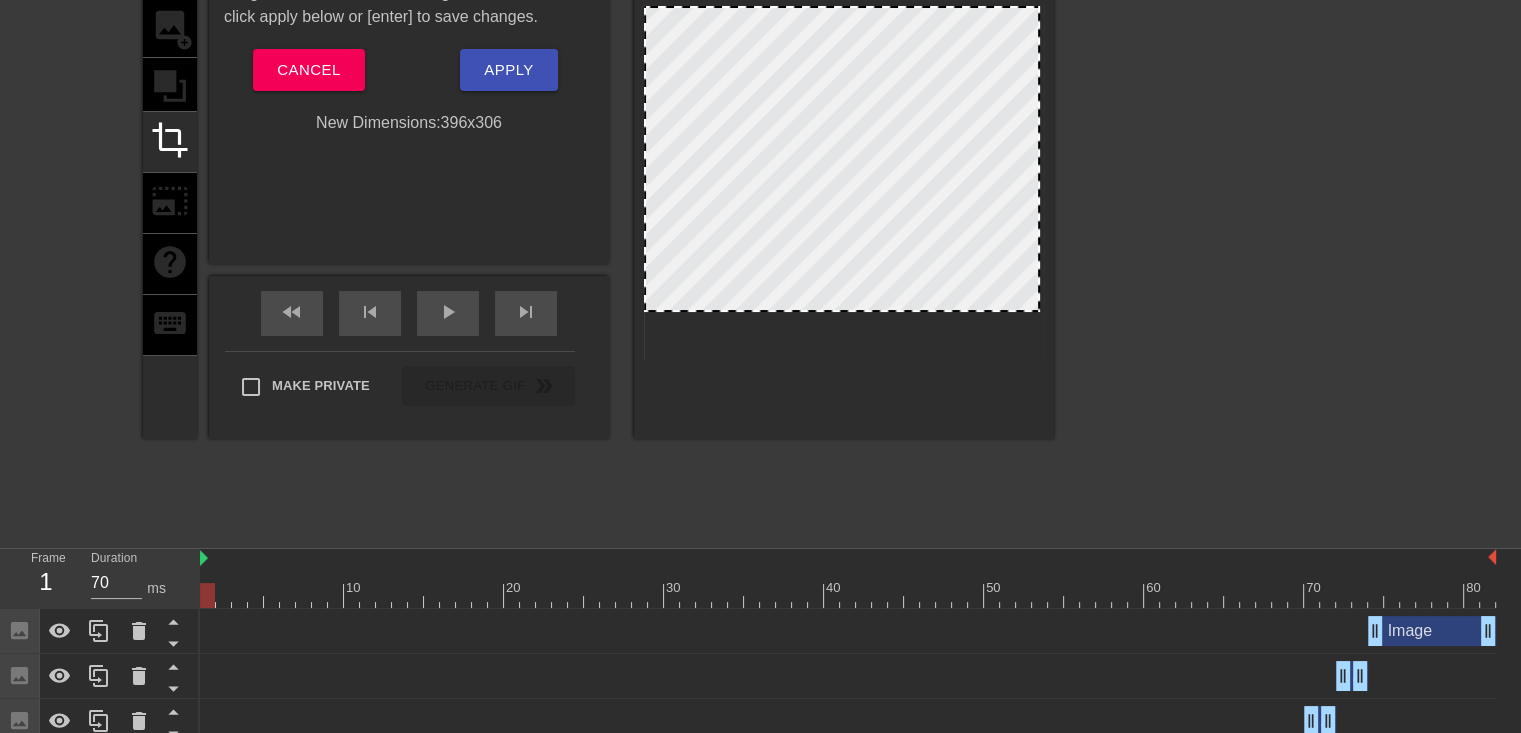 click at bounding box center (842, 8) 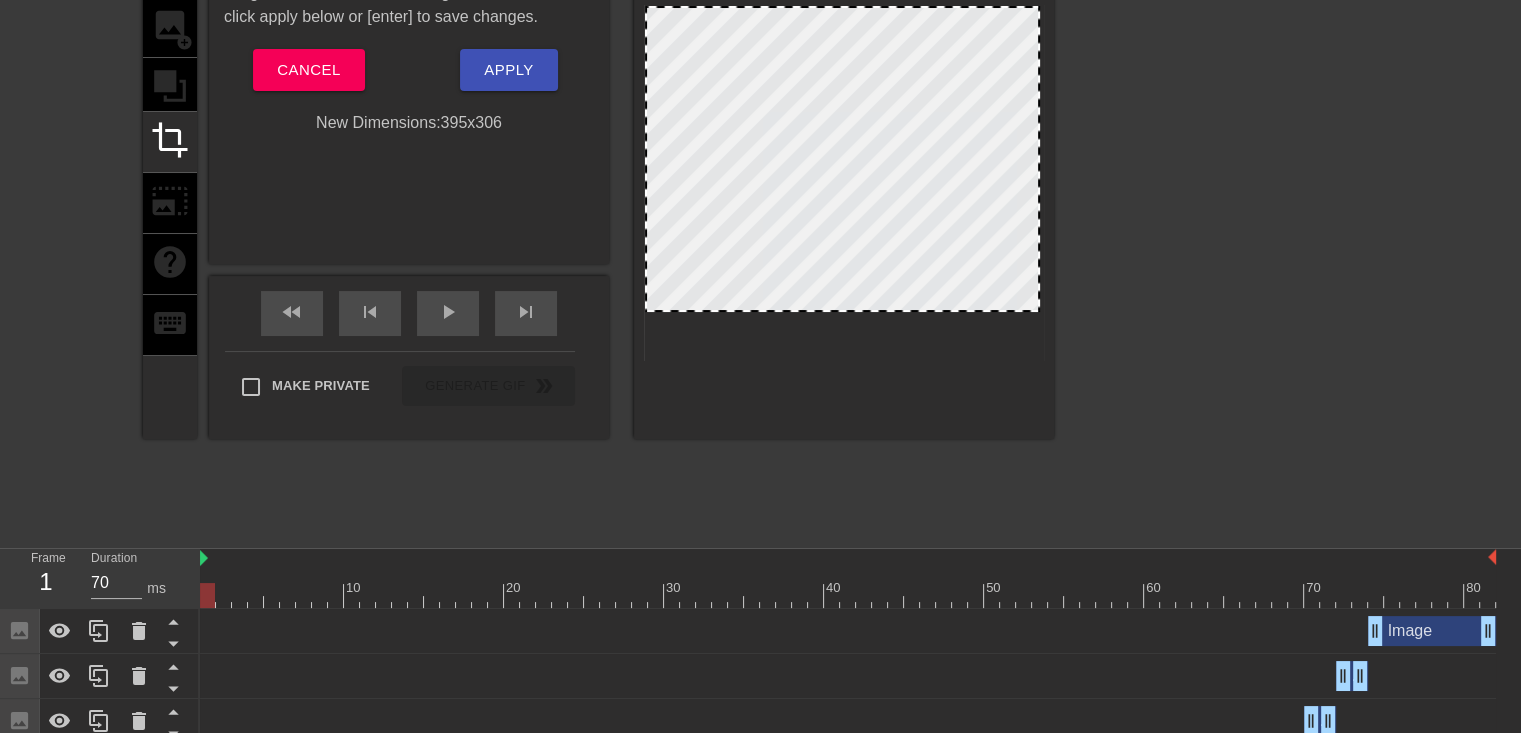 click at bounding box center [647, 159] 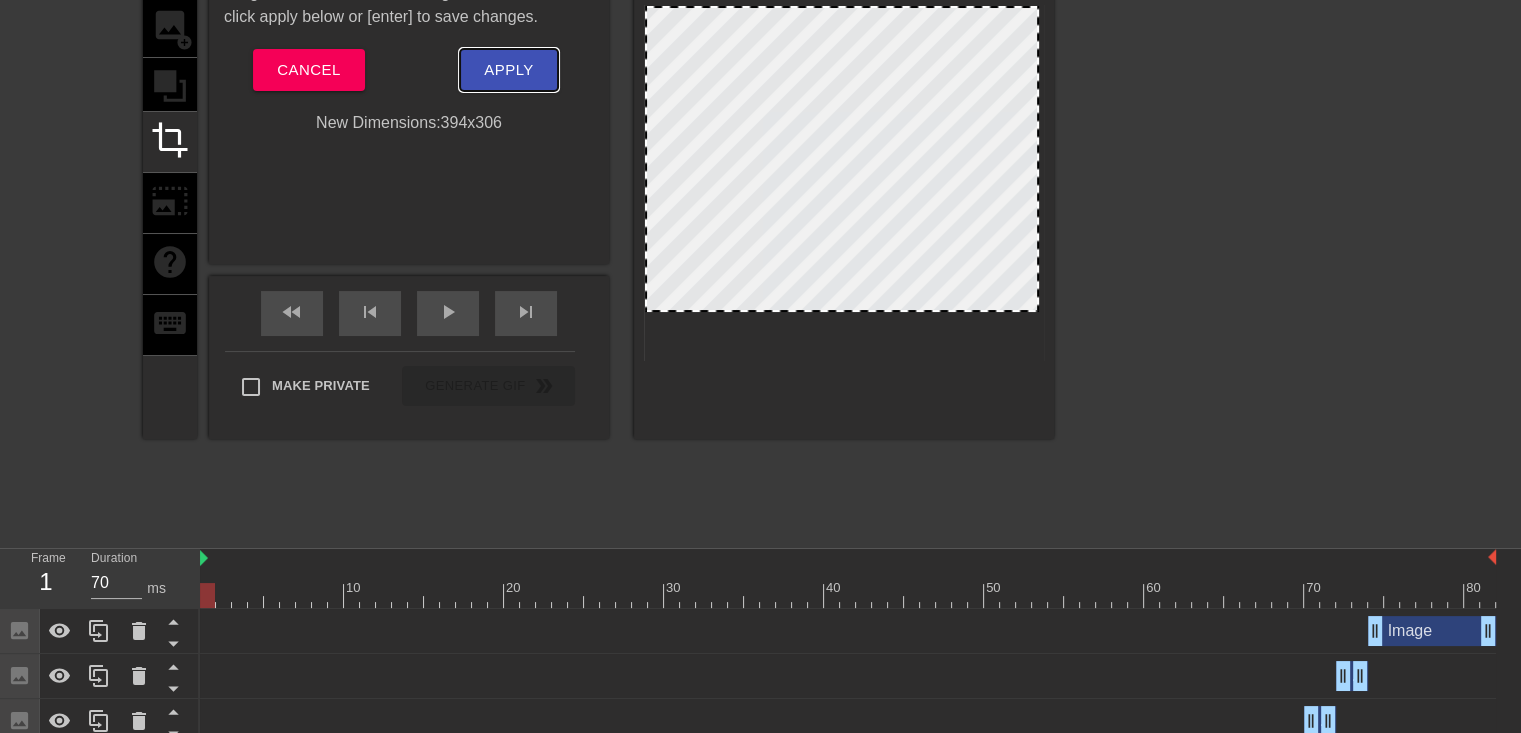 click on "Apply" at bounding box center (508, 70) 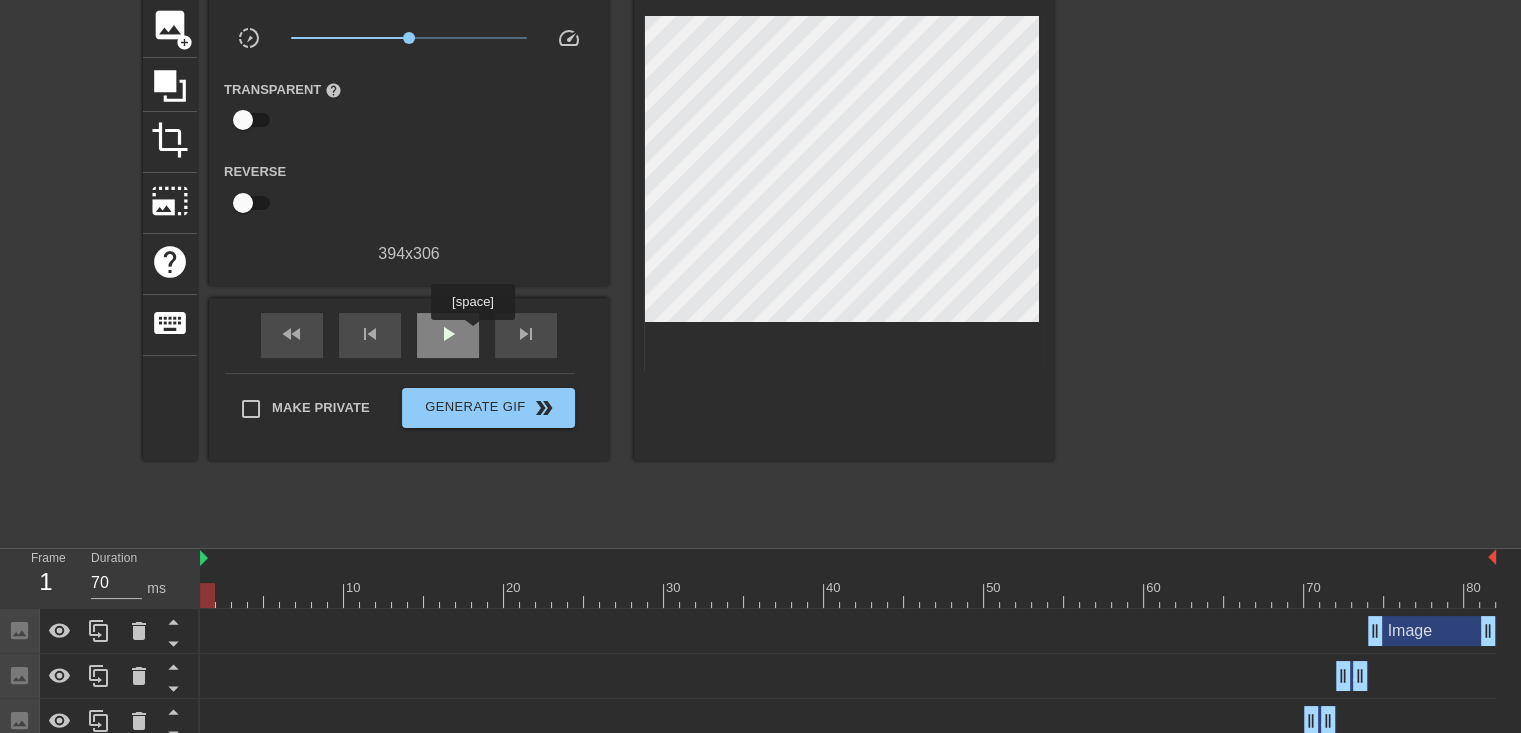 click on "play_arrow" at bounding box center [448, 335] 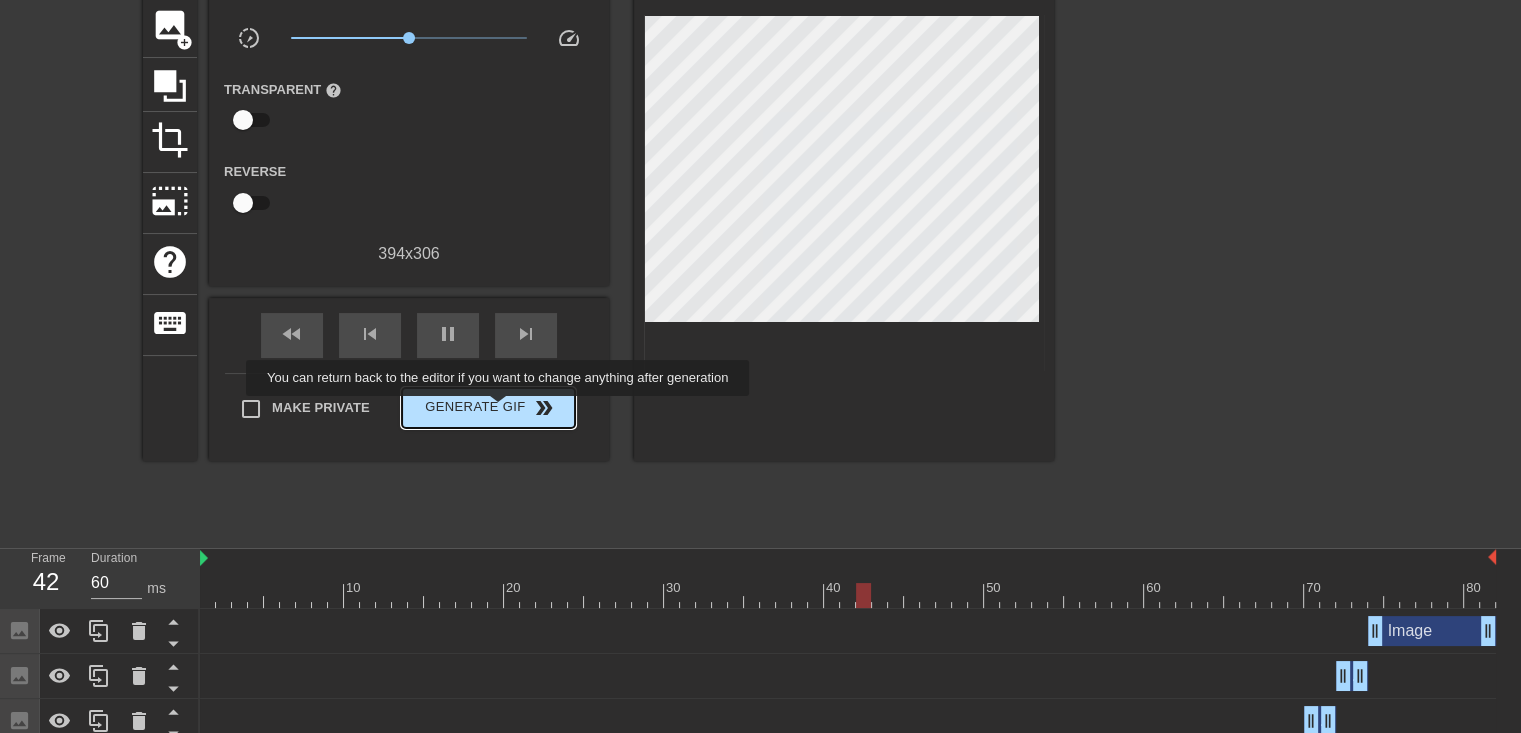 type on "70" 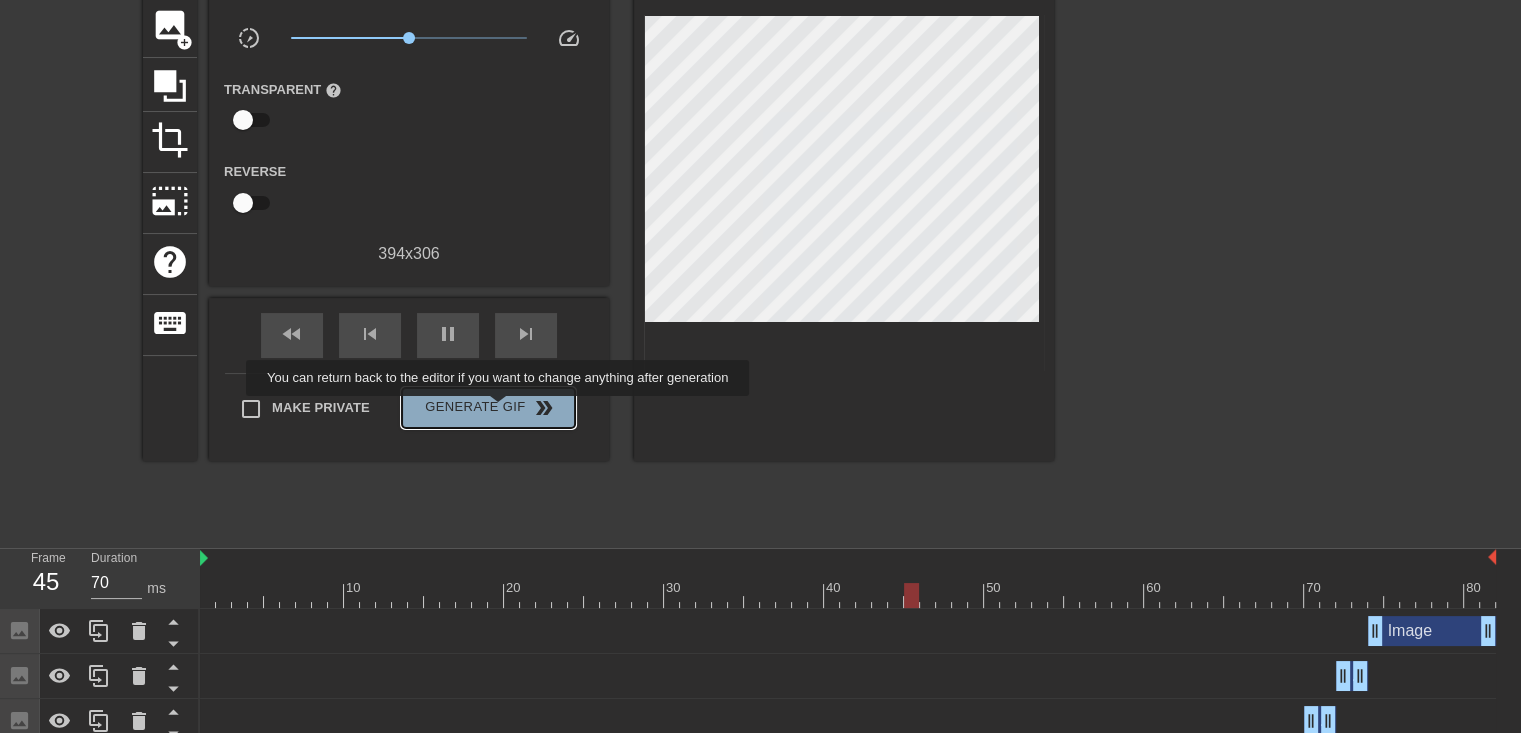 click on "Generate Gif double_arrow" at bounding box center [488, 408] 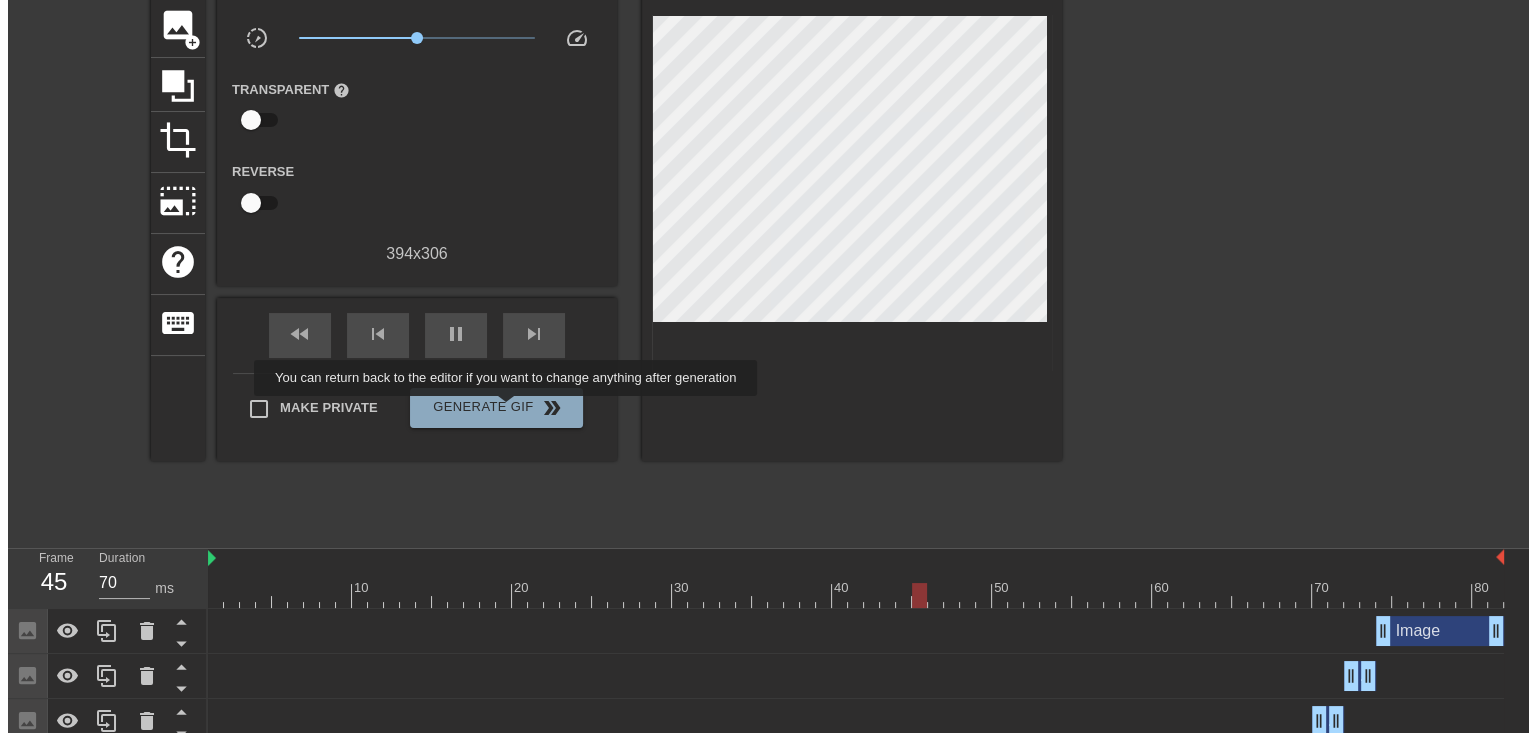 scroll, scrollTop: 0, scrollLeft: 0, axis: both 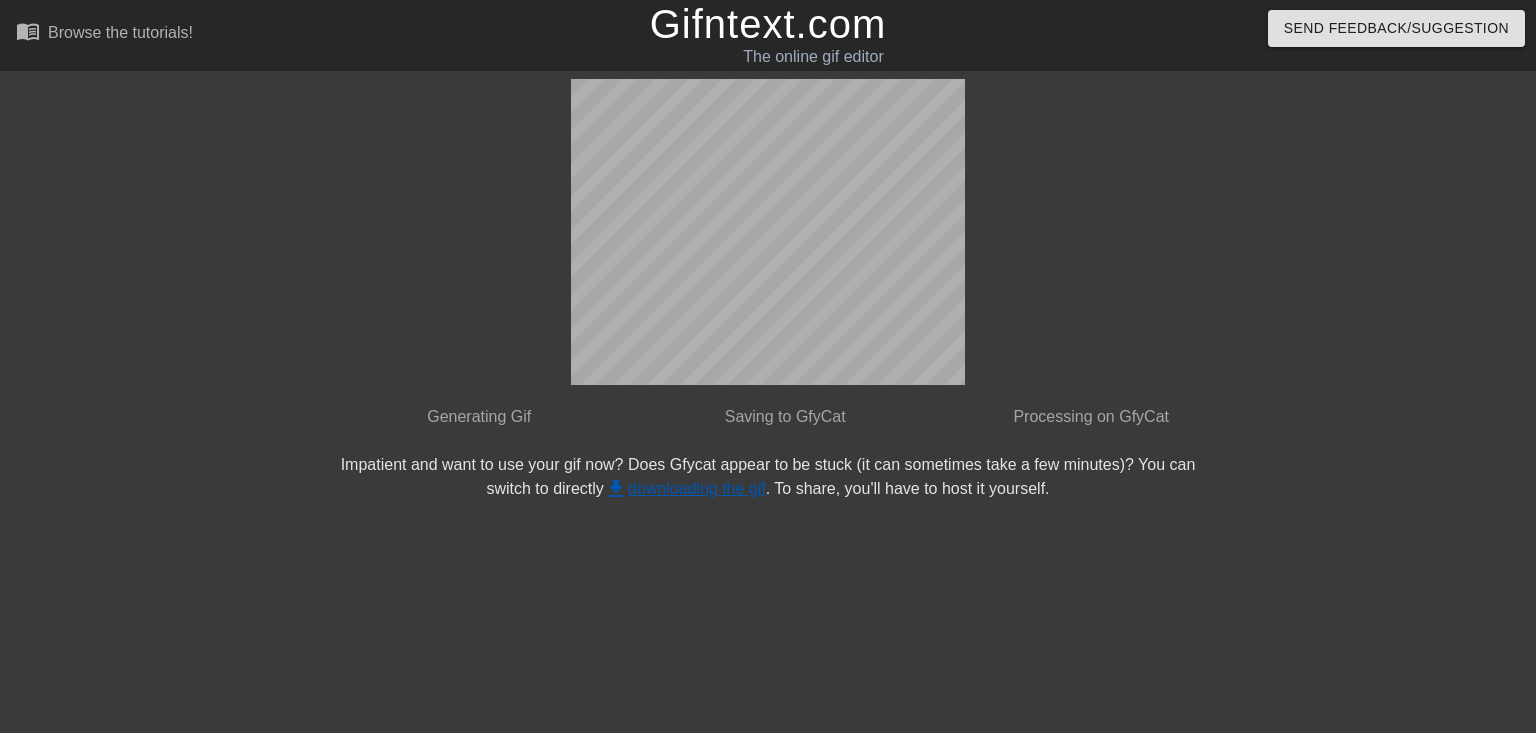 click on "get_app downloading the gif" at bounding box center (685, 488) 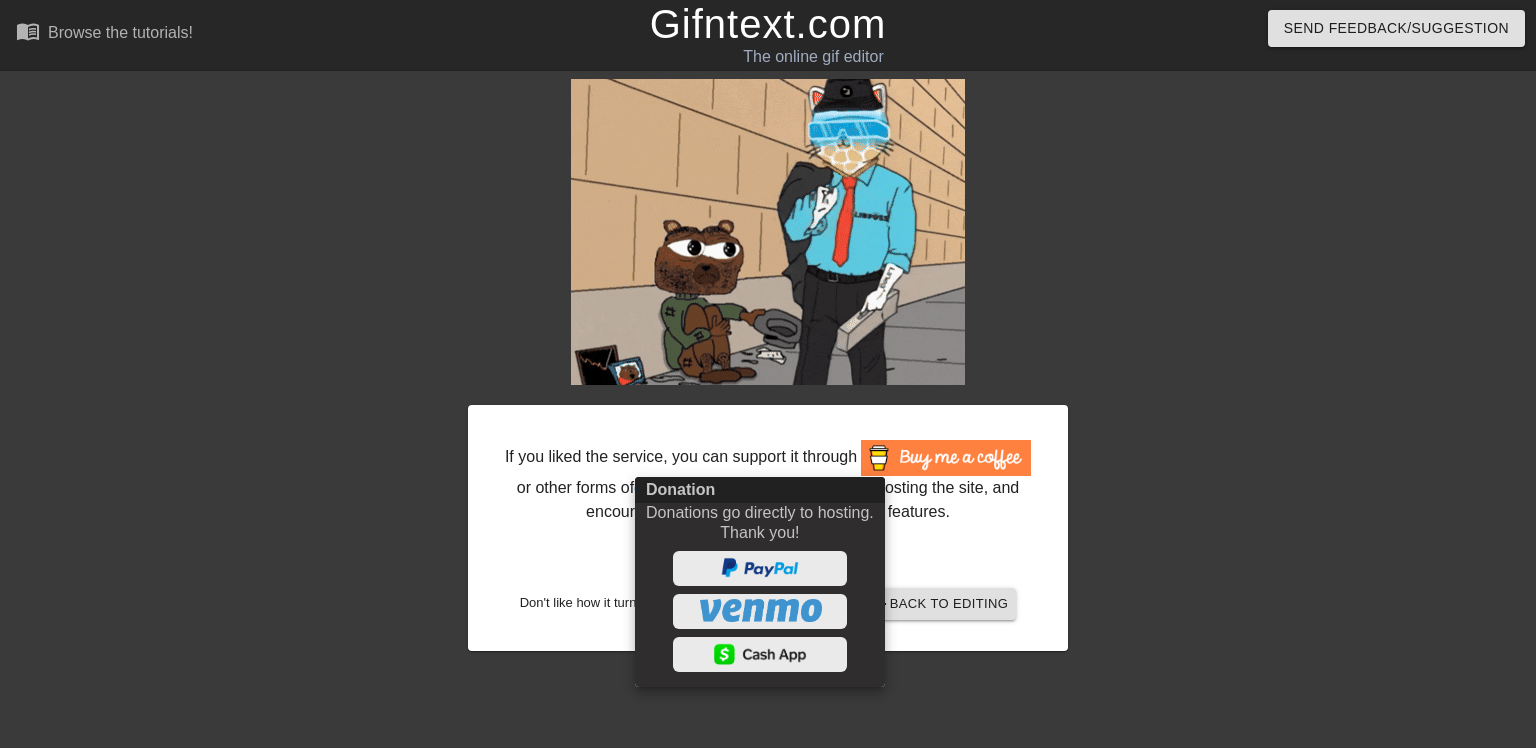 click at bounding box center [768, 374] 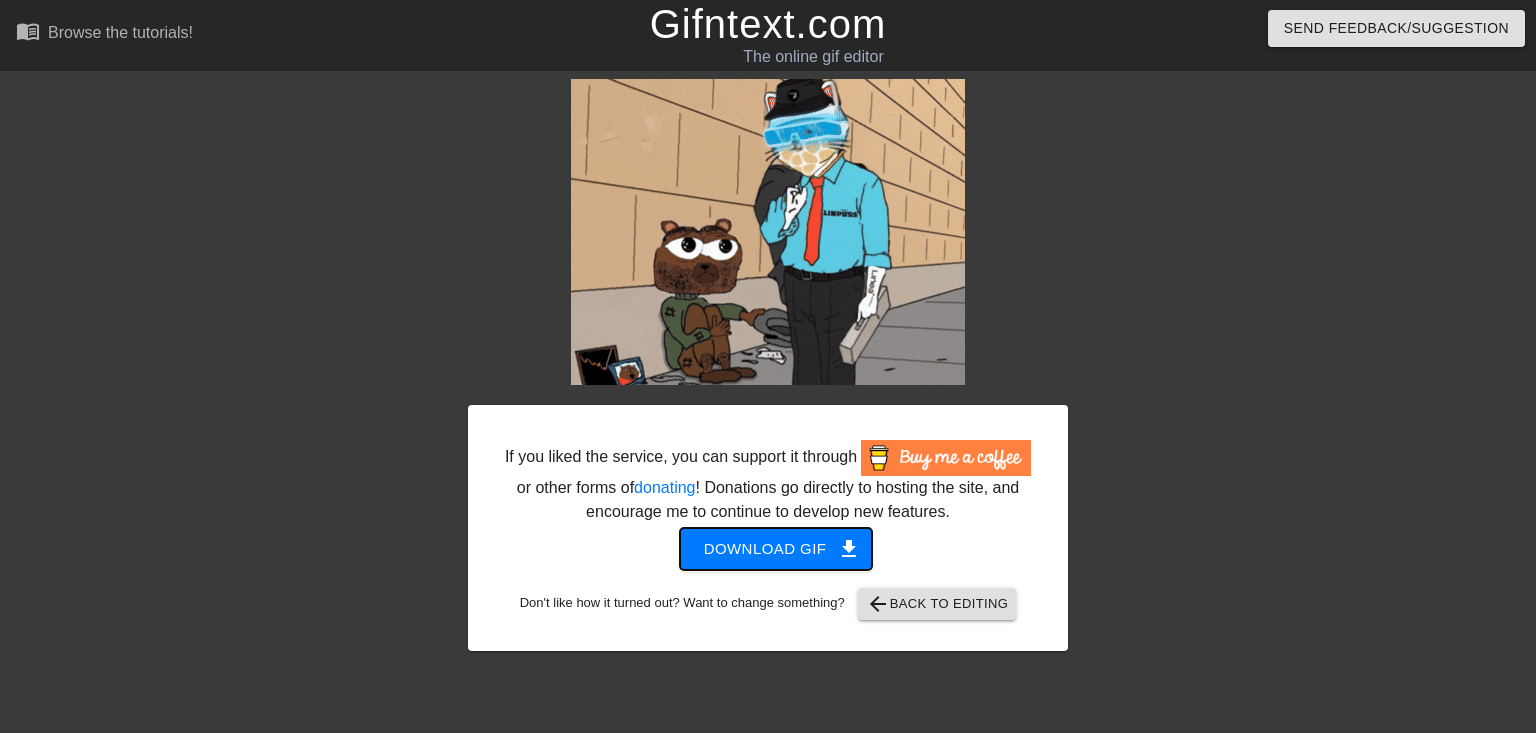 click on "Download gif get_app" at bounding box center [776, 549] 